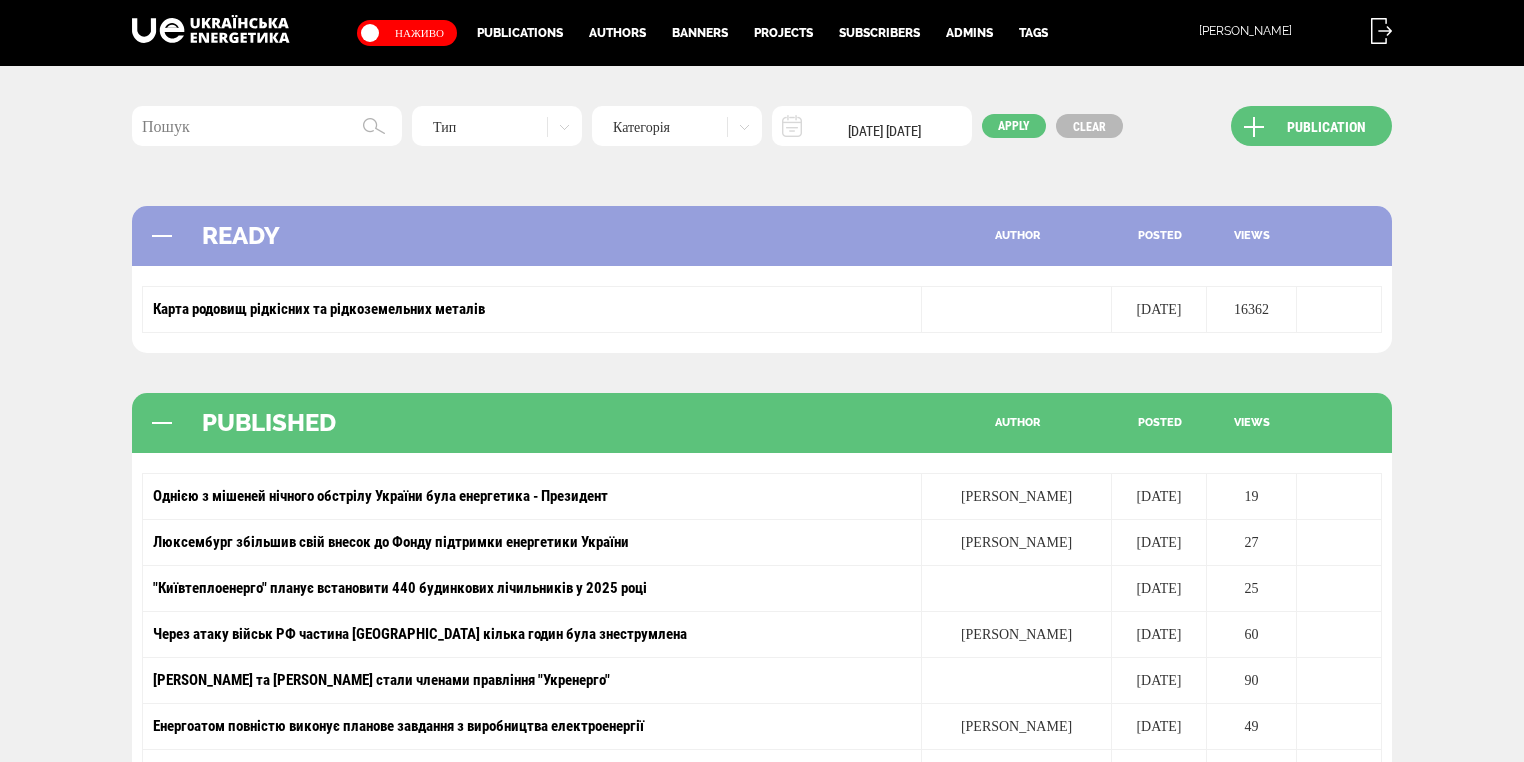 scroll, scrollTop: 0, scrollLeft: 0, axis: both 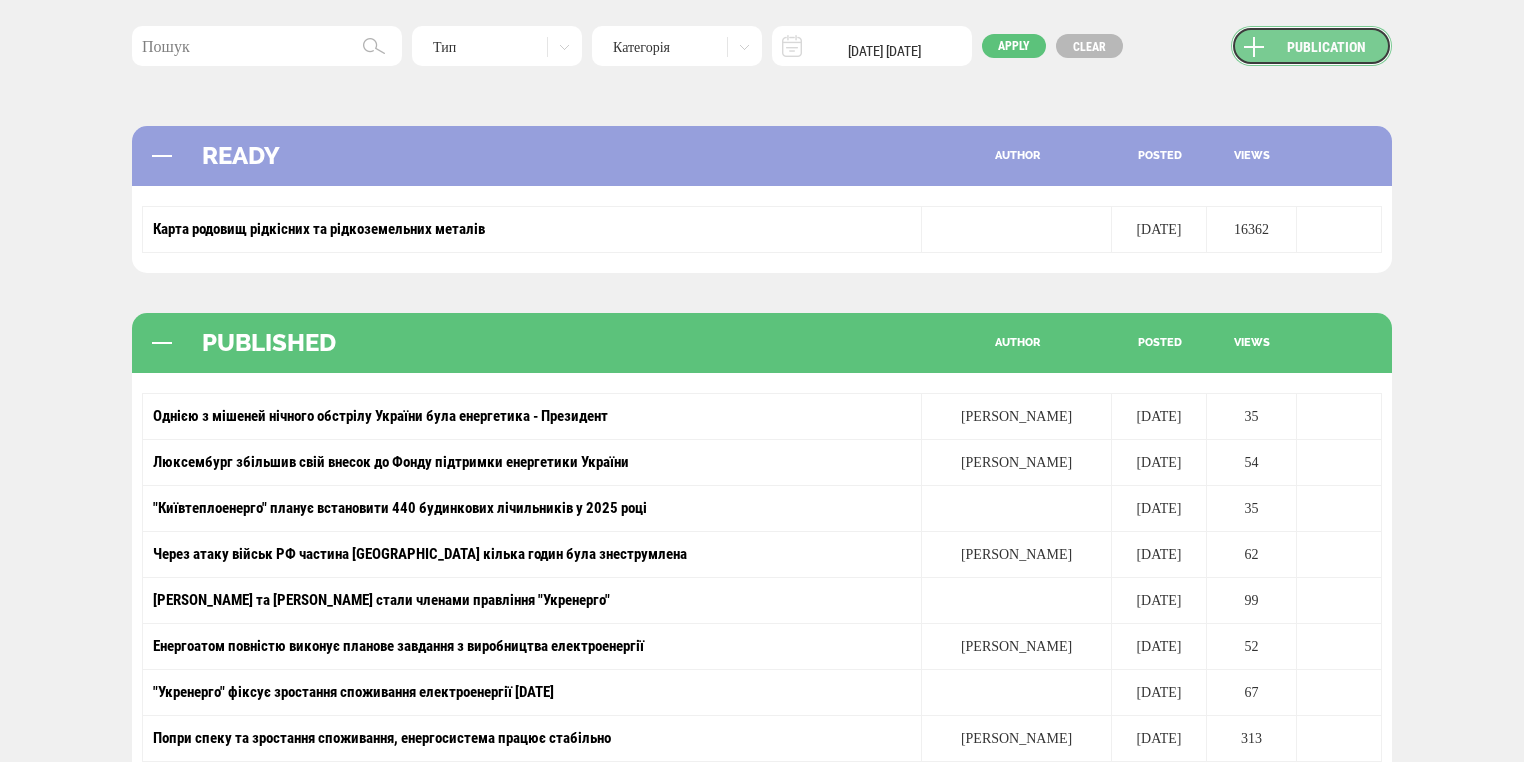 click on "Publication" at bounding box center [1311, 46] 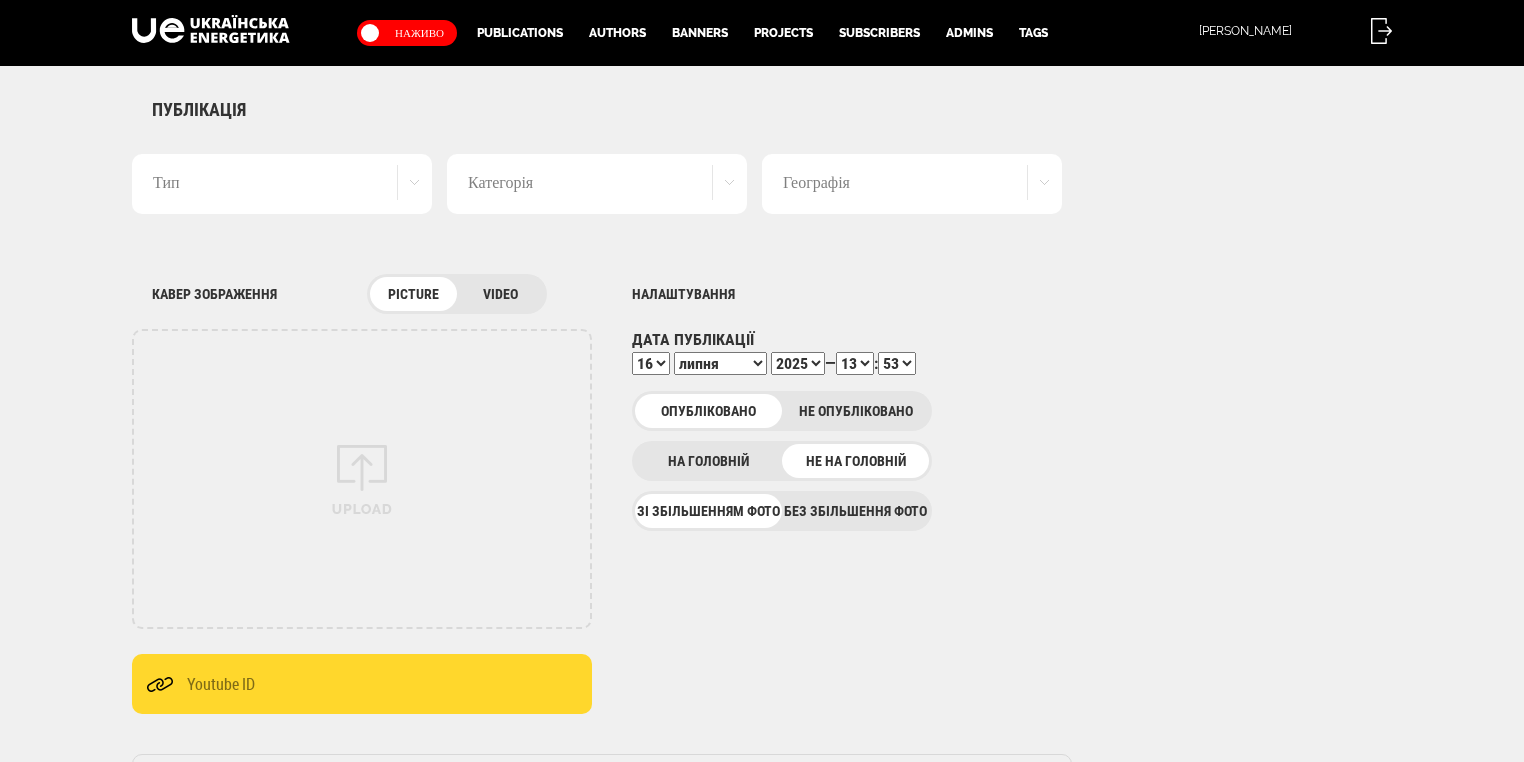 scroll, scrollTop: 0, scrollLeft: 0, axis: both 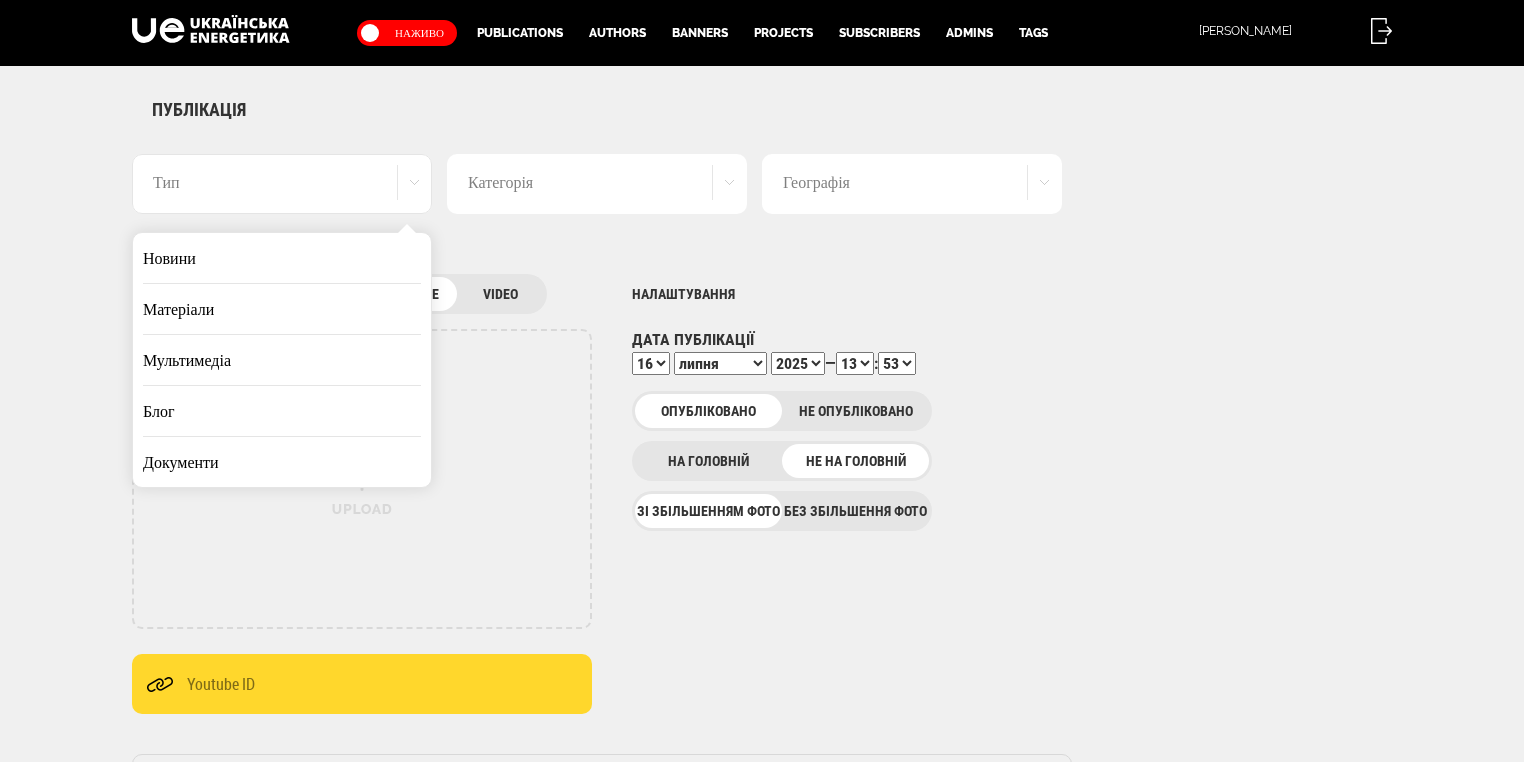 click on "Новини" at bounding box center (282, 258) 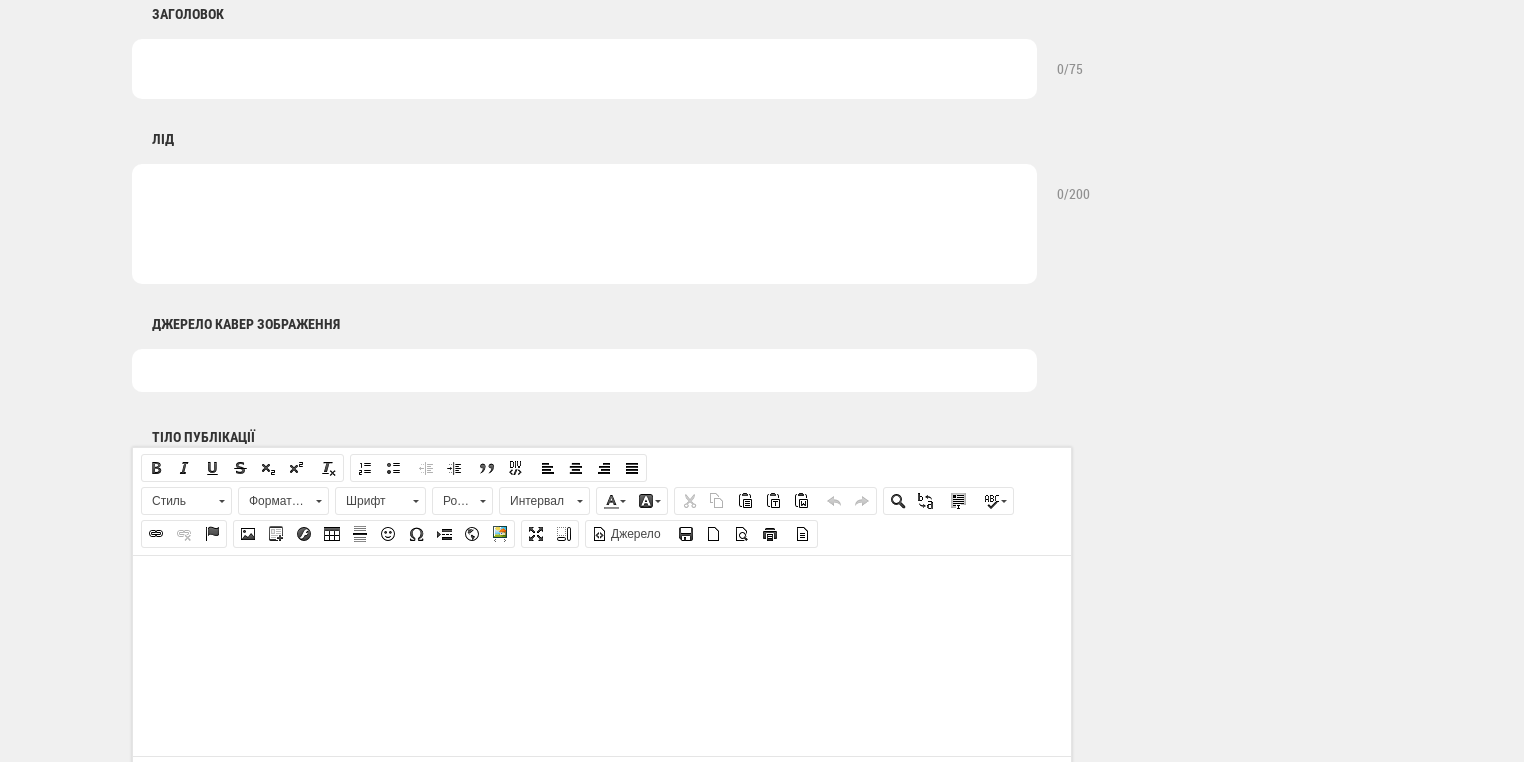 scroll, scrollTop: 800, scrollLeft: 0, axis: vertical 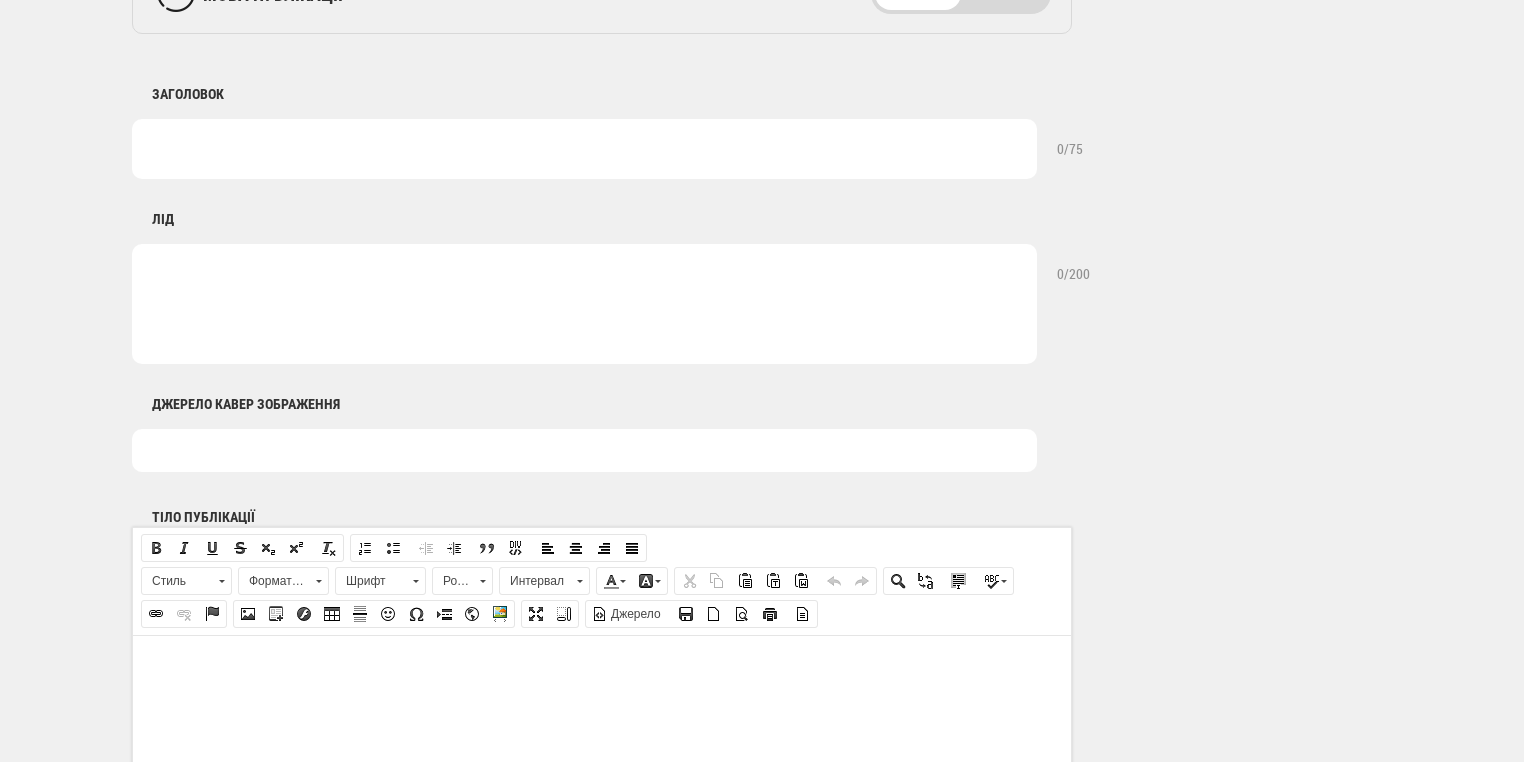 click at bounding box center (584, 149) 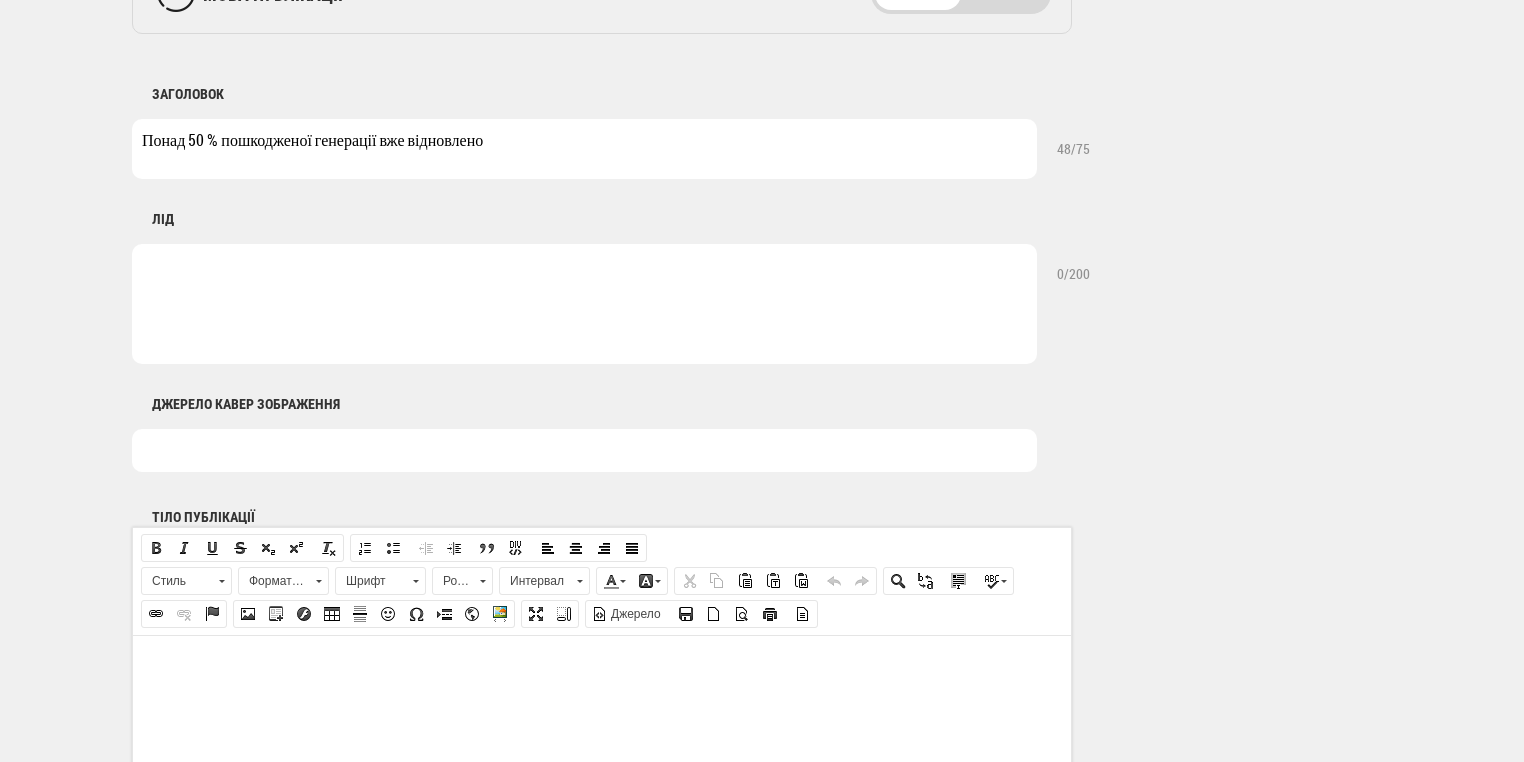click at bounding box center (584, 304) 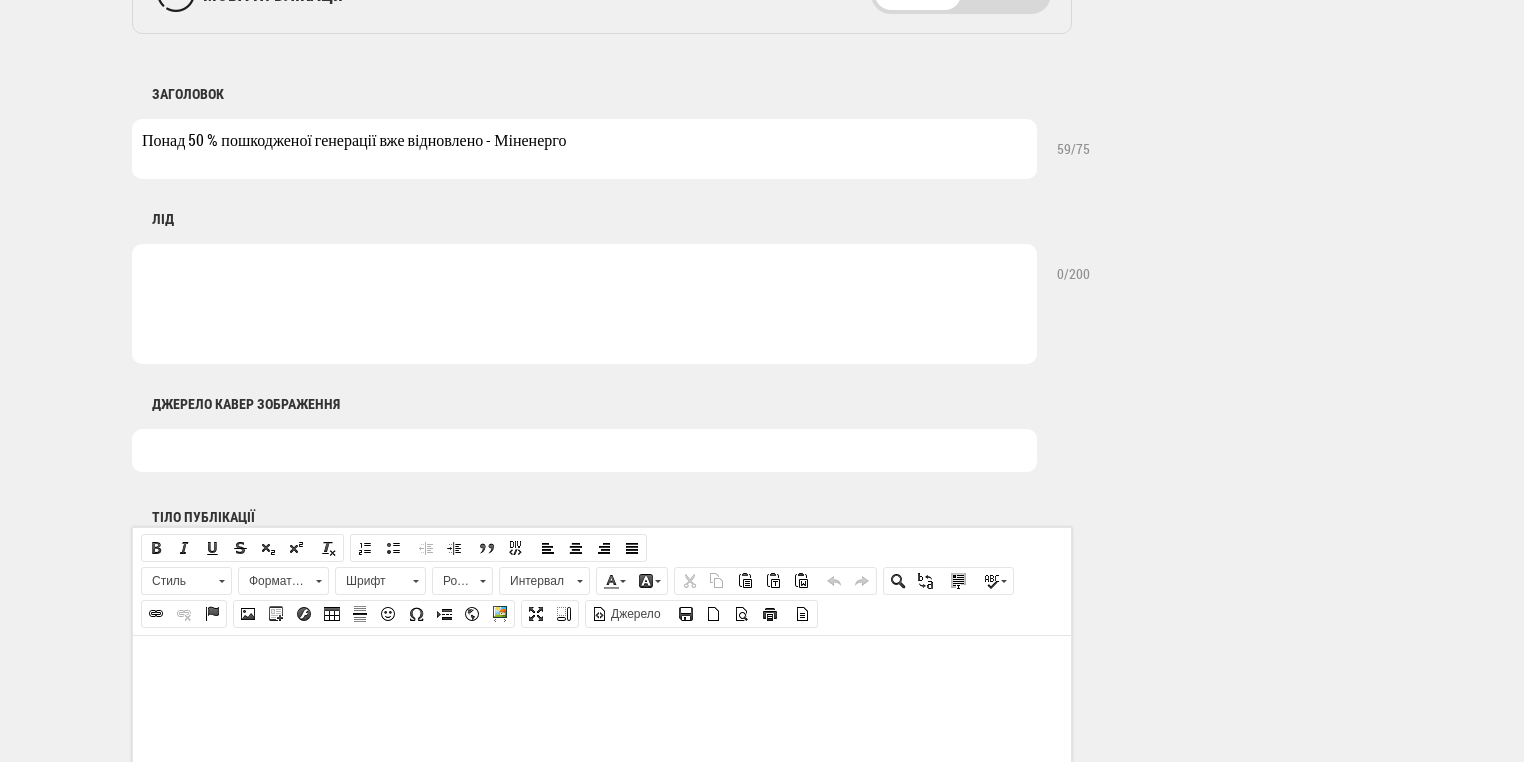 type on "Понад 50 % пошкодженої генерації вже відновлено - Міненерго" 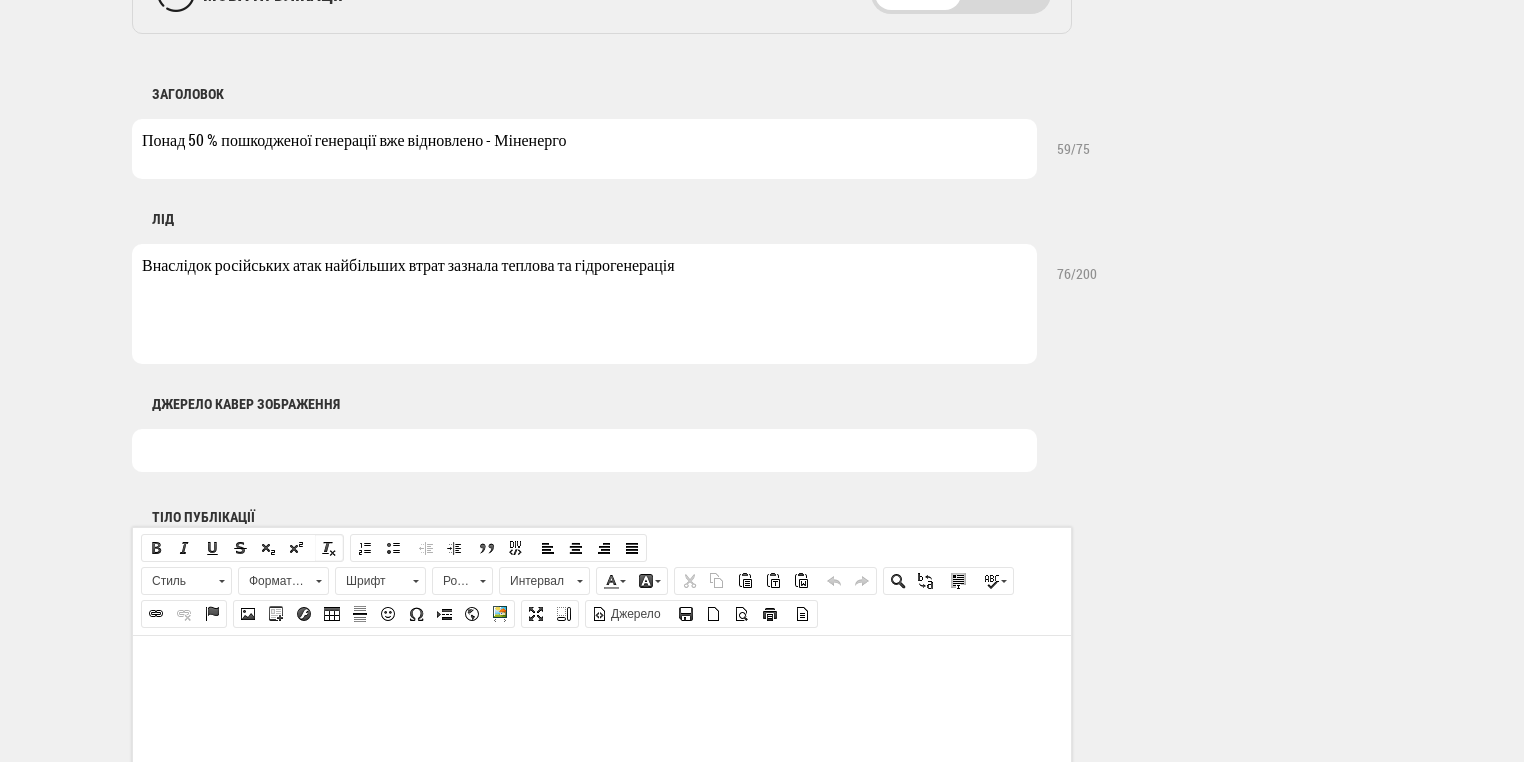 scroll, scrollTop: 1040, scrollLeft: 0, axis: vertical 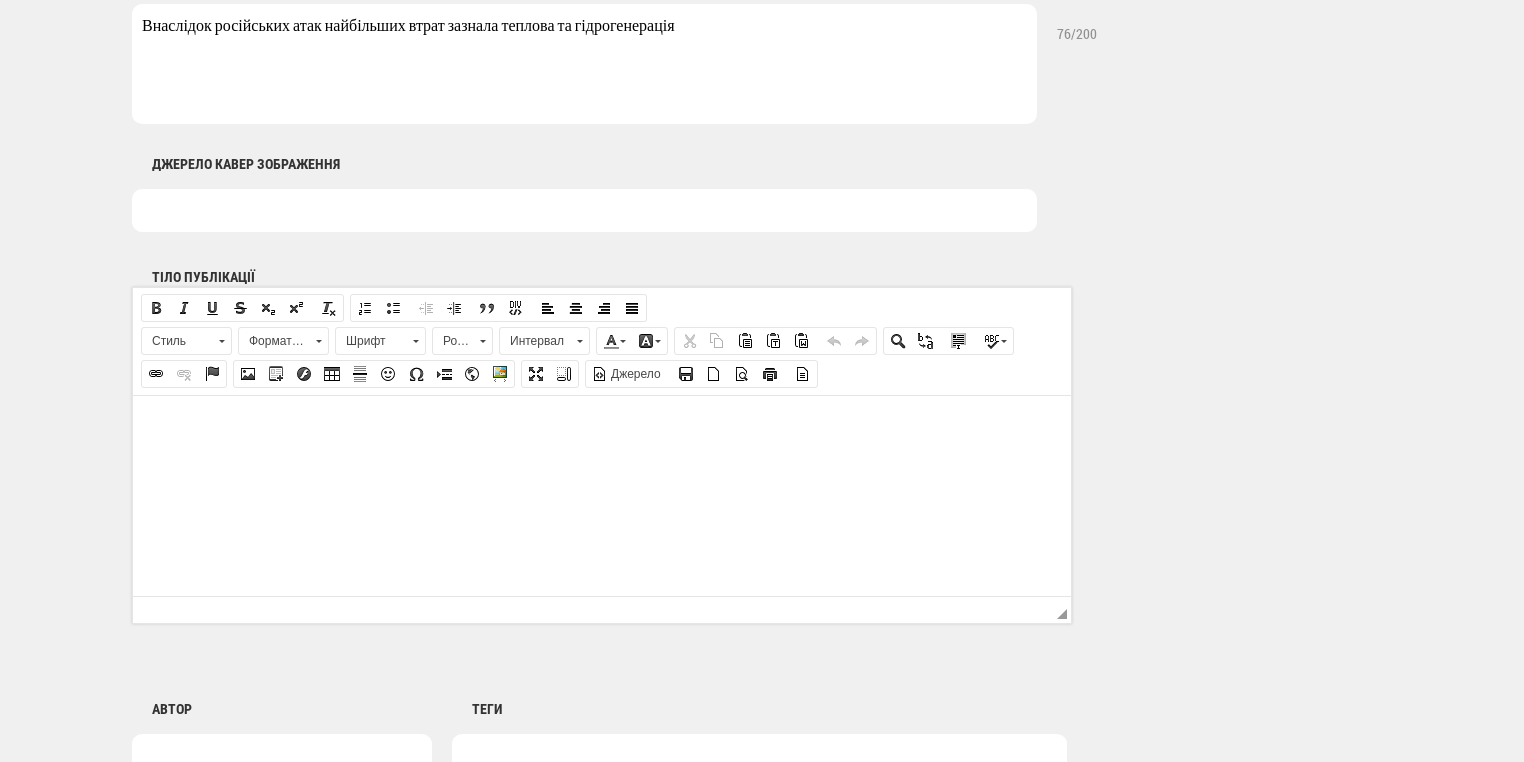 type on "Внаслідок російських атак найбільших втрат зазнала теплова та гідрогенерація" 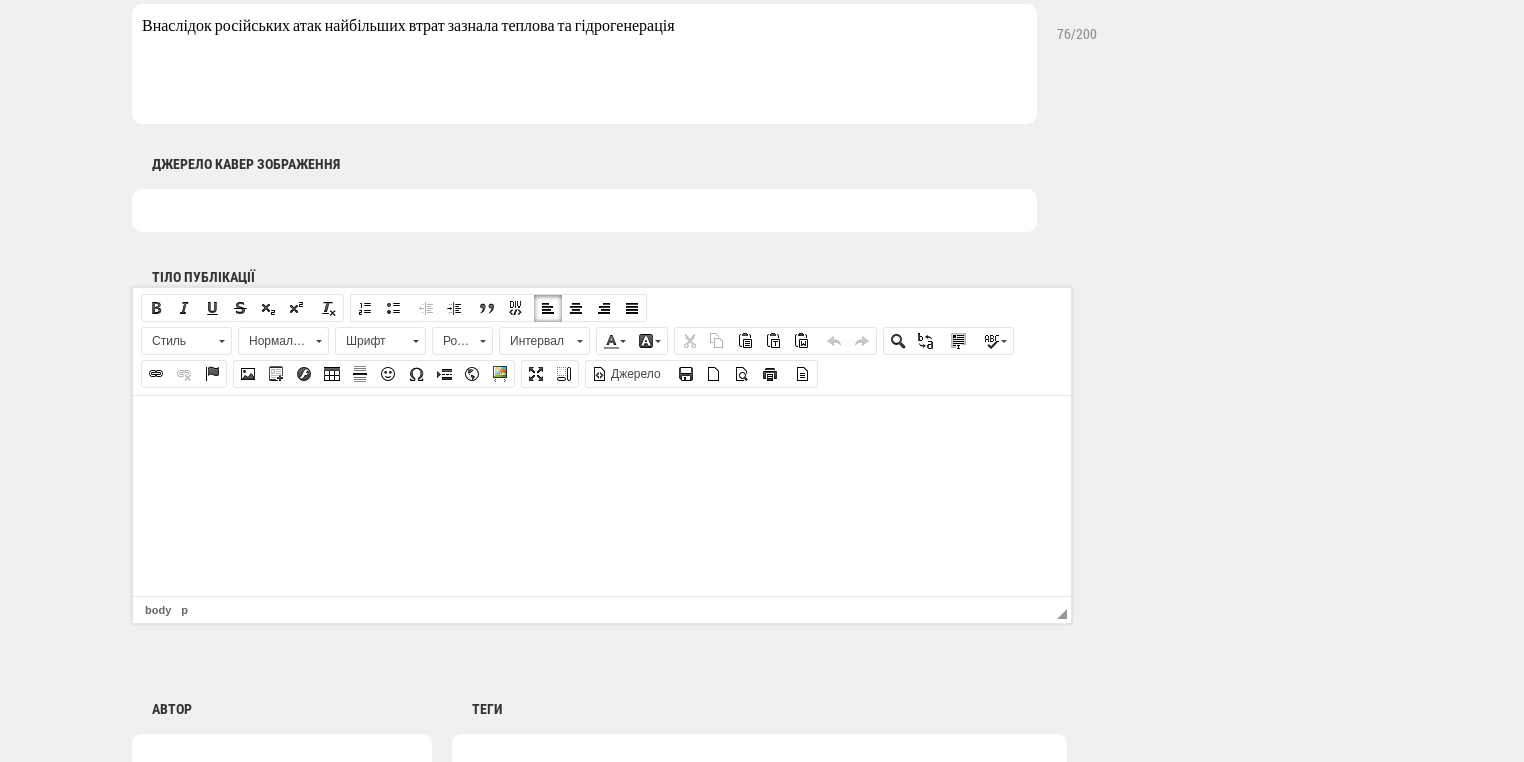 click at bounding box center [602, 425] 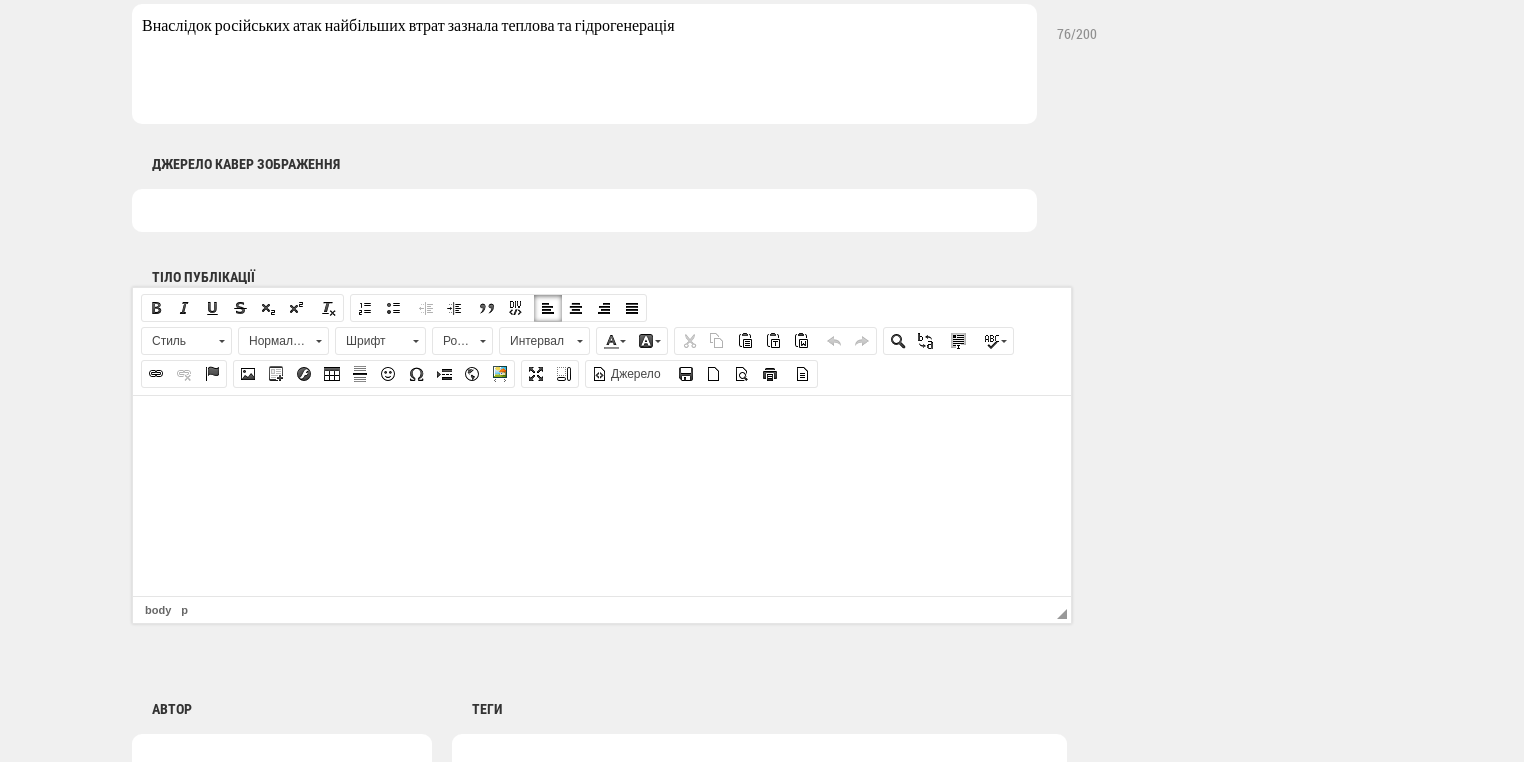 click at bounding box center [602, 425] 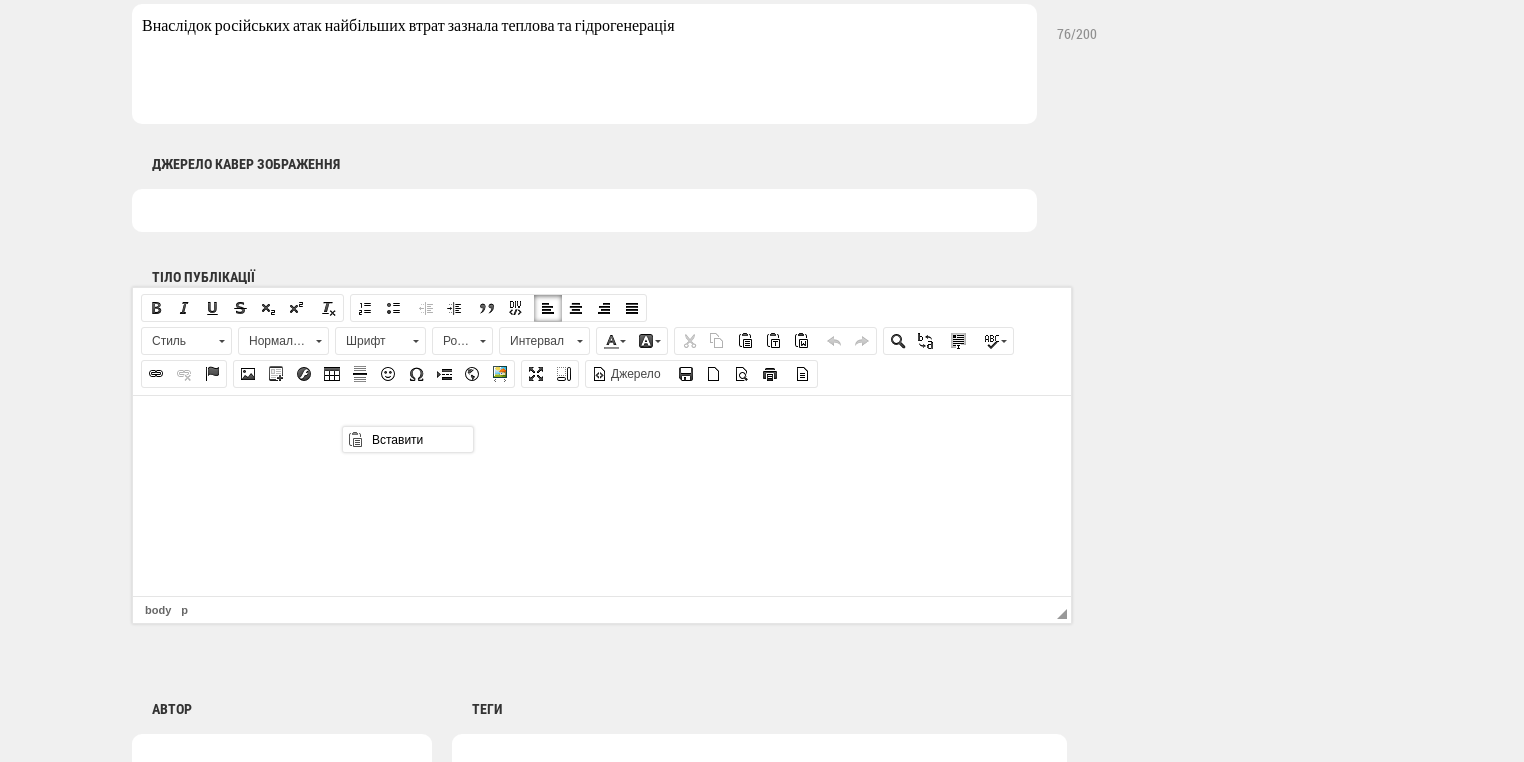 scroll, scrollTop: 0, scrollLeft: 0, axis: both 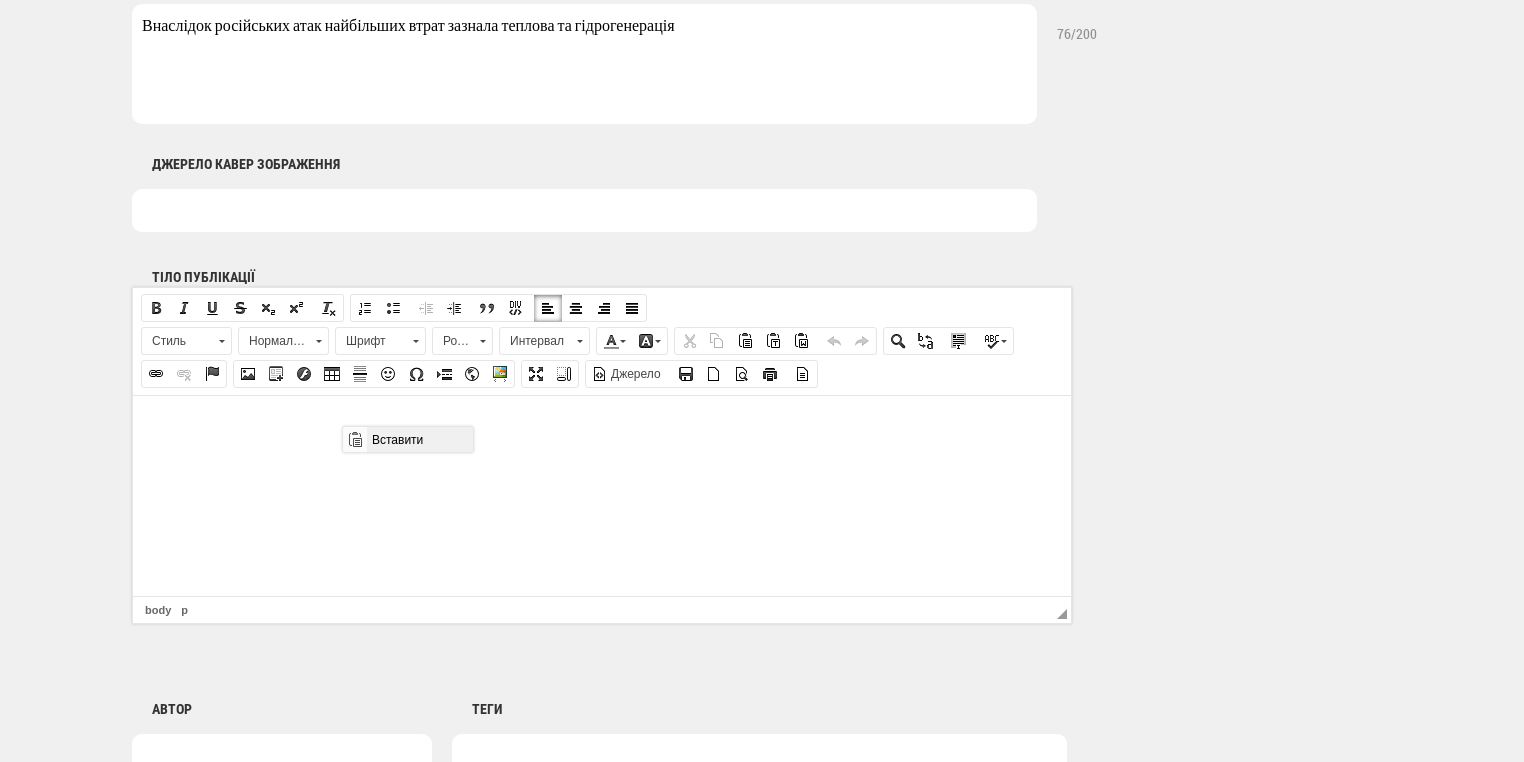 click on "Вставити" at bounding box center (419, 439) 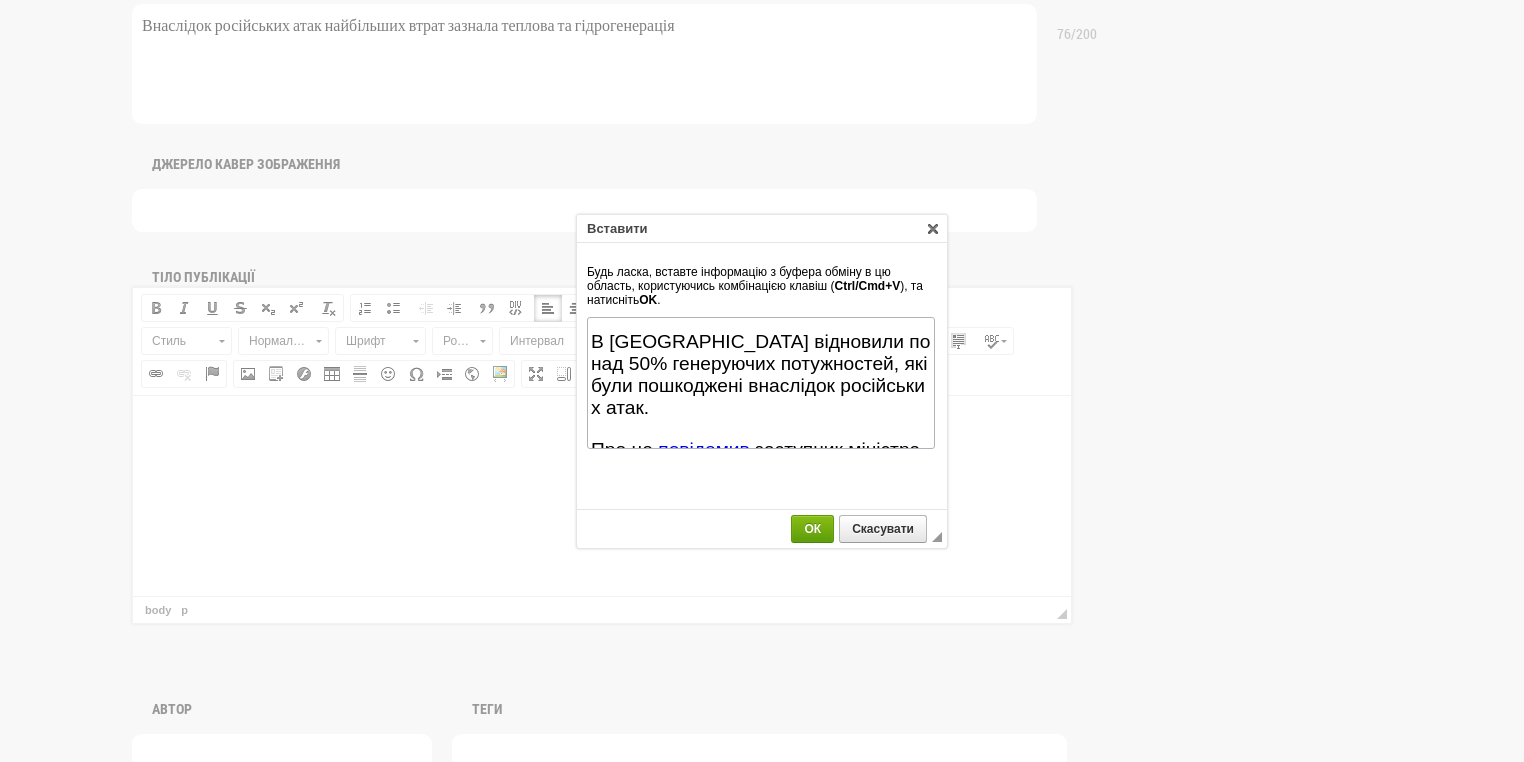 scroll, scrollTop: 42, scrollLeft: 0, axis: vertical 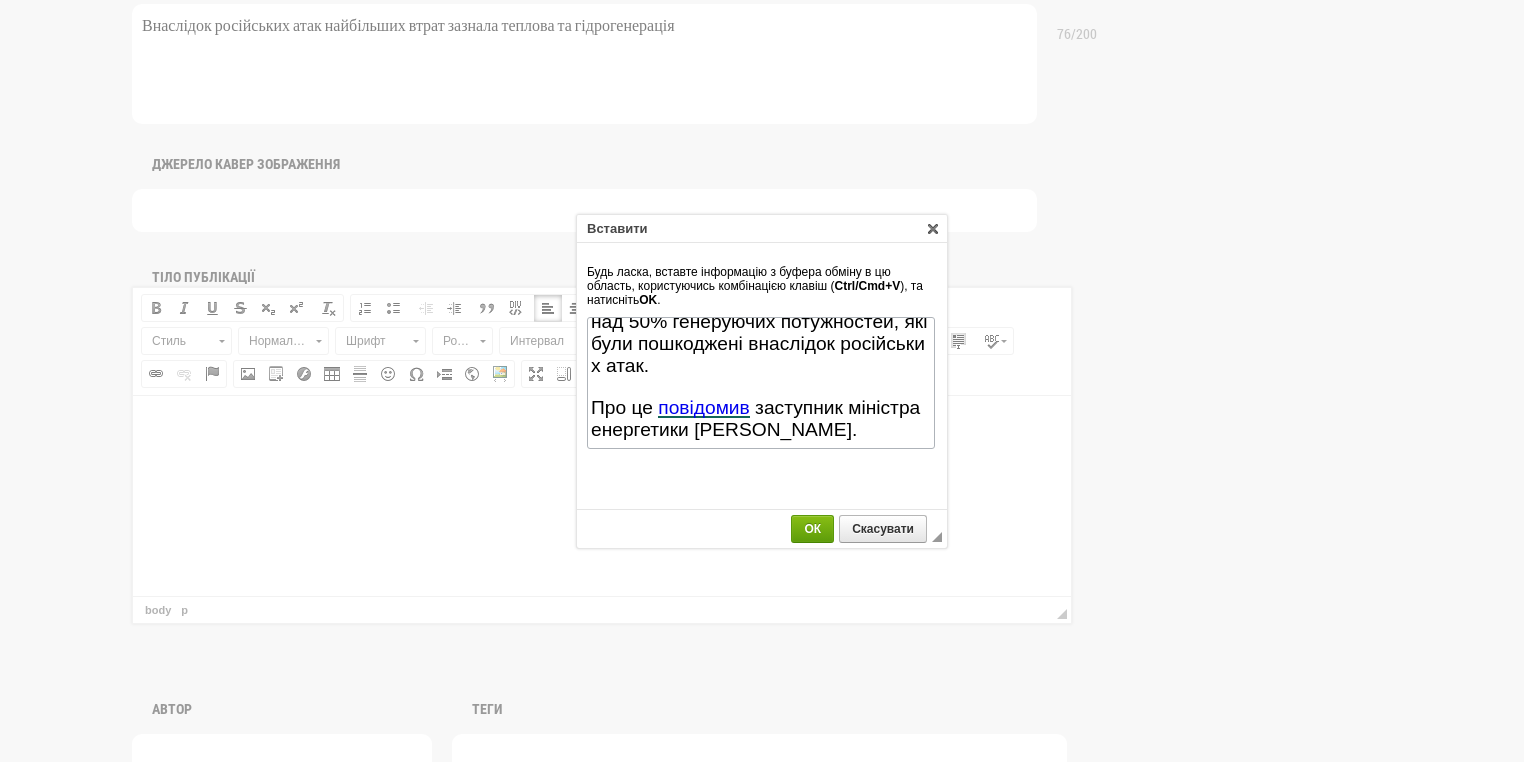 click on "ОК" at bounding box center [812, 529] 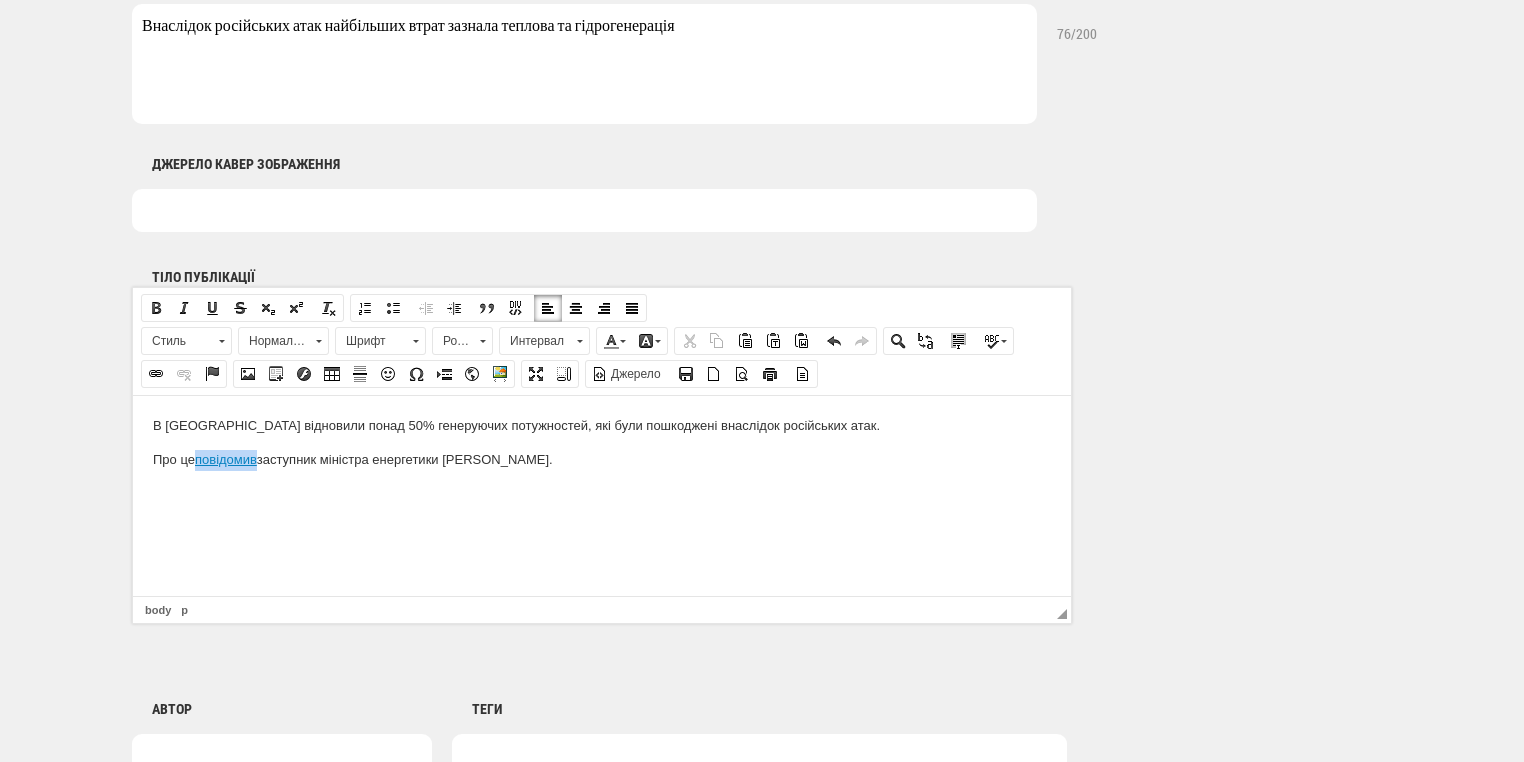 drag, startPoint x: 197, startPoint y: 457, endPoint x: 261, endPoint y: 454, distance: 64.070274 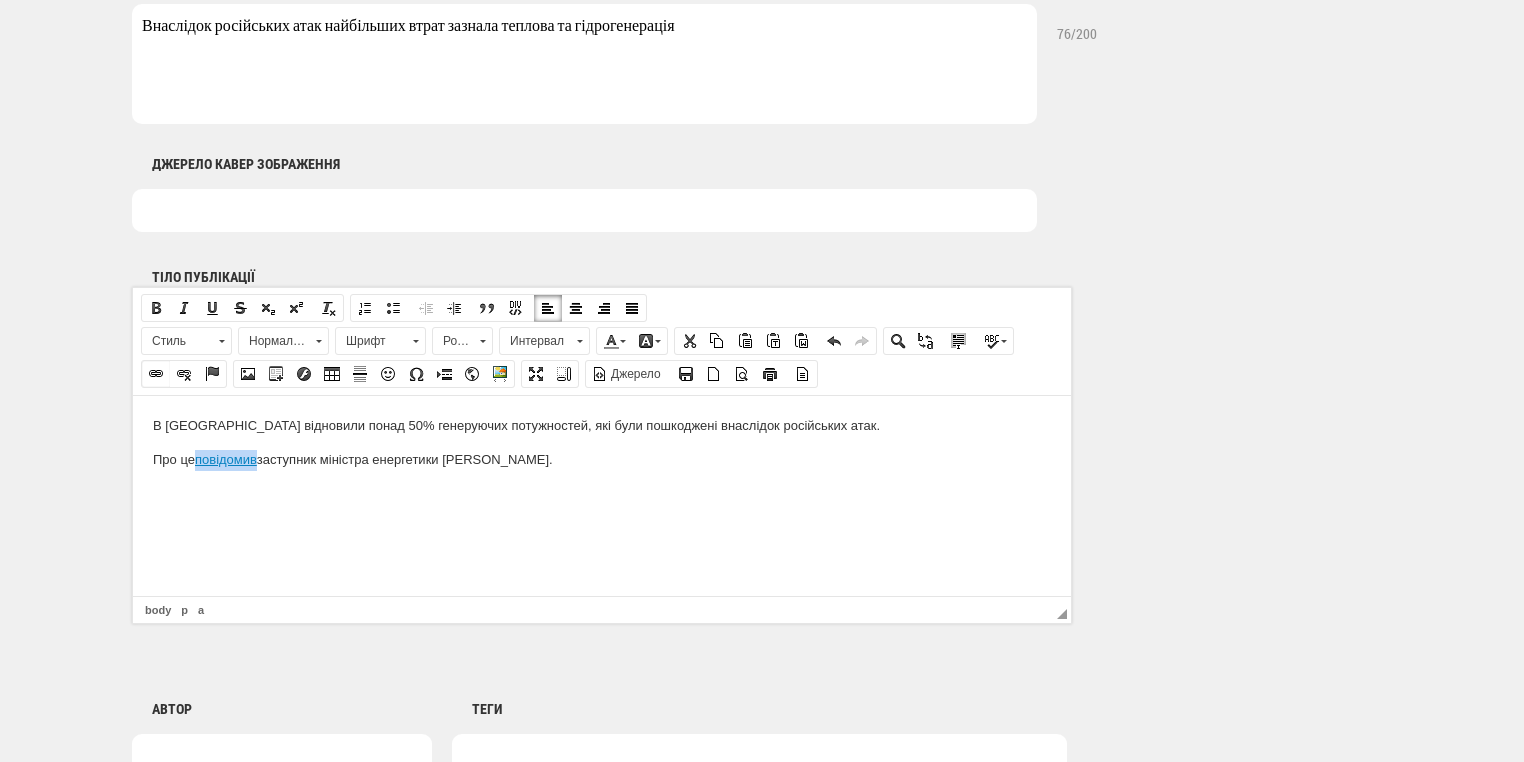 click at bounding box center [156, 374] 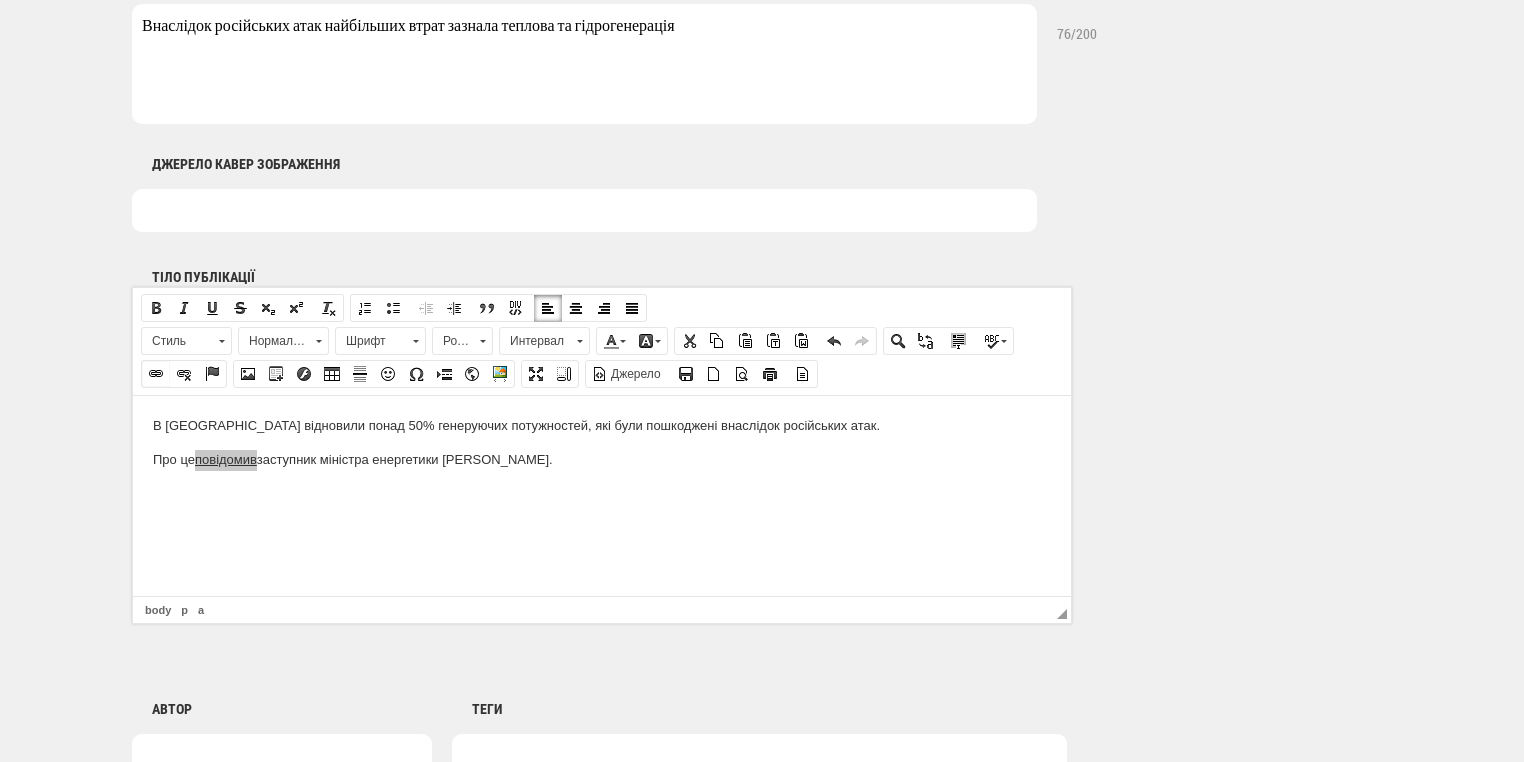 select on "https://" 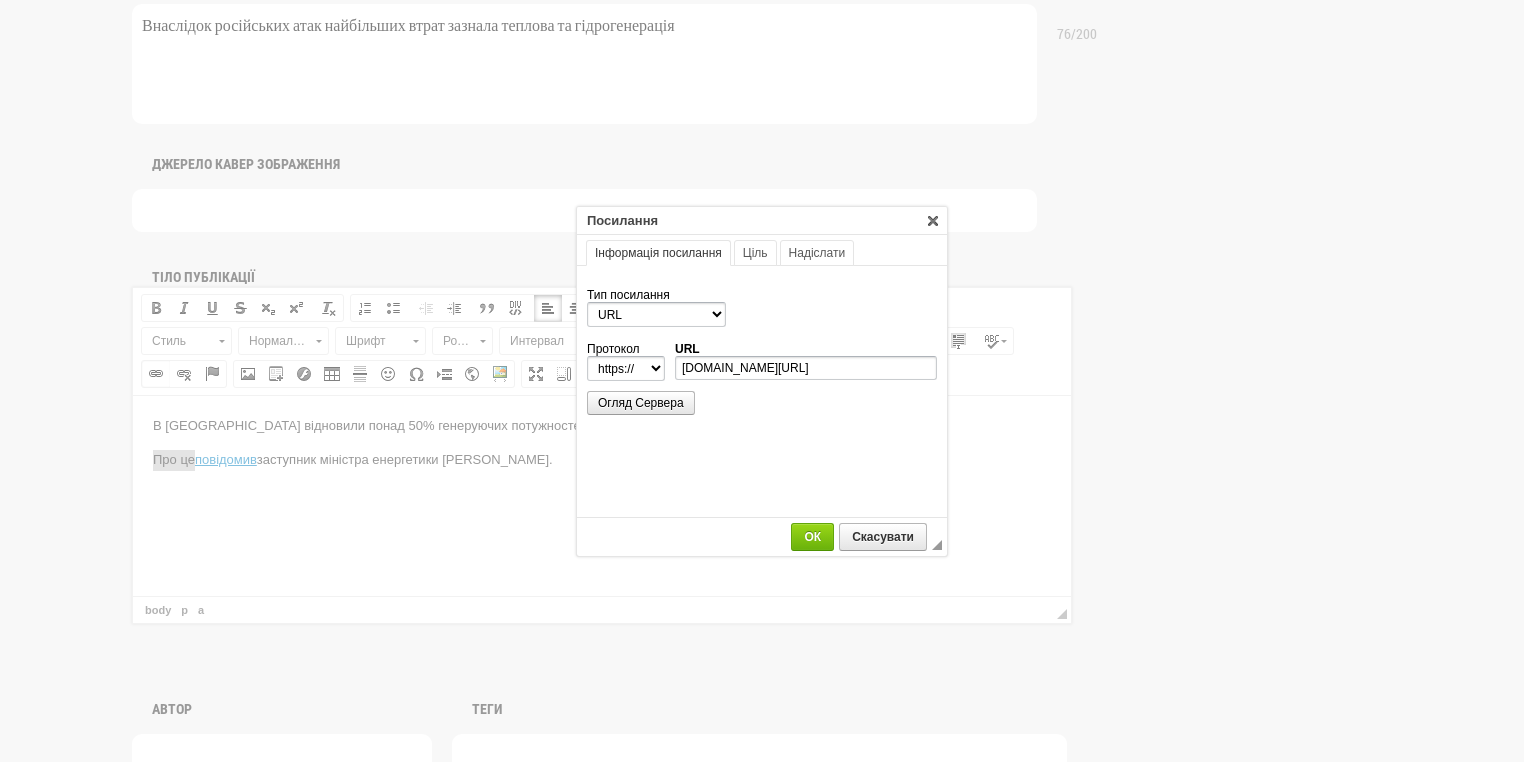 scroll, scrollTop: 0, scrollLeft: 0, axis: both 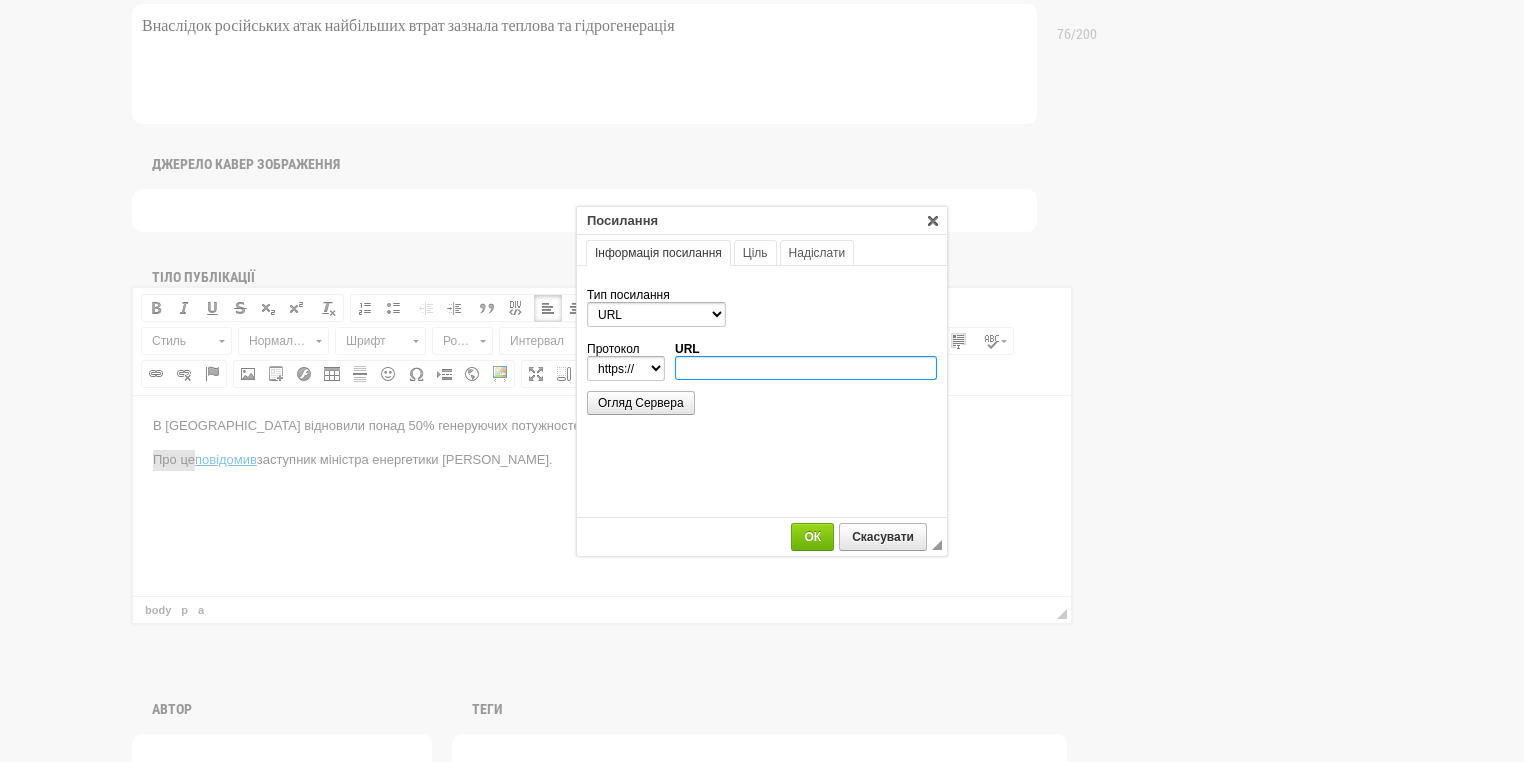 click on "URL" at bounding box center (806, 368) 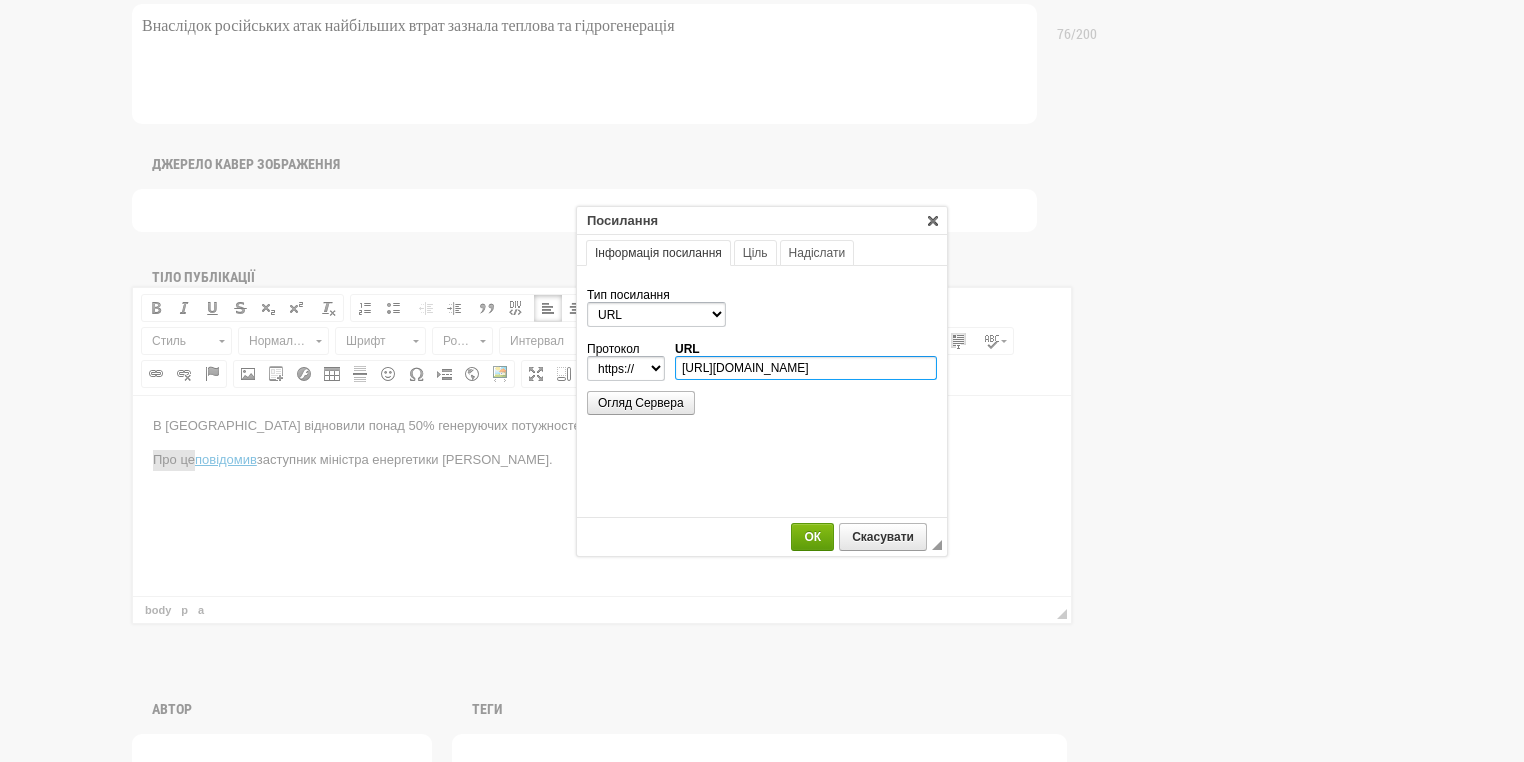 scroll, scrollTop: 0, scrollLeft: 444, axis: horizontal 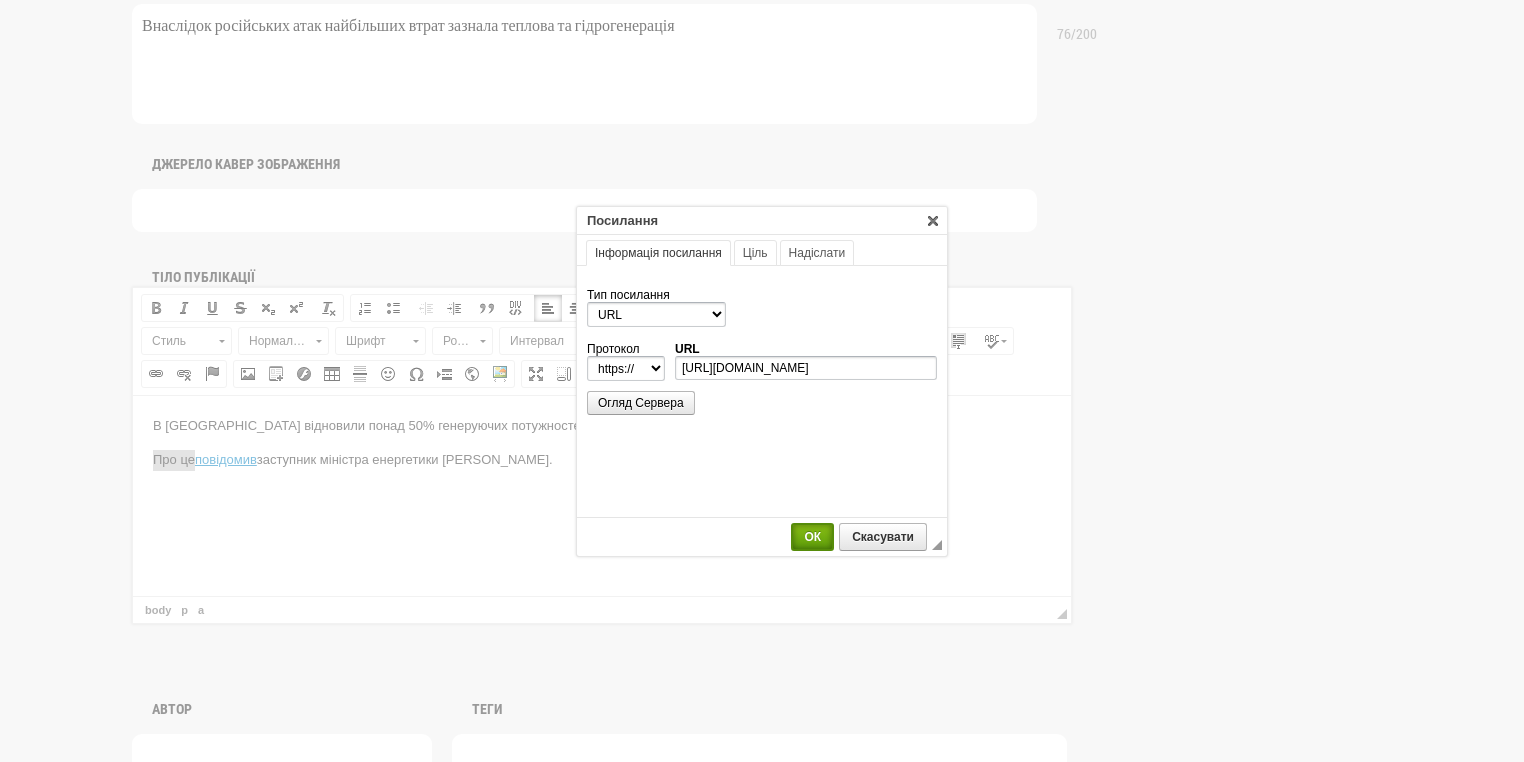 type on "www.mev.gov.ua/novyna/enerhosystema-ye-zbalansovanoyu-pidhotovka-do-opalyuvalnoho-sezonu-vidbuvayetsya-zhidno-z" 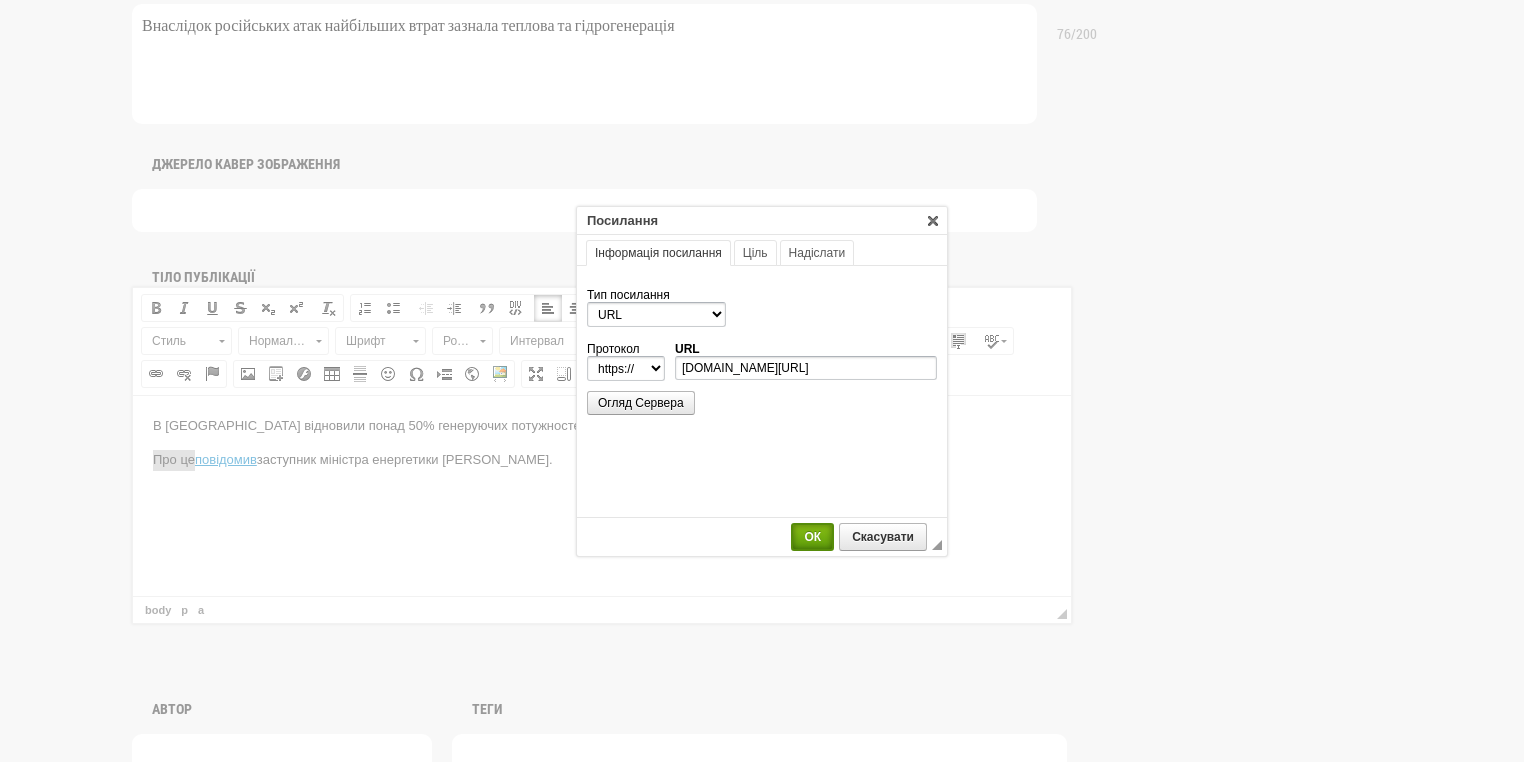 scroll, scrollTop: 0, scrollLeft: 0, axis: both 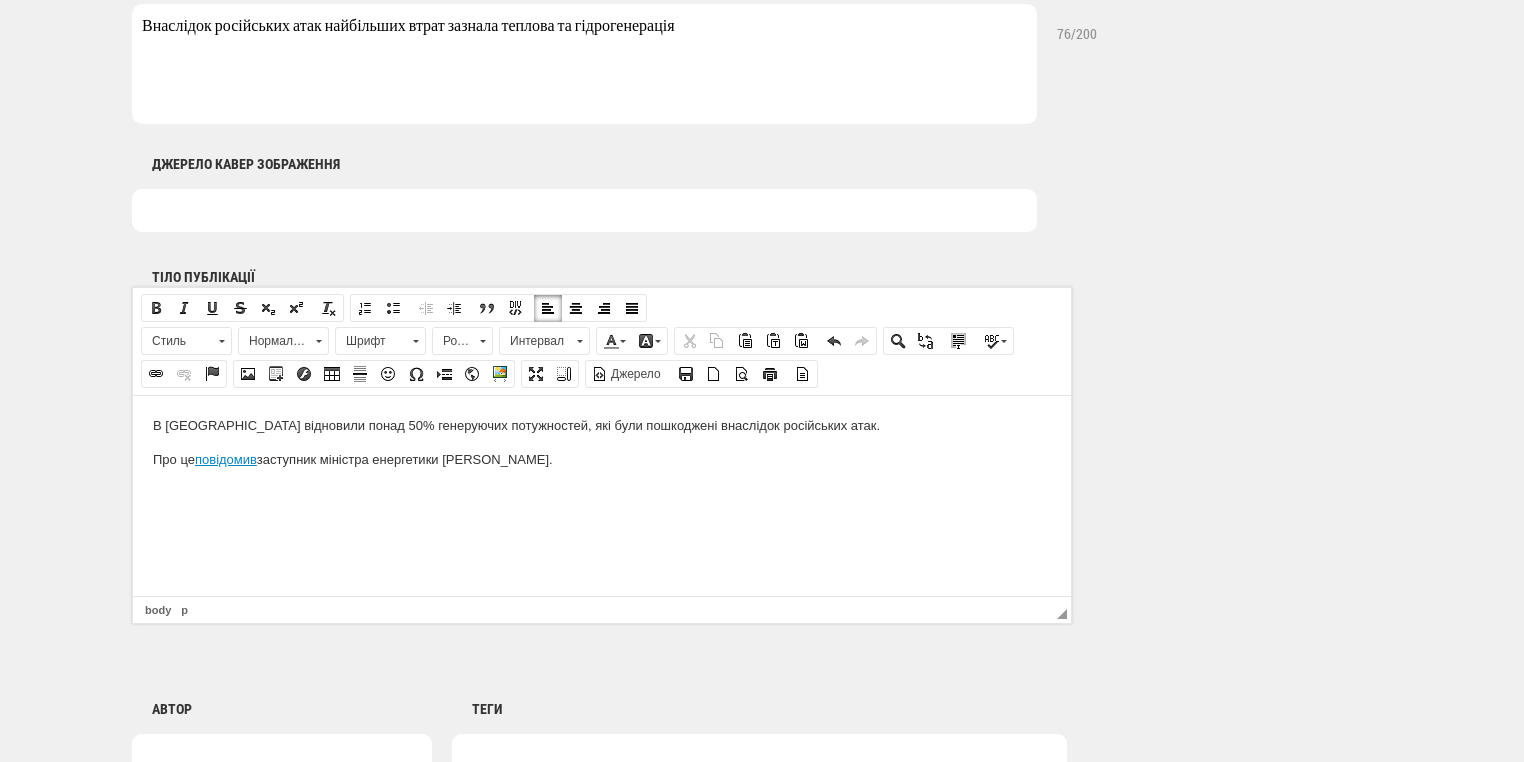 click on "В Україні відновили понад 50% генеруючих потужностей, які були пошкоджені внаслідок російських атак. Про це  повідомив  заступник міністра енергетики Микола Колісник." at bounding box center (602, 459) 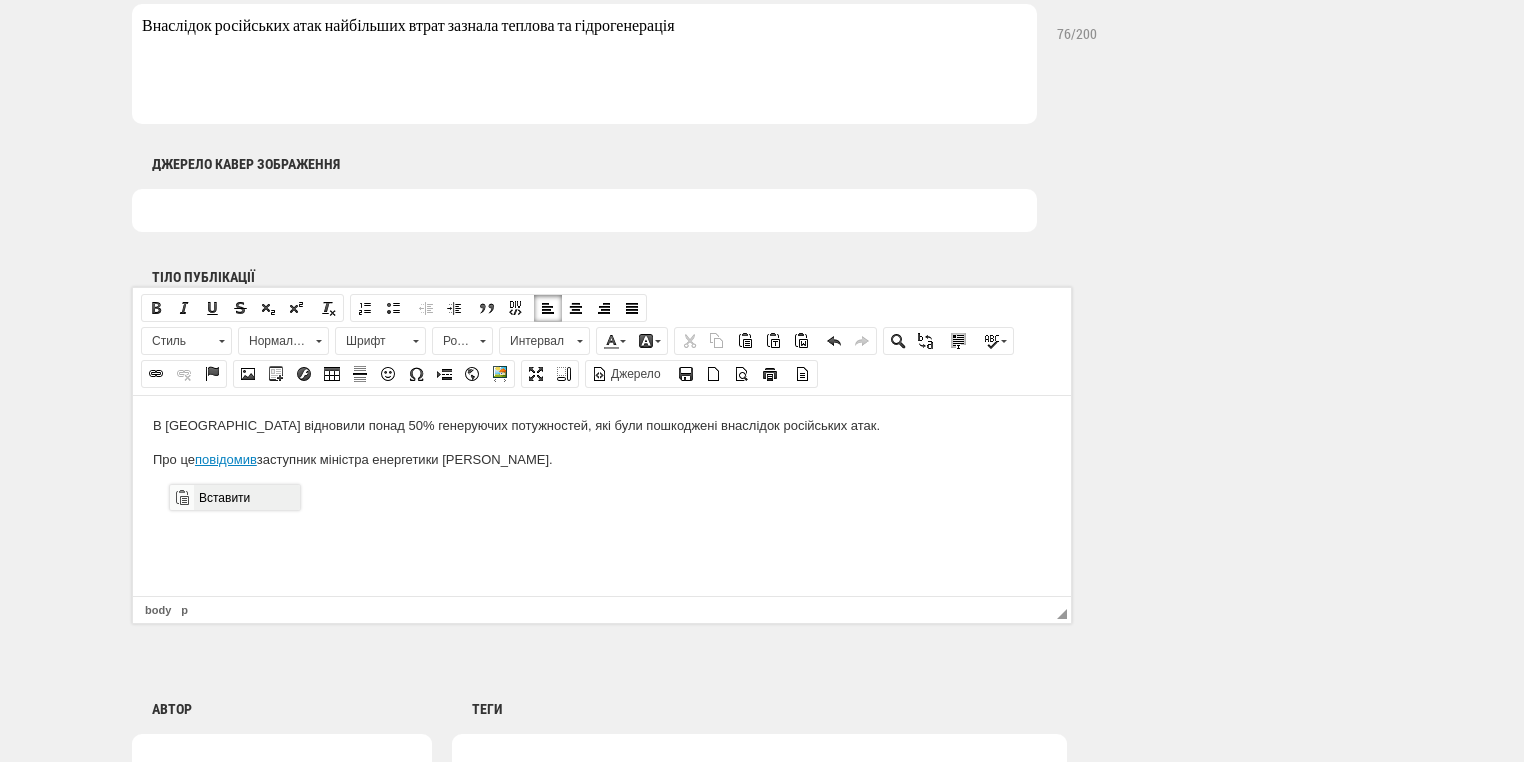 click on "Вставити" at bounding box center (246, 497) 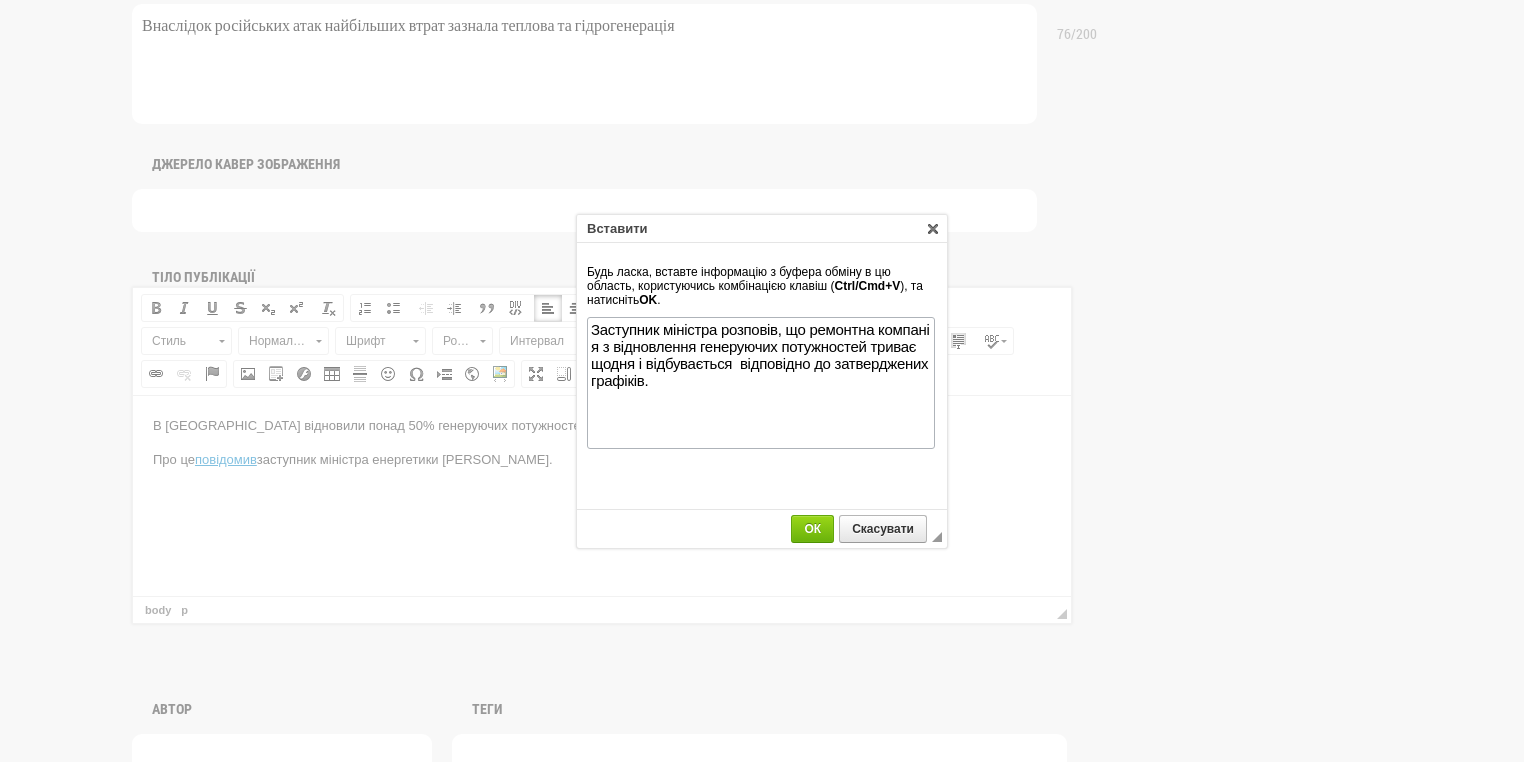 scroll, scrollTop: 0, scrollLeft: 0, axis: both 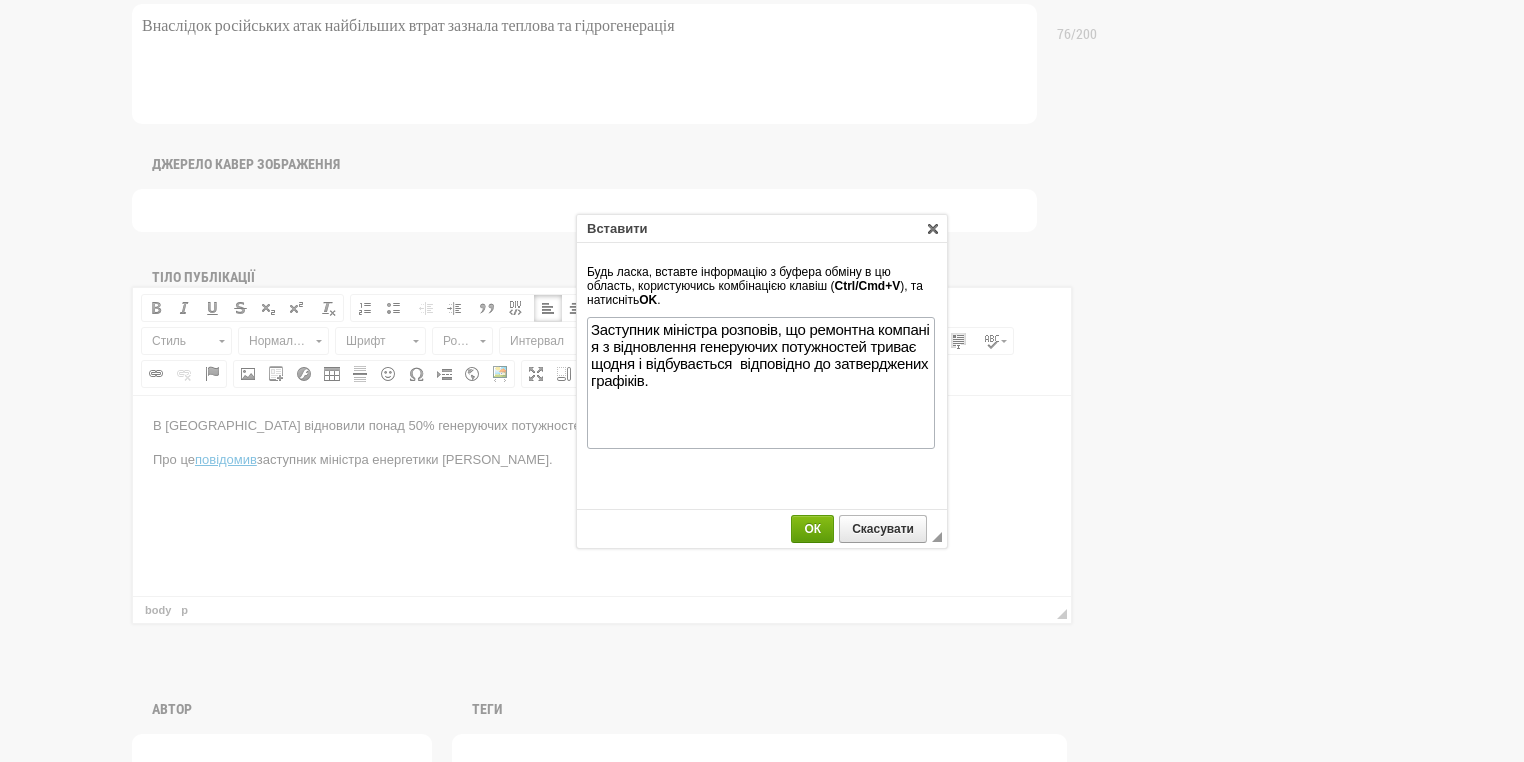 click on "ОК" at bounding box center (812, 529) 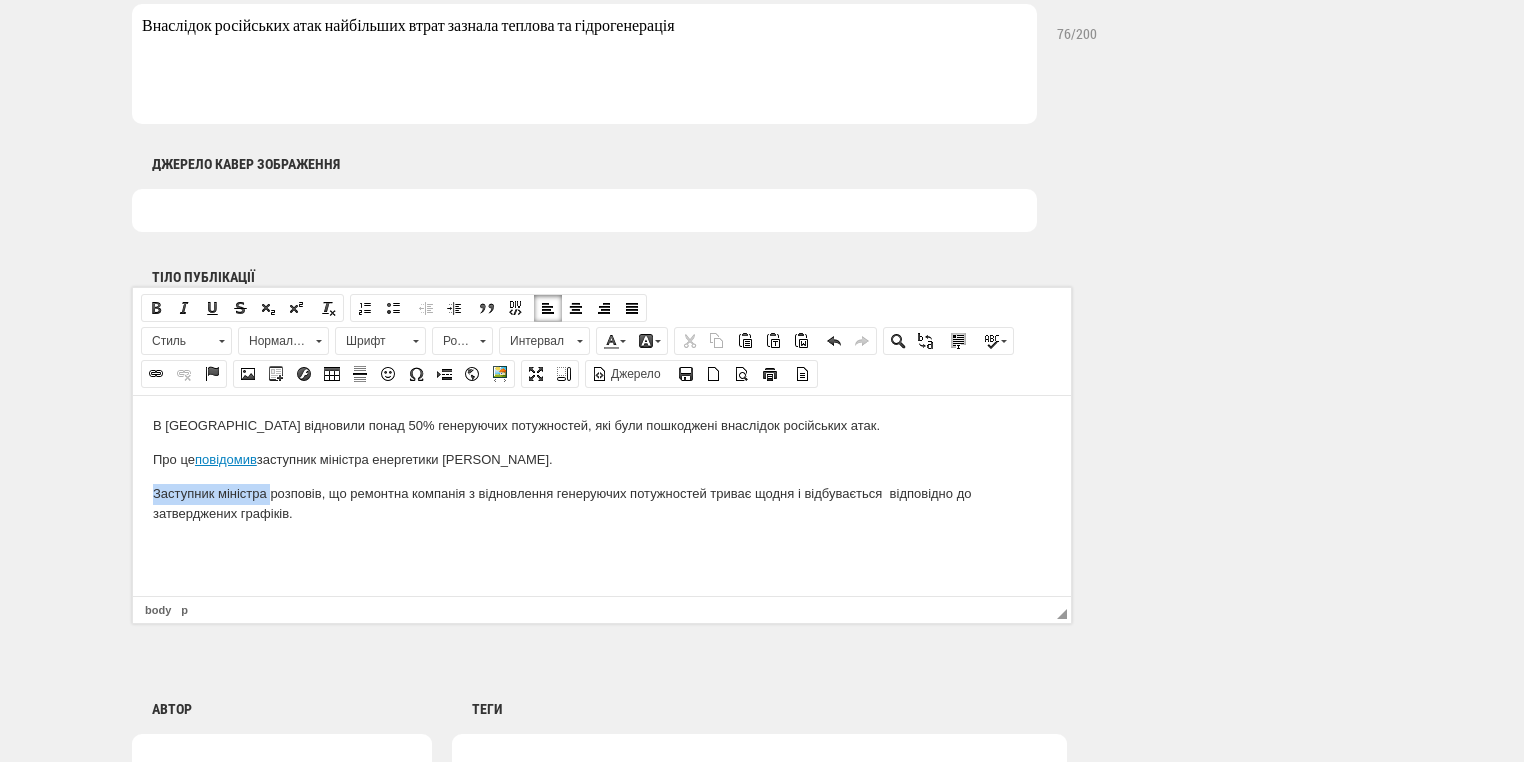 drag, startPoint x: 153, startPoint y: 494, endPoint x: 269, endPoint y: 492, distance: 116.01724 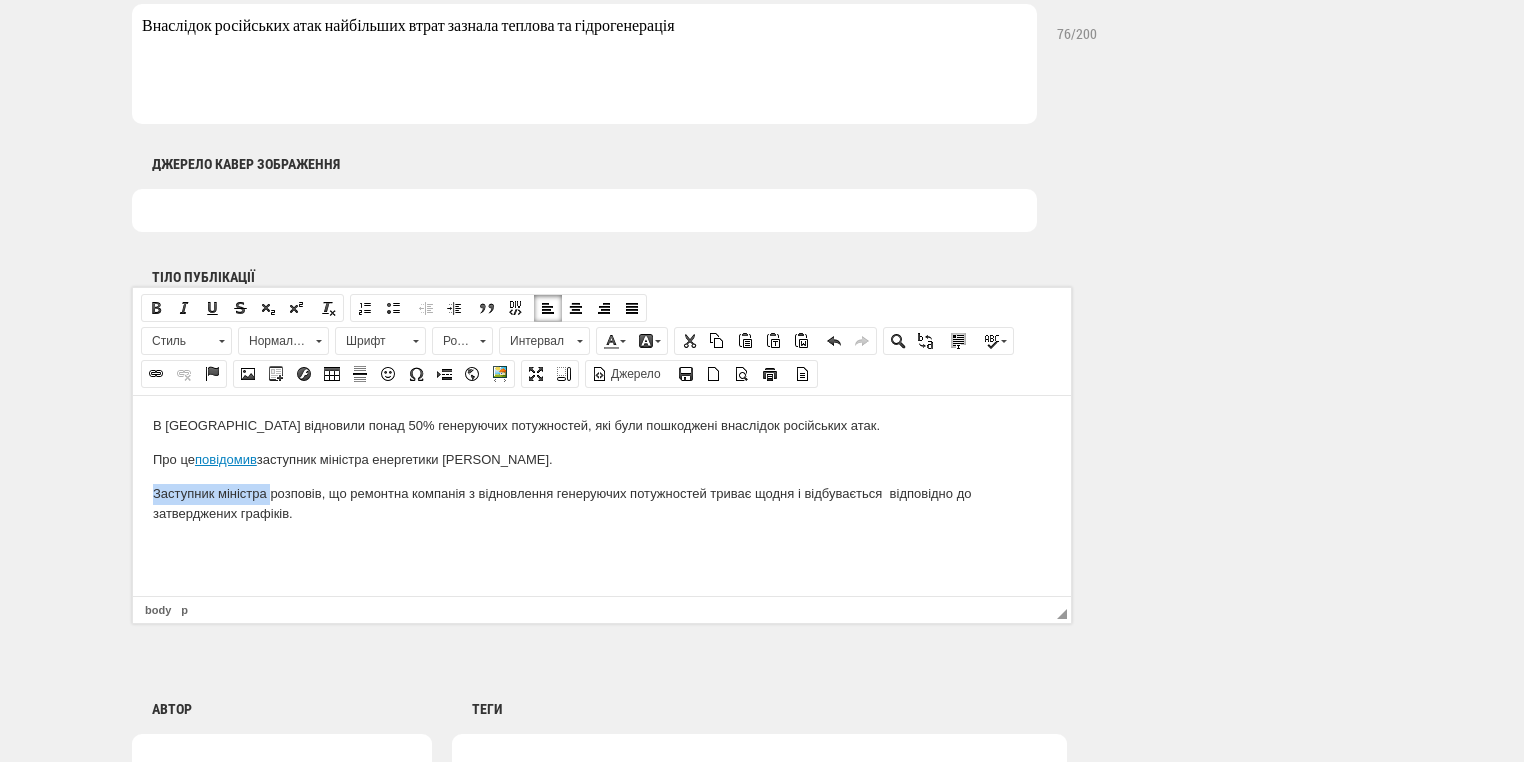 type 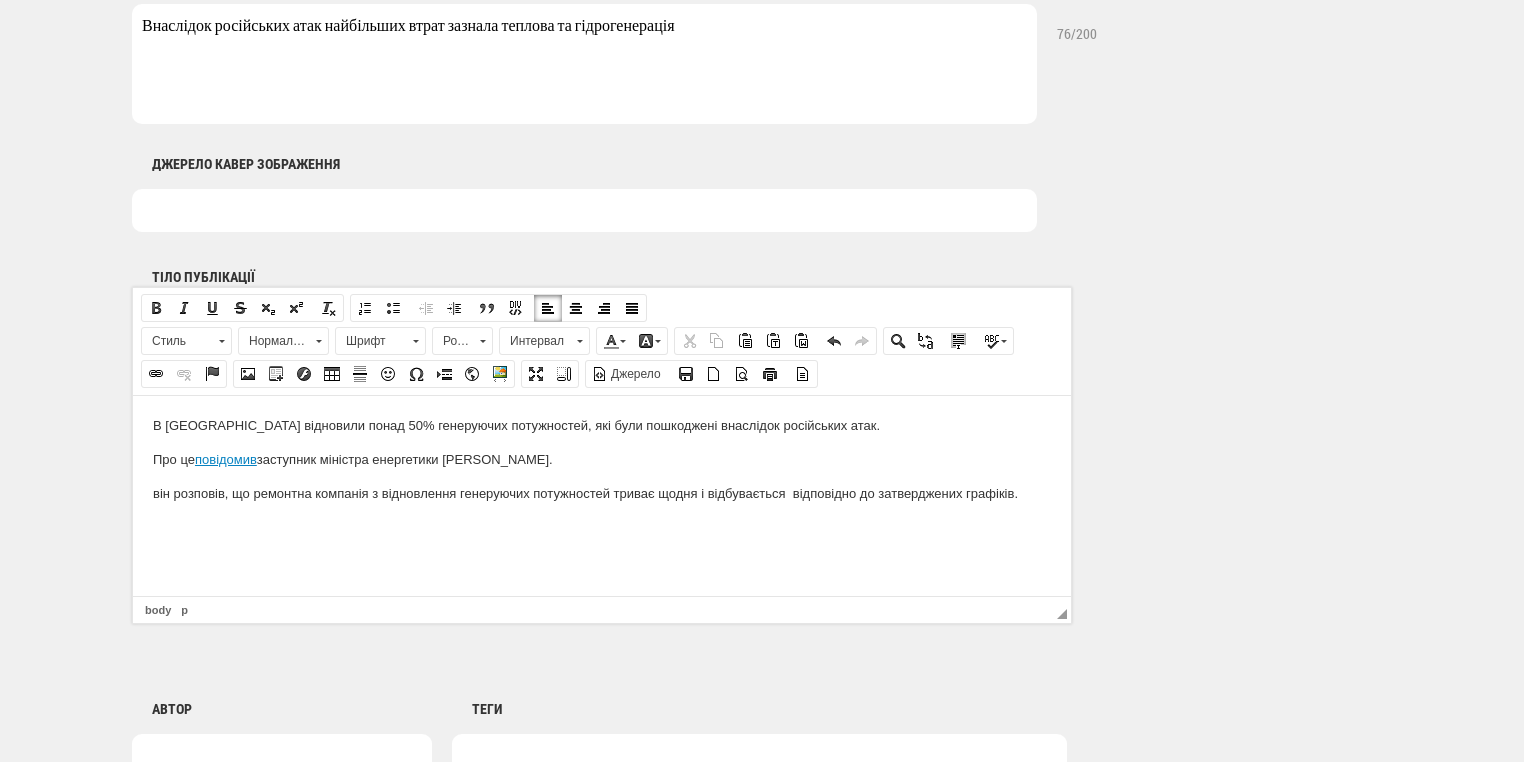 click on "він розповів, що ремонтна компанія з відновлення генеруючих потужностей триває щодня і відбувається  відповідно до затверджених графіків." at bounding box center (602, 493) 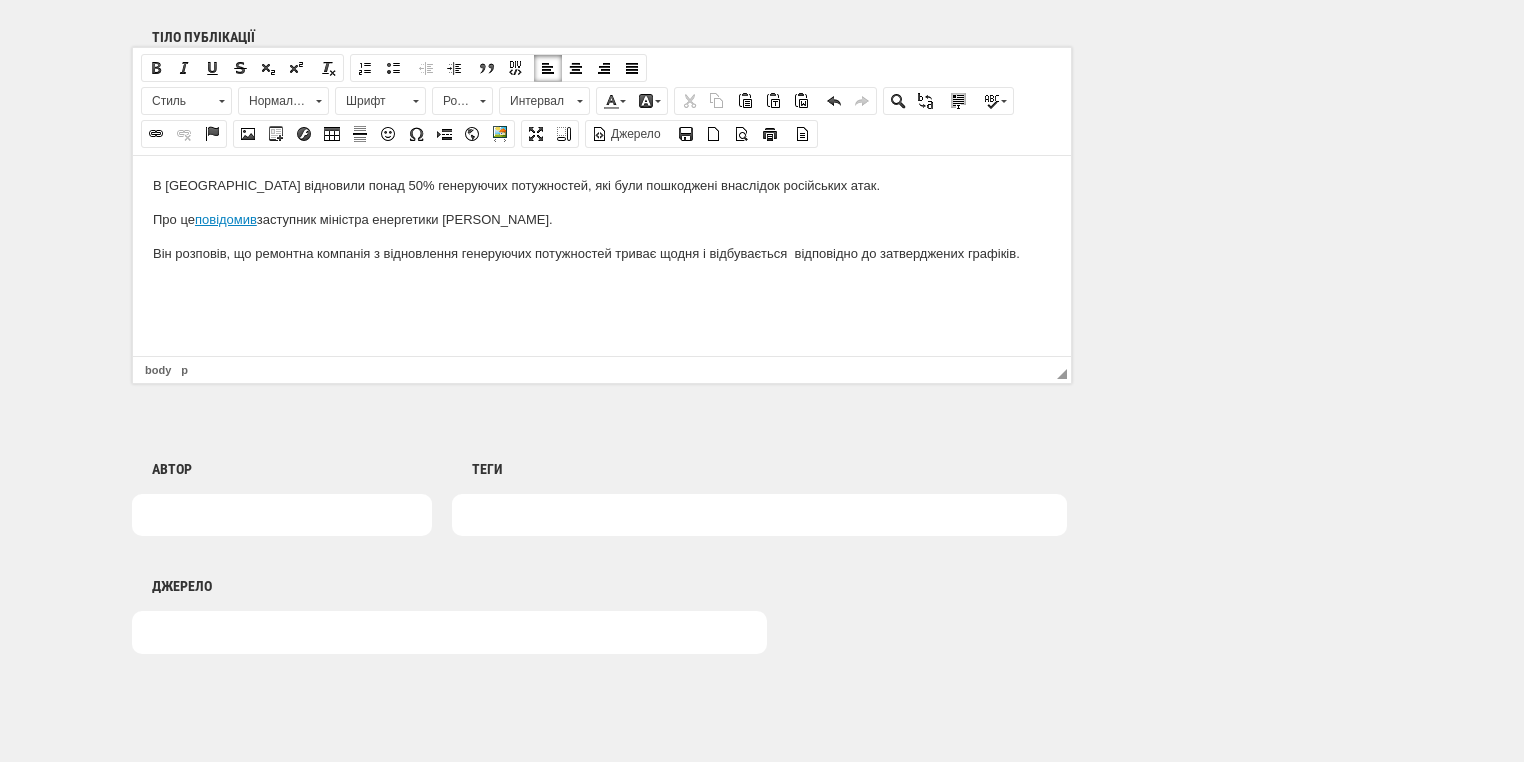 scroll, scrollTop: 1360, scrollLeft: 0, axis: vertical 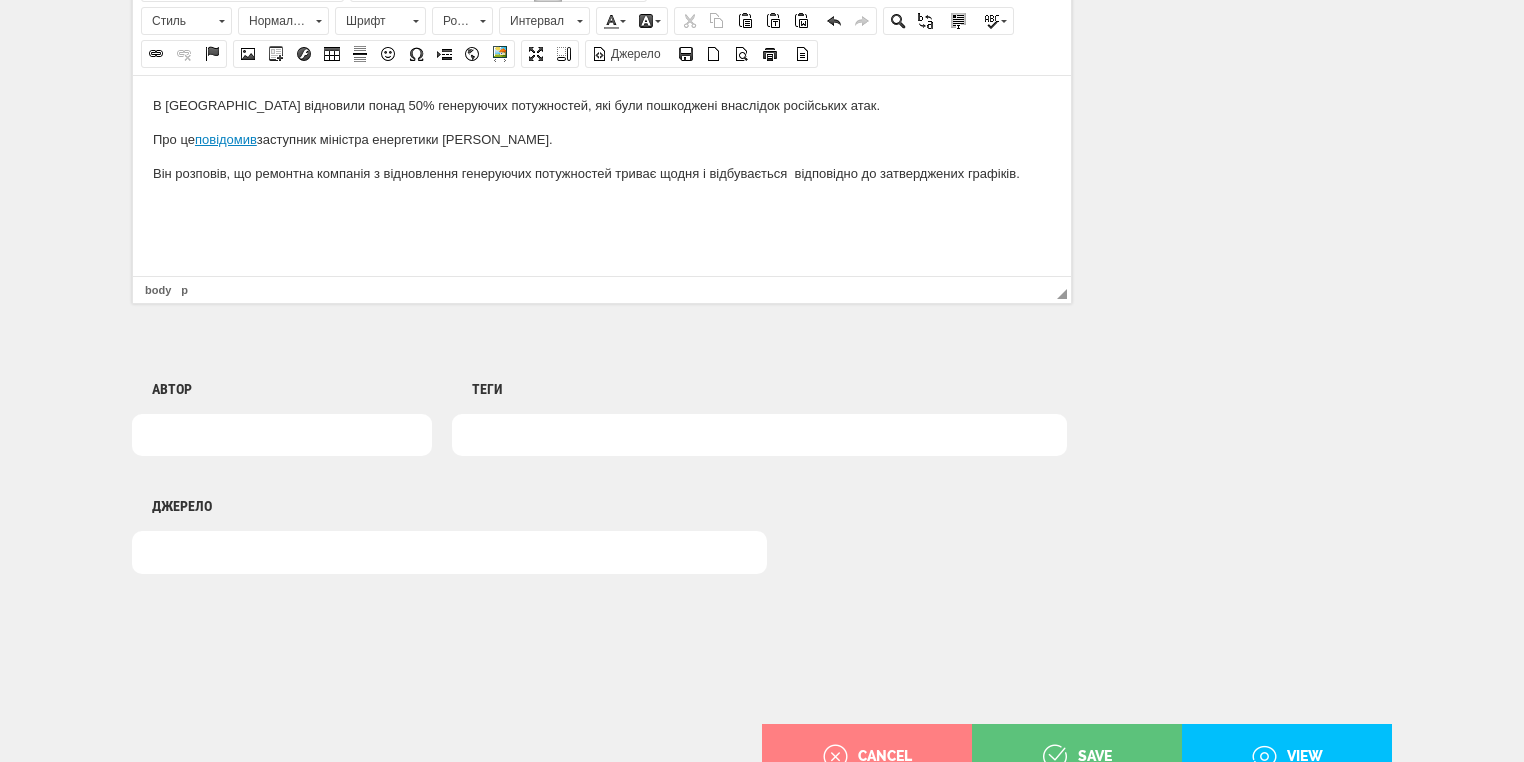 click at bounding box center (282, 435) 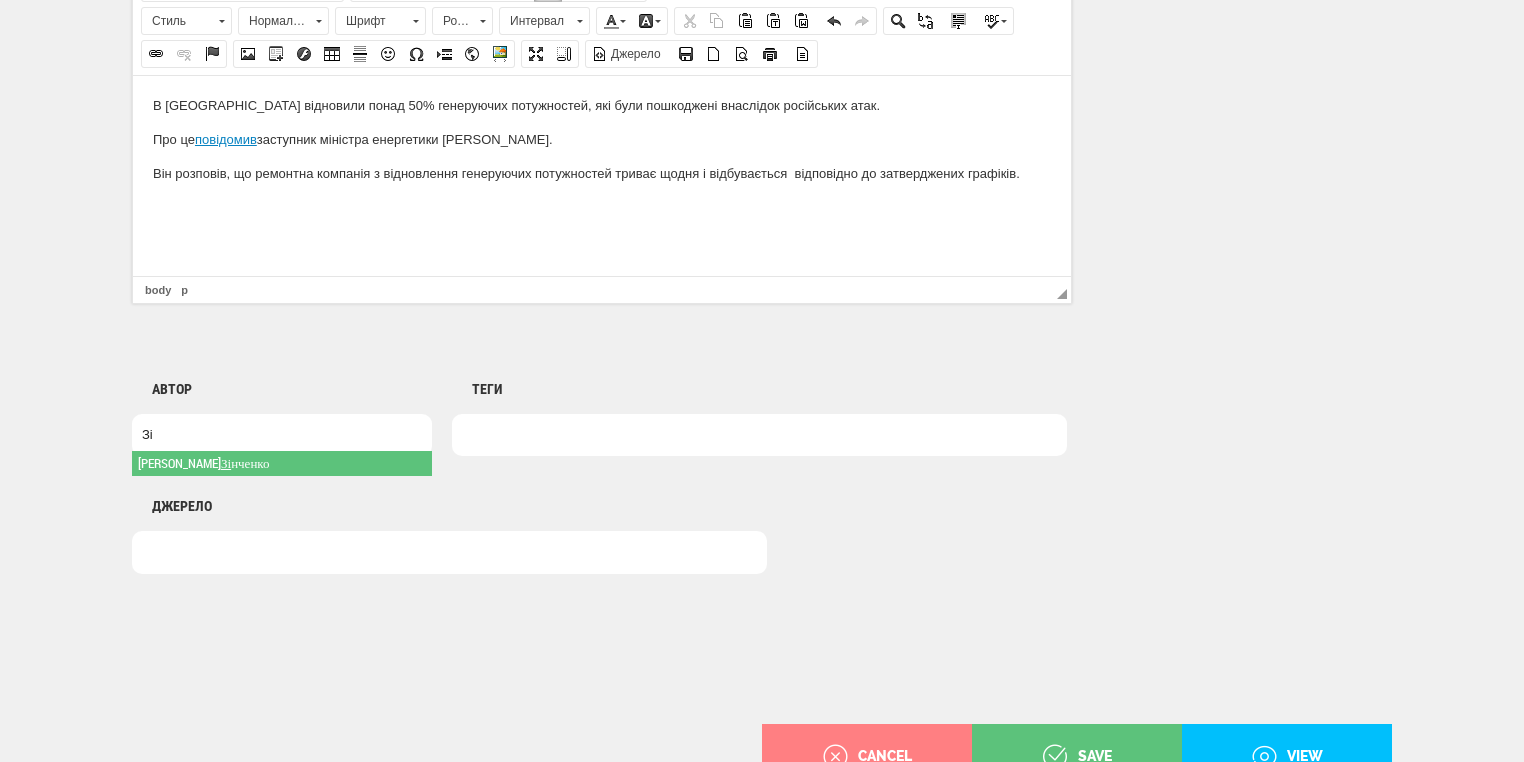 type on "Зі" 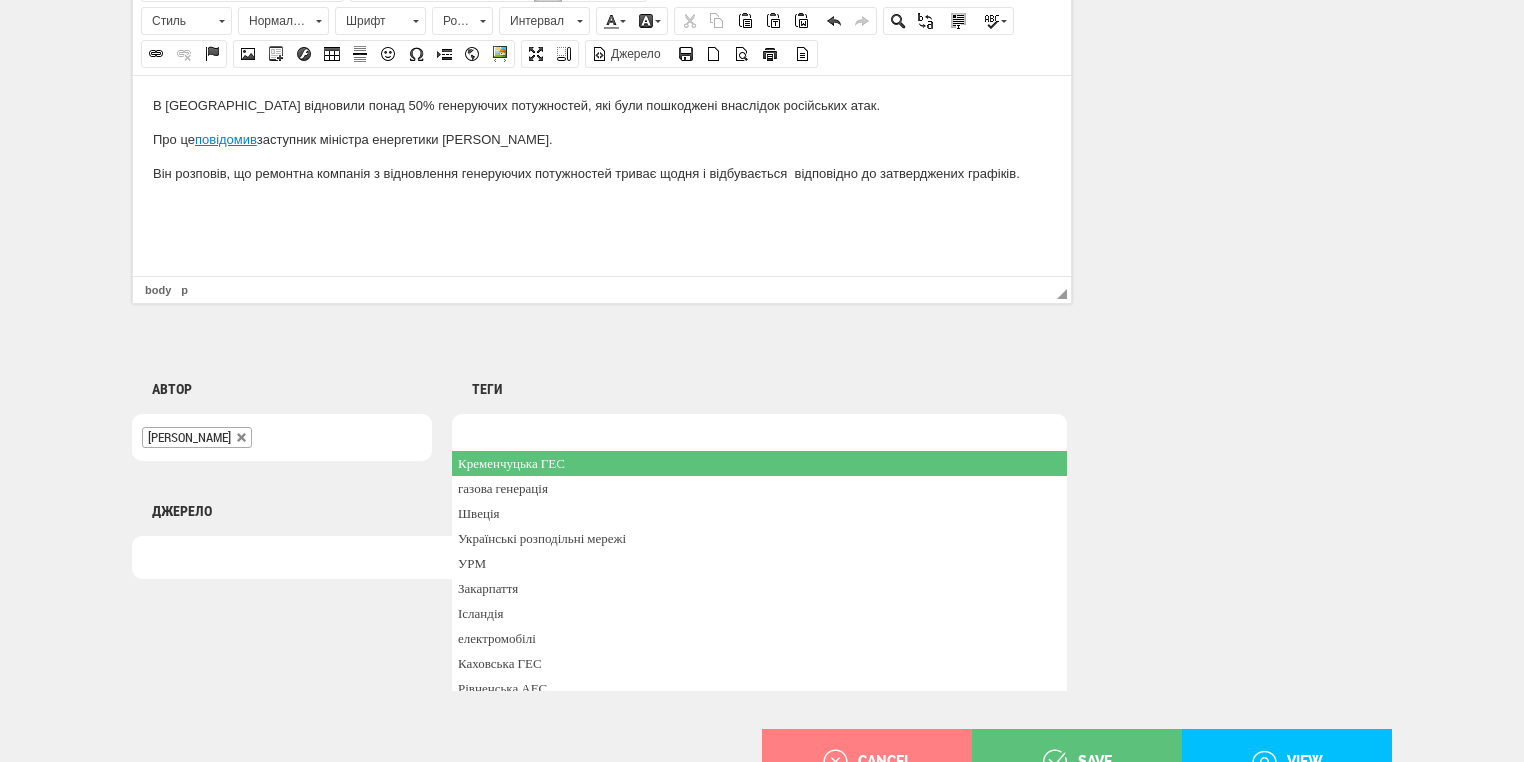 click at bounding box center [759, 435] 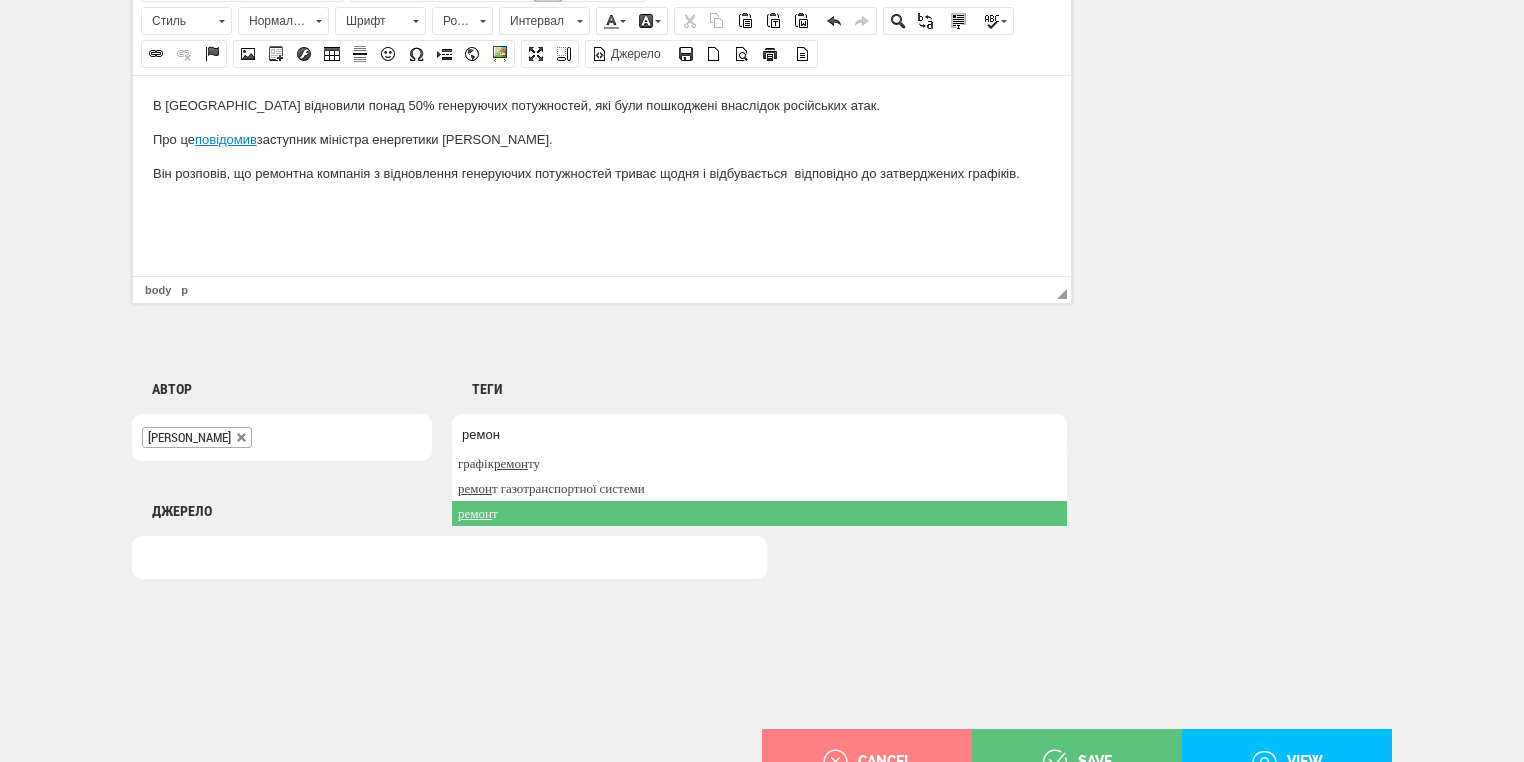 type on "ремон" 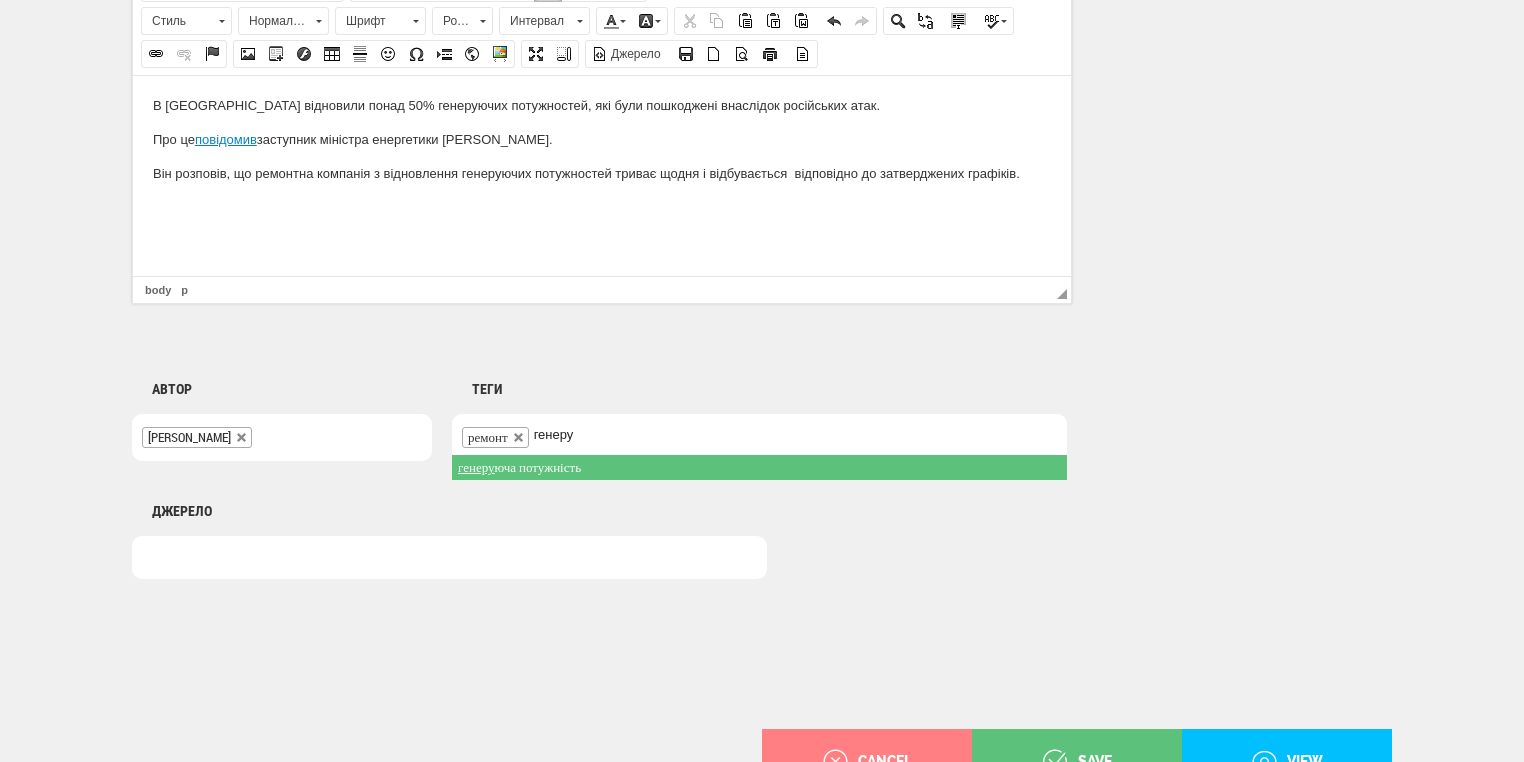 type on "генеру" 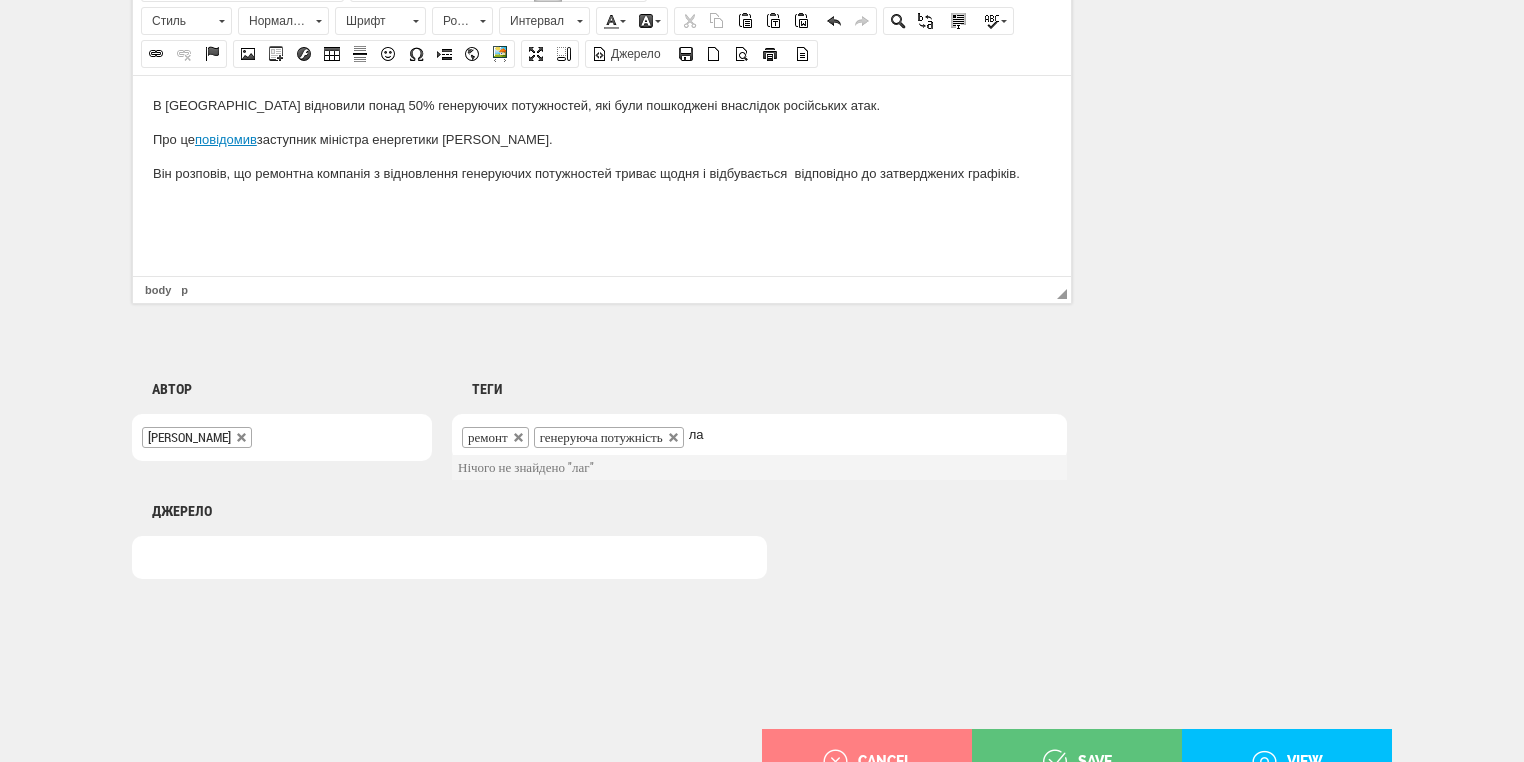 type on "л" 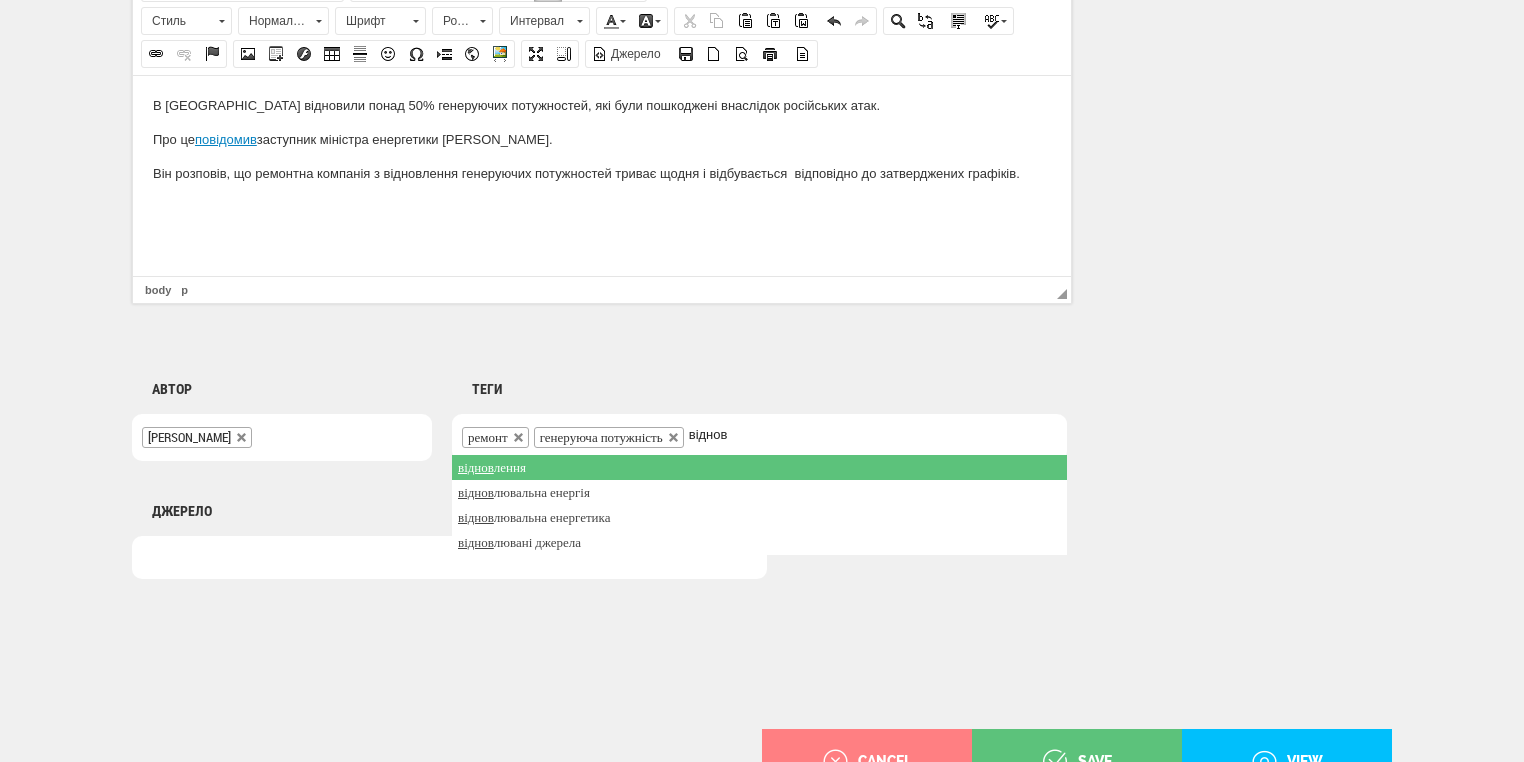 type on "віднов" 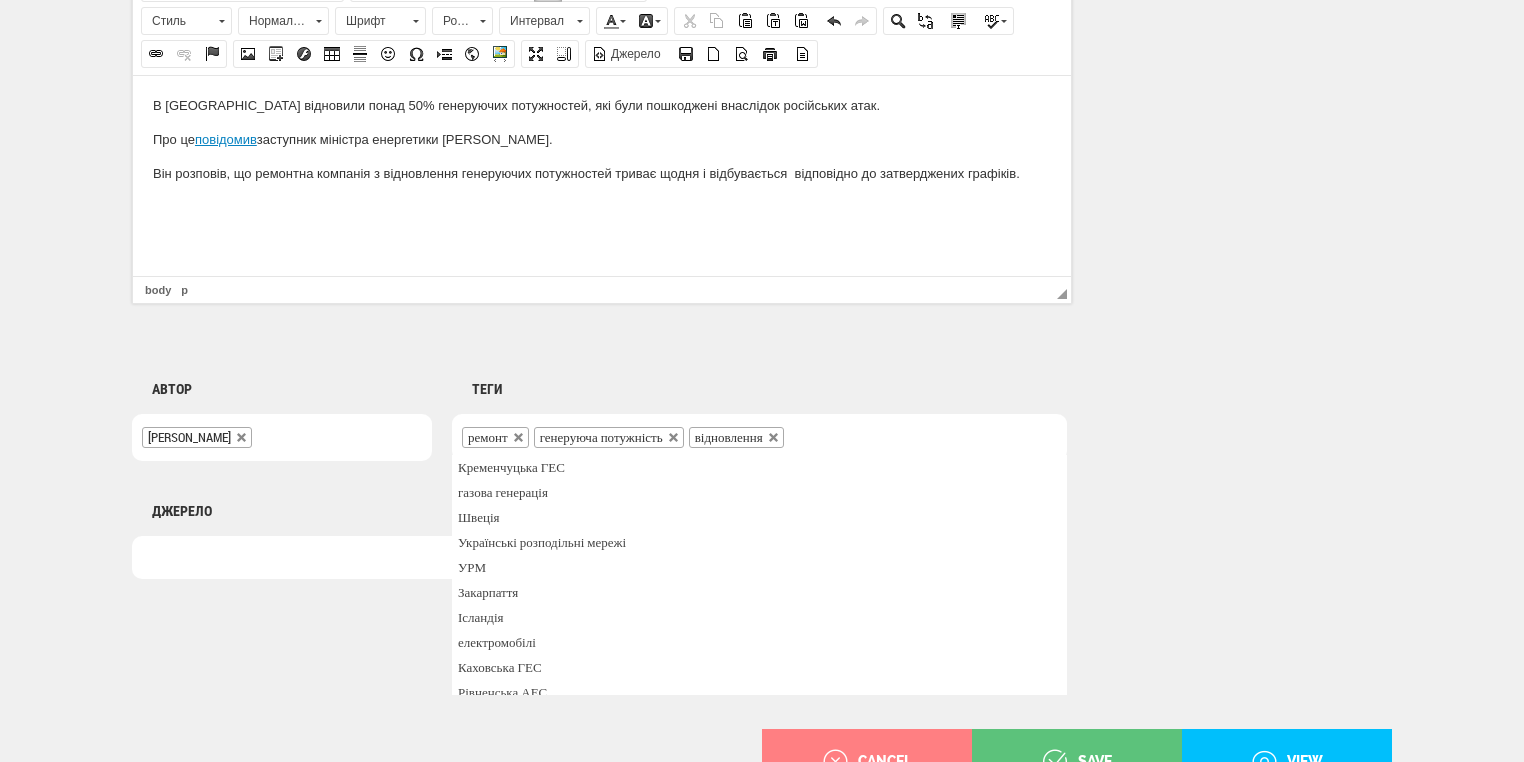 click at bounding box center [602, 206] 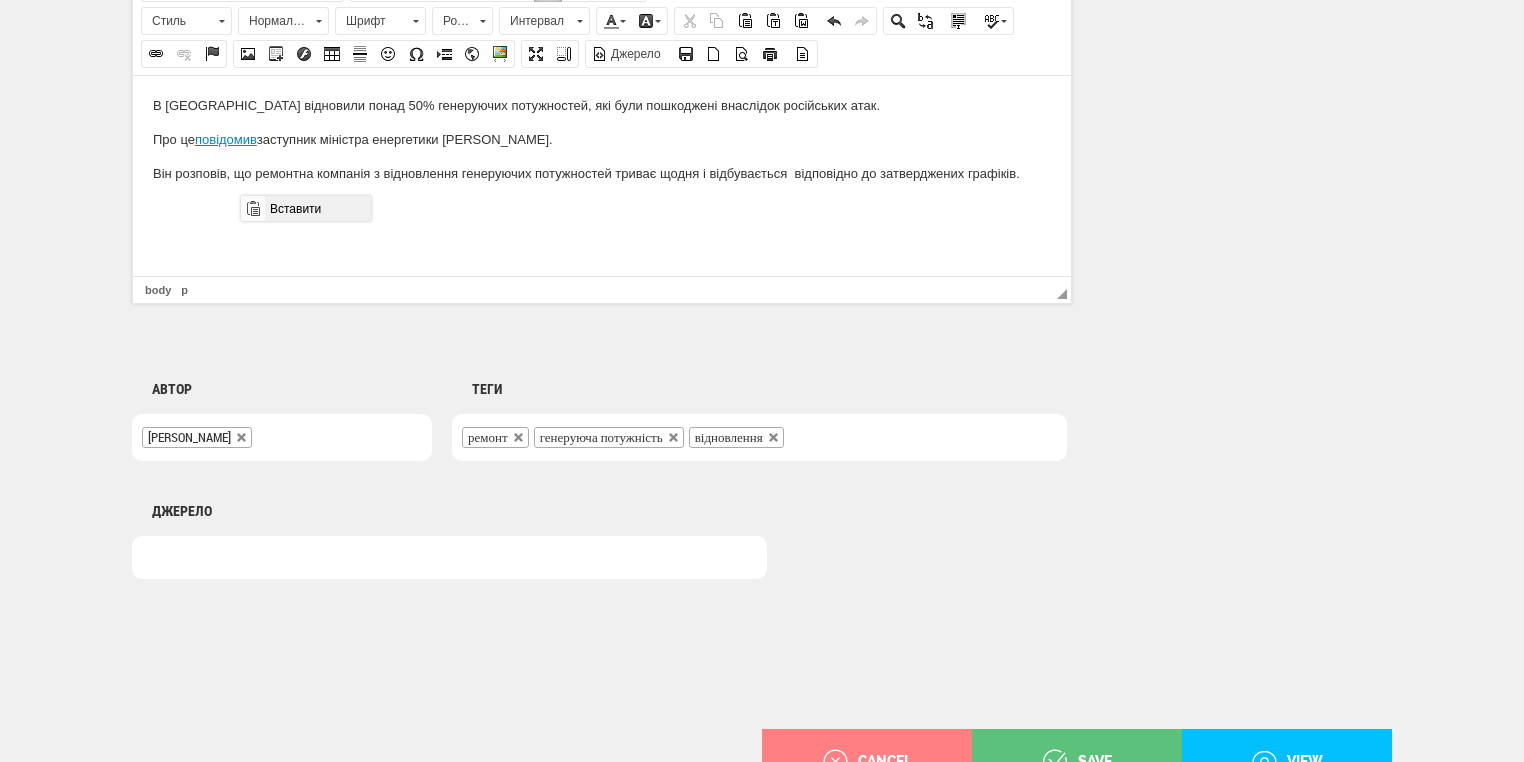 drag, startPoint x: 295, startPoint y: 213, endPoint x: 791, endPoint y: 452, distance: 550.5788 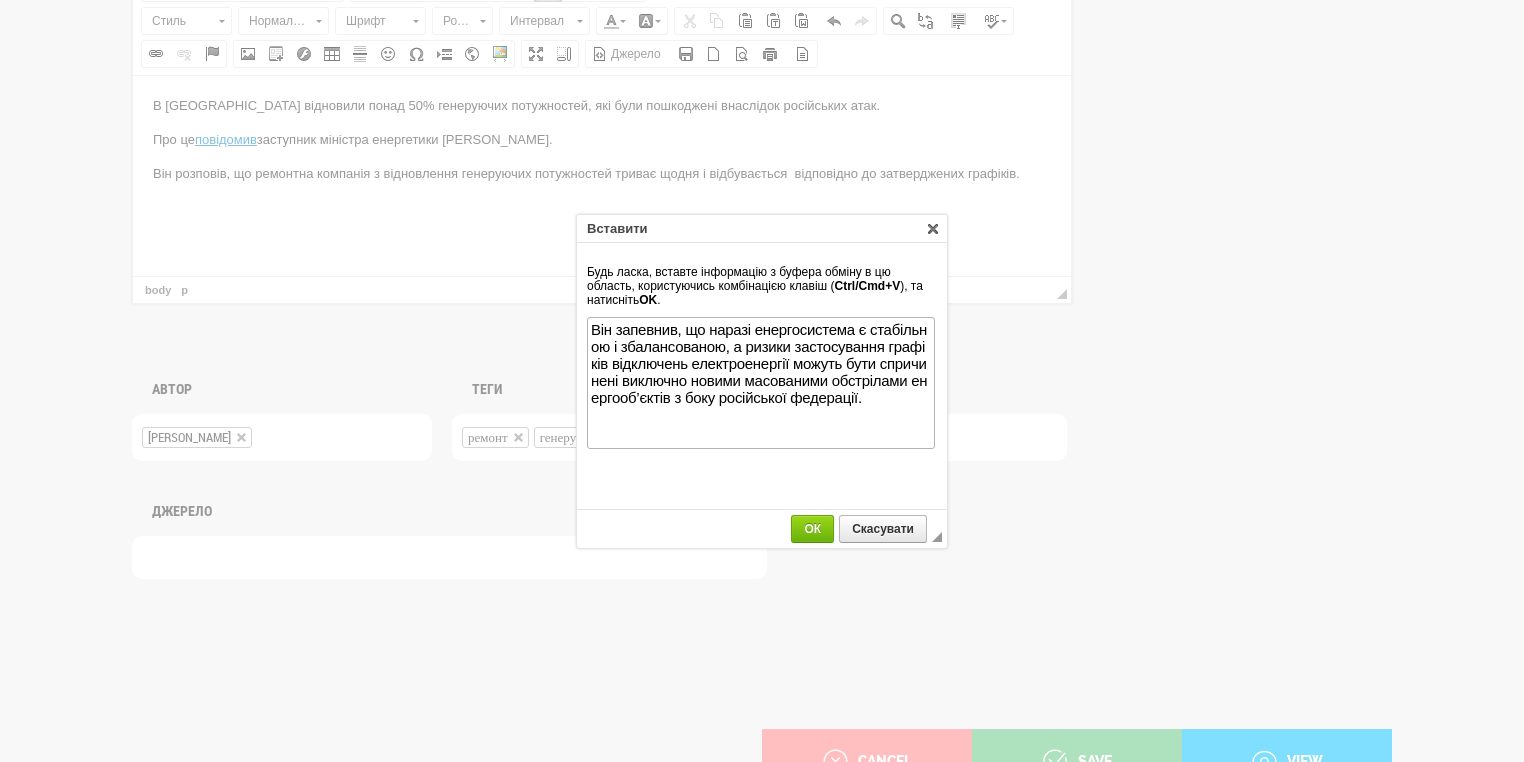 scroll, scrollTop: 0, scrollLeft: 0, axis: both 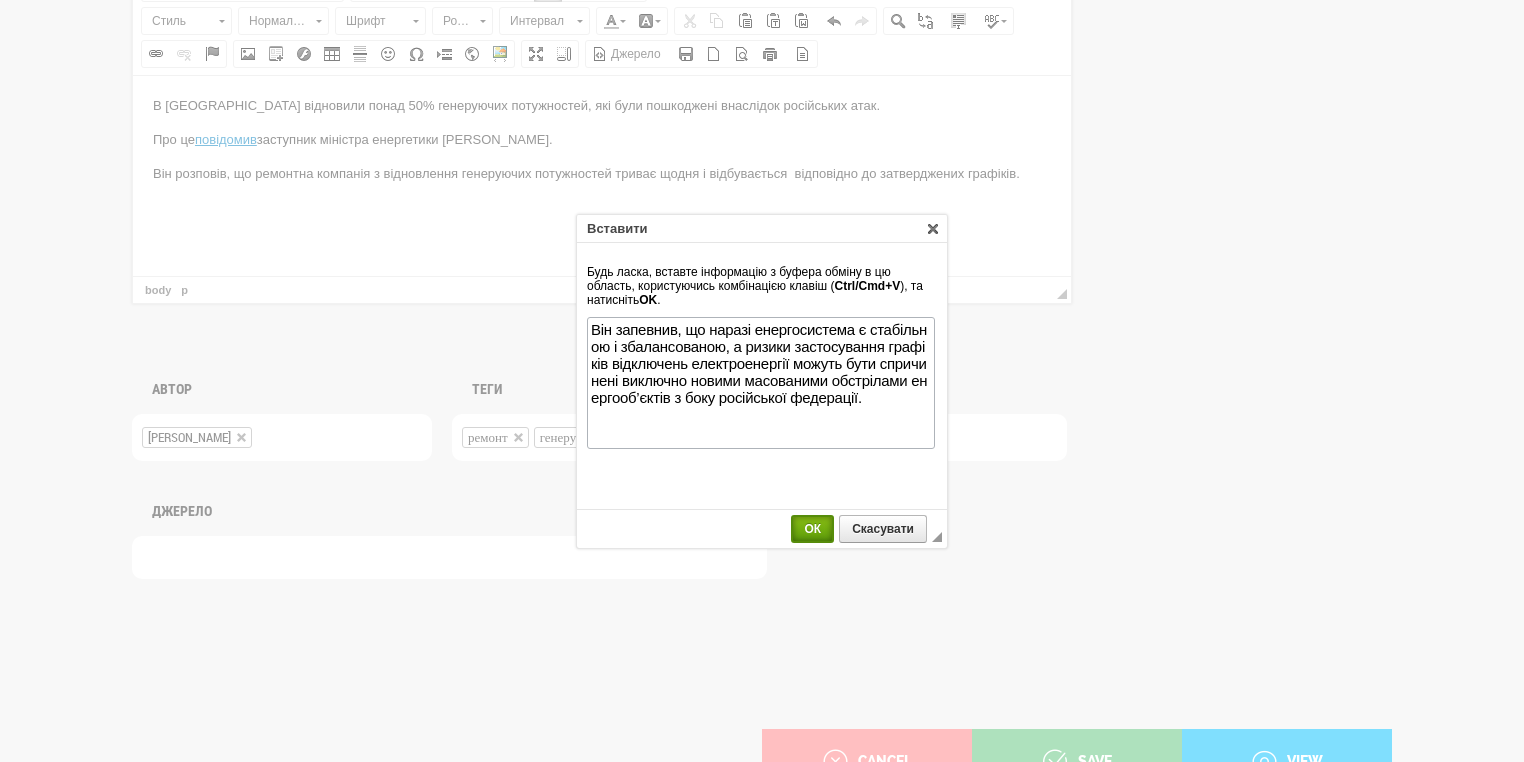 click on "ОК" at bounding box center [812, 529] 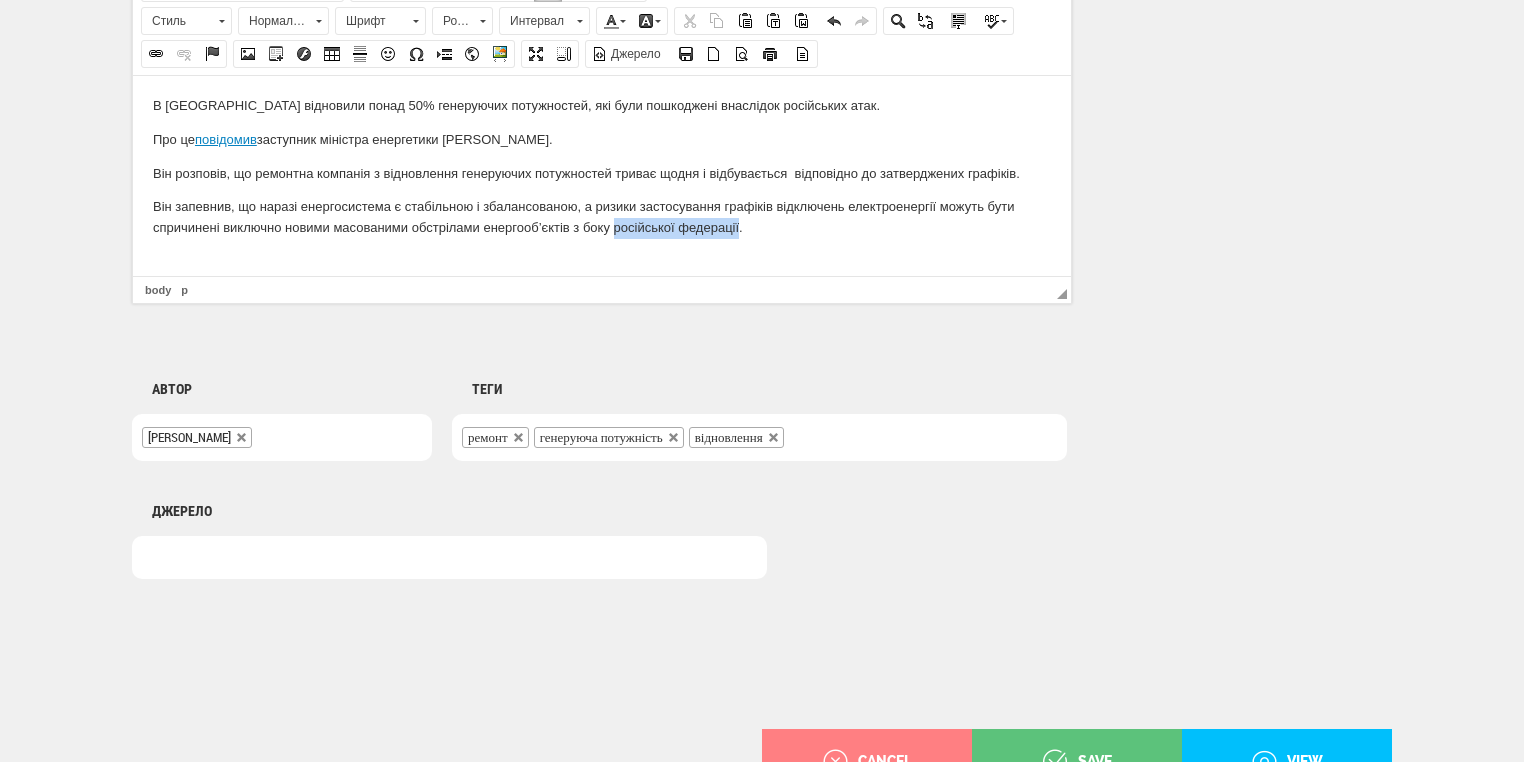 drag, startPoint x: 613, startPoint y: 227, endPoint x: 737, endPoint y: 231, distance: 124.0645 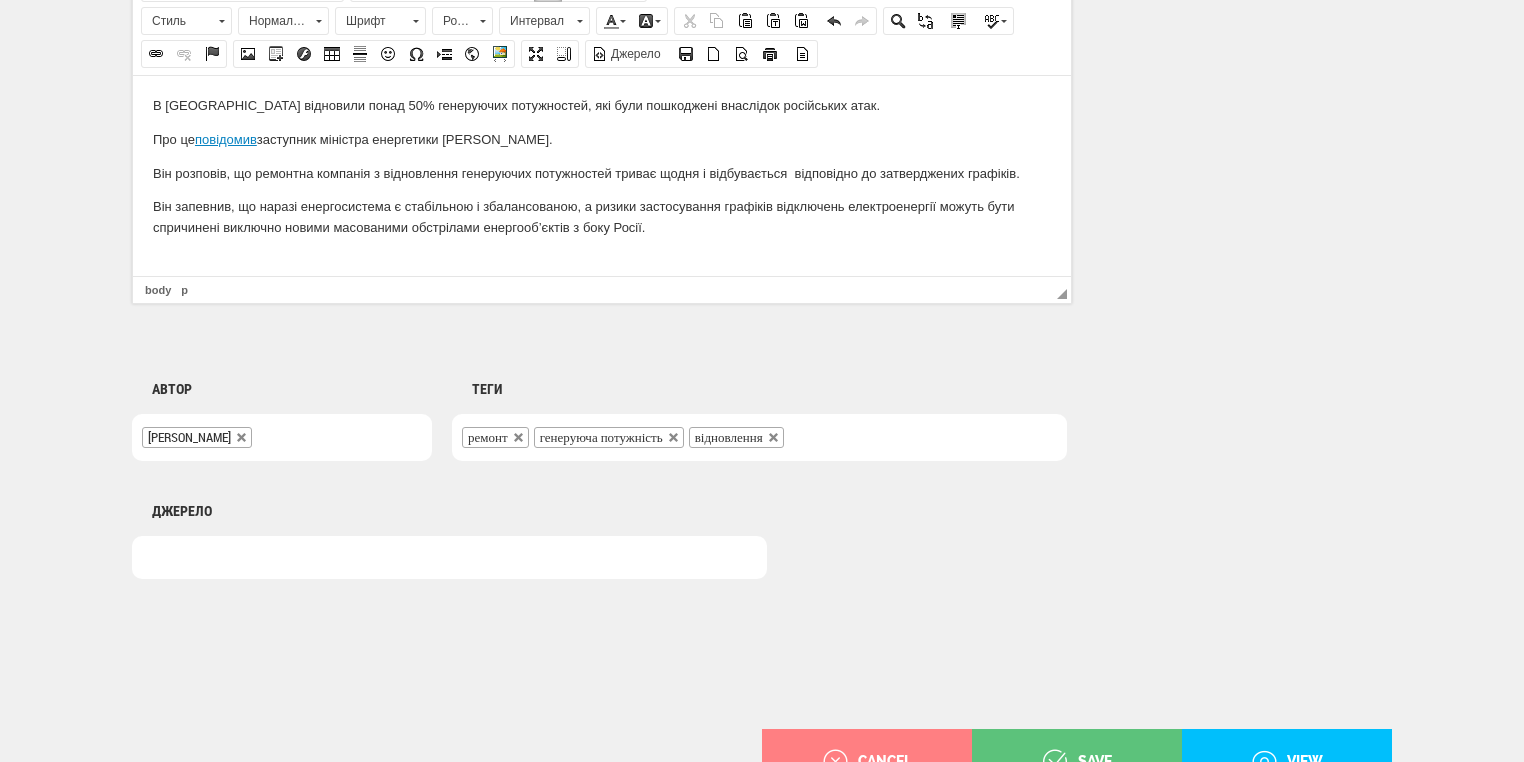 click on "В Україні відновили понад 50% генеруючих потужностей, які були пошкоджені внаслідок російських атак. Про це  повідомив  заступник міністра енергетики Микола Колісник. Він розповів, що ремонтна компанія з відновлення генеруючих потужностей триває щодня і відбувається  відповідно до затверджених графіків. Він запевнив, що наразі енергосистема є стабільною і збалансованою, а ризики застосування графіків відключень електроенергії можуть бути спричинені виключно новими масованими обстрілами енергооб’єктів з боку Росії." at bounding box center (602, 166) 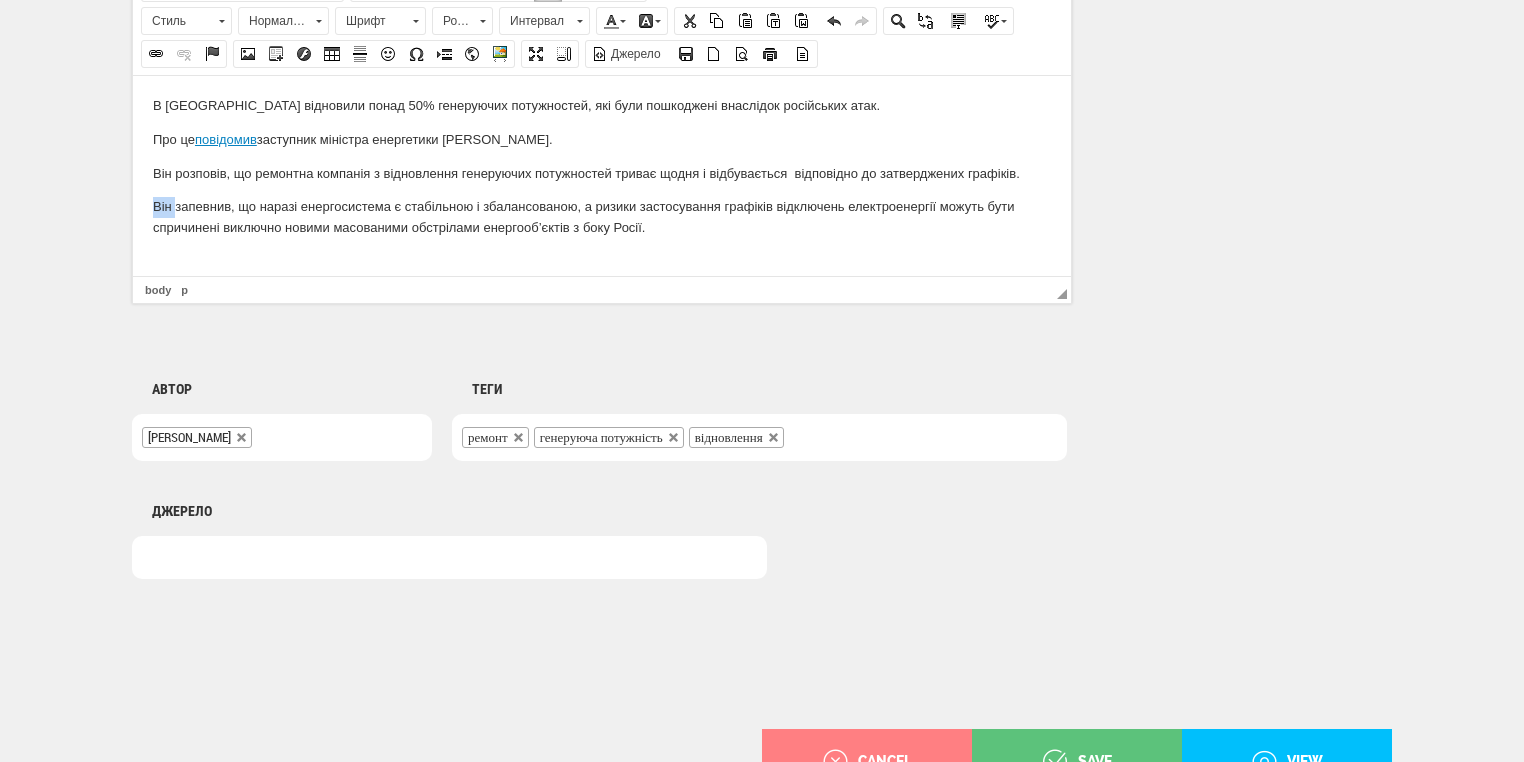 click on "В Україні відновили понад 50% генеруючих потужностей, які були пошкоджені внаслідок російських атак. Про це  повідомив  заступник міністра енергетики Микола Колісник. Він розповів, що ремонтна компанія з відновлення генеруючих потужностей триває щодня і відбувається  відповідно до затверджених графіків. Він запевнив, що наразі енергосистема є стабільною і збалансованою, а ризики застосування графіків відключень електроенергії можуть бути спричинені виключно новими масованими обстрілами енергооб’єктів з боку Росії." at bounding box center [602, 166] 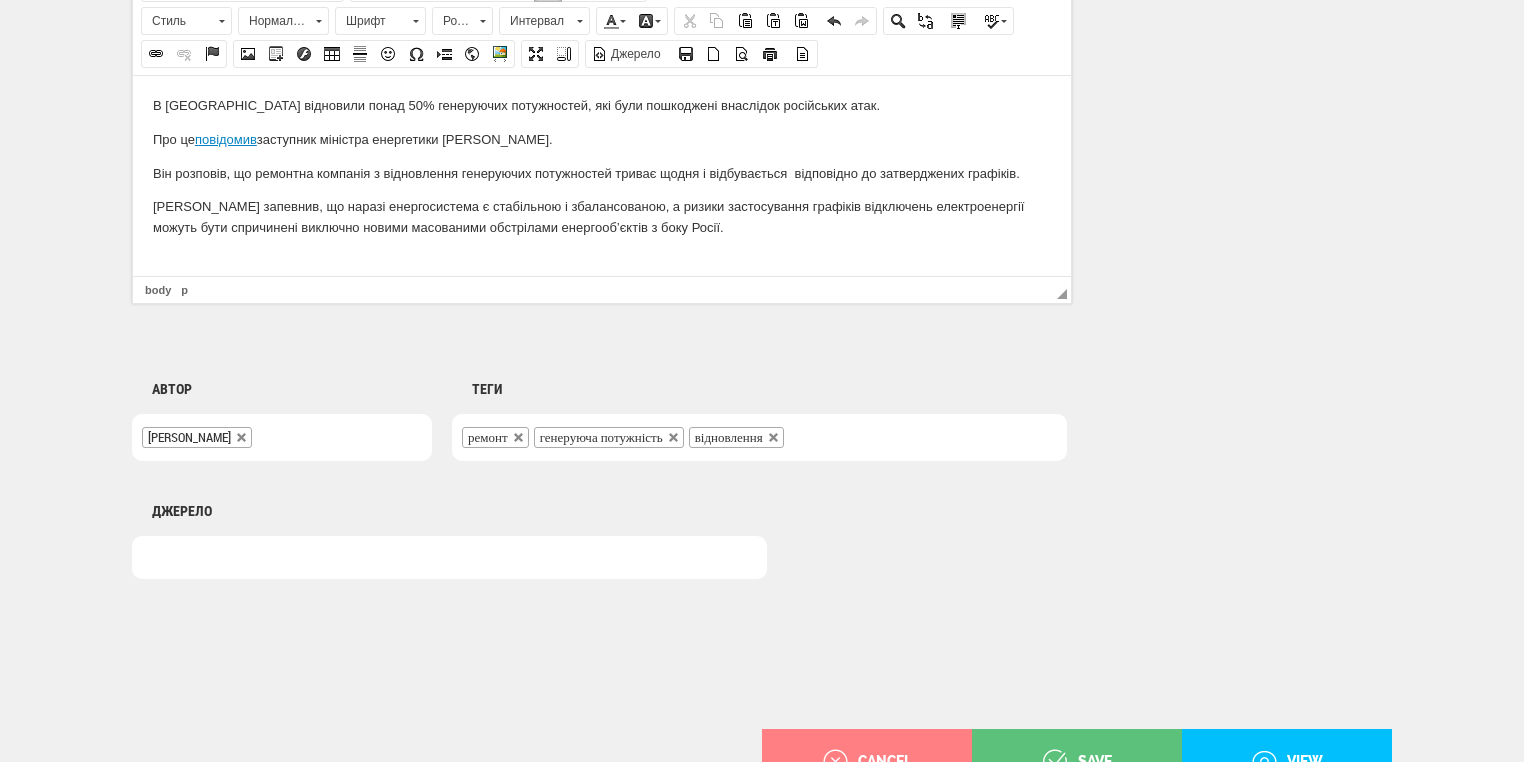 click on "Микола Колісник запевнив, що наразі енергосистема є стабільною і збалансованою, а ризики застосування графіків відключень електроенергії можуть бути спричинені виключно новими масованими обстрілами енергооб’єктів з боку Росії." at bounding box center (602, 217) 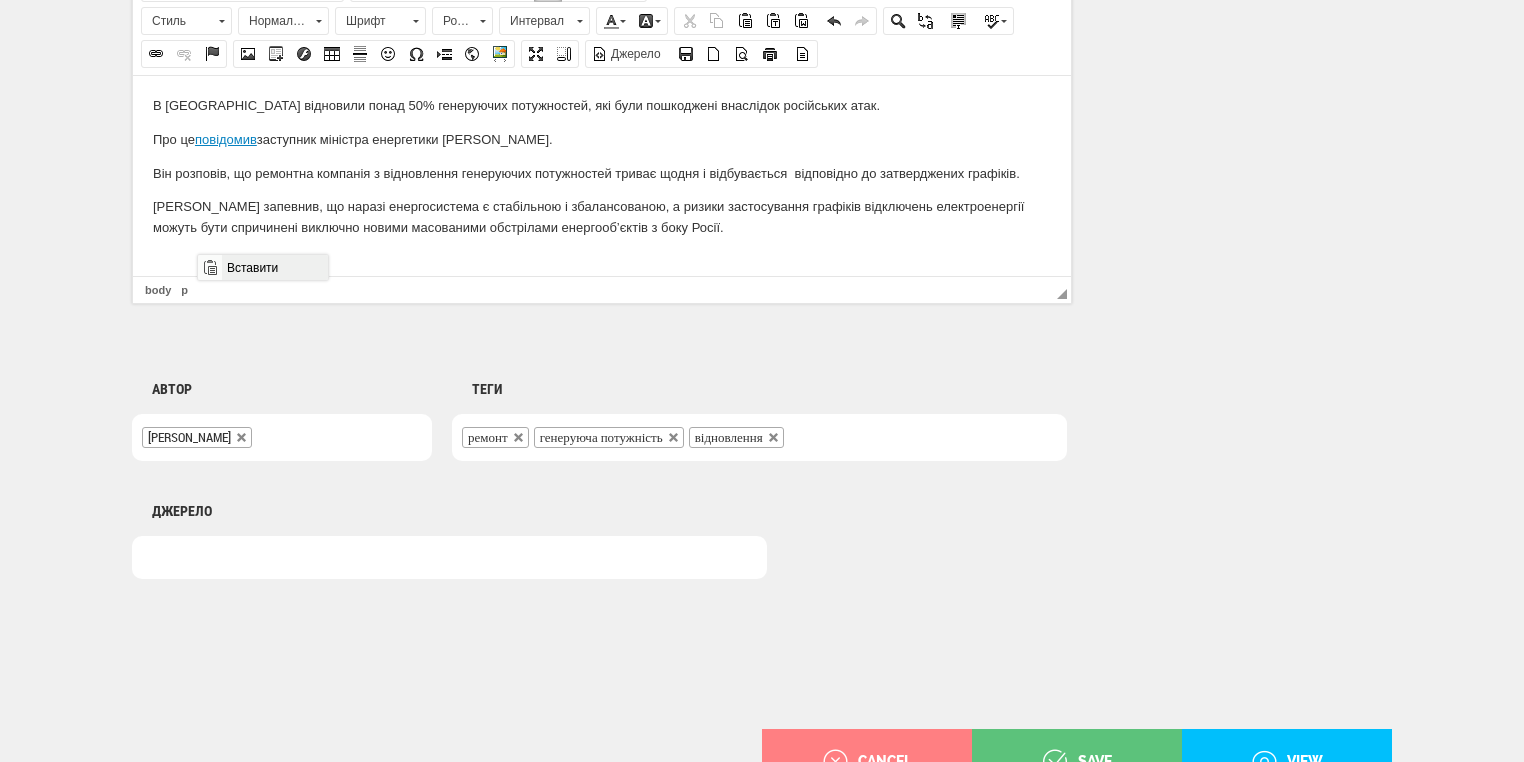 click on "Вставити" at bounding box center (274, 267) 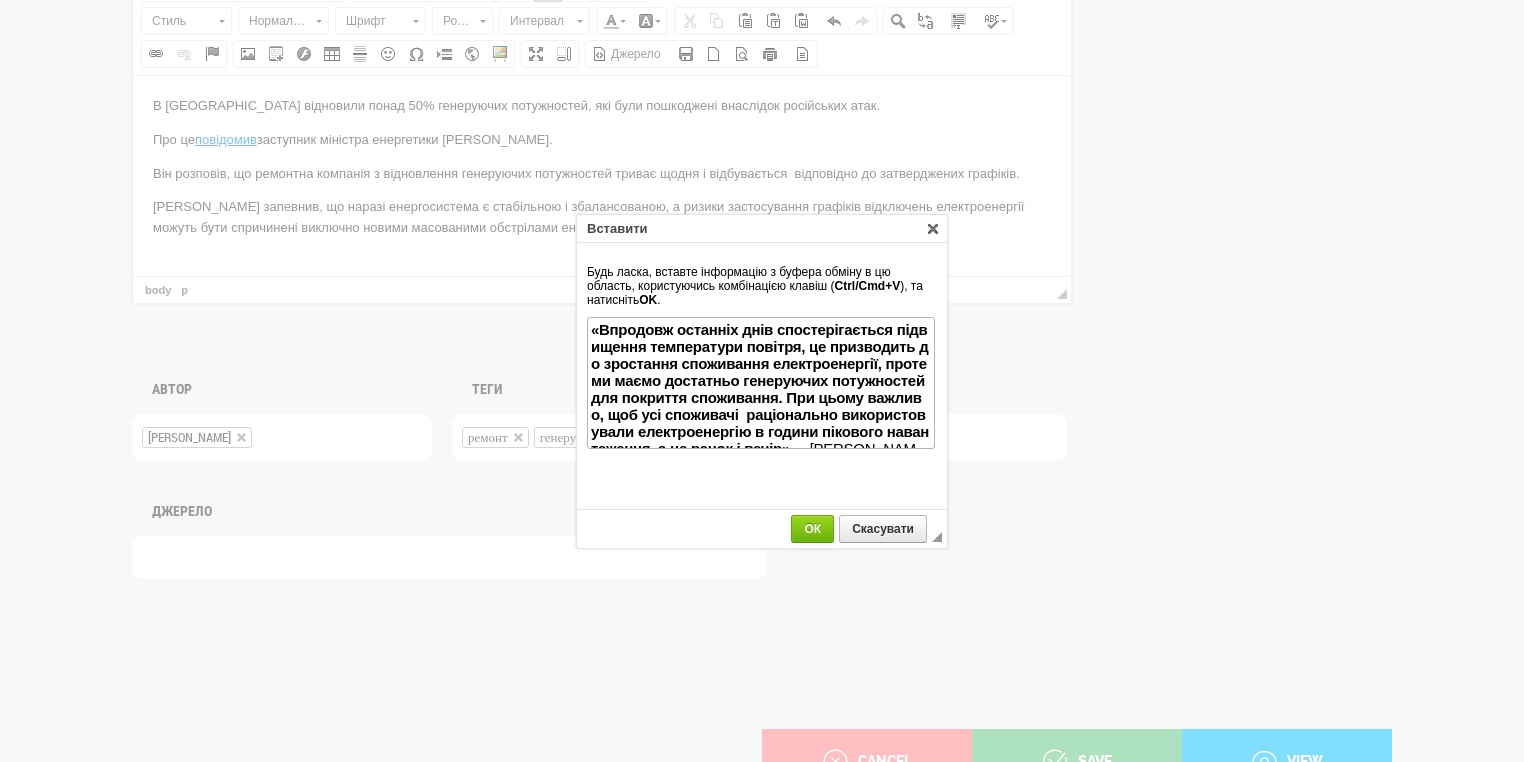 scroll, scrollTop: 64, scrollLeft: 0, axis: vertical 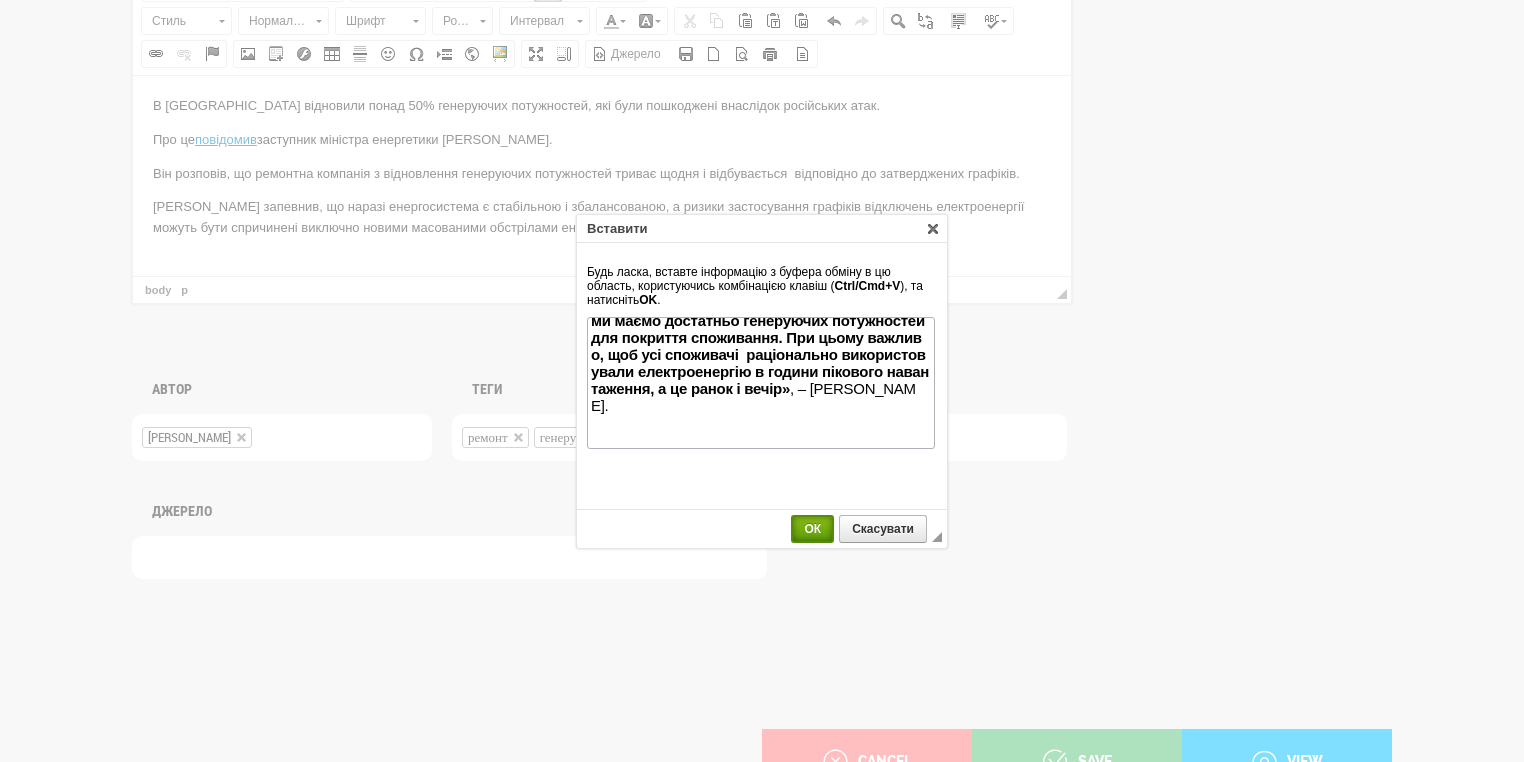 click on "ОК" at bounding box center [812, 529] 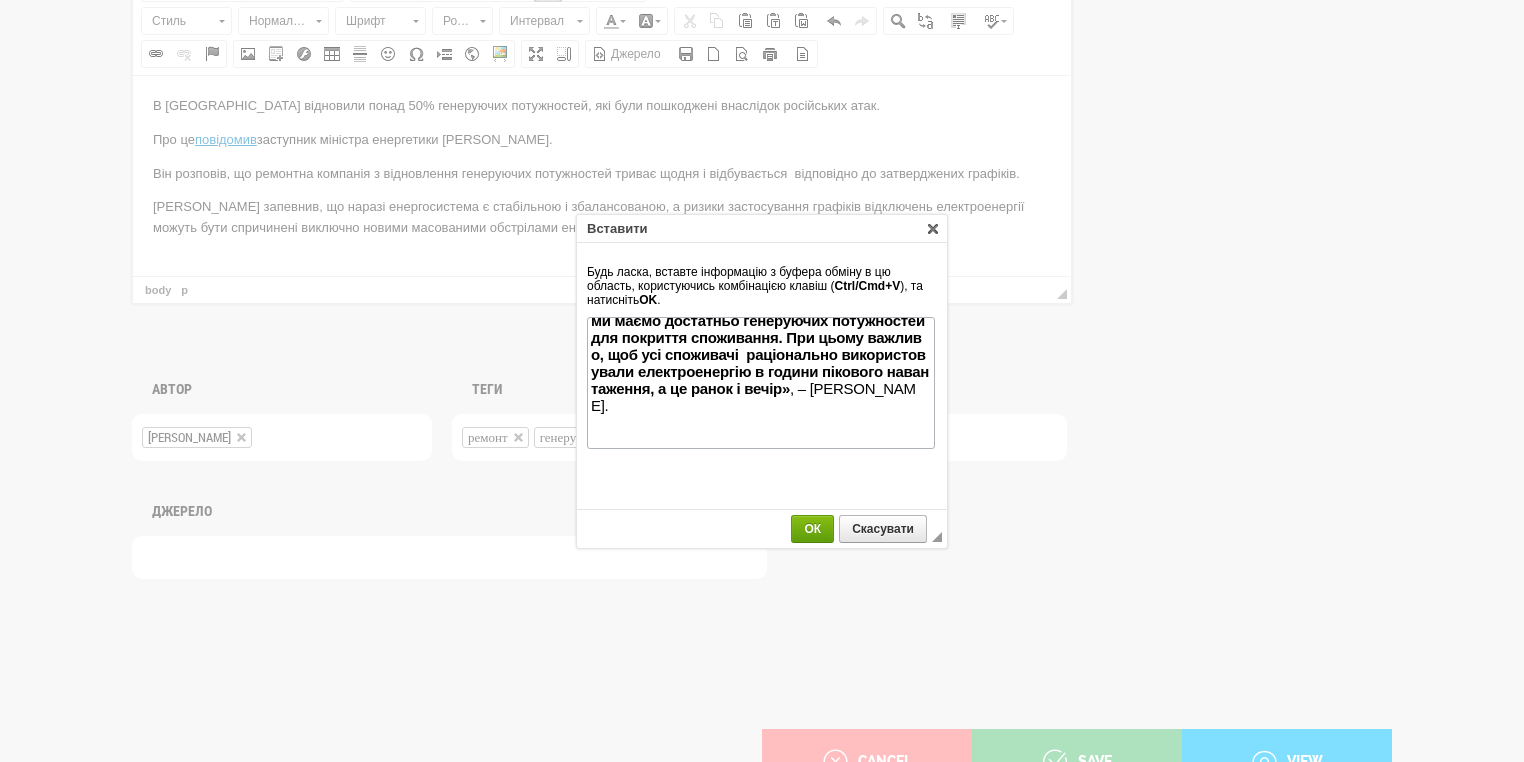 scroll, scrollTop: 68, scrollLeft: 0, axis: vertical 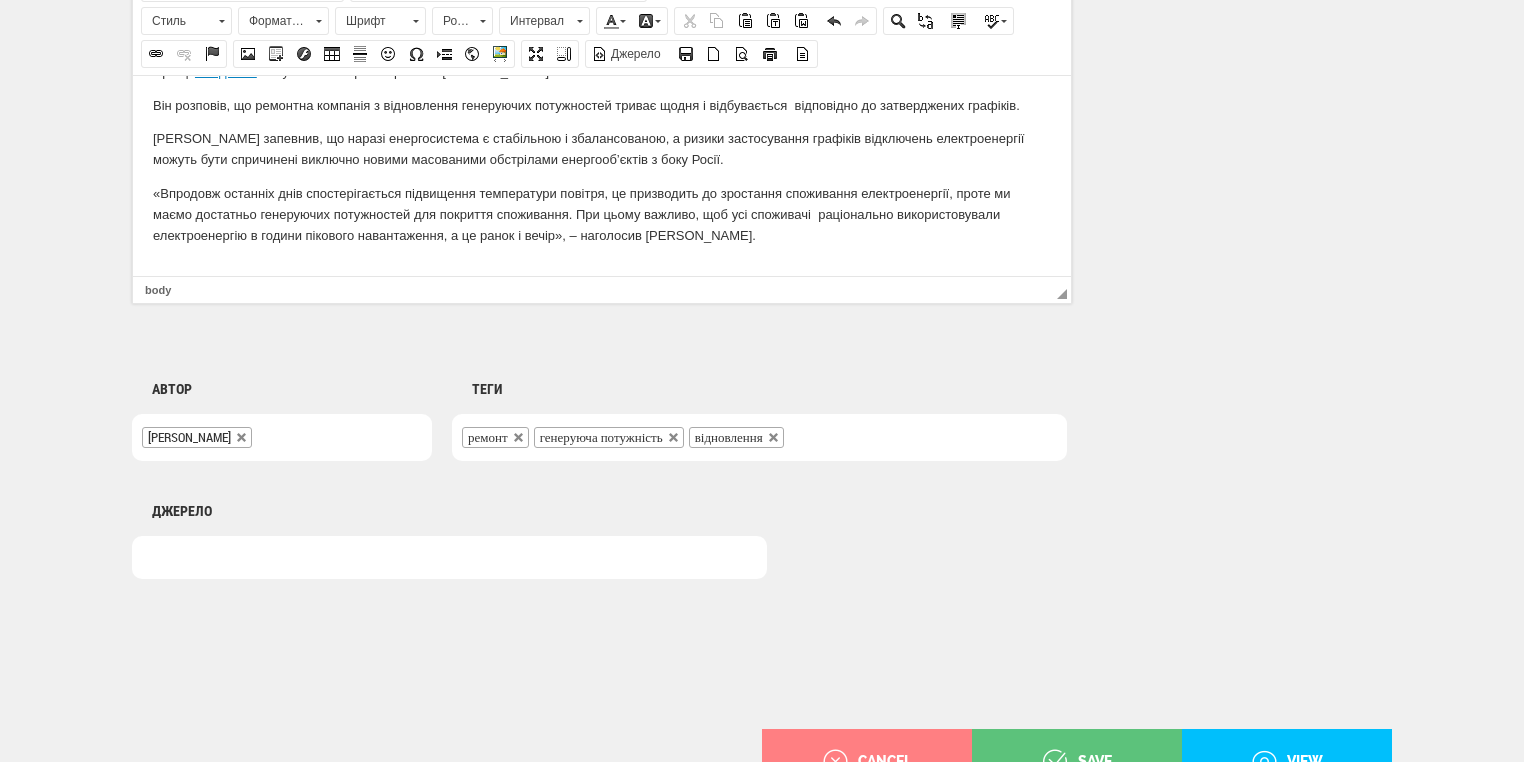 drag, startPoint x: 645, startPoint y: 235, endPoint x: 744, endPoint y: 239, distance: 99.08077 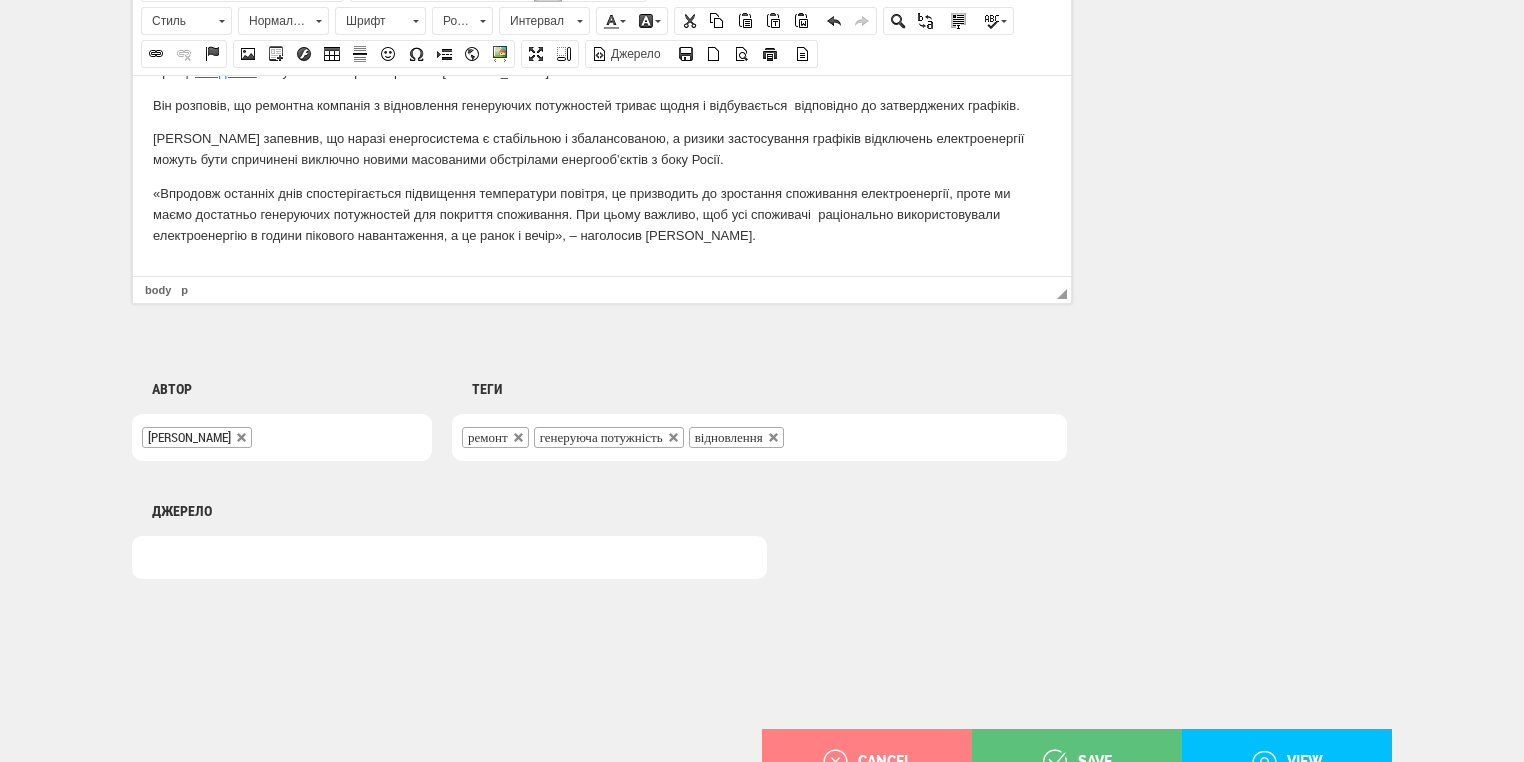scroll, scrollTop: 58, scrollLeft: 0, axis: vertical 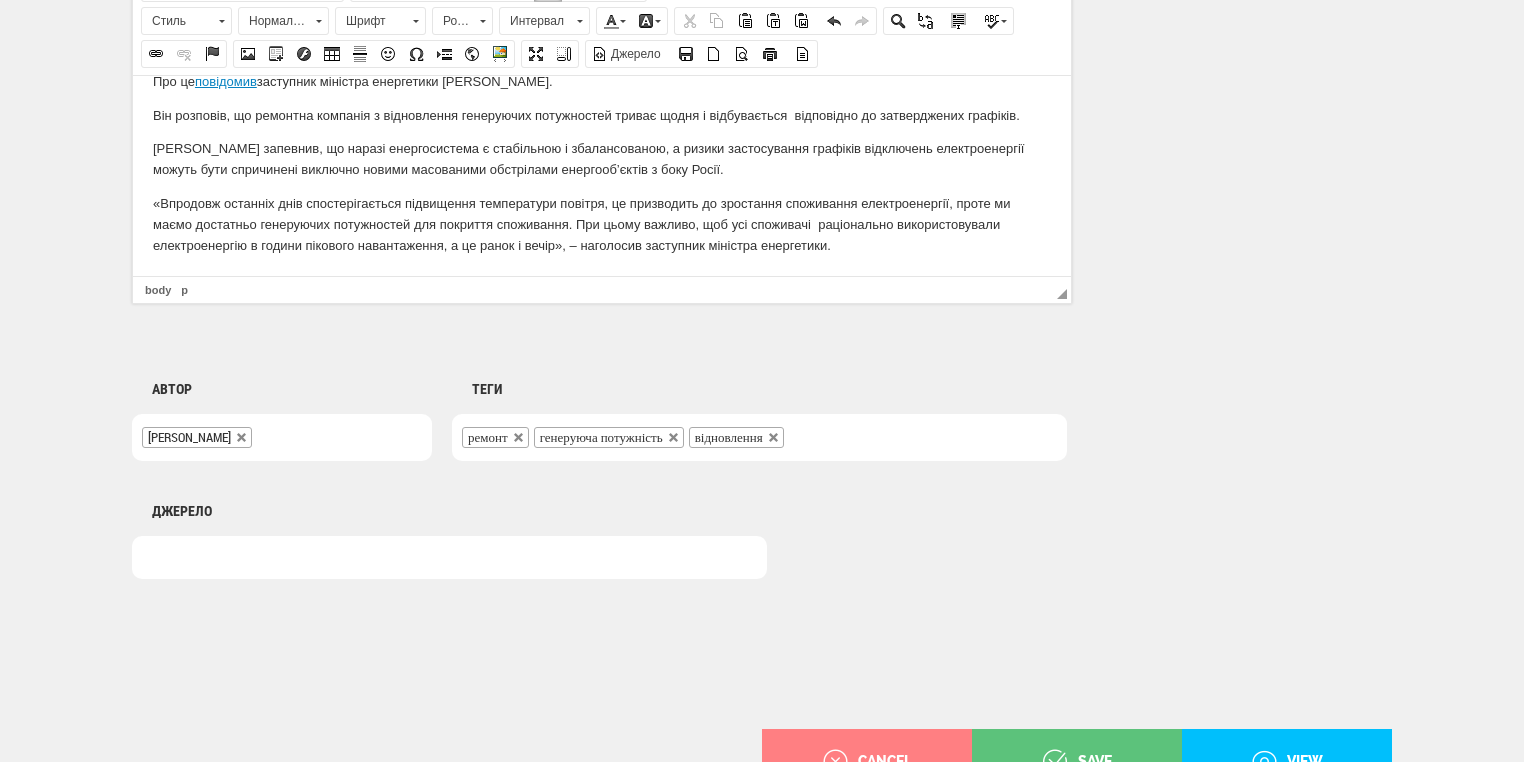 click on "«Впродовж останніх днів спостерігається підвищення температури повітря, це призводить до зростання споживання електроенергії, проте ми маємо достатньо генеруючих потужностей для покриття споживання. При цьому важливо, щоб усі споживачі  раціонально використовували електроенергію в години пікового навантаження, а це ранок і вечір», – наголосив заступник міністра енергетики." at bounding box center [602, 224] 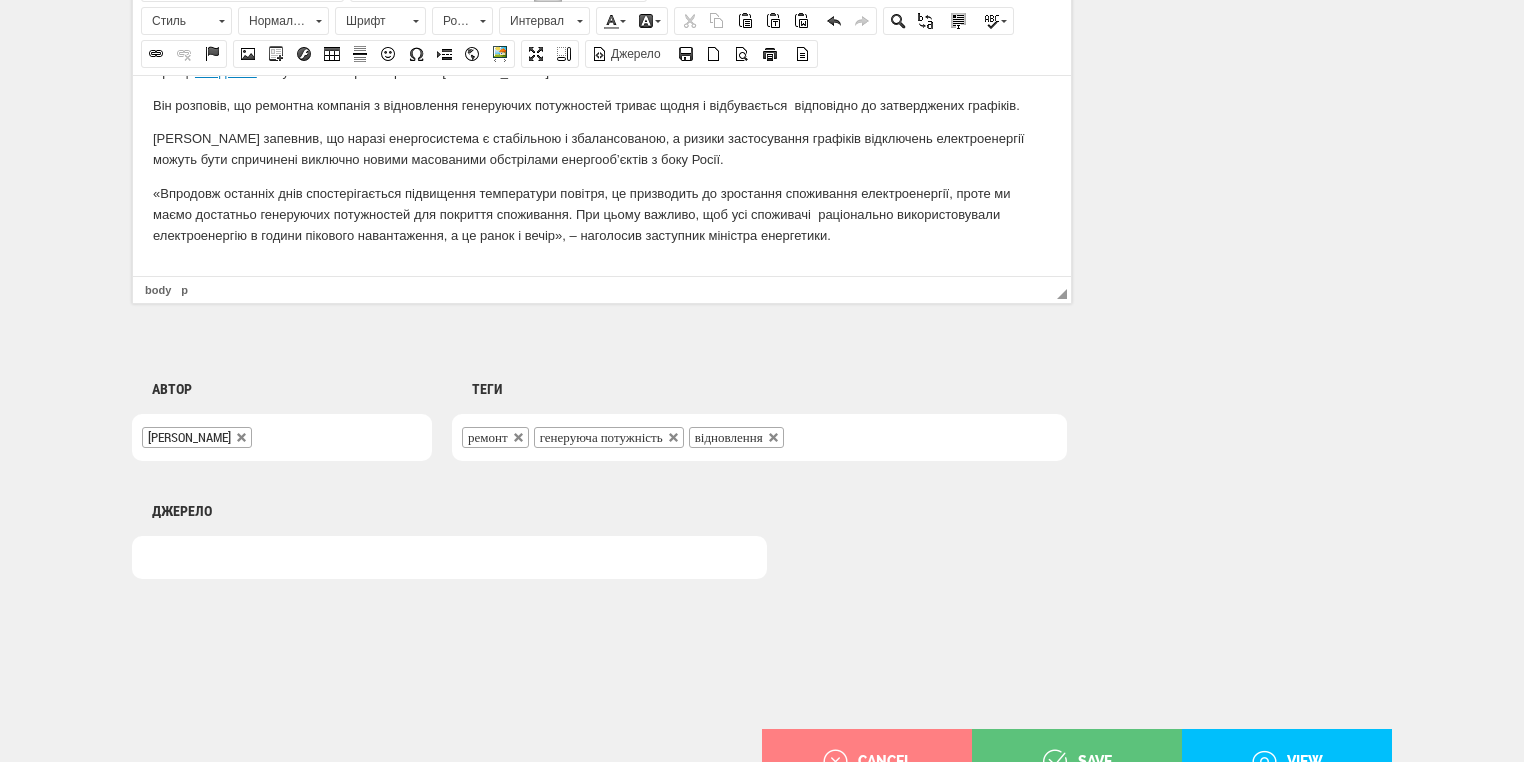 click at bounding box center (602, 268) 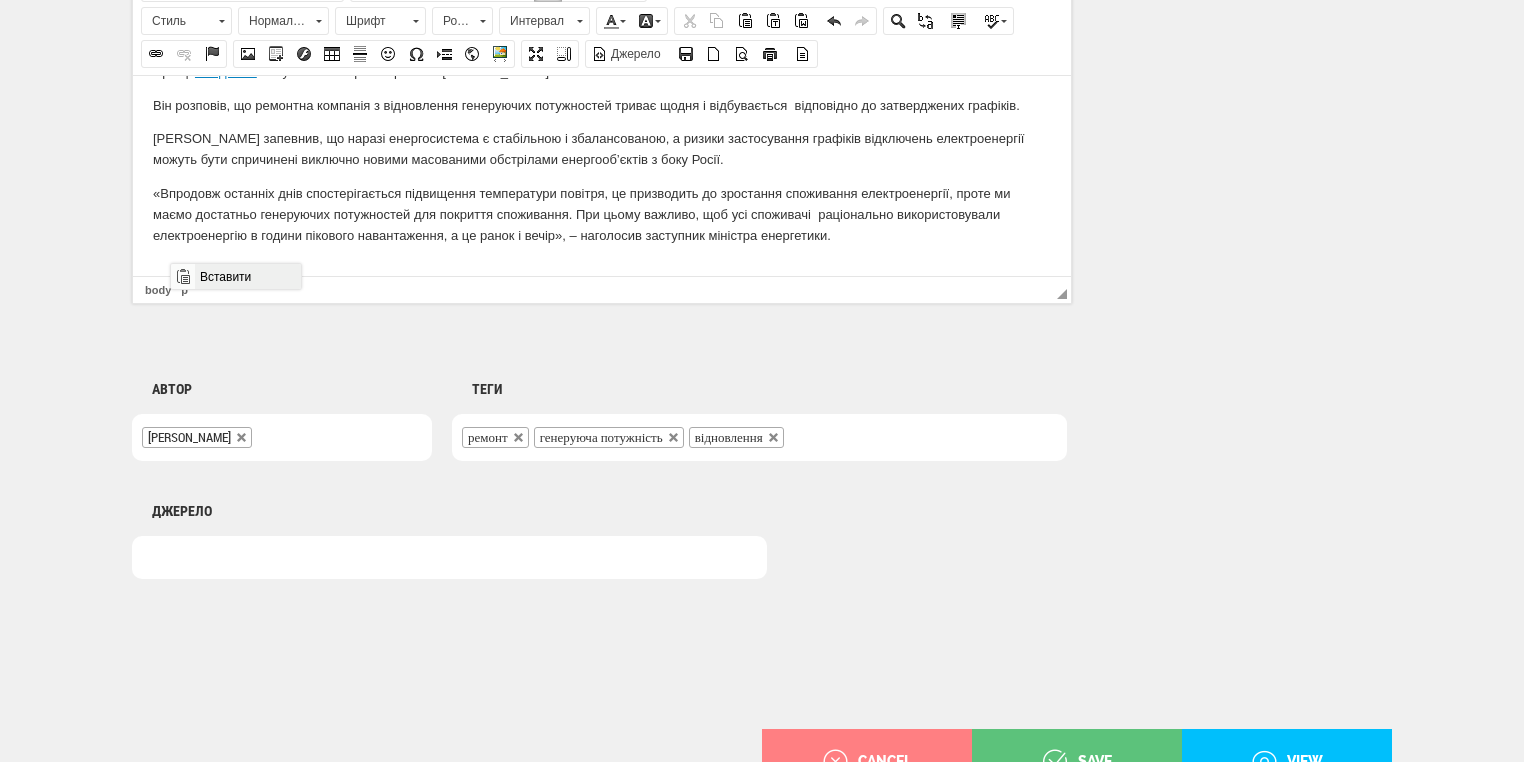 click on "Вставити" at bounding box center (247, 276) 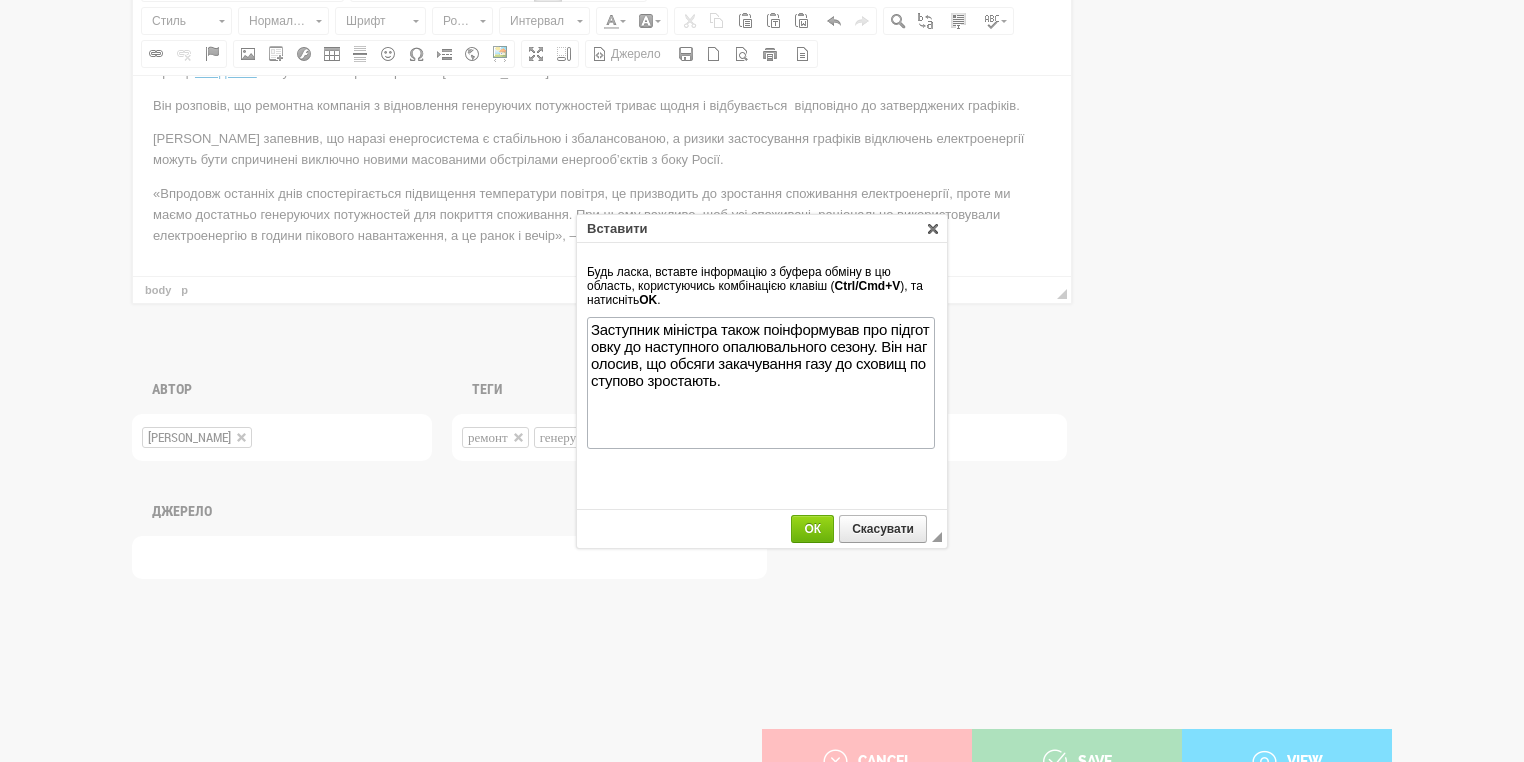 scroll, scrollTop: 0, scrollLeft: 0, axis: both 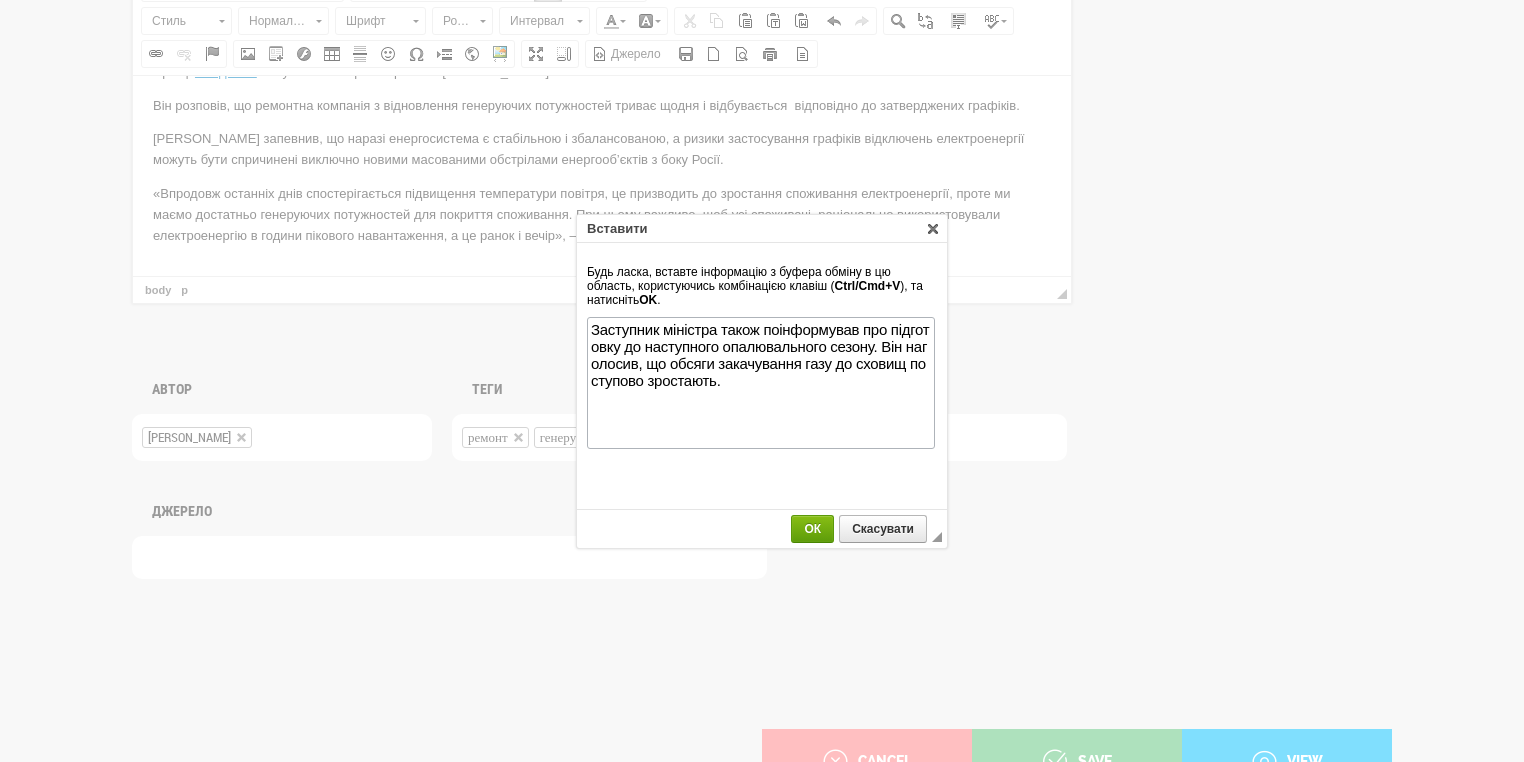 click on "ОК" at bounding box center [812, 529] 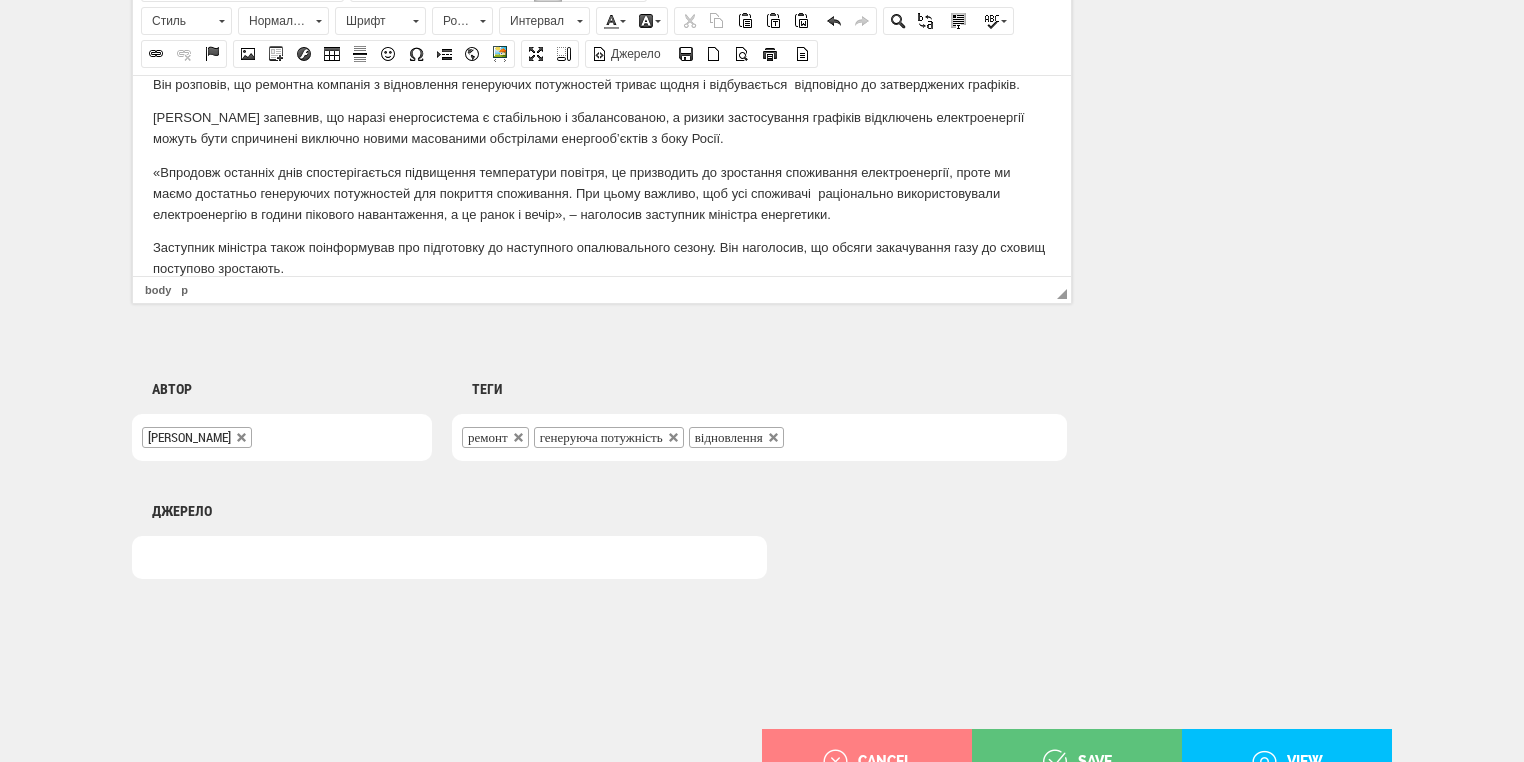 scroll, scrollTop: 123, scrollLeft: 0, axis: vertical 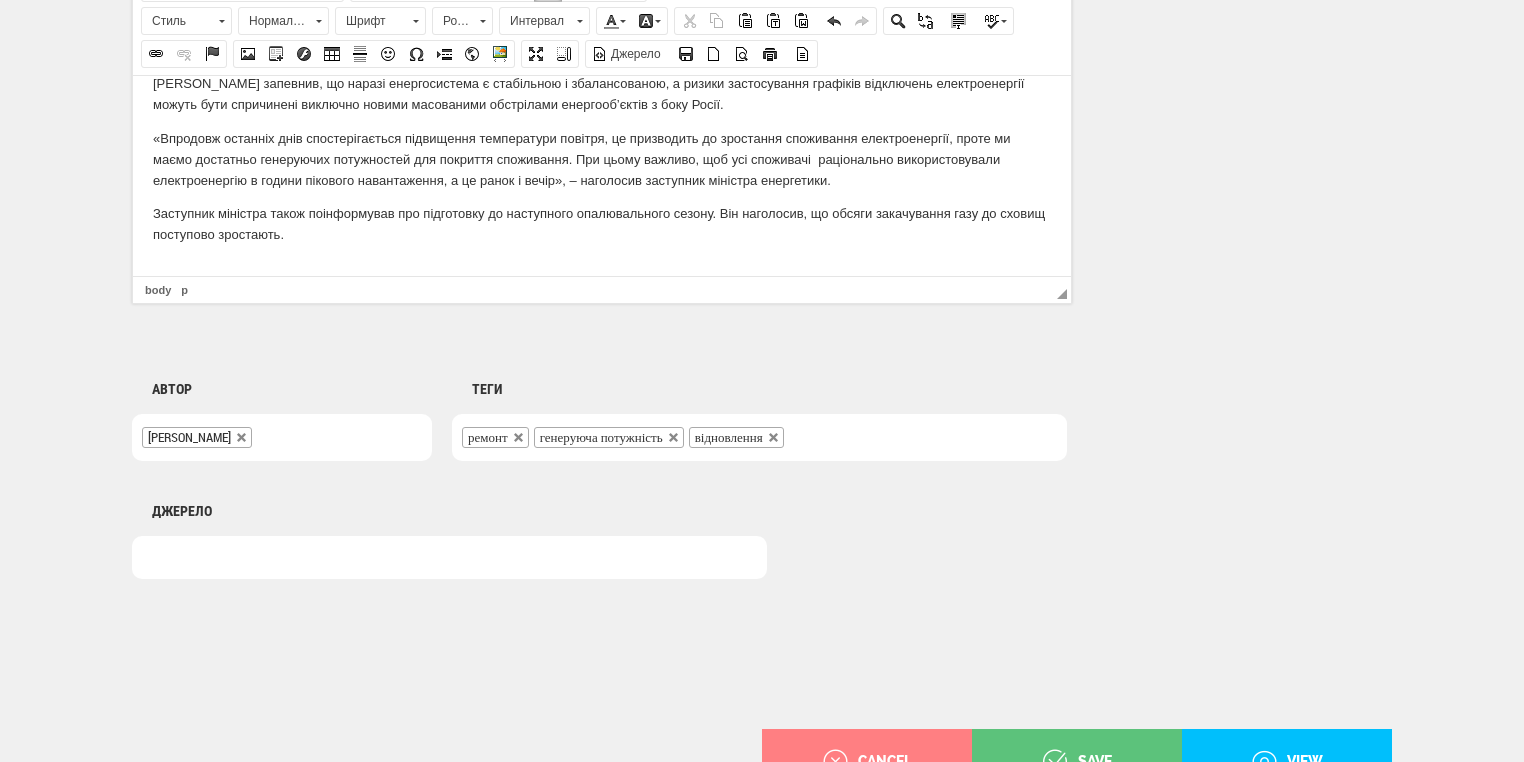 click at bounding box center (602, 268) 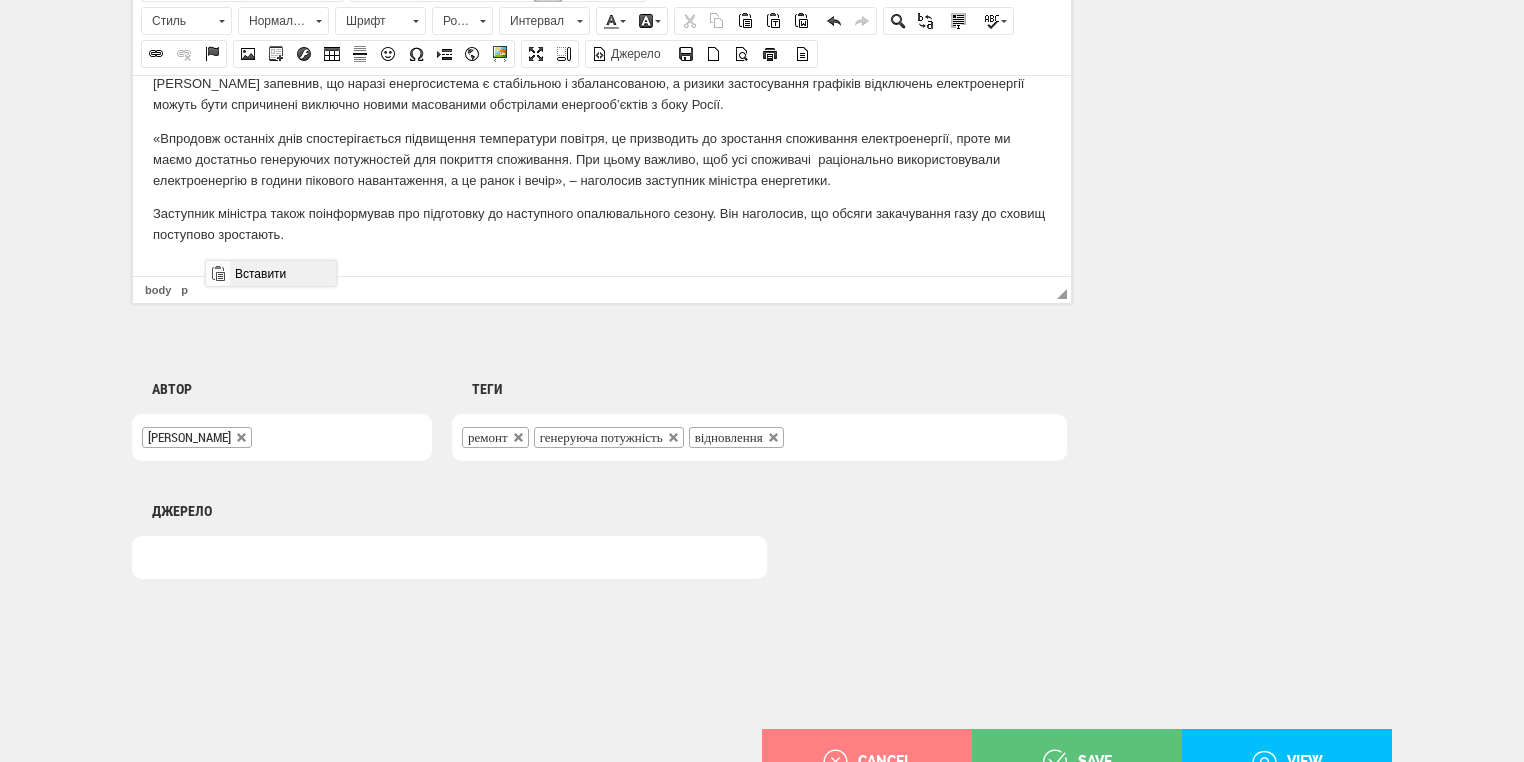 click on "Вставити" at bounding box center [282, 273] 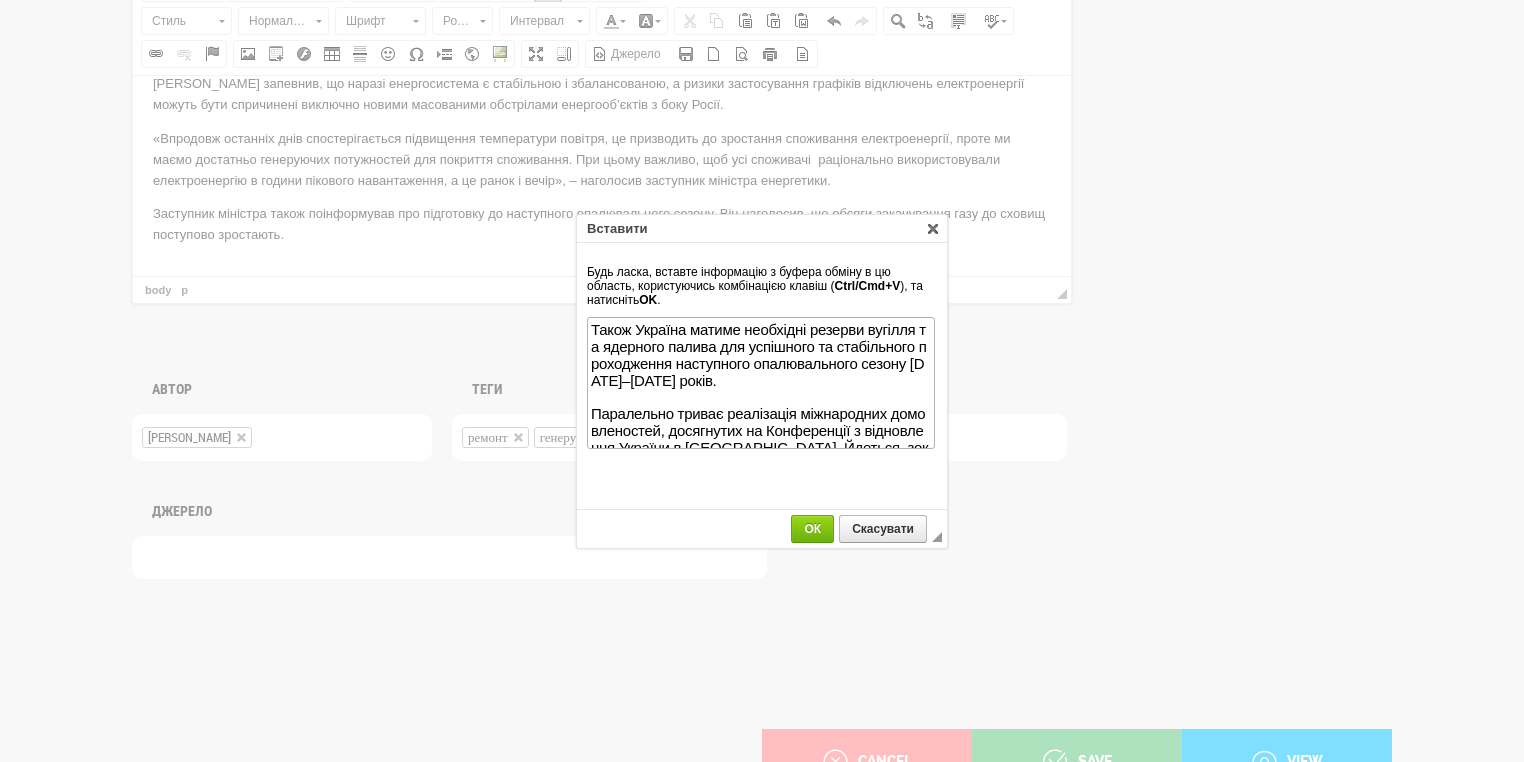 scroll, scrollTop: 81, scrollLeft: 0, axis: vertical 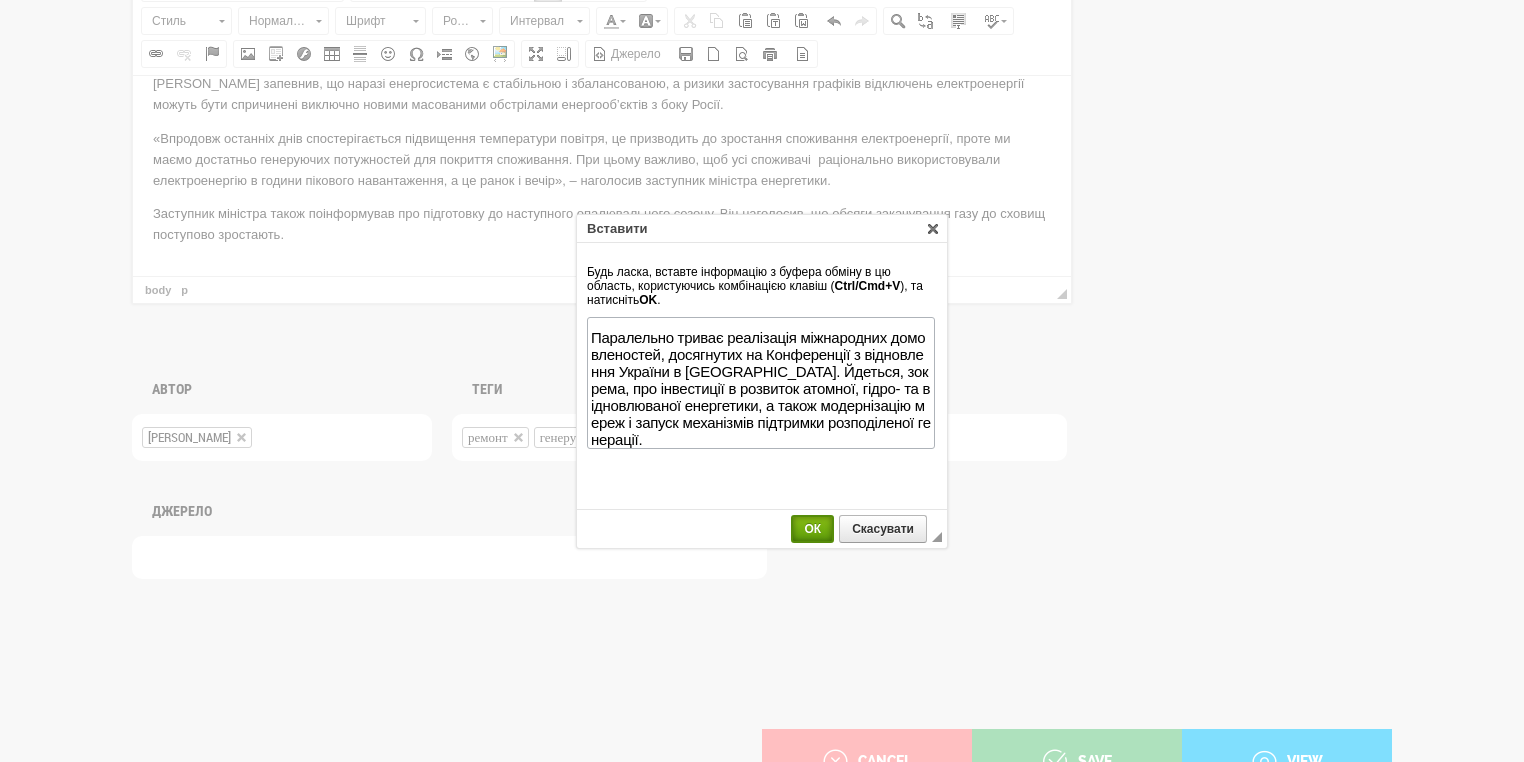 click on "ОК" at bounding box center (812, 529) 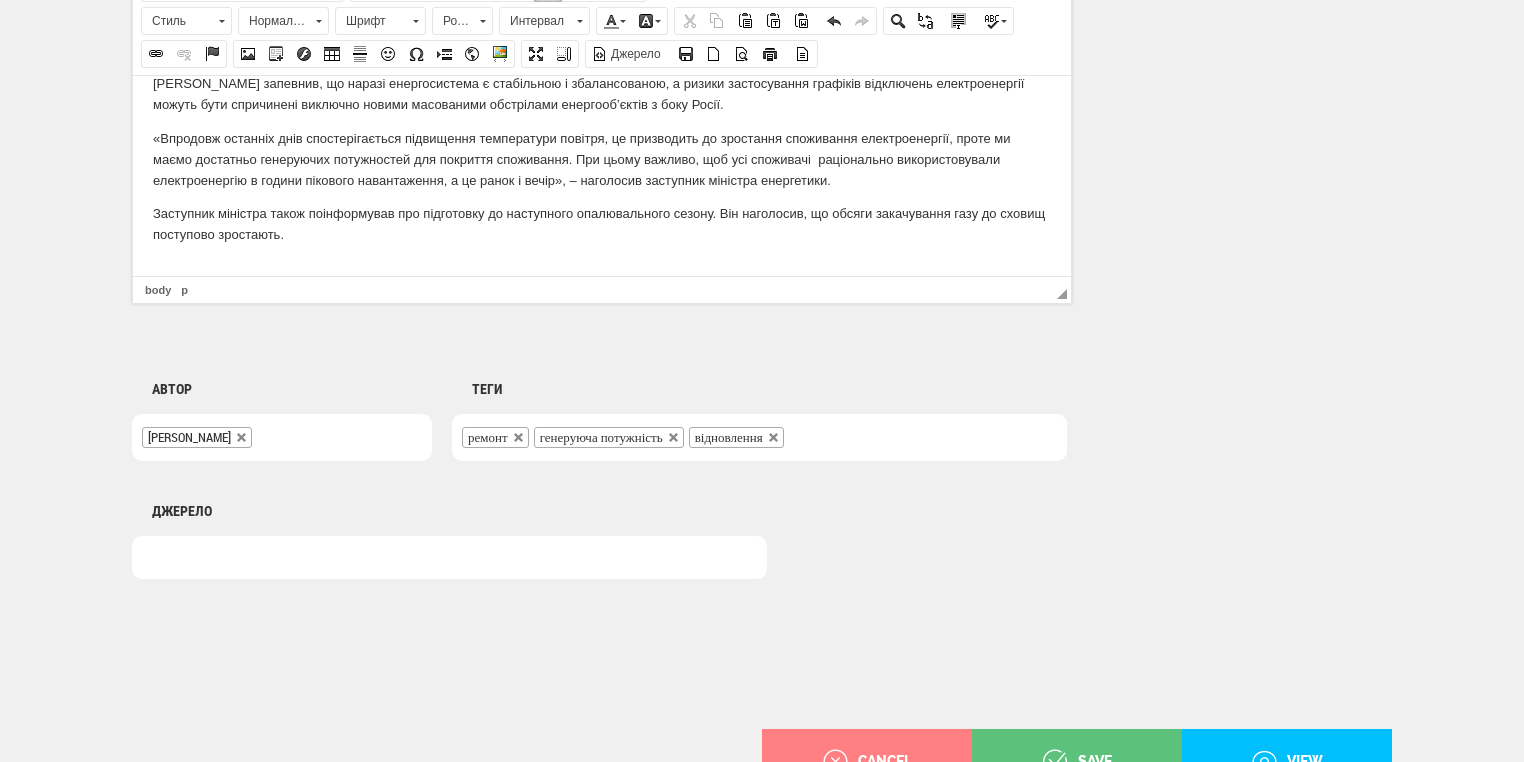 scroll, scrollTop: 0, scrollLeft: 0, axis: both 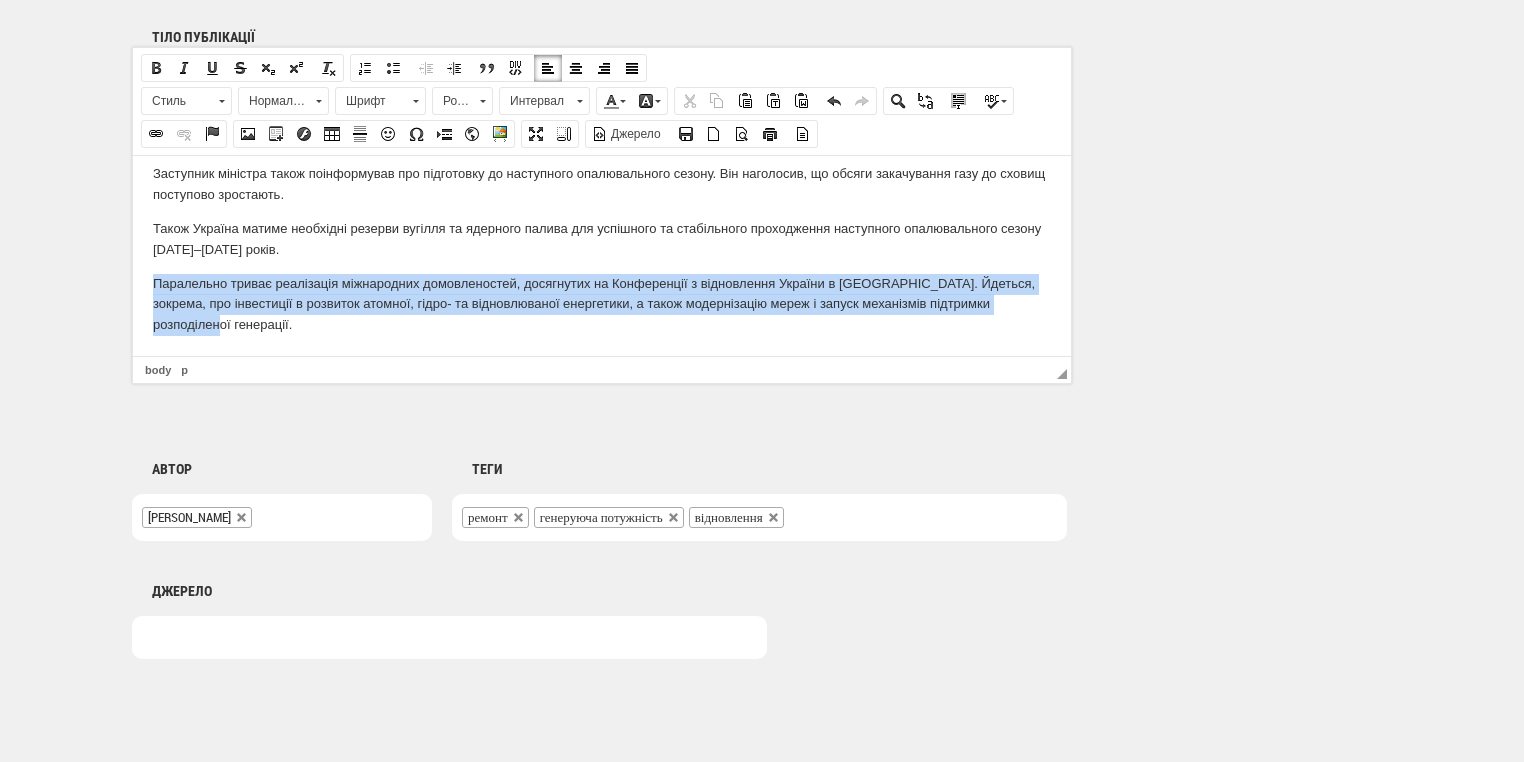 drag, startPoint x: 153, startPoint y: 283, endPoint x: 232, endPoint y: 335, distance: 94.57801 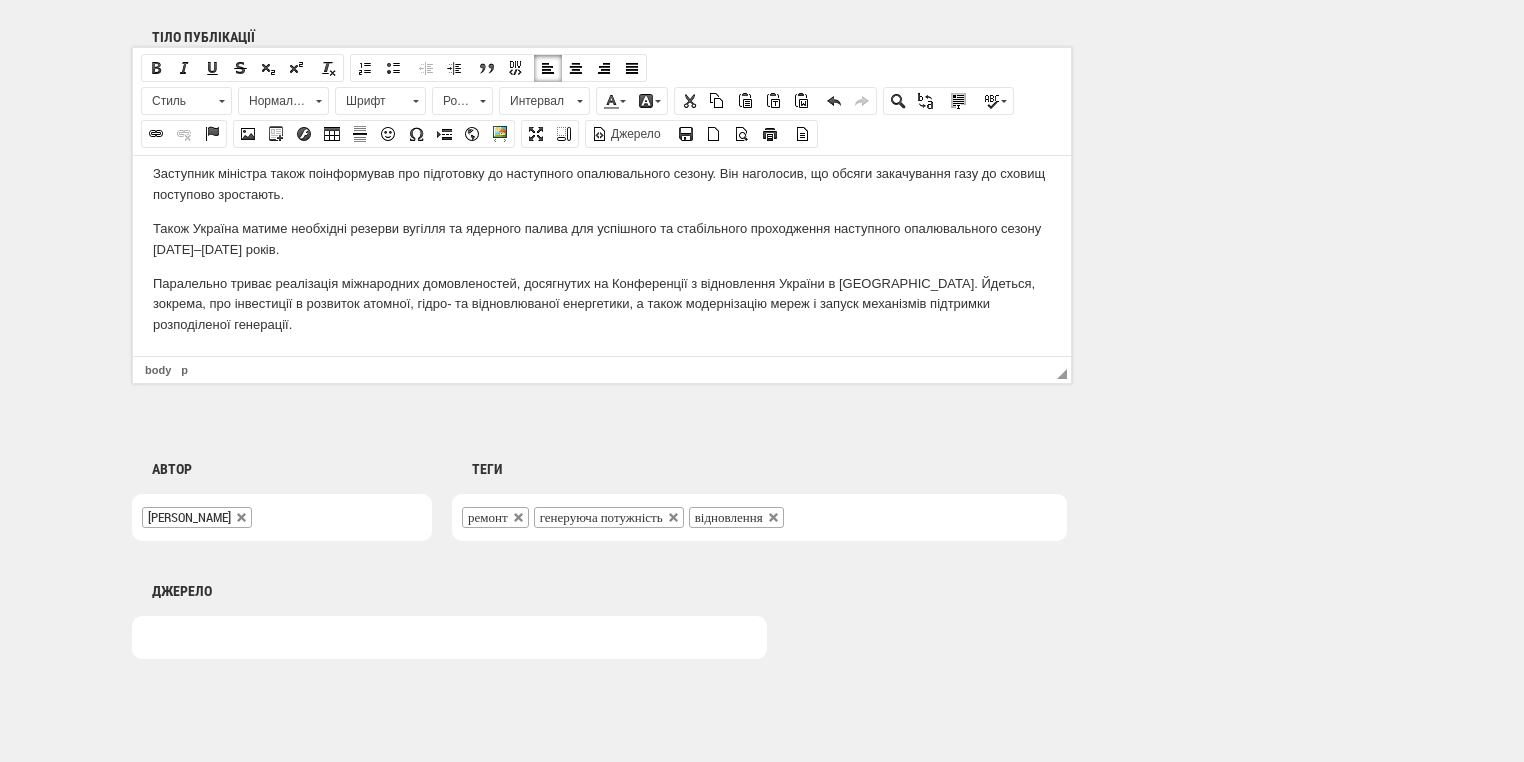 scroll, scrollTop: 201, scrollLeft: 0, axis: vertical 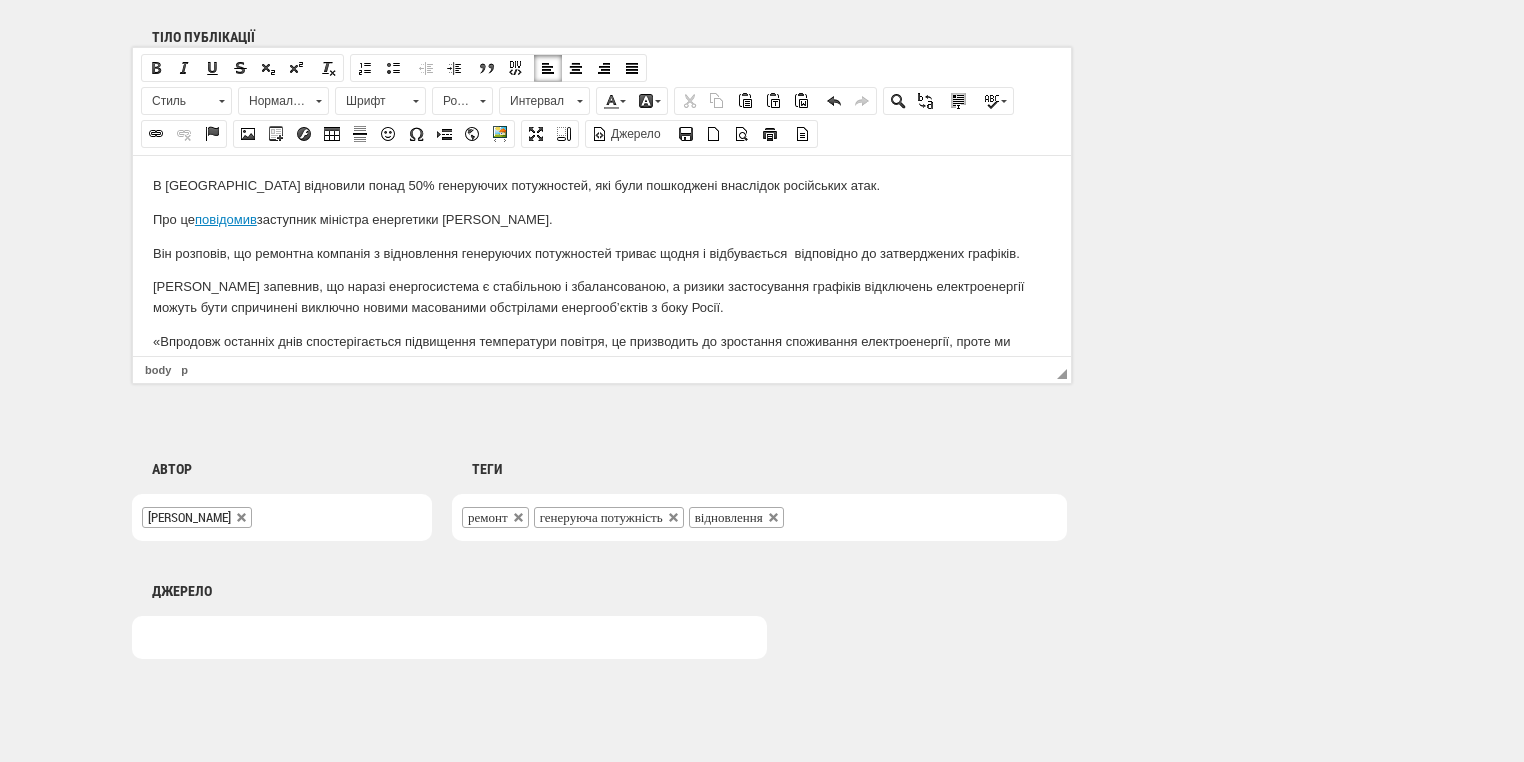 click on "Про це  повідомив  заступник міністра енергетики Микола Колісник." at bounding box center [602, 219] 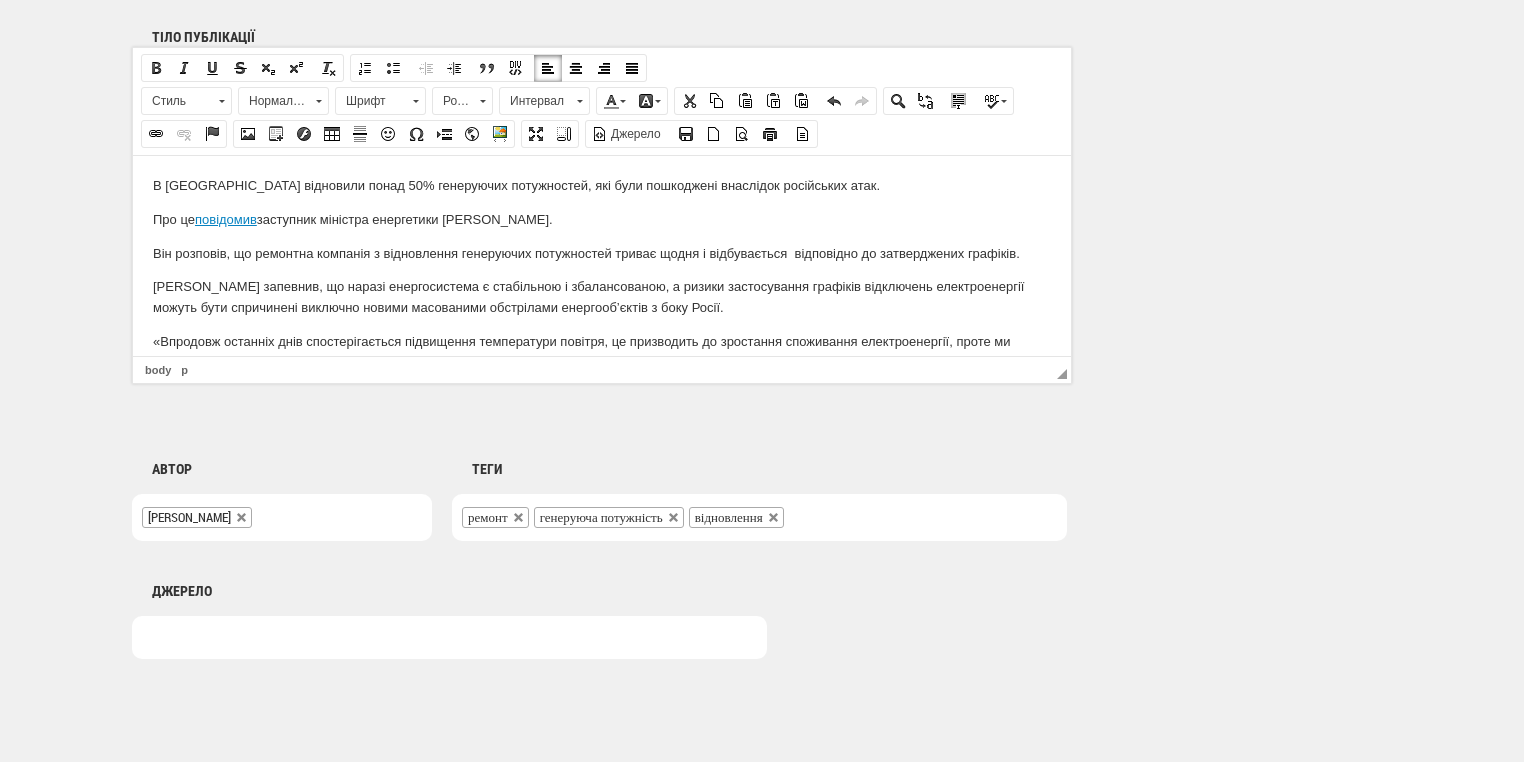click on "Про це  повідомив  заступник міністра енергетики Микола Колісник." at bounding box center [602, 219] 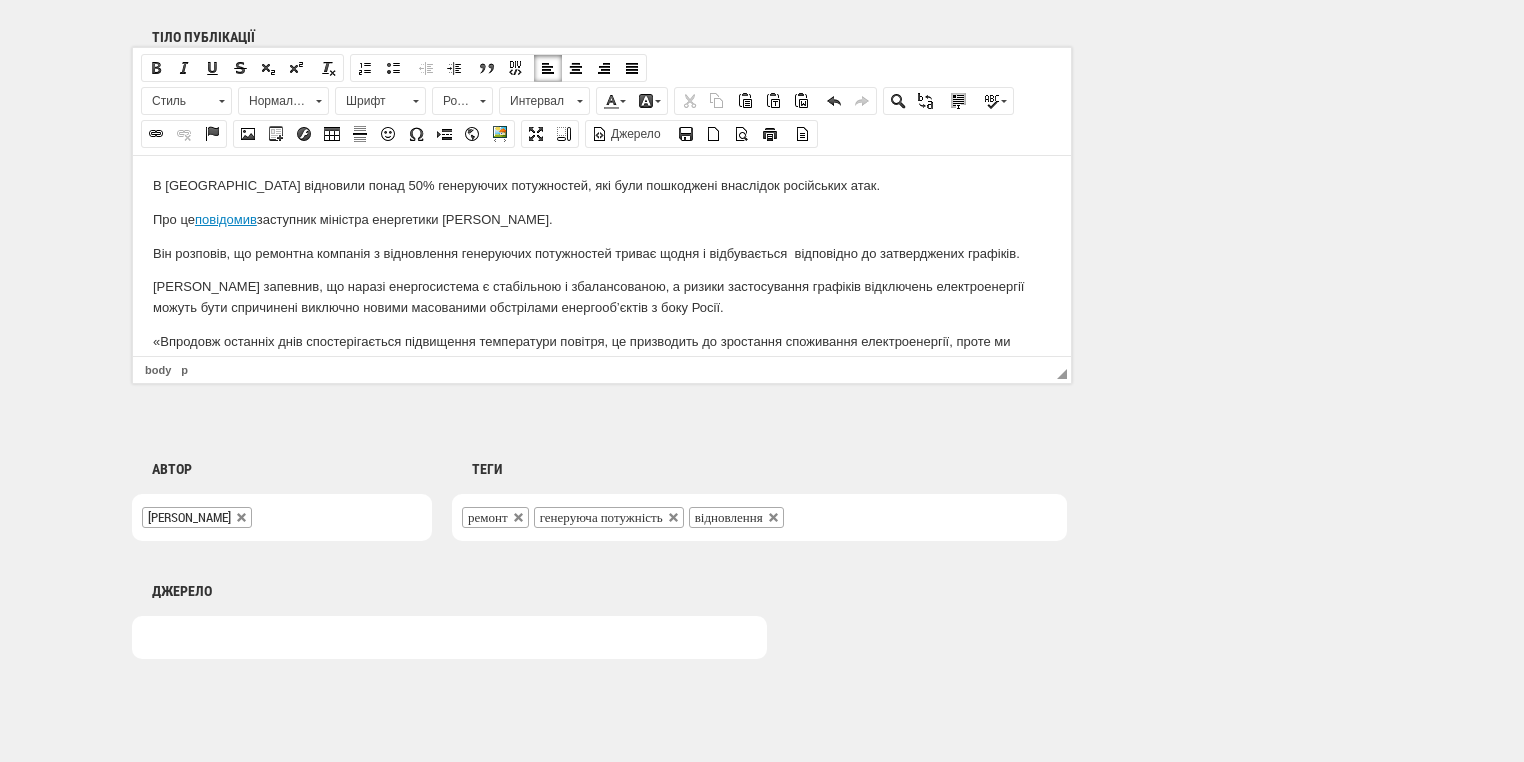 click on "Про це  повідомив  заступник міністра енергетики Микола Колісник." at bounding box center [602, 219] 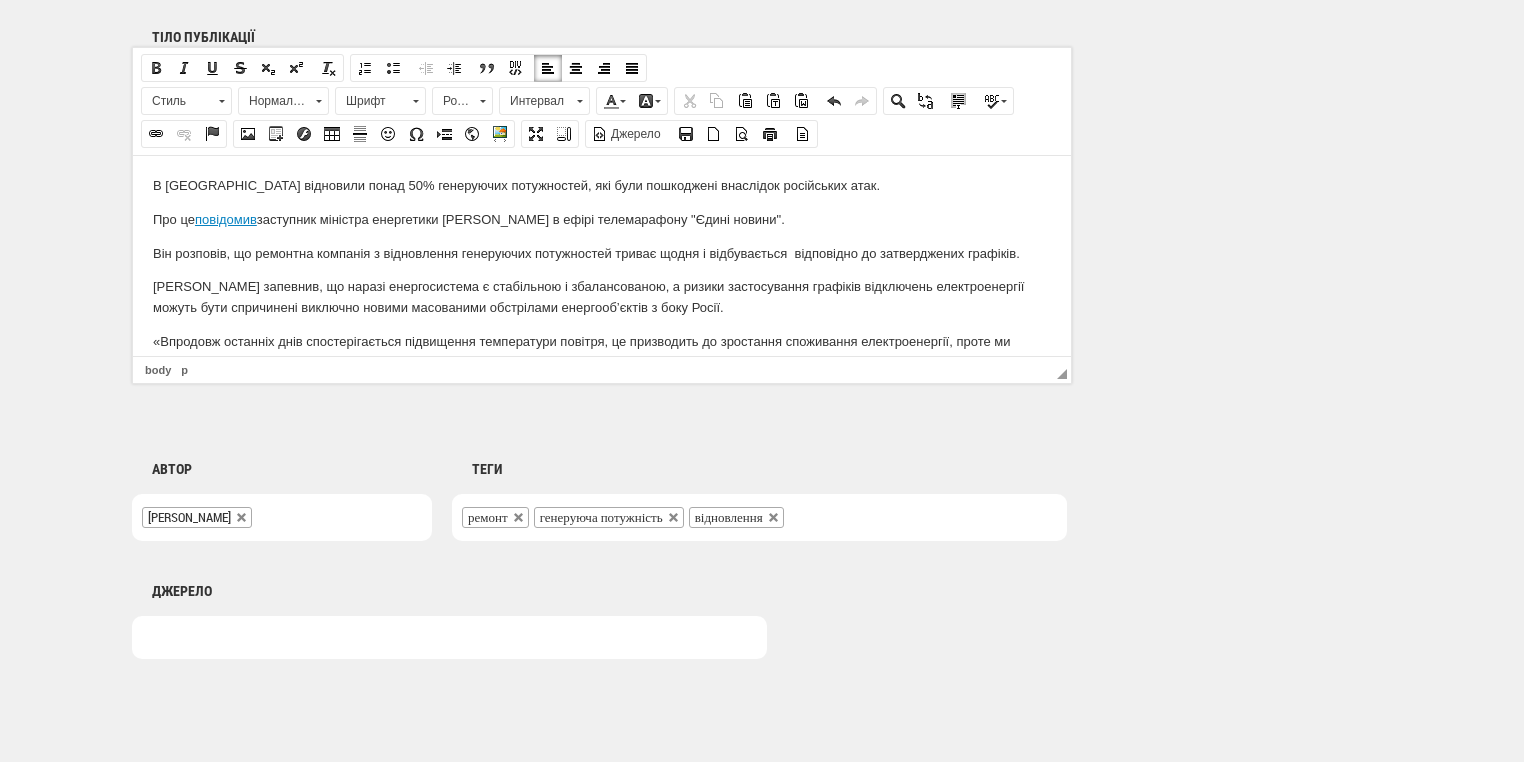 scroll, scrollTop: 80, scrollLeft: 0, axis: vertical 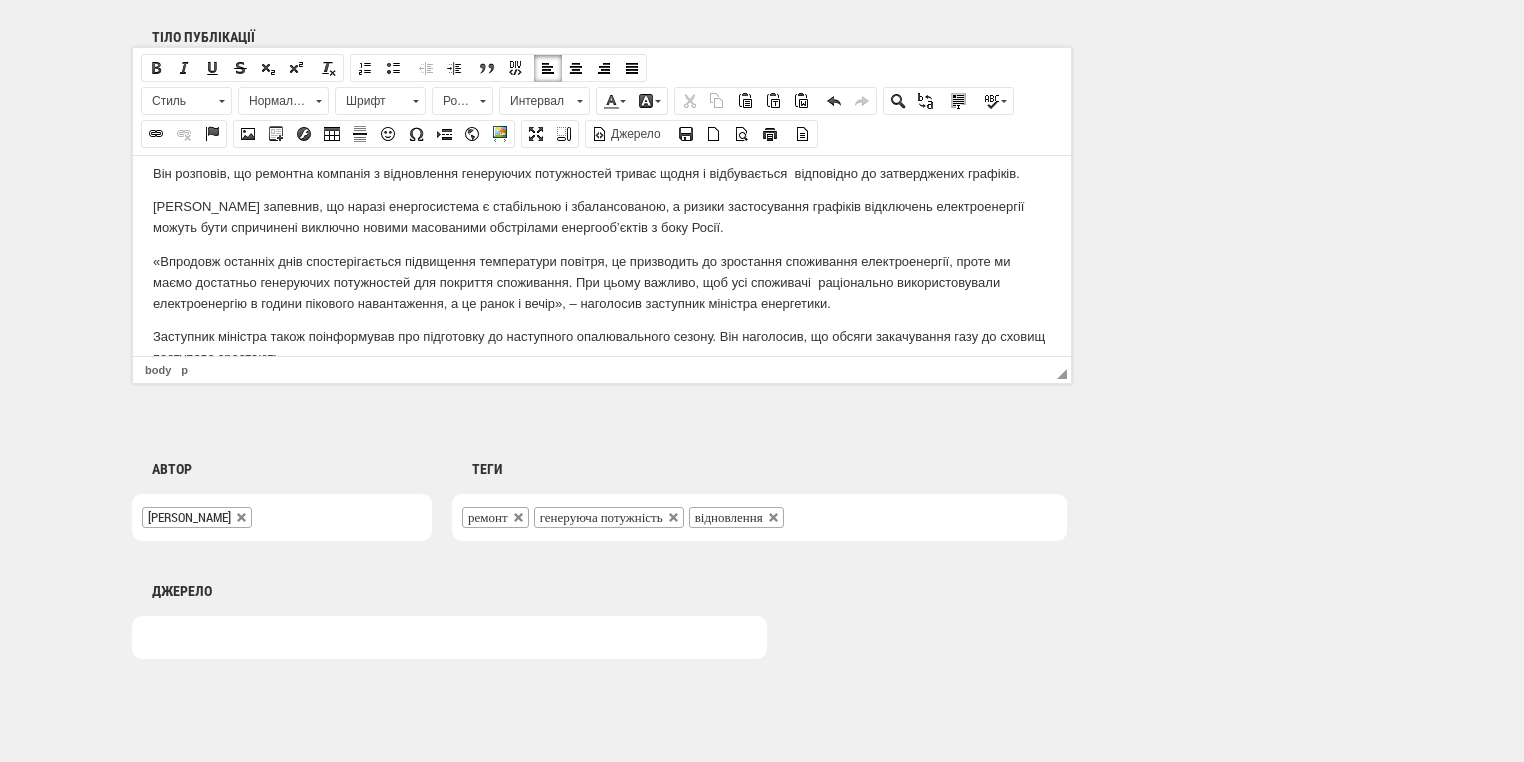 click on "«Впродовж останніх днів спостерігається підвищення температури повітря, це призводить до зростання споживання електроенергії, проте ми маємо достатньо генеруючих потужностей для покриття споживання. При цьому важливо, щоб усі споживачі  раціонально використовували електроенергію в години пікового навантаження, а це ранок і вечір», – наголосив заступник міністра енергетики." at bounding box center [602, 282] 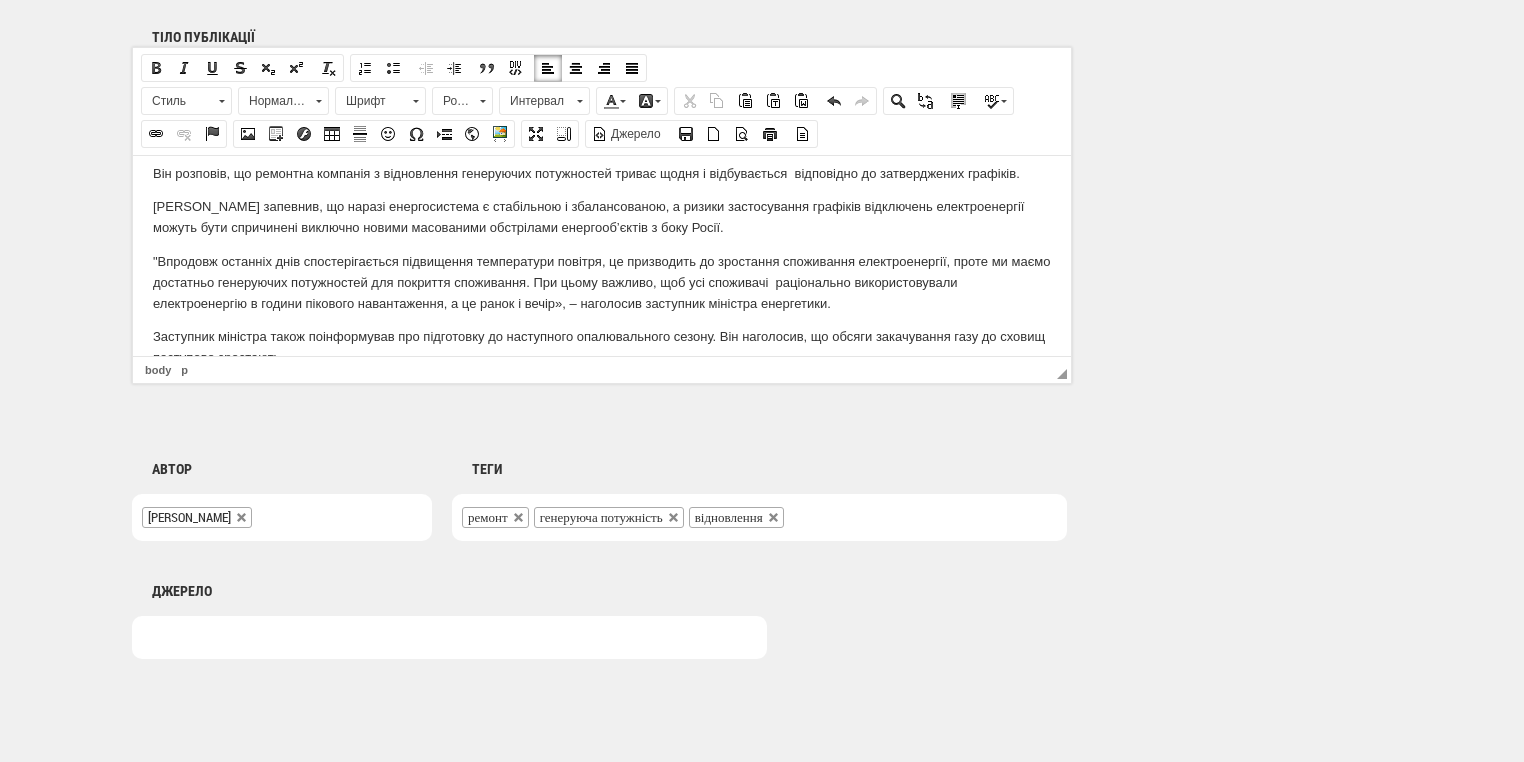 click on ""Впродовж останніх днів спостерігається підвищення температури повітря, це призводить до зростання споживання електроенергії, проте ми маємо достатньо генеруючих потужностей для покриття споживання. При цьому важливо, щоб усі споживачі  раціонально використовували електроенергію в години пікового навантаження, а це ранок і вечір», – наголосив заступник міністра енергетики." at bounding box center (602, 282) 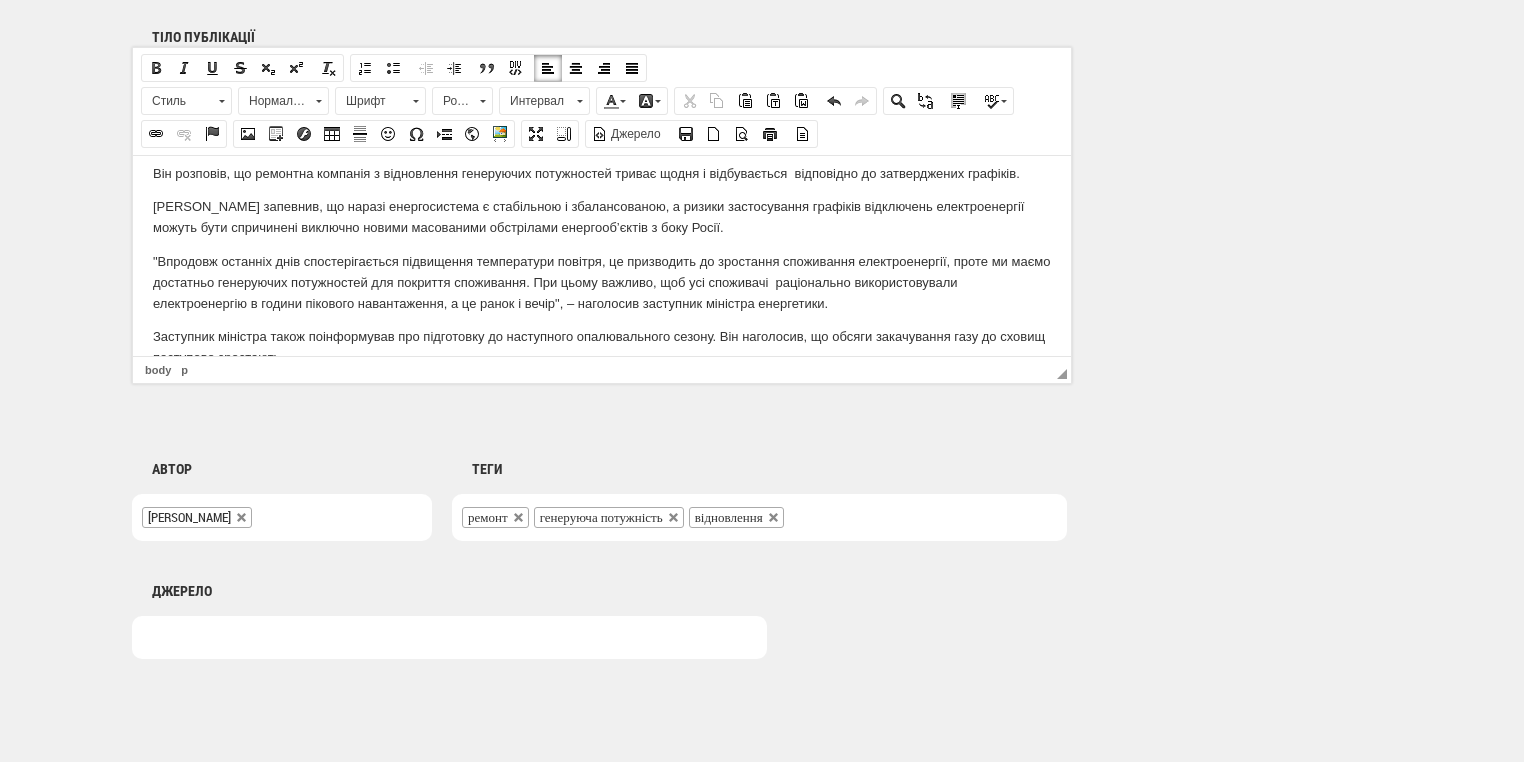scroll, scrollTop: 201, scrollLeft: 0, axis: vertical 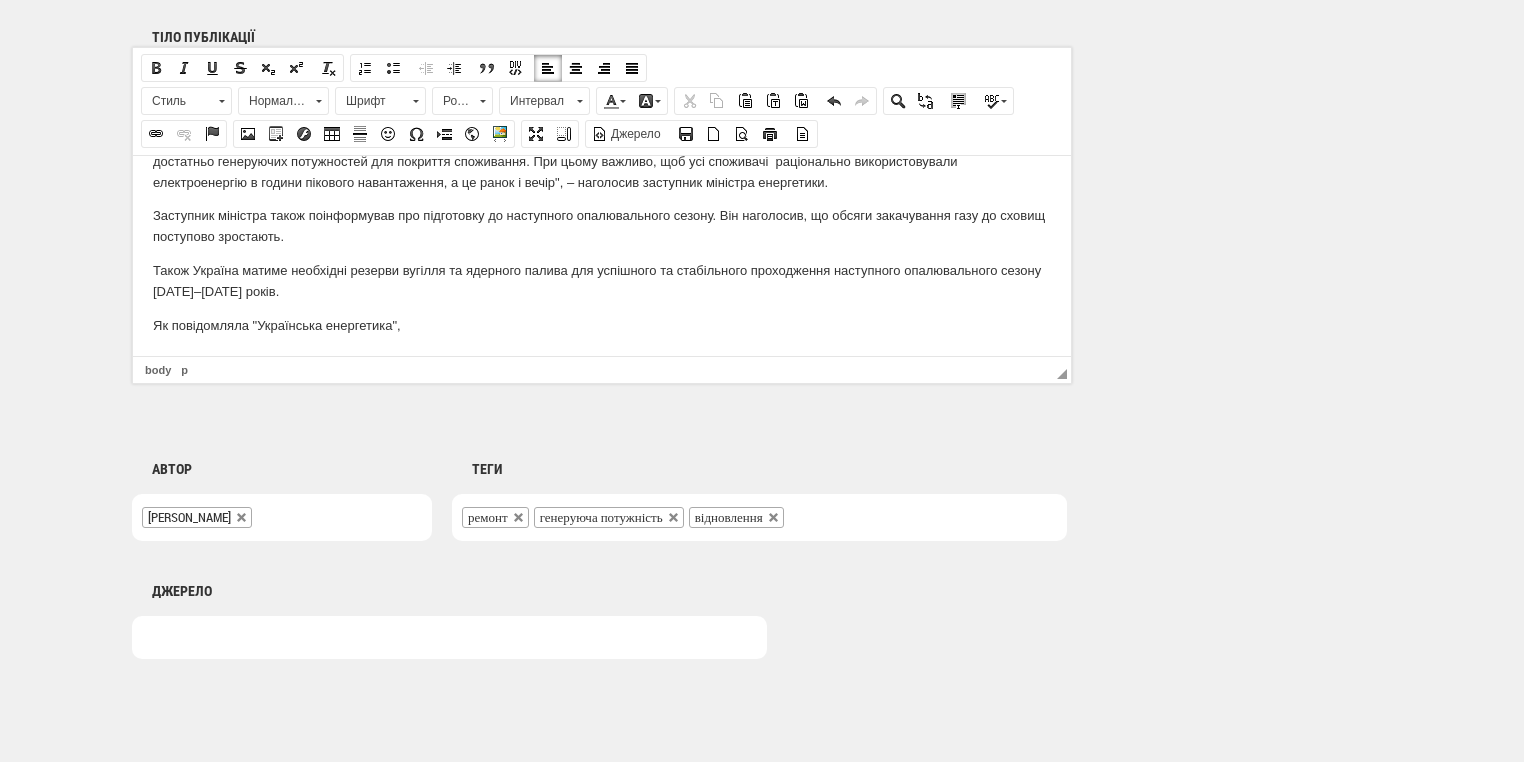 click on "Також Україна матиме необхідні резерви вугілля та ядерного палива для успішного та стабільного проходження наступного опалювального сезону 2025–2026 років." at bounding box center (602, 281) 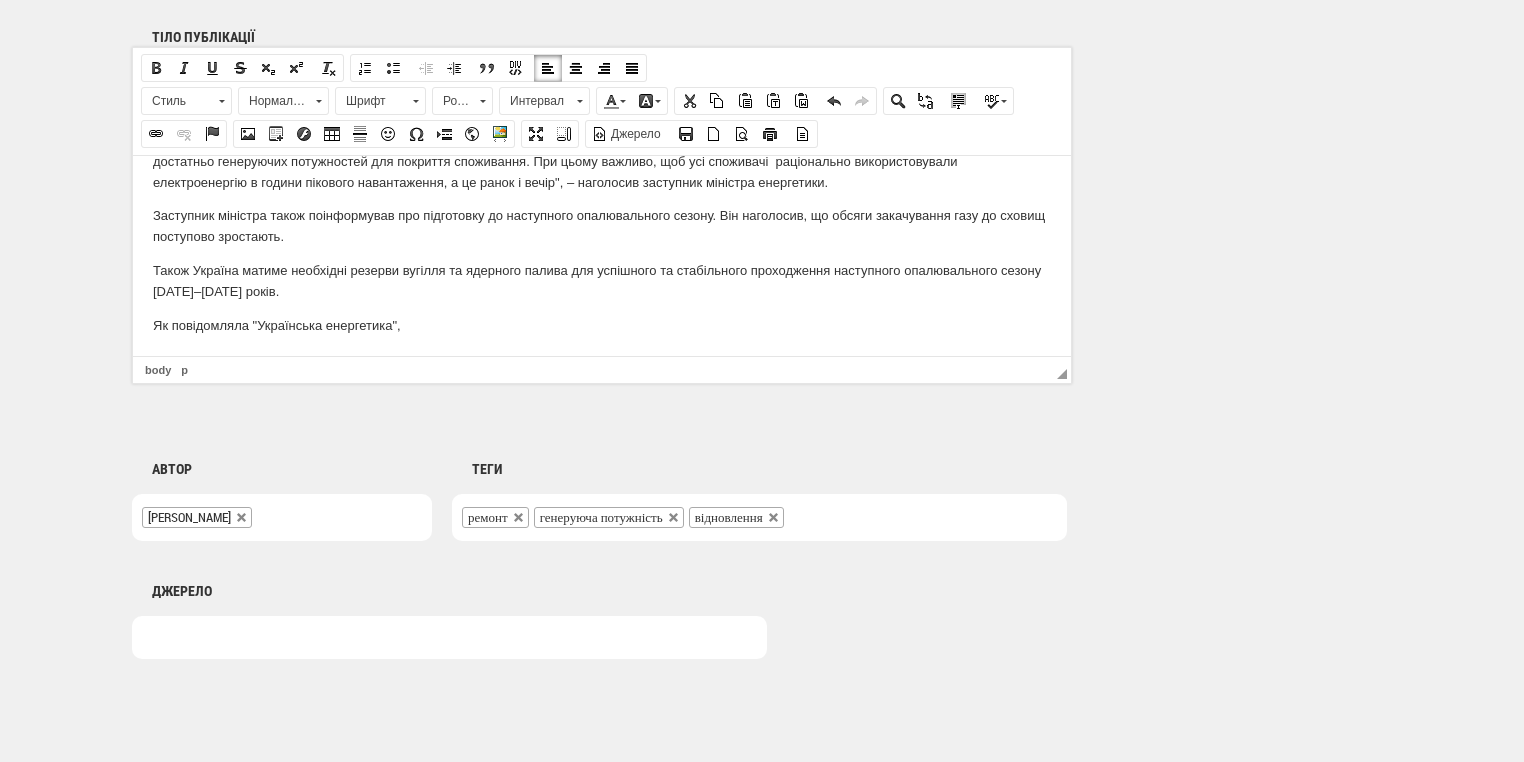click on "Як повідомляла "Українська енергетика"," at bounding box center (602, 325) 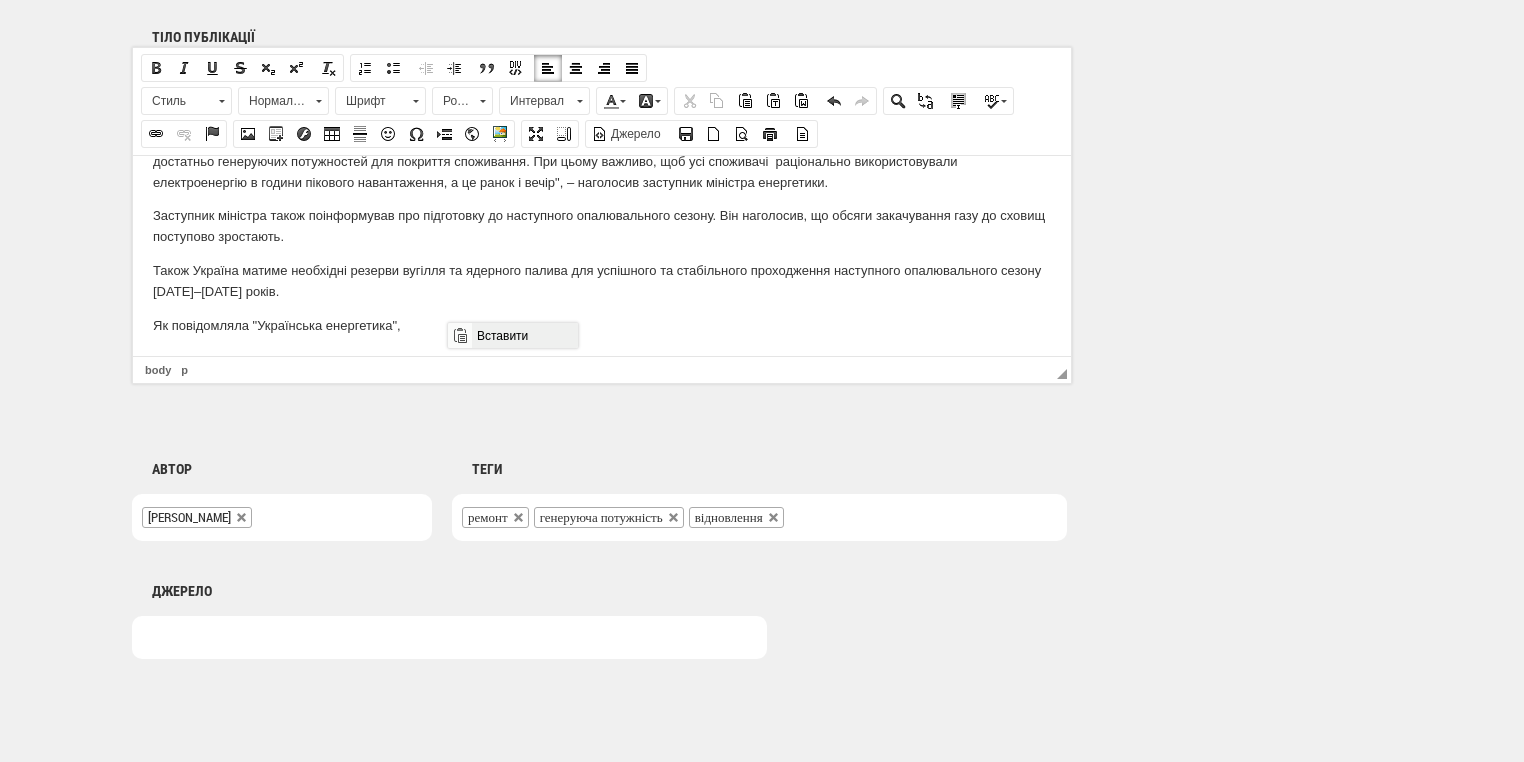 click on "Вставити" at bounding box center [524, 335] 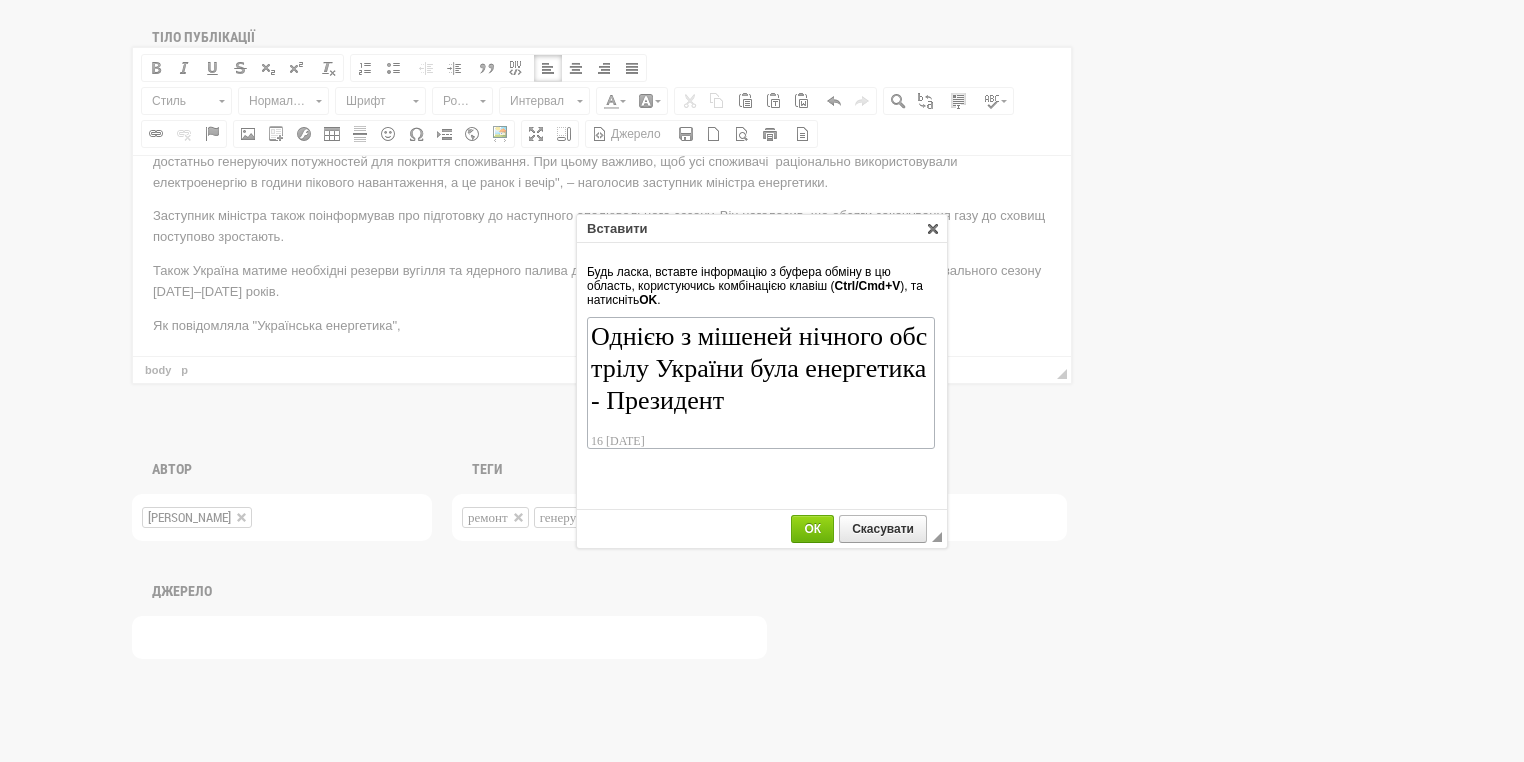 scroll, scrollTop: 86, scrollLeft: 0, axis: vertical 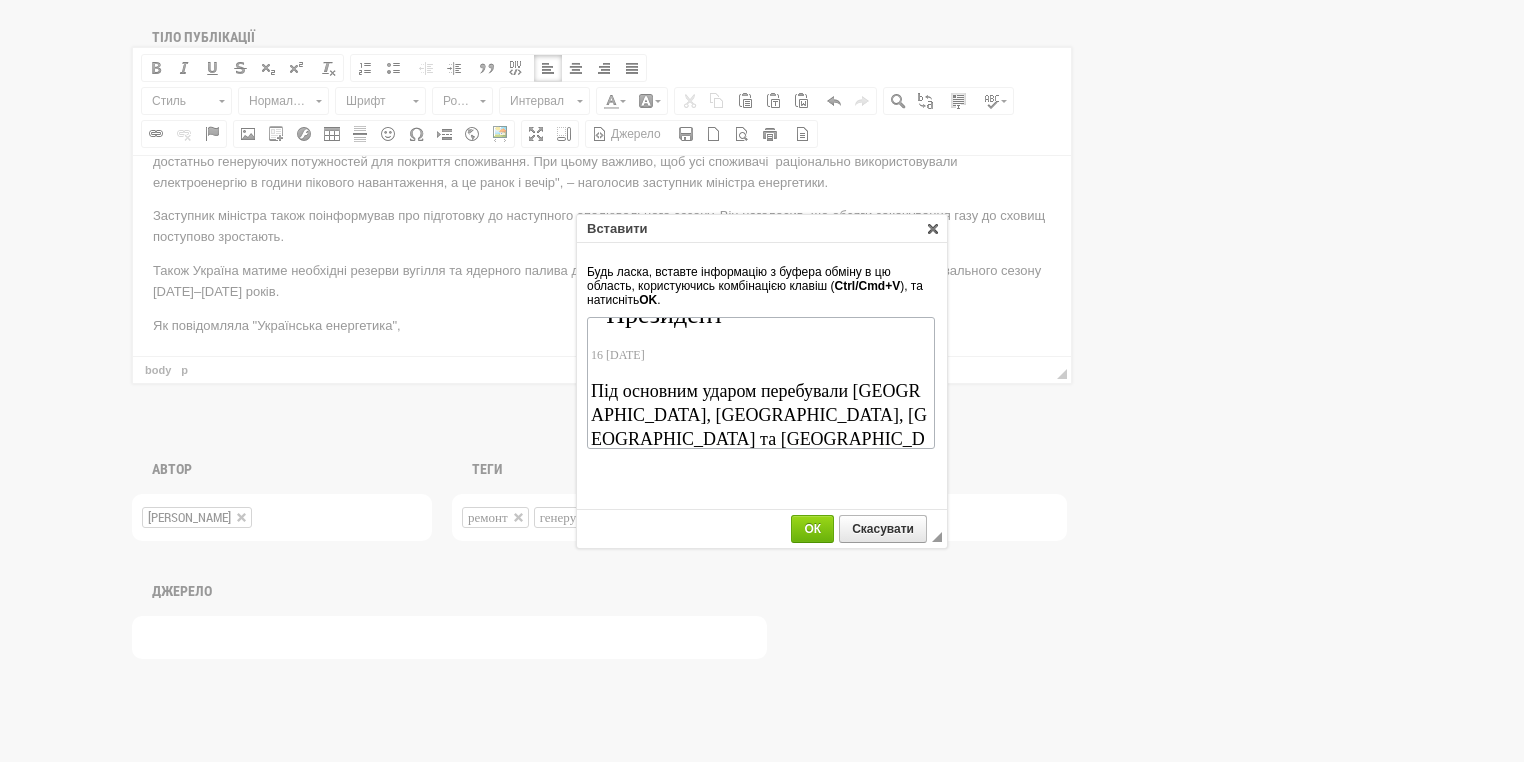 drag, startPoint x: 682, startPoint y: 359, endPoint x: 629, endPoint y: 351, distance: 53.600372 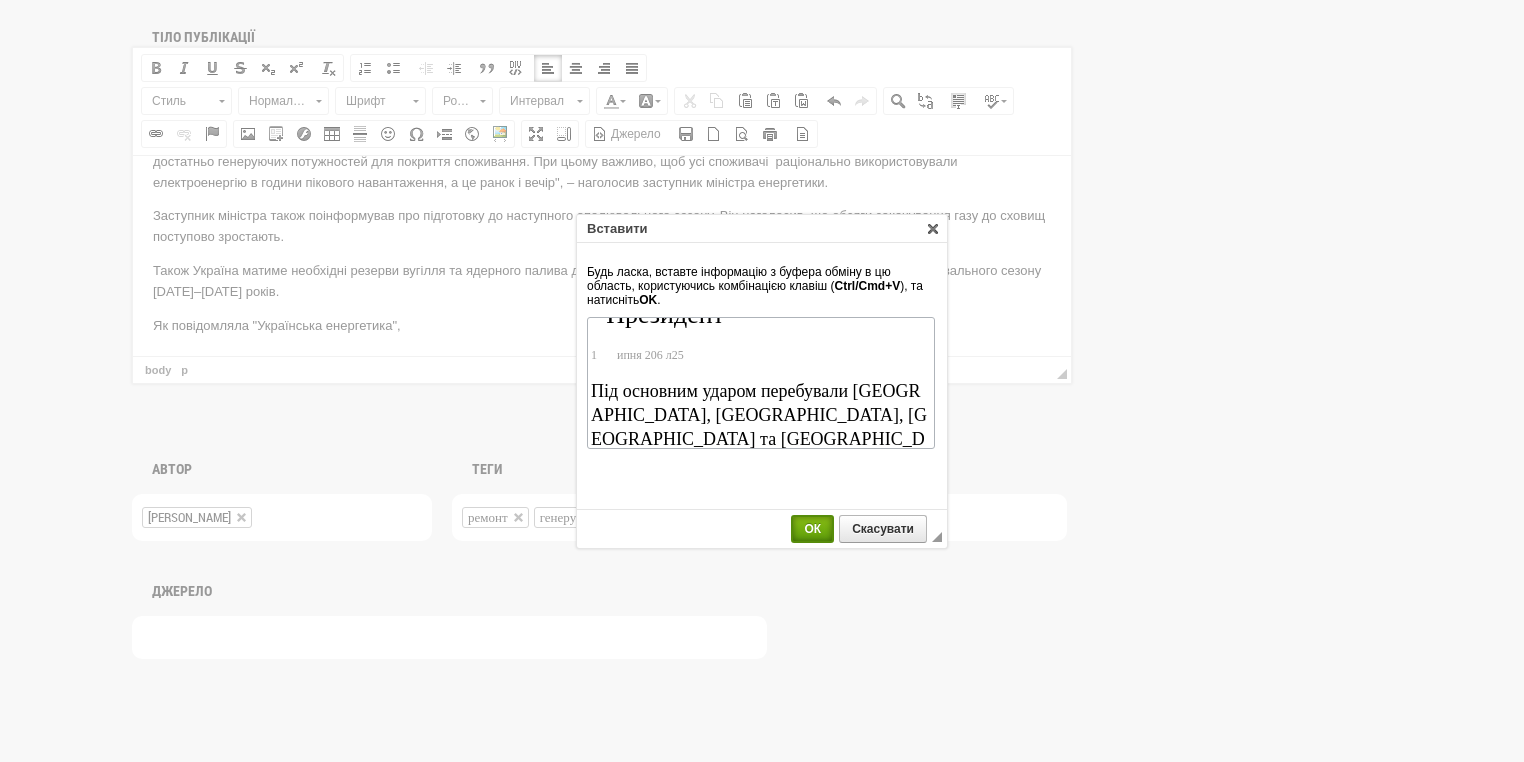 click on "ОК" at bounding box center (812, 529) 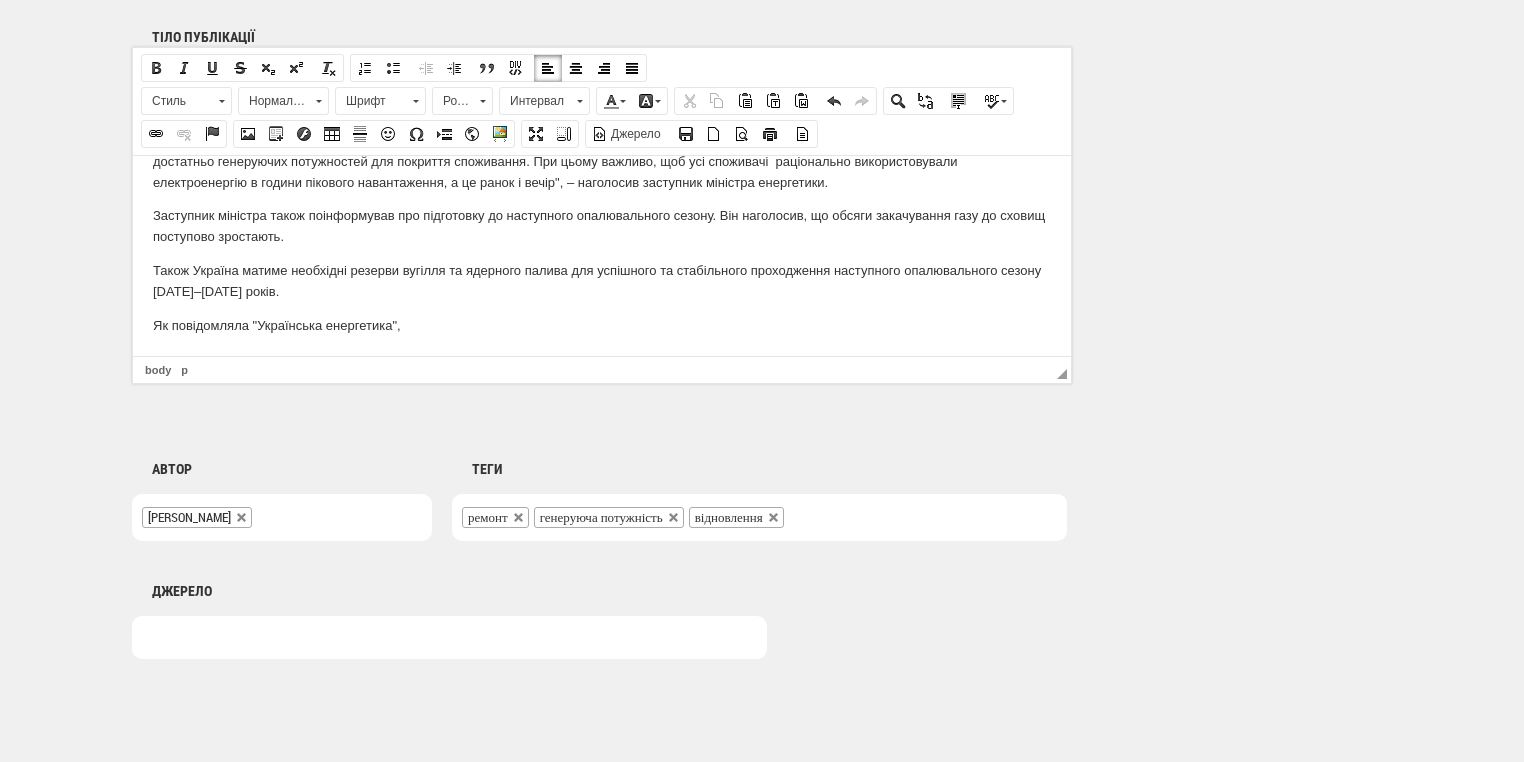 scroll, scrollTop: 0, scrollLeft: 0, axis: both 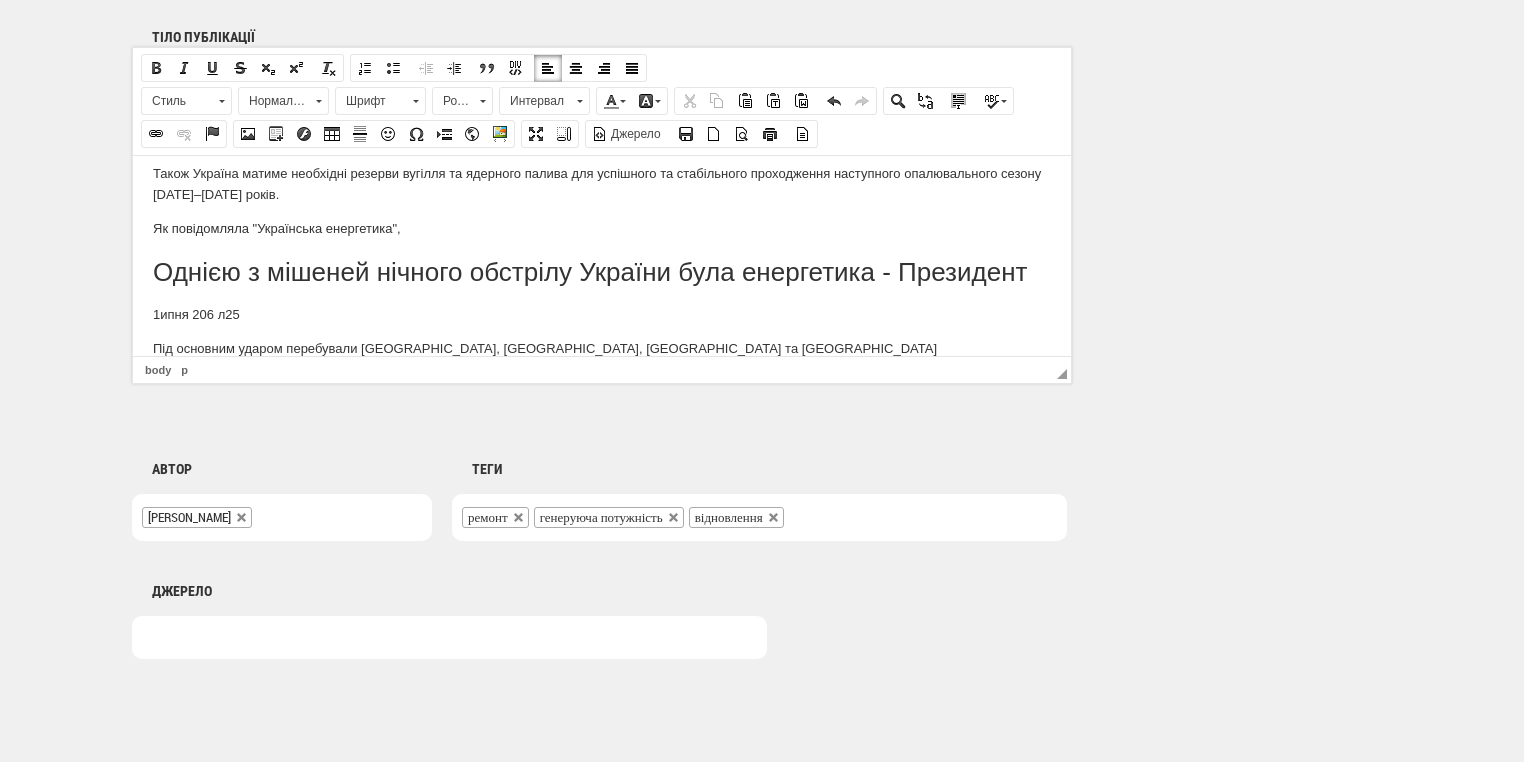 click on "Як повідомляла "Українська енергетика"," at bounding box center [602, 228] 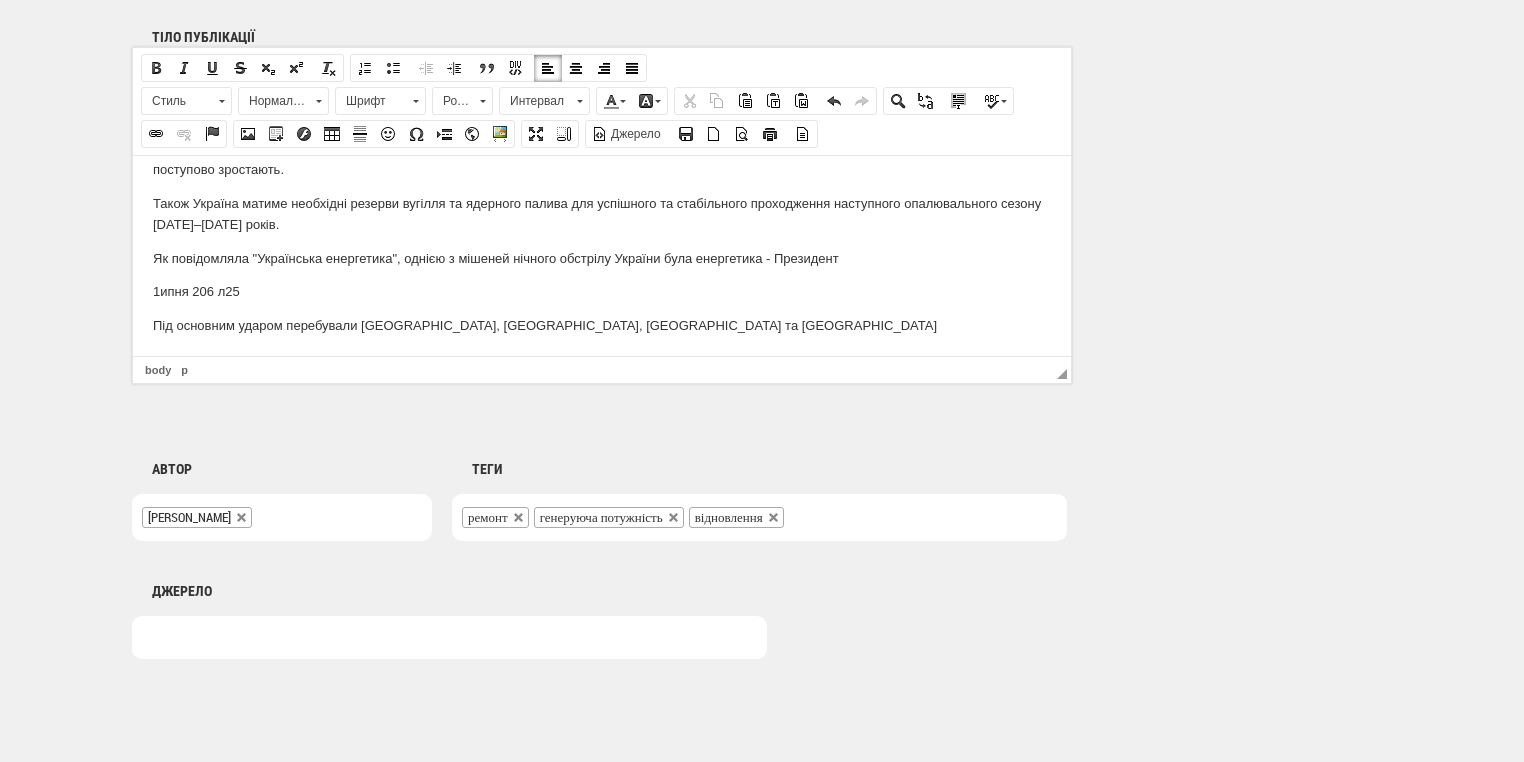 click on "Як повідомляла "Українська енергетика", о днією з мішеней нічного обстрілу України була енергетика - Президент" at bounding box center (602, 258) 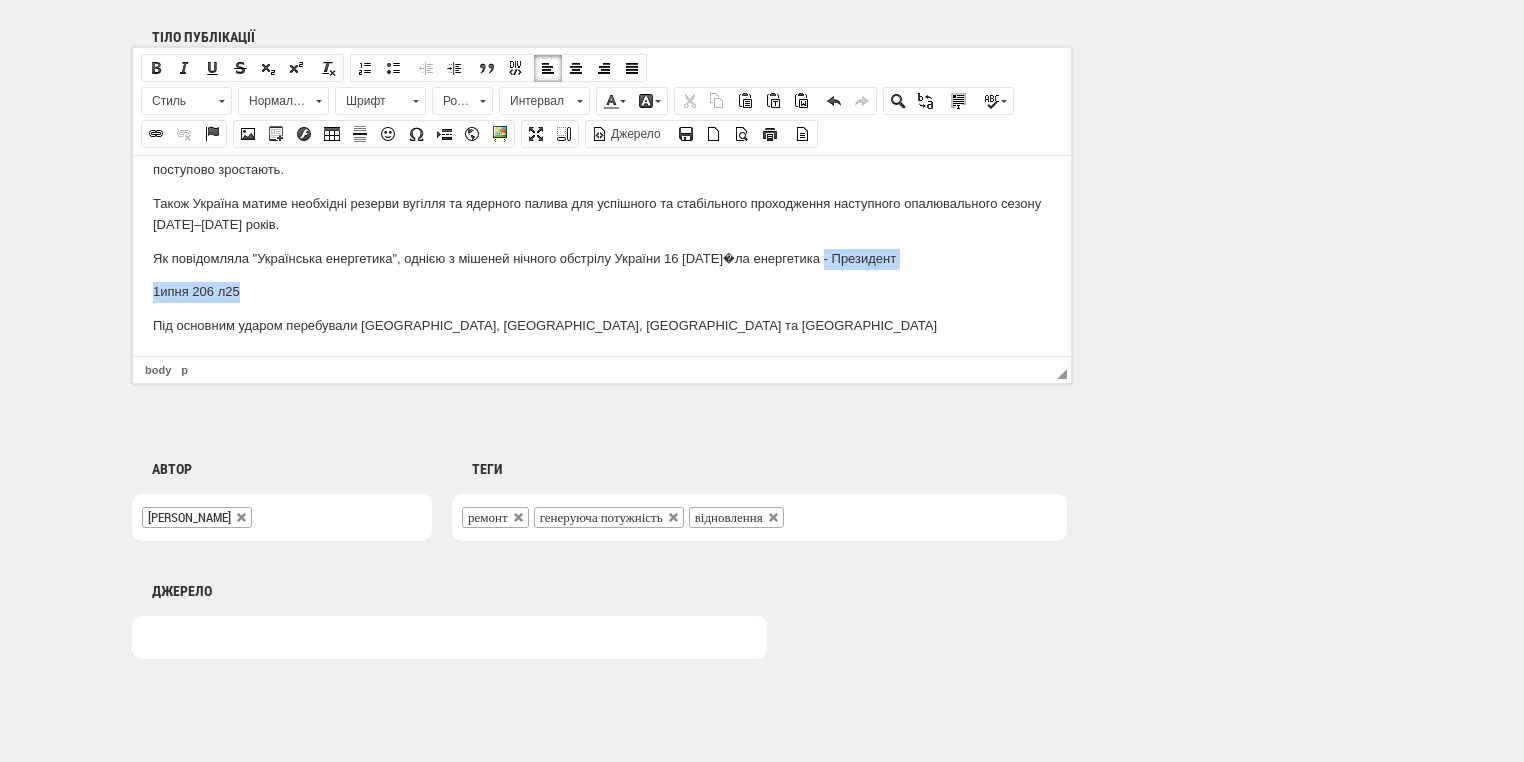 drag, startPoint x: 821, startPoint y: 255, endPoint x: 821, endPoint y: 283, distance: 28 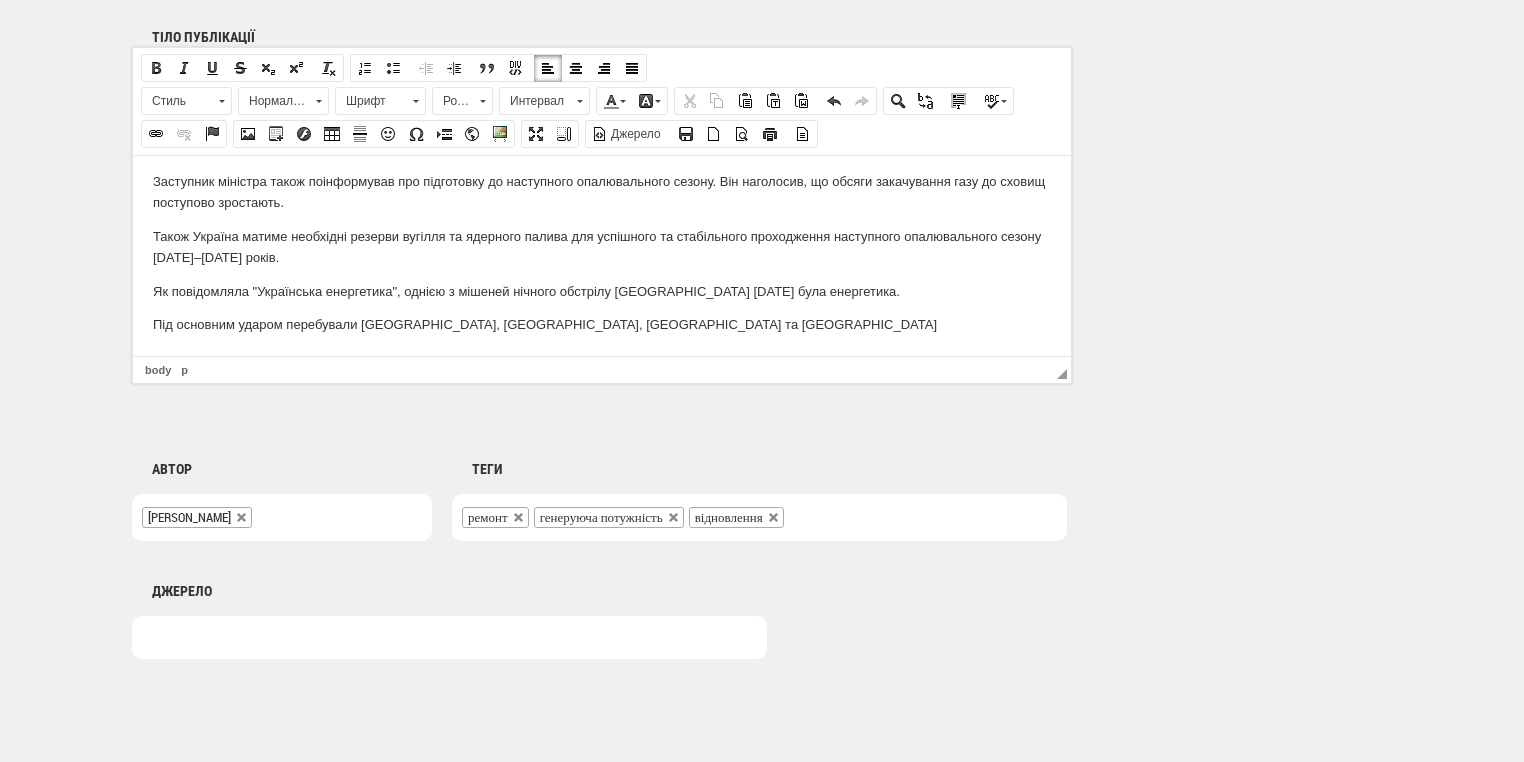 scroll, scrollTop: 222, scrollLeft: 0, axis: vertical 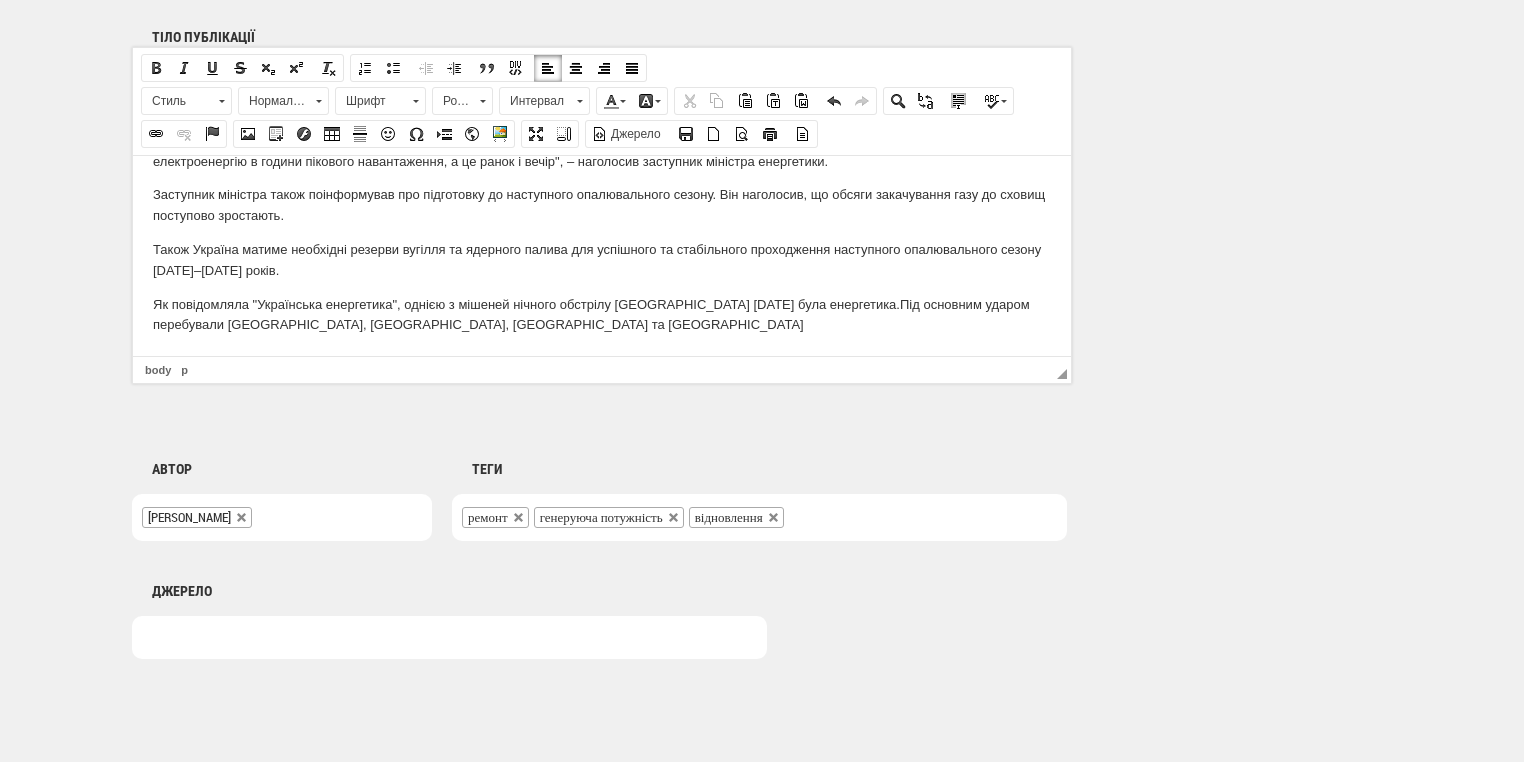 click on "Як повідомляла "Українська енергетика", о днією з мішеней нічного обстрілу України 16 липня була енергетика.  Під основним ударом перебували Вінниччина, Дніпровщина, Харківщина та Одещина" at bounding box center [602, 315] 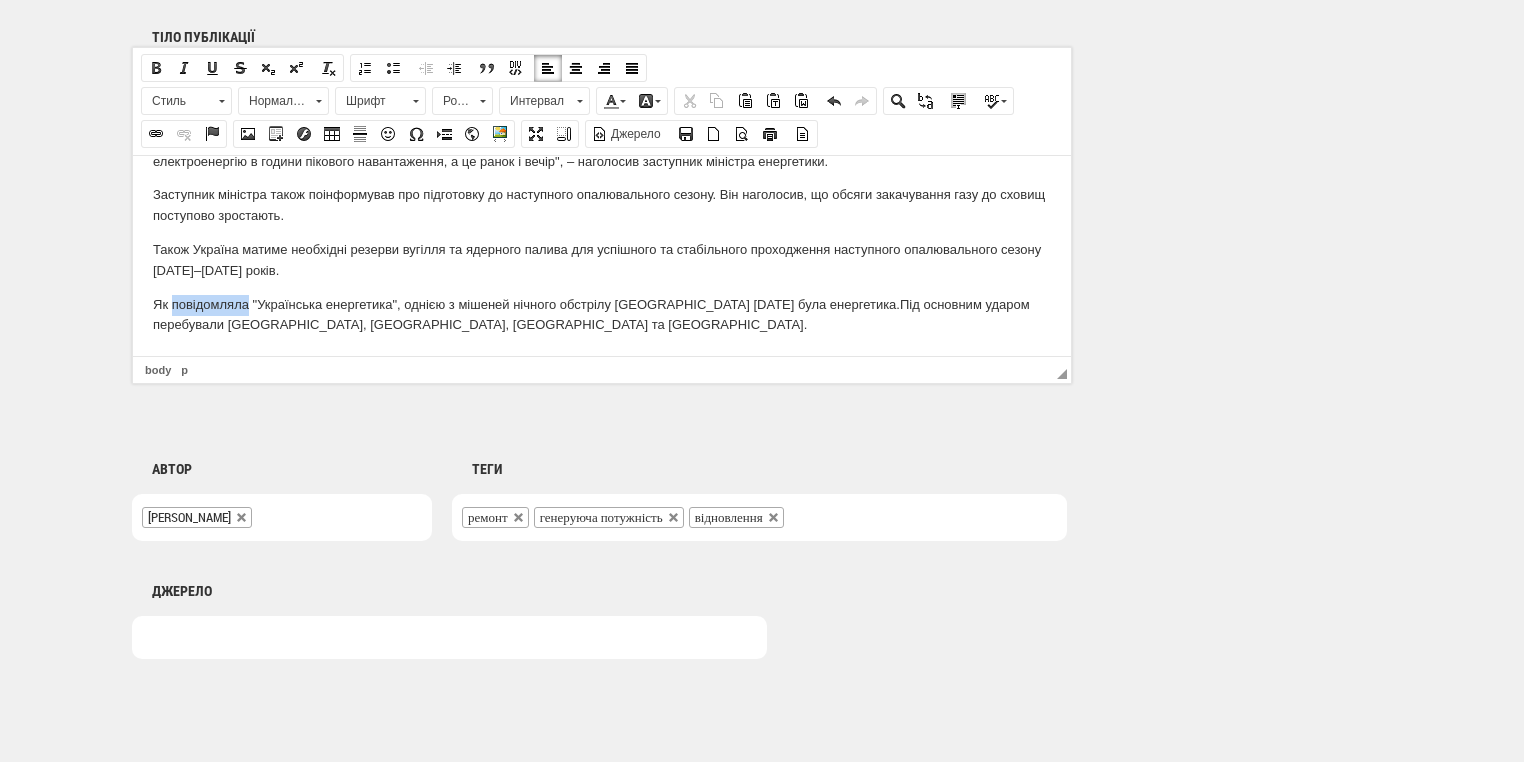 drag, startPoint x: 171, startPoint y: 307, endPoint x: 250, endPoint y: 300, distance: 79.30952 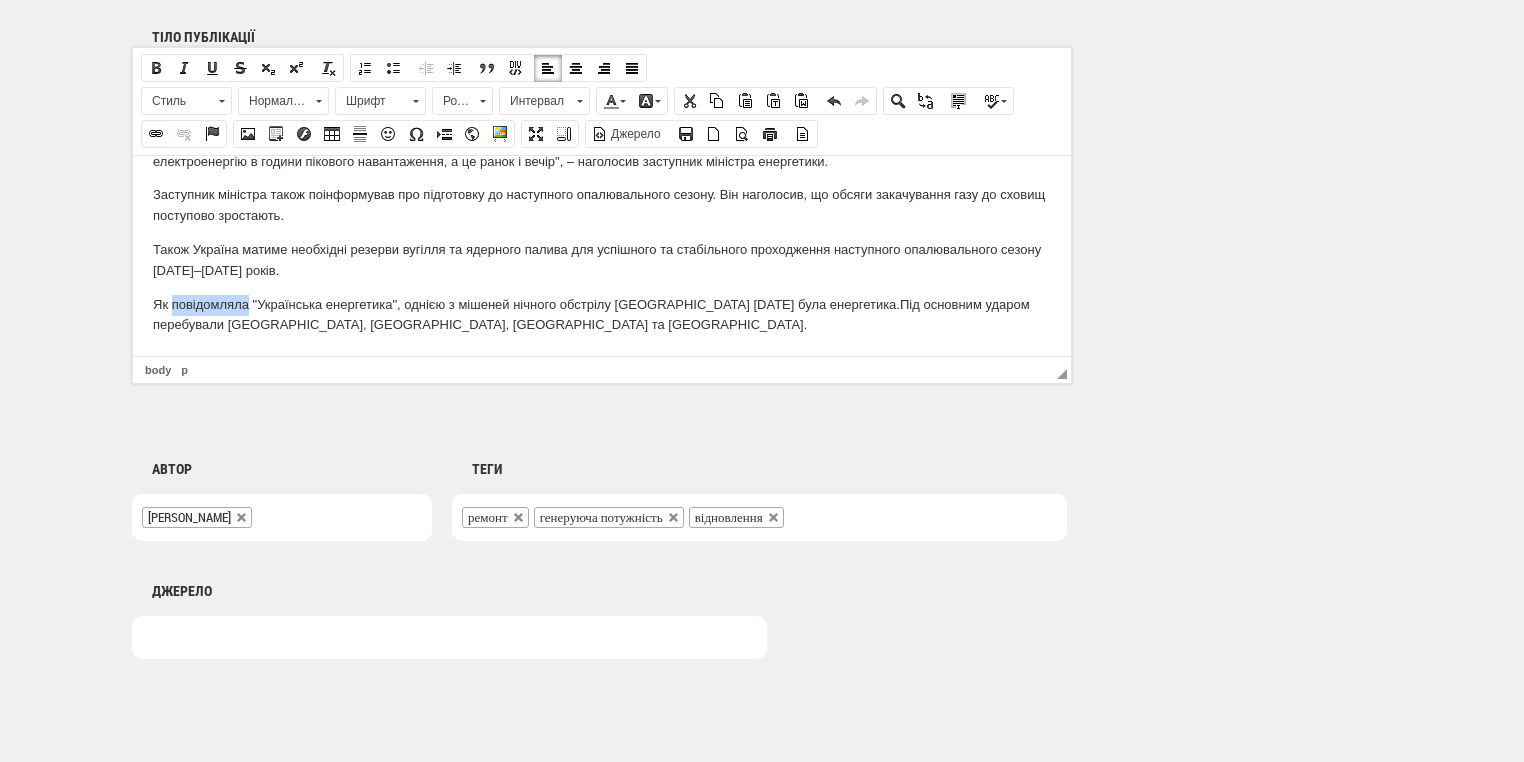 click at bounding box center (156, 134) 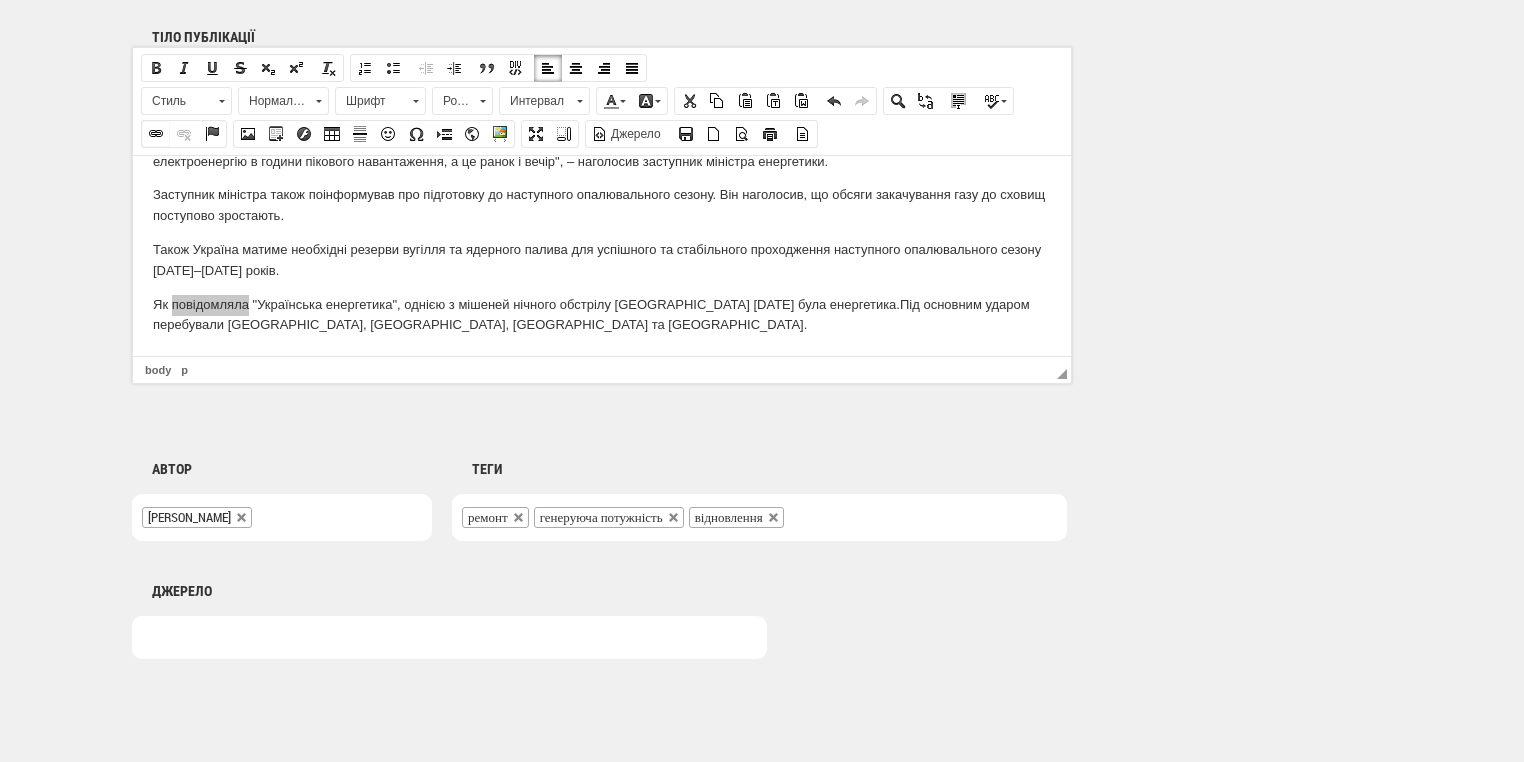 select on "http://" 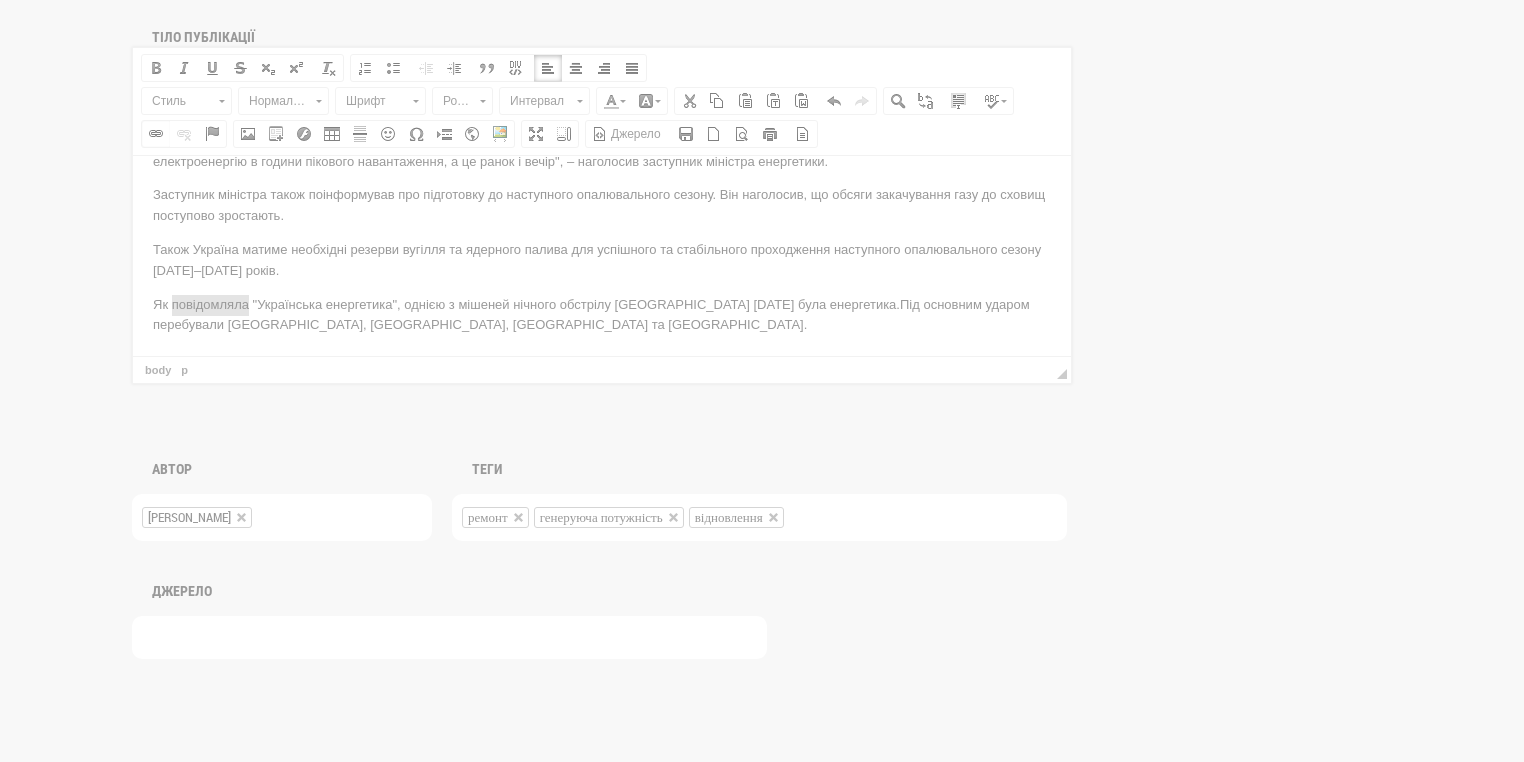 click at bounding box center [762, 381] 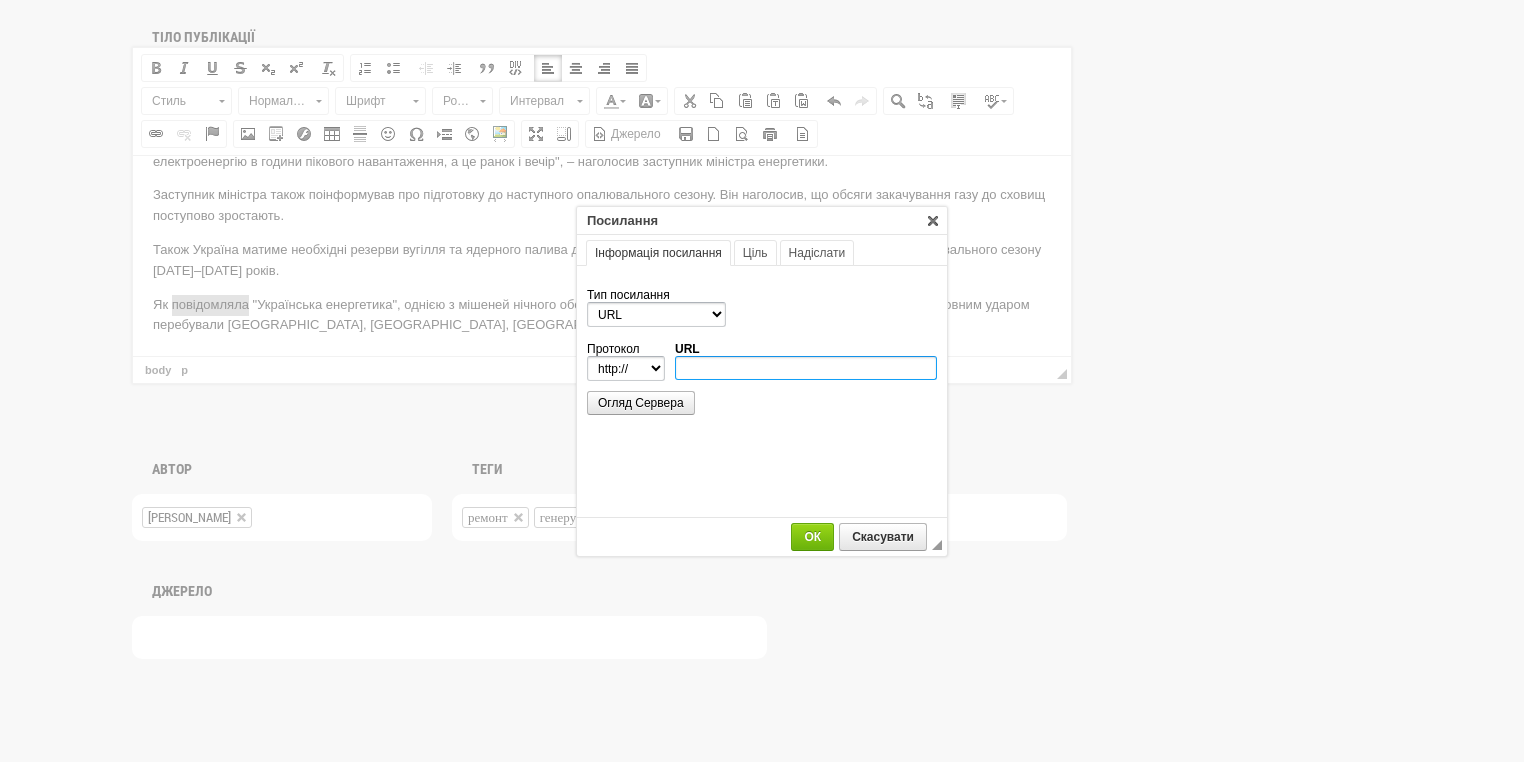 click on "URL" at bounding box center (806, 368) 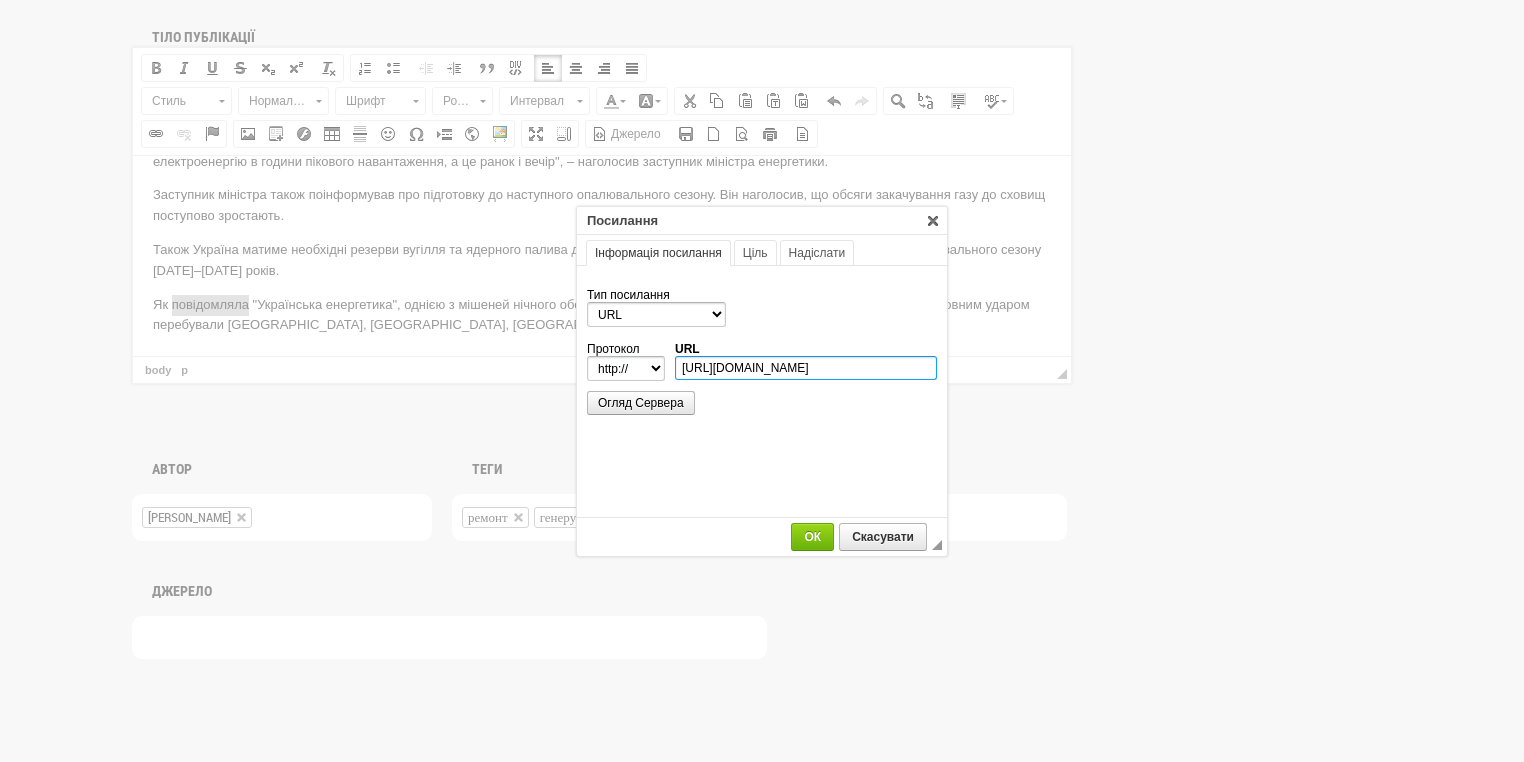 scroll, scrollTop: 0, scrollLeft: 300, axis: horizontal 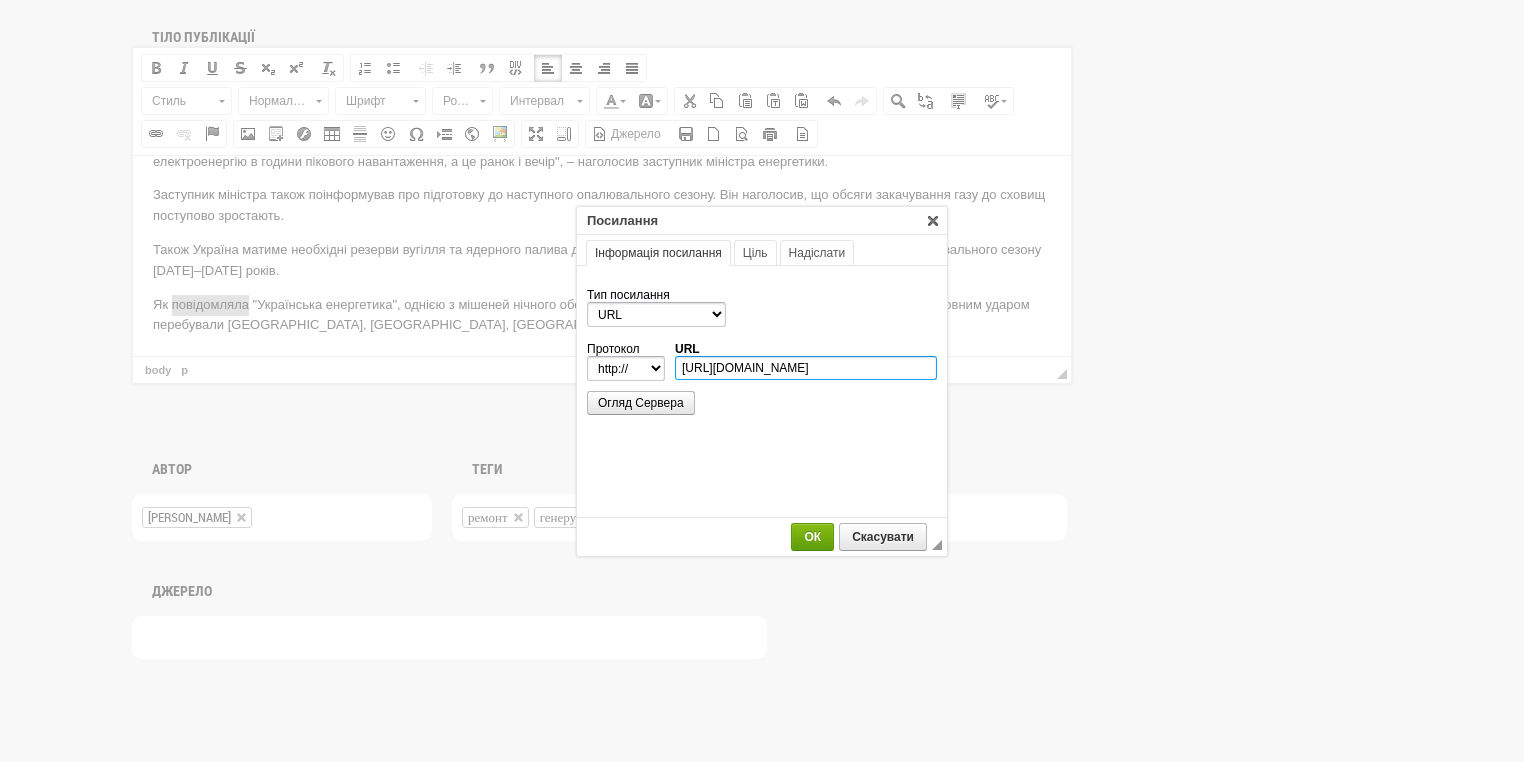type on "https://ua-energy.org/uk/posts/odniieiu-z-mishenei-nichnoho-obstrilu-ukrainy-bula-enerhetyka-prezydent" 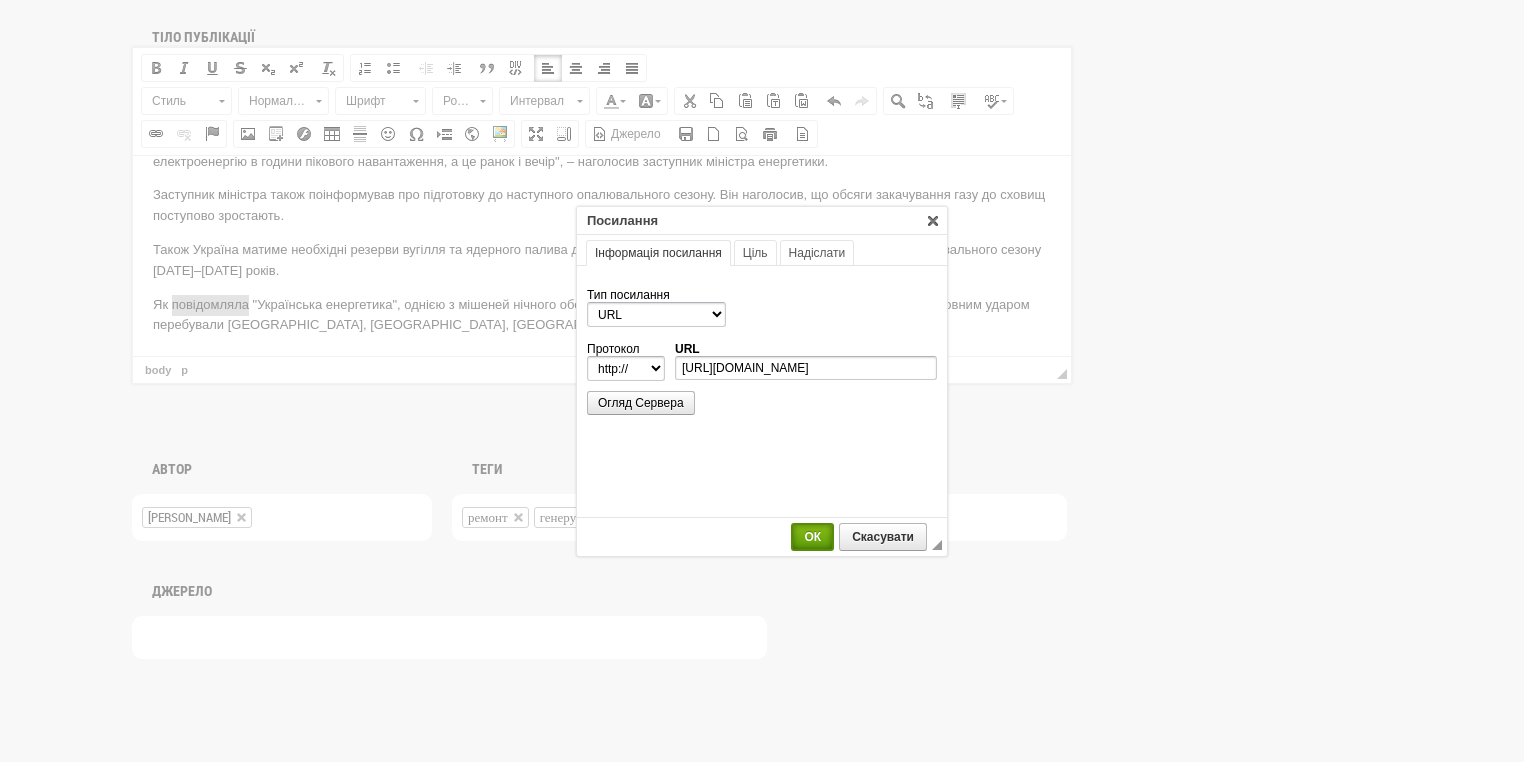select on "https://" 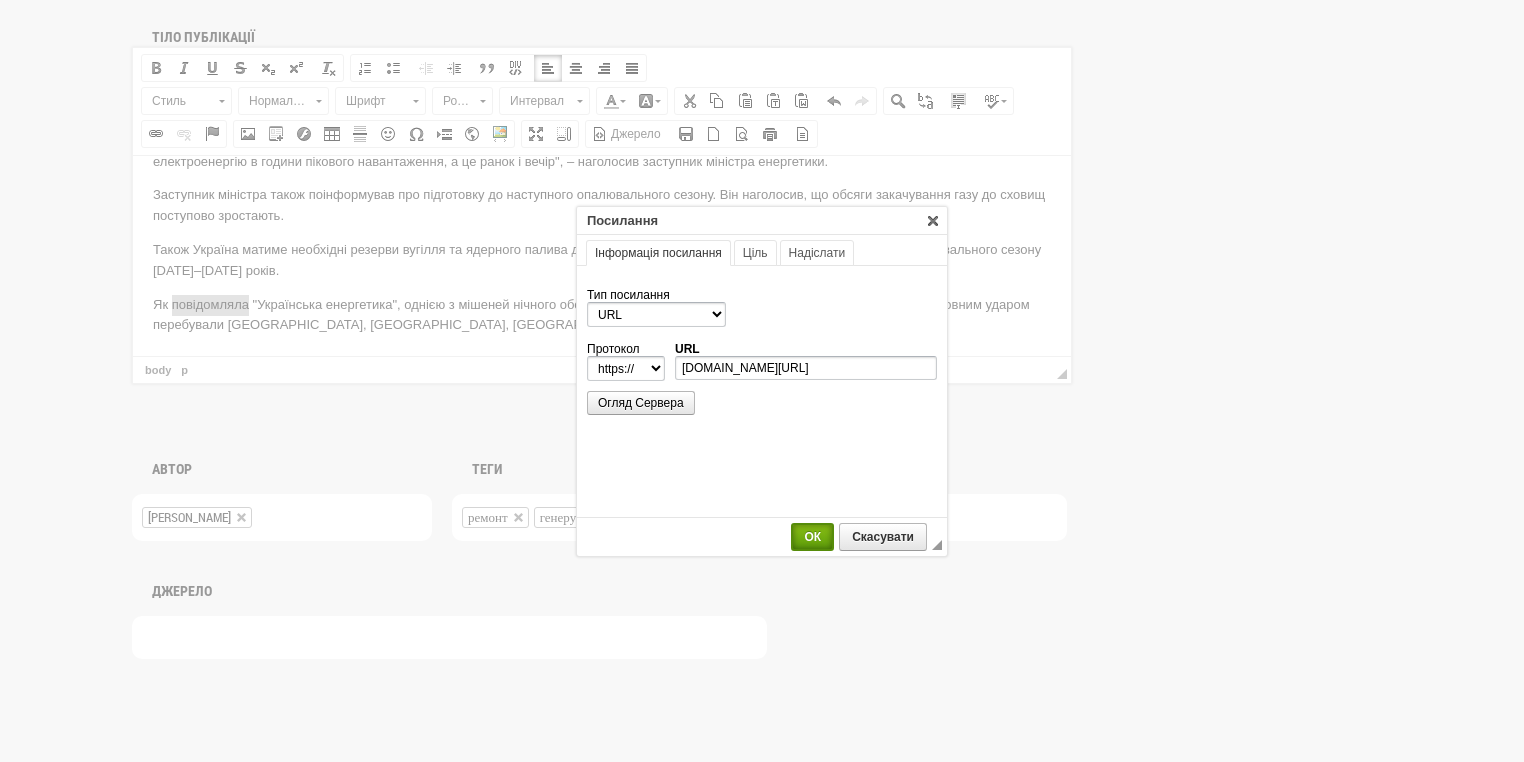 scroll, scrollTop: 0, scrollLeft: 0, axis: both 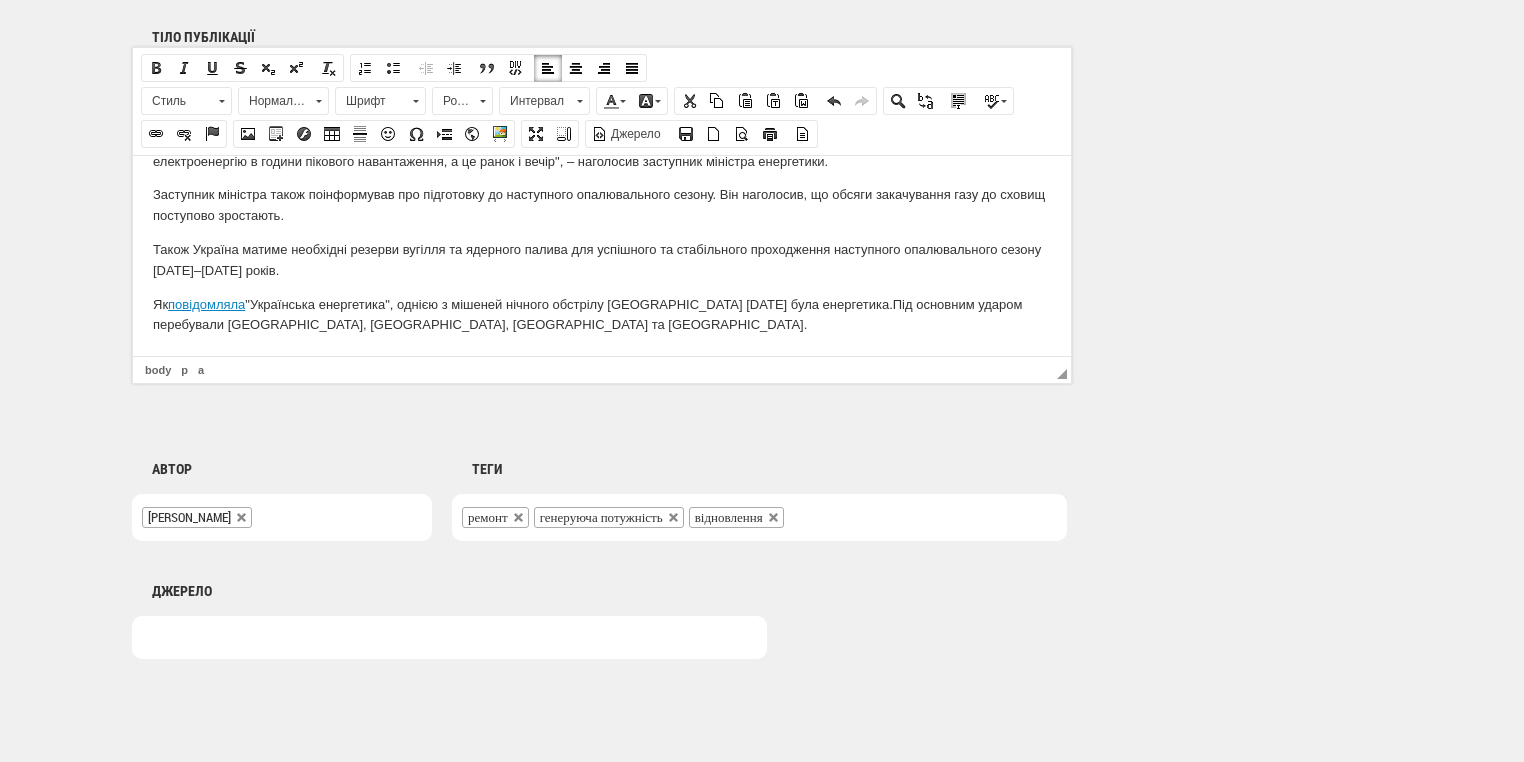 click on "В Україні відновили понад 50% генеруючих потужностей, які були пошкоджені внаслідок російських атак. Про це  повідомив  заступник міністра енергетики Микола Колісник в ефірі телемарафону "Єдині новини". Він розповів, що ремонтна компанія з відновлення генеруючих потужностей триває щодня і відбувається  відповідно до затверджених графіків. , – наголосив заступник міністра енергетики.  Заступник міністра також поінформував про підготовку до наступного опалювального сезону. Він наголосив, що обсяги закачування газу до сховищ поступово зростають. Як" at bounding box center (602, 144) 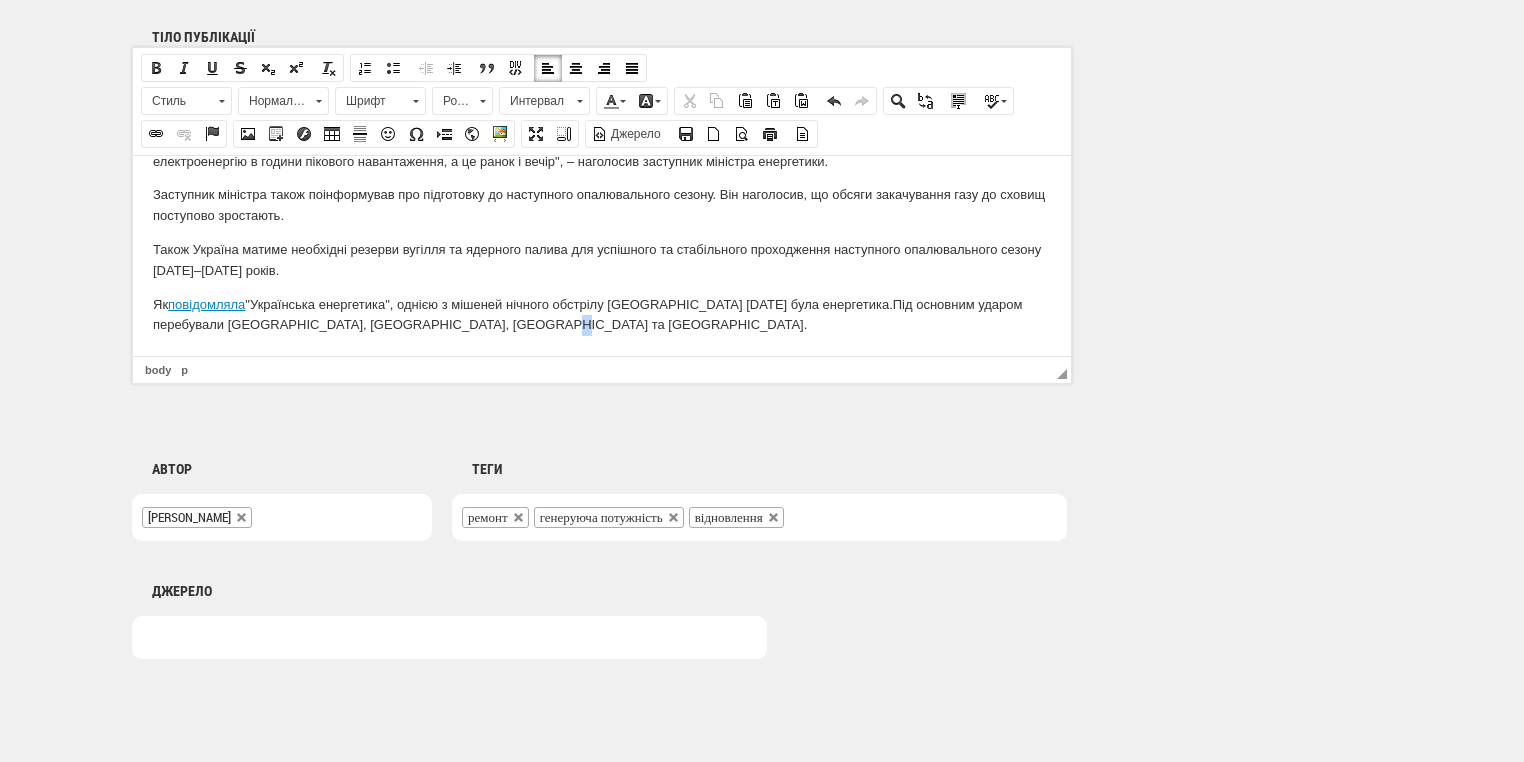 click on "В Україні відновили понад 50% генеруючих потужностей, які були пошкоджені внаслідок російських атак. Про це  повідомив  заступник міністра енергетики Микола Колісник в ефірі телемарафону "Єдині новини". Він розповів, що ремонтна компанія з відновлення генеруючих потужностей триває щодня і відбувається  відповідно до затверджених графіків. , – наголосив заступник міністра енергетики.  Заступник міністра також поінформував про підготовку до наступного опалювального сезону. Він наголосив, що обсяги закачування газу до сховищ поступово зростають. Як" at bounding box center [602, 144] 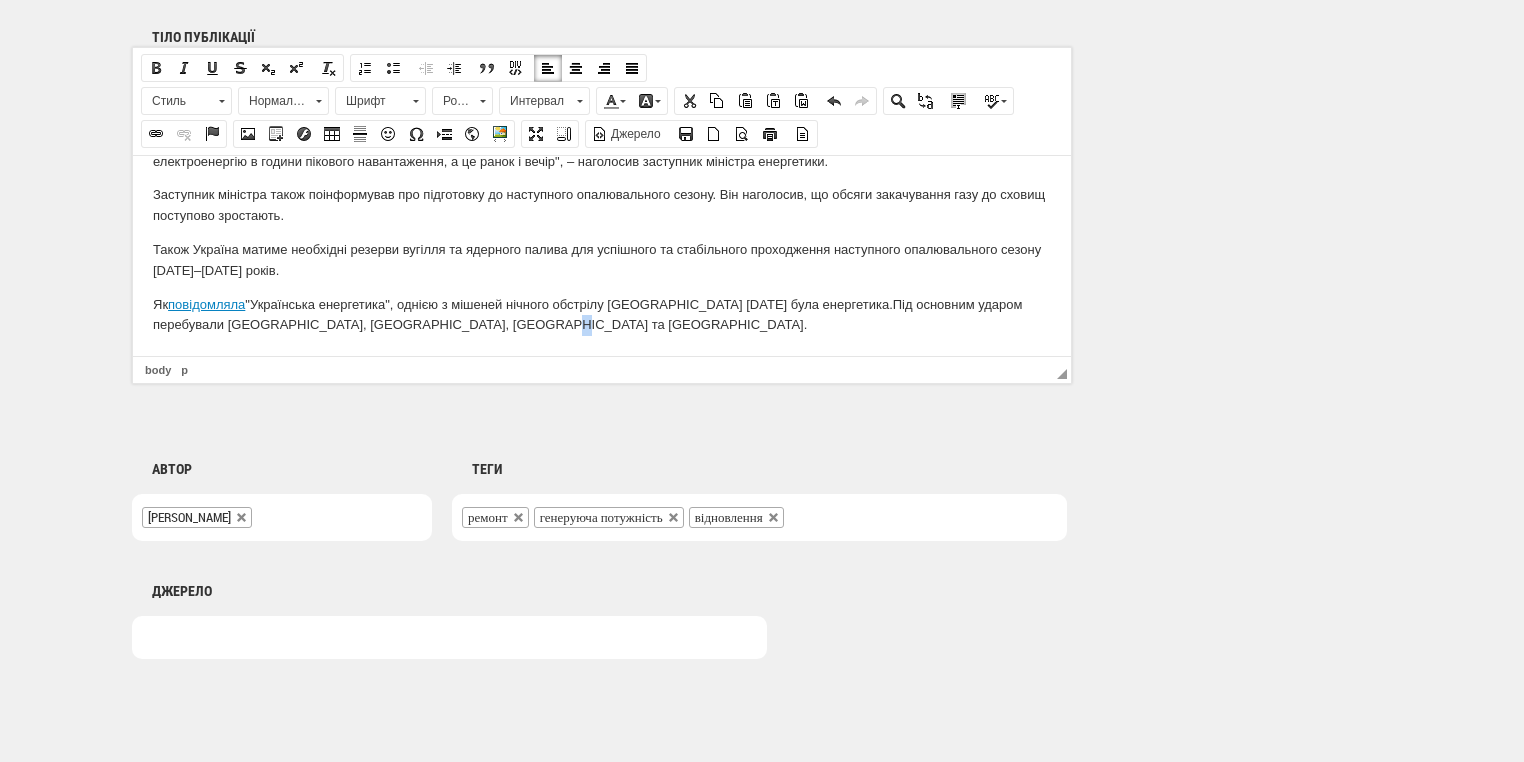 click on "Як  повідомляла  "Українська енергетика", о днією з мішеней нічного обстрілу України 16 липня була енергетика.  Під основним ударом перебували Вінниччина, Дніпровщина, Харківщина та Одещина." at bounding box center [602, 315] 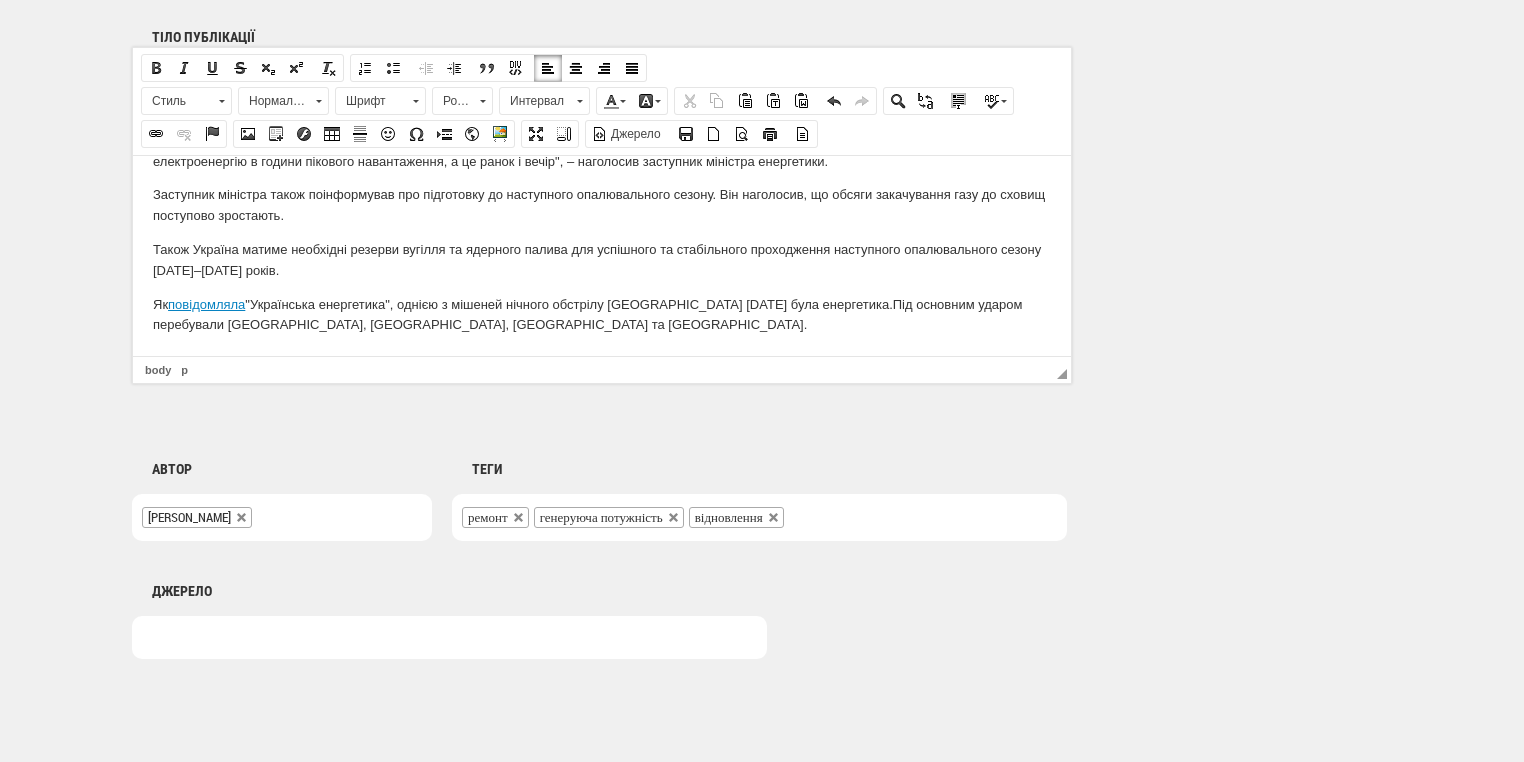 scroll, scrollTop: 232, scrollLeft: 0, axis: vertical 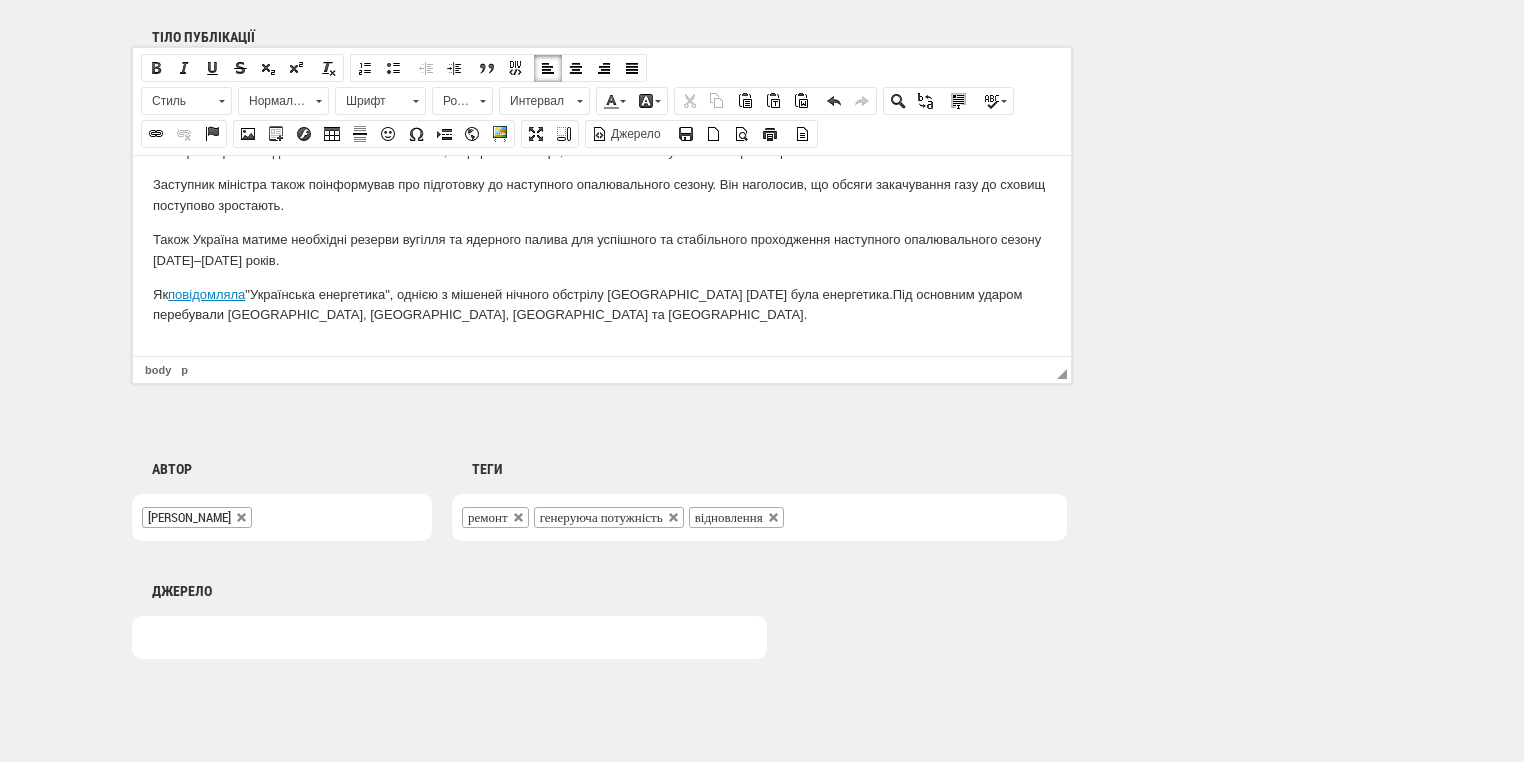 click at bounding box center [602, 348] 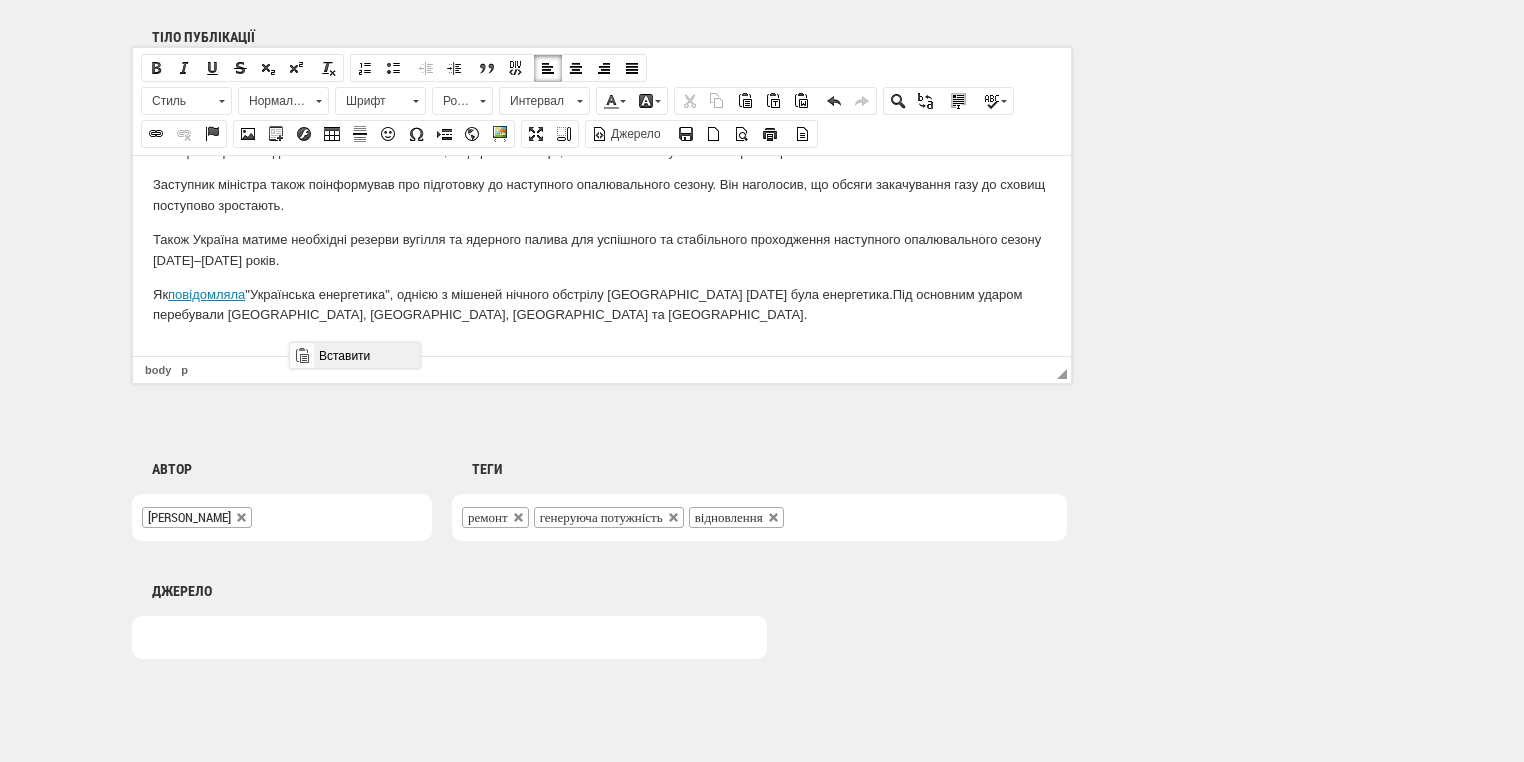 drag, startPoint x: 337, startPoint y: 355, endPoint x: 833, endPoint y: 692, distance: 599.65405 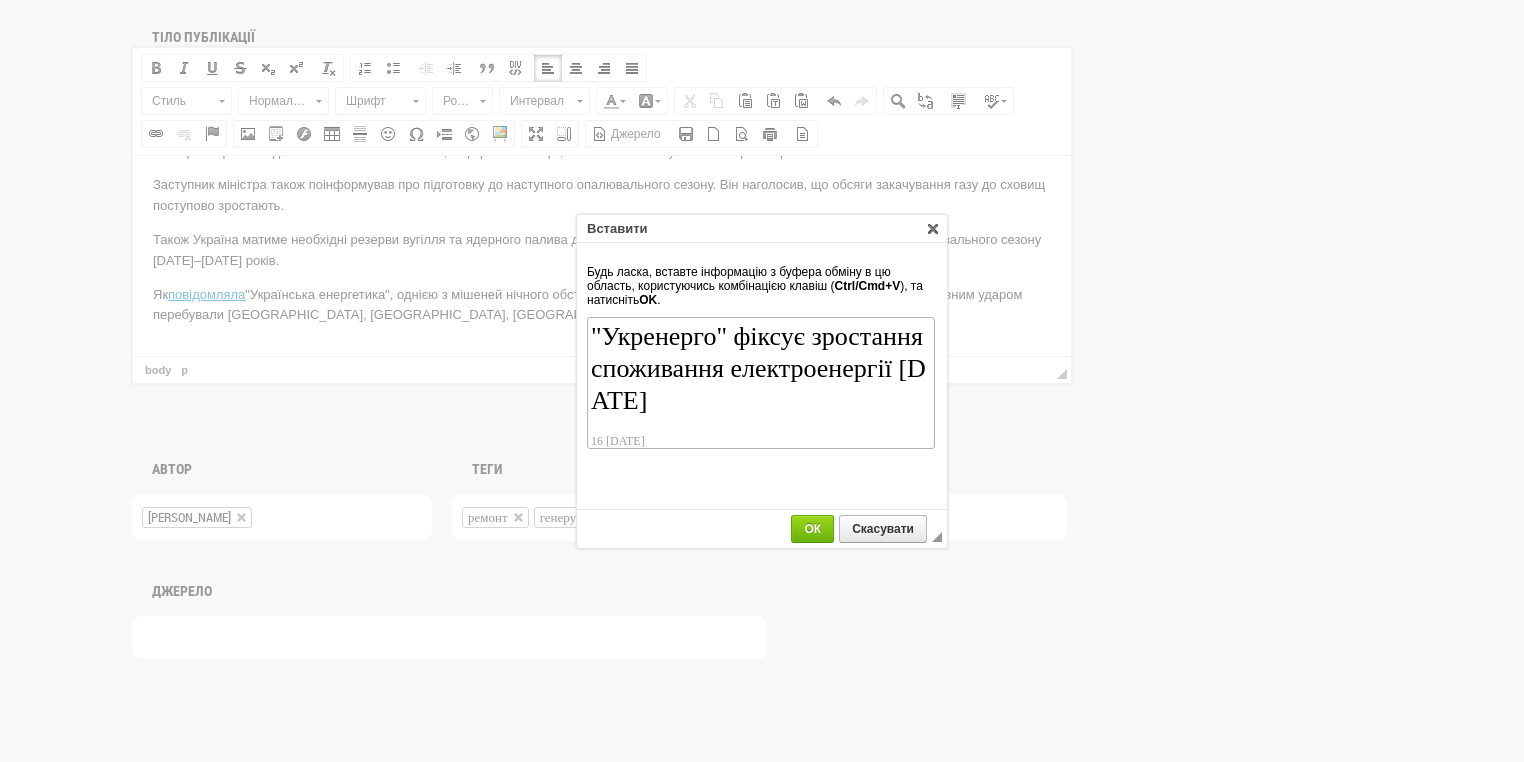 scroll, scrollTop: 62, scrollLeft: 0, axis: vertical 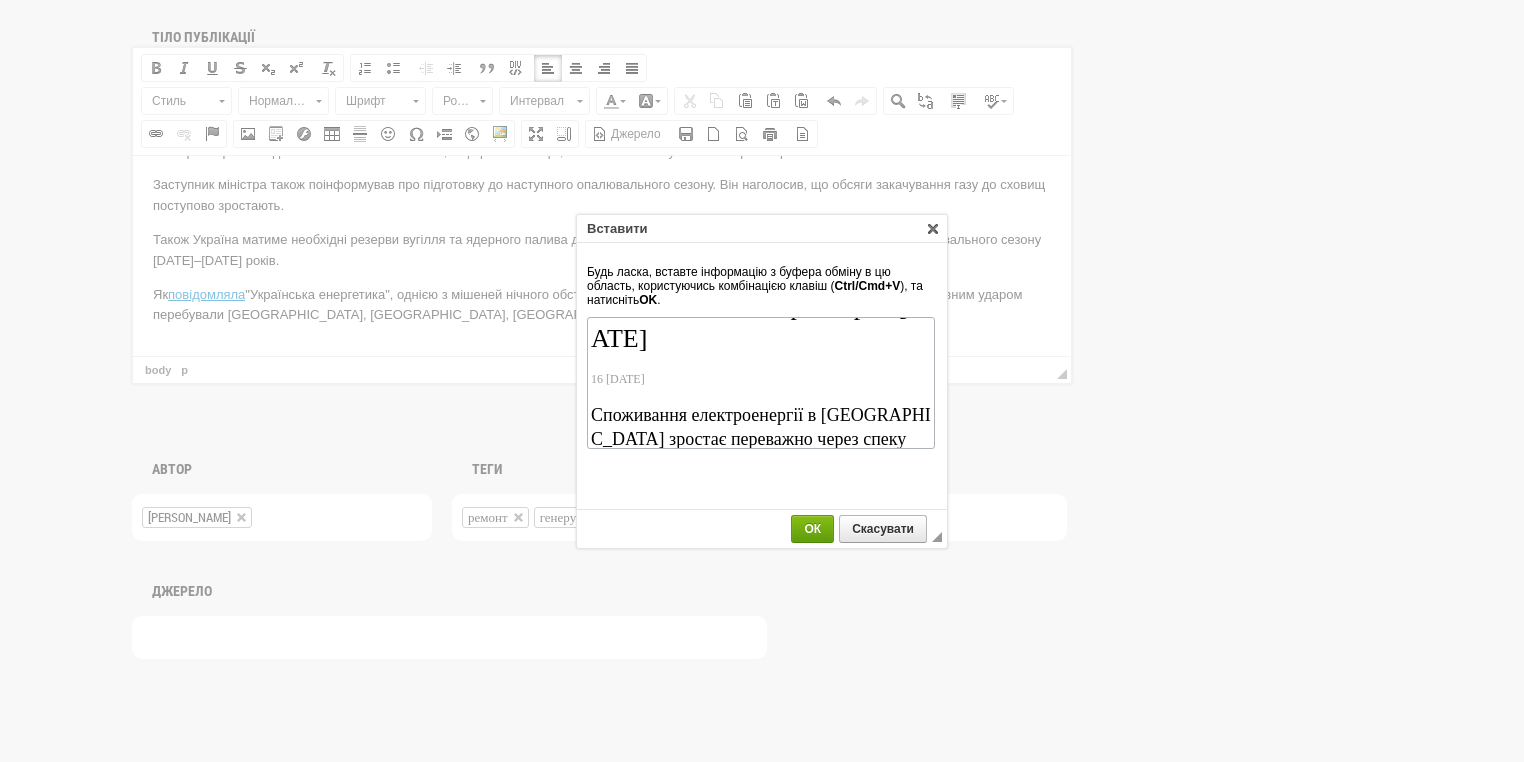 click on "ОК" at bounding box center (812, 529) 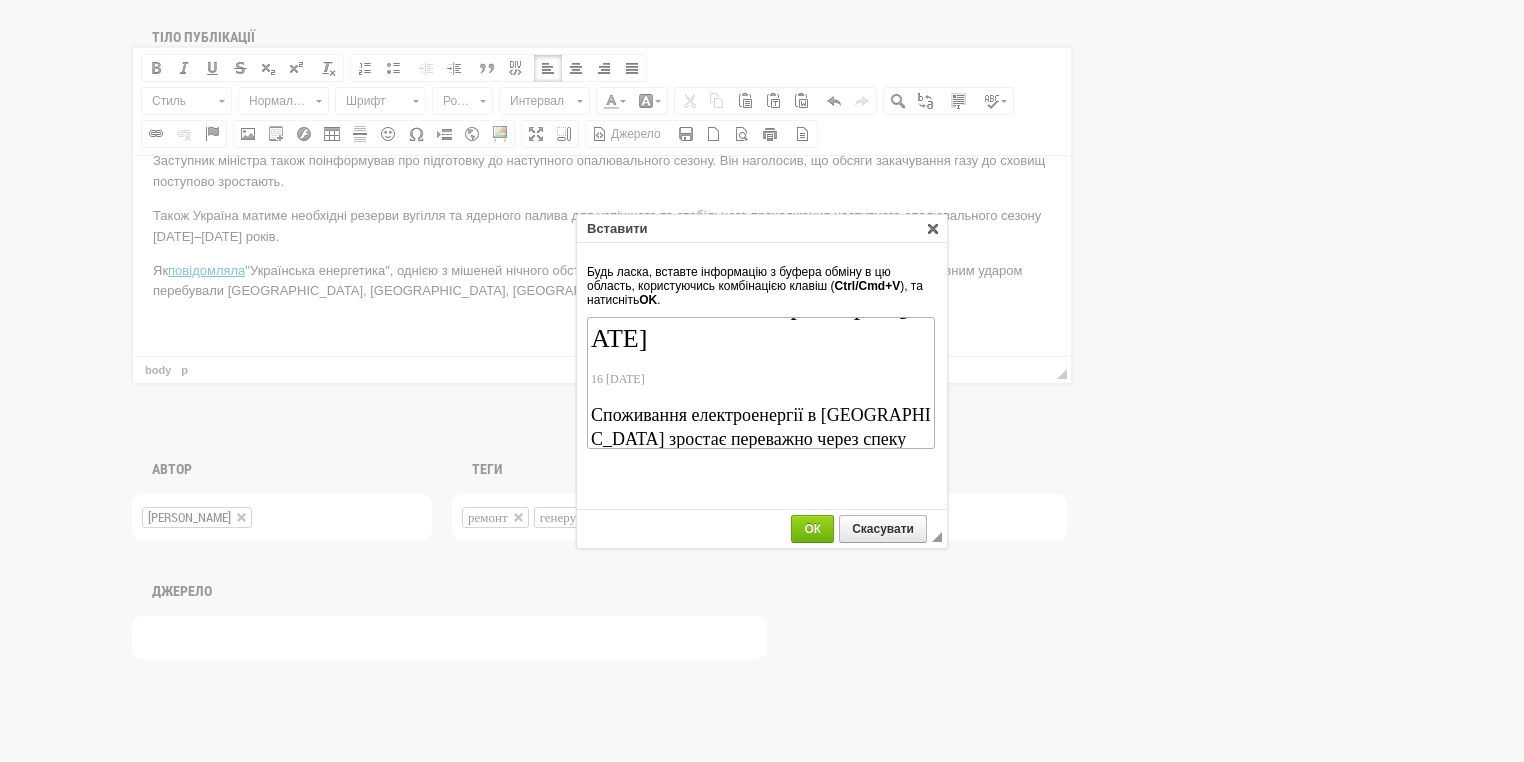 scroll, scrollTop: 0, scrollLeft: 0, axis: both 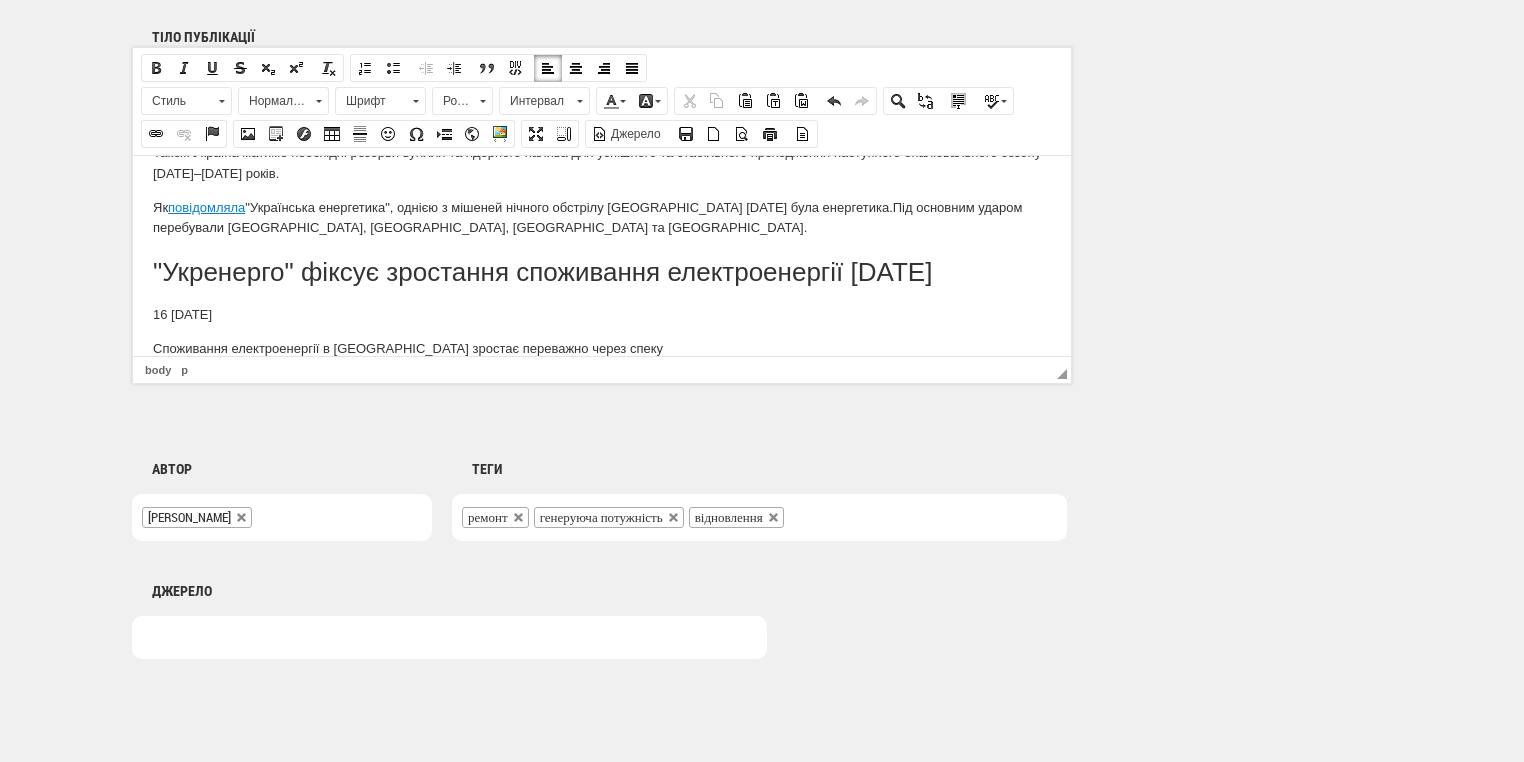 drag, startPoint x: 262, startPoint y: 304, endPoint x: 146, endPoint y: 302, distance: 116.01724 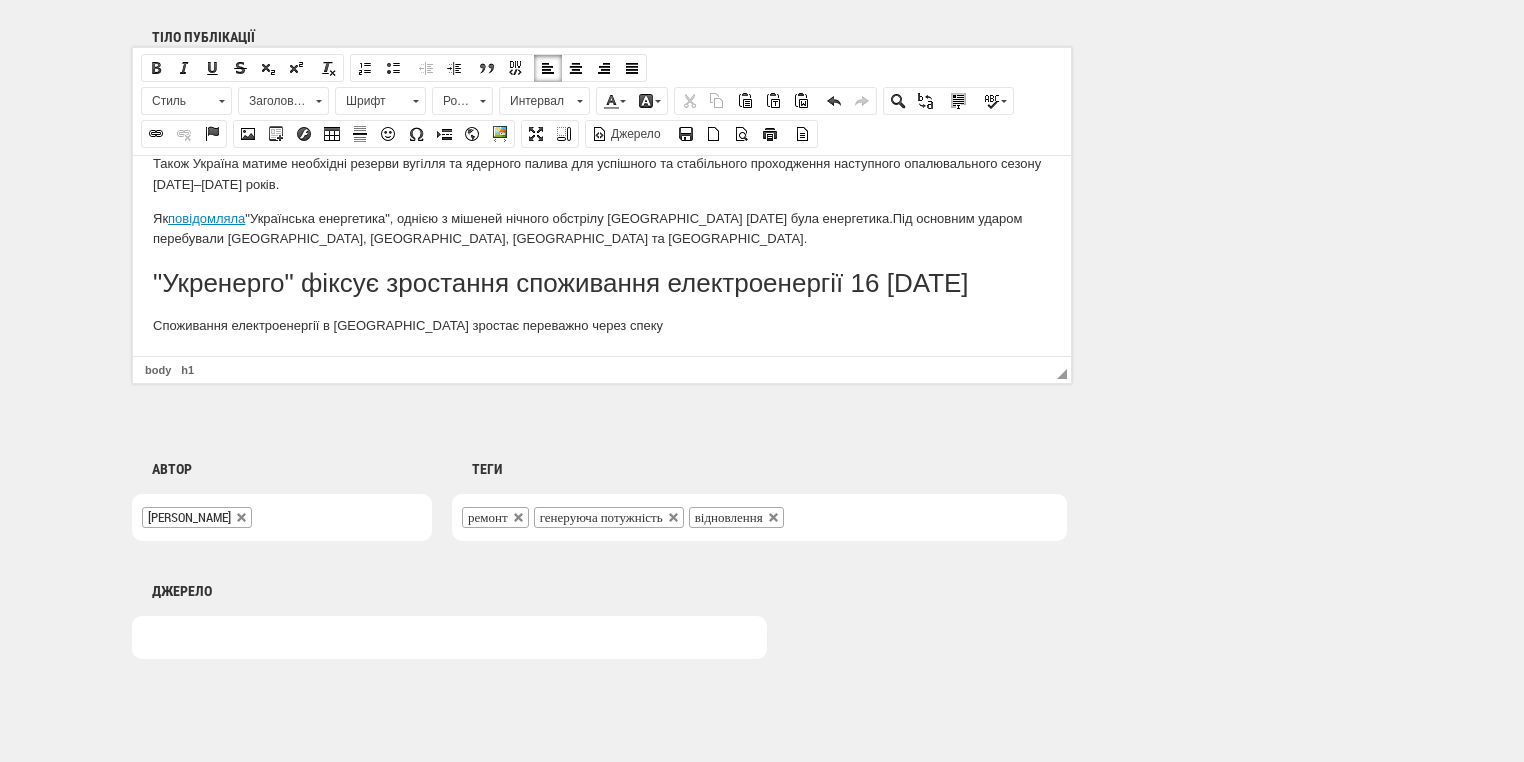 scroll, scrollTop: 319, scrollLeft: 0, axis: vertical 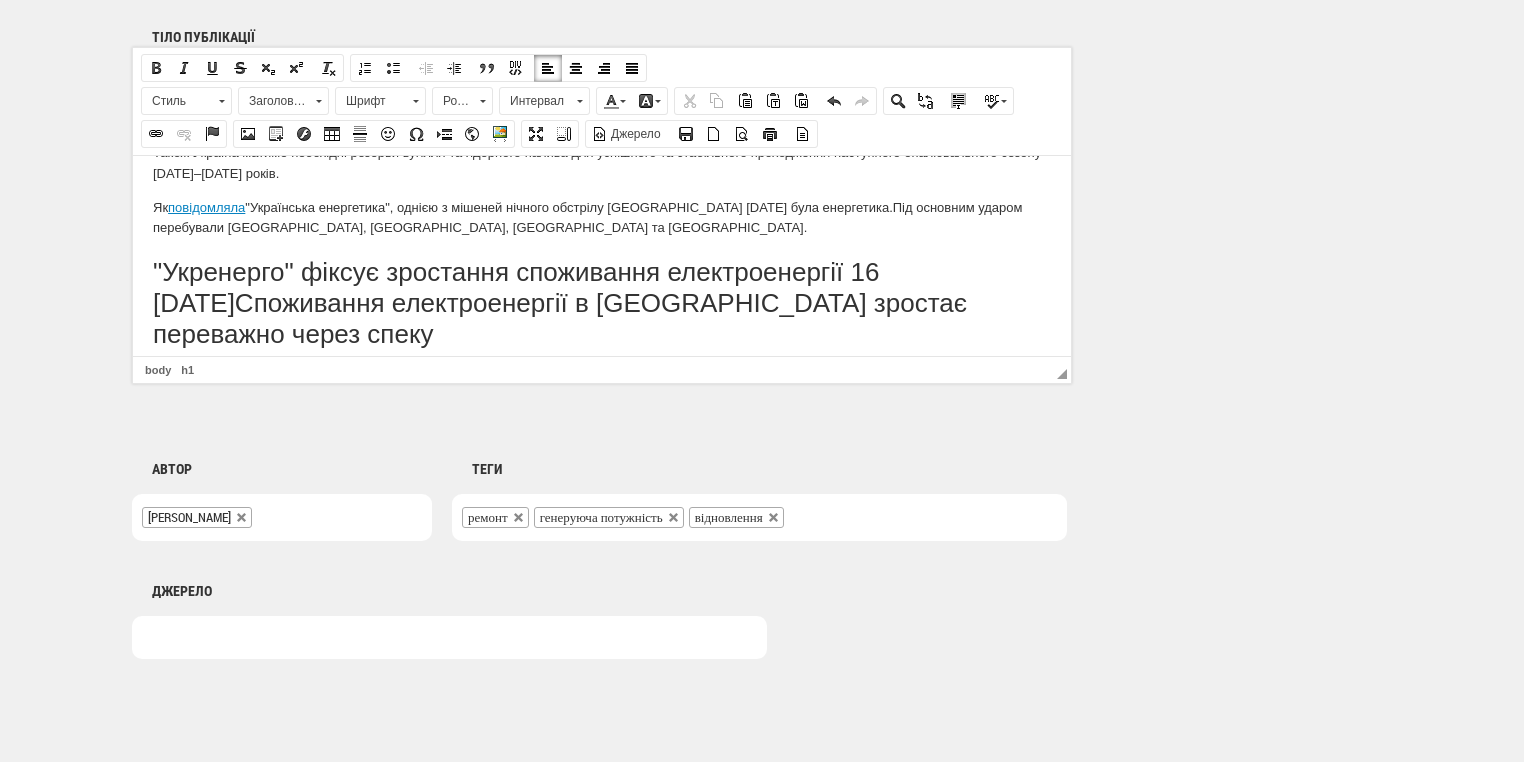click on ""Укренерго" фіксує зростання споживання електроенергії 16 липня.  Споживання електроенергії в Україні зростає переважно через спеку" at bounding box center (602, 303) 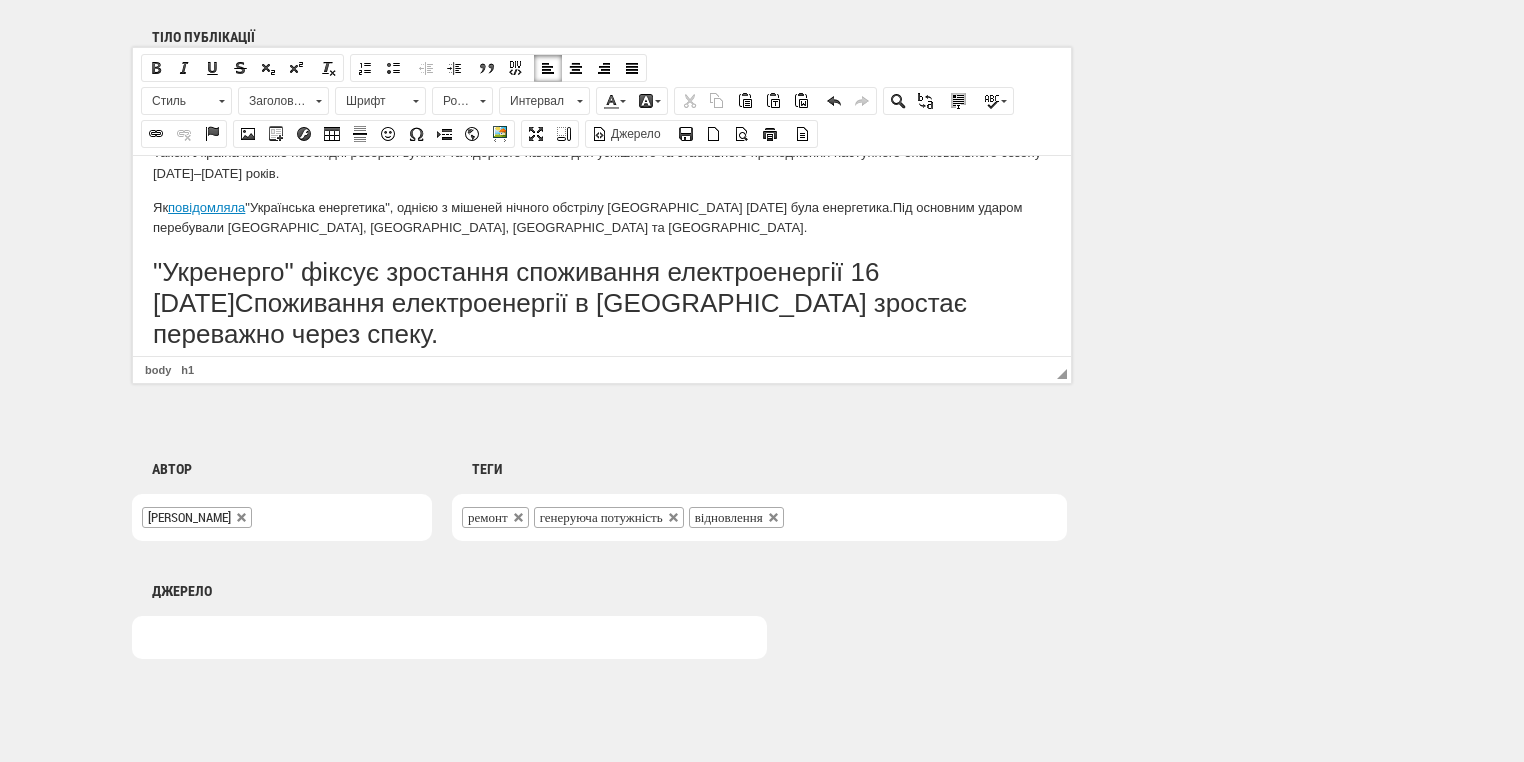 click on "Заголовок 1" at bounding box center (274, 101) 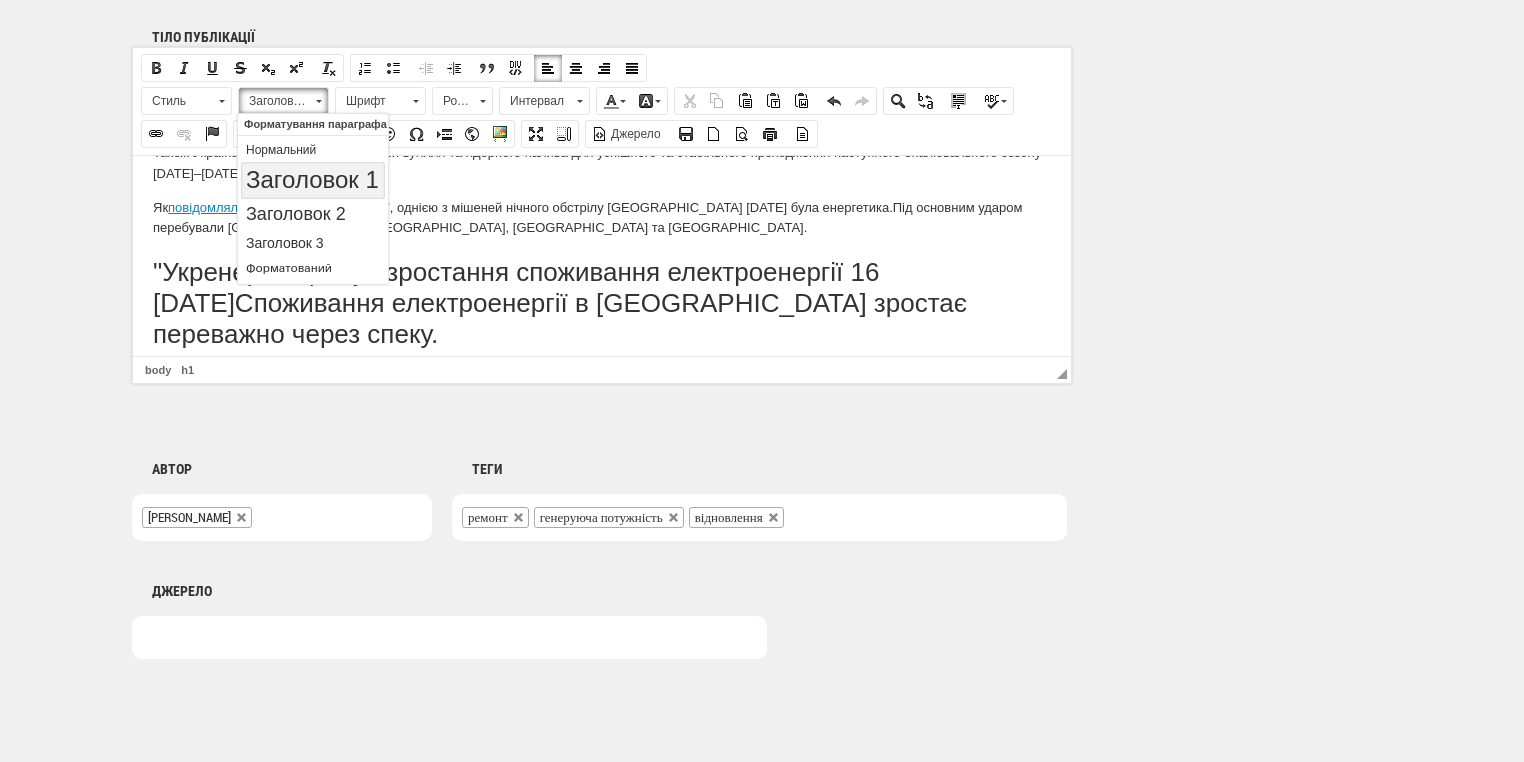 scroll, scrollTop: 0, scrollLeft: 0, axis: both 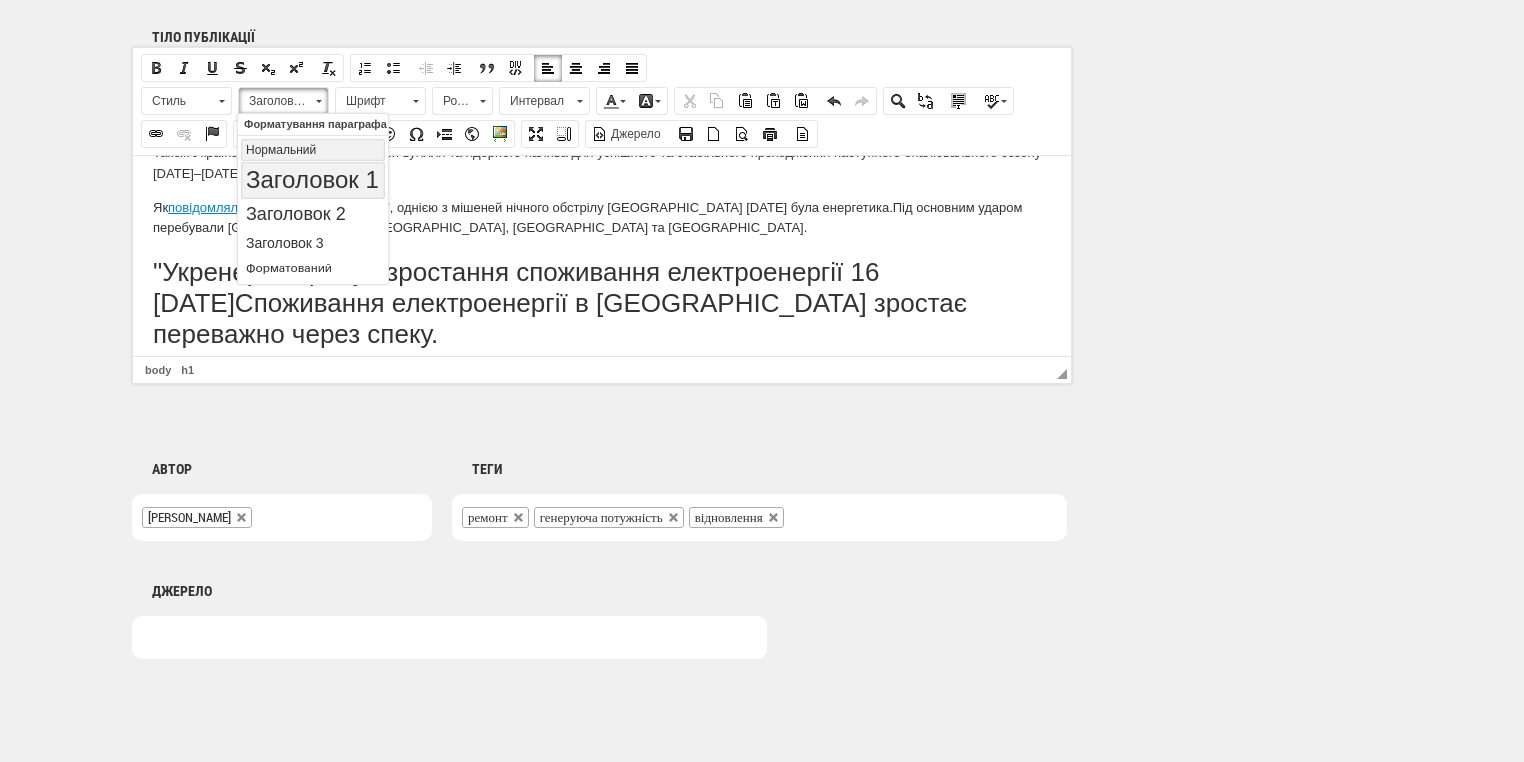 click on "Нормальний" at bounding box center (313, 150) 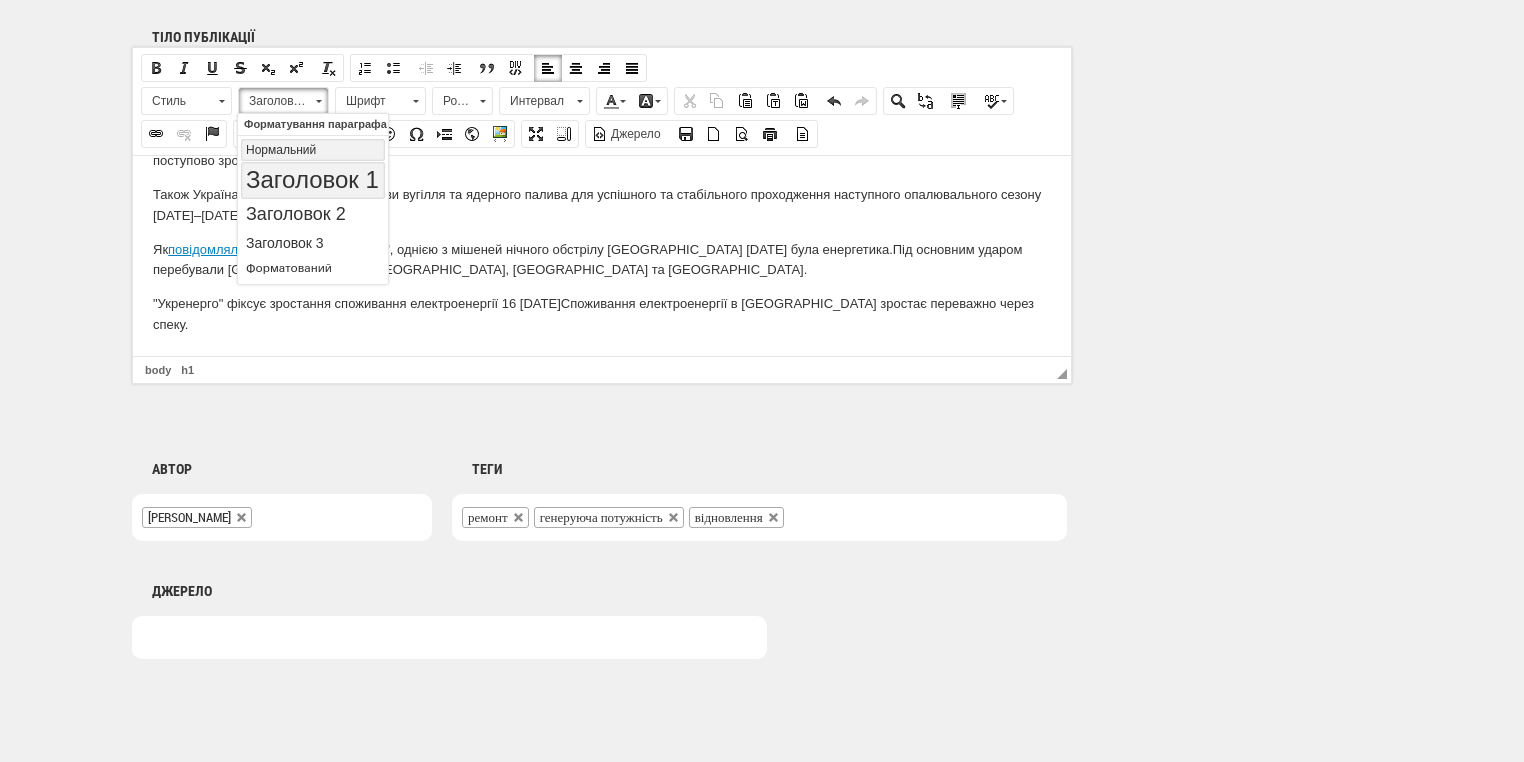 scroll, scrollTop: 256, scrollLeft: 0, axis: vertical 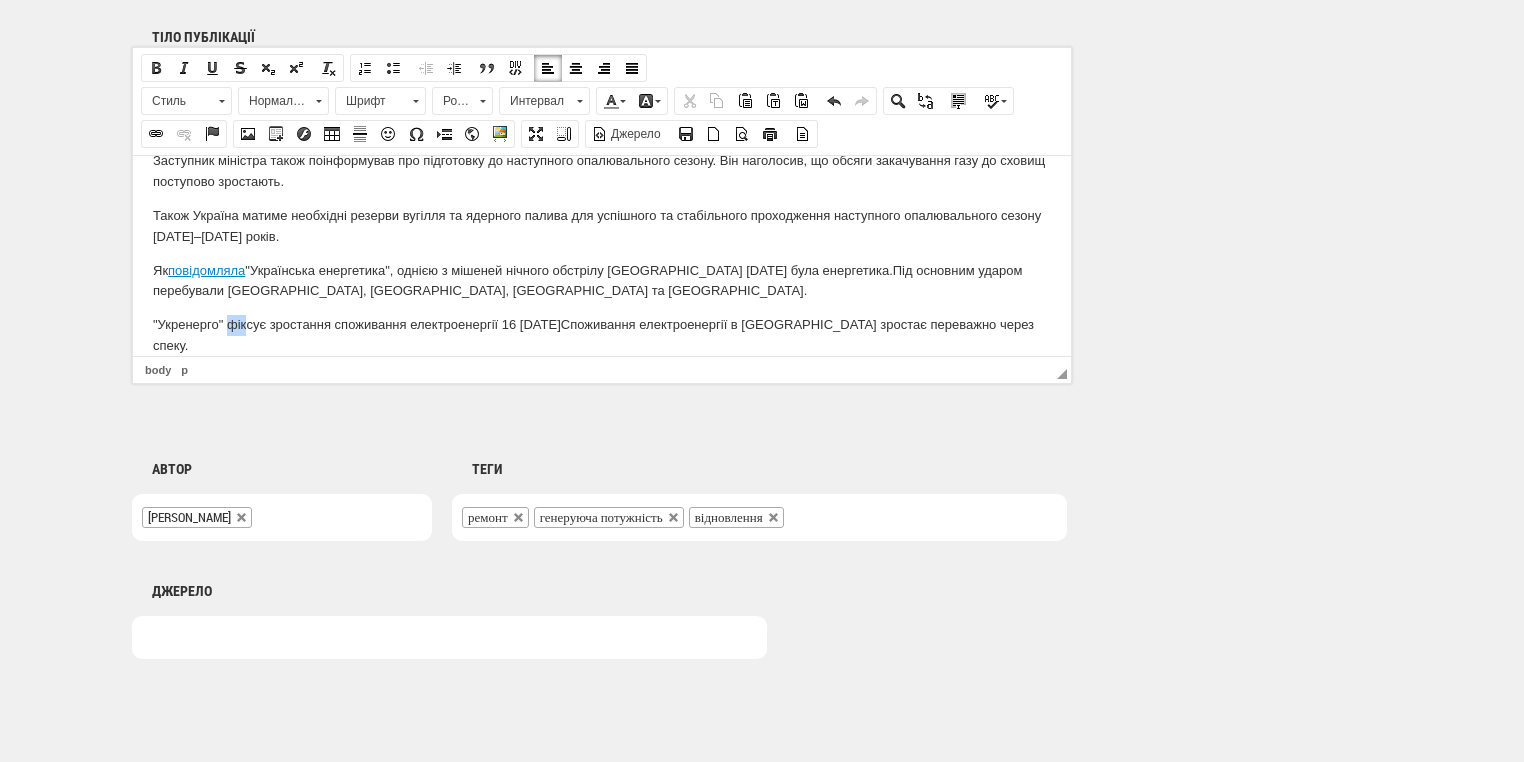 drag, startPoint x: 226, startPoint y: 325, endPoint x: 253, endPoint y: 325, distance: 27 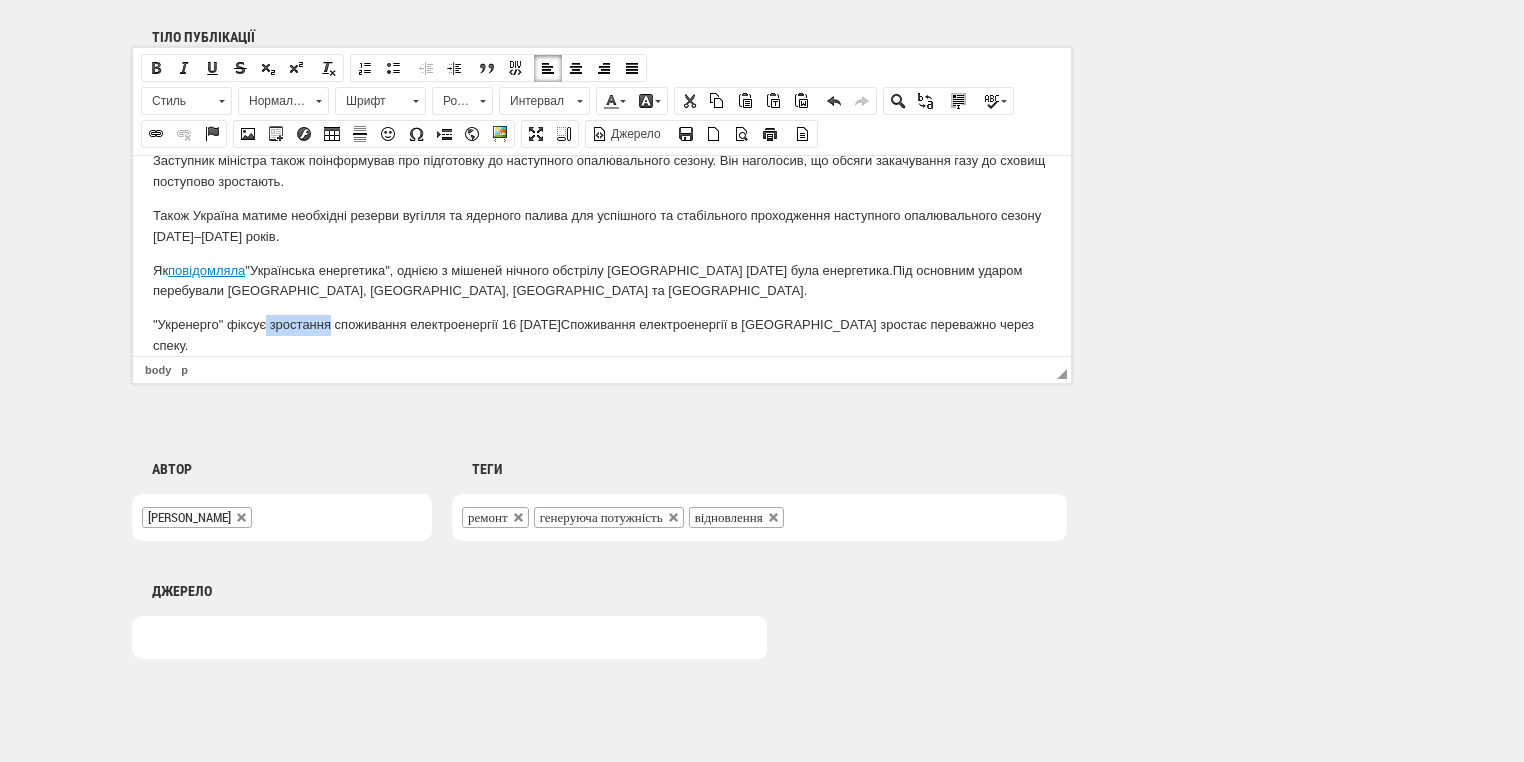 drag, startPoint x: 269, startPoint y: 325, endPoint x: 331, endPoint y: 324, distance: 62.008064 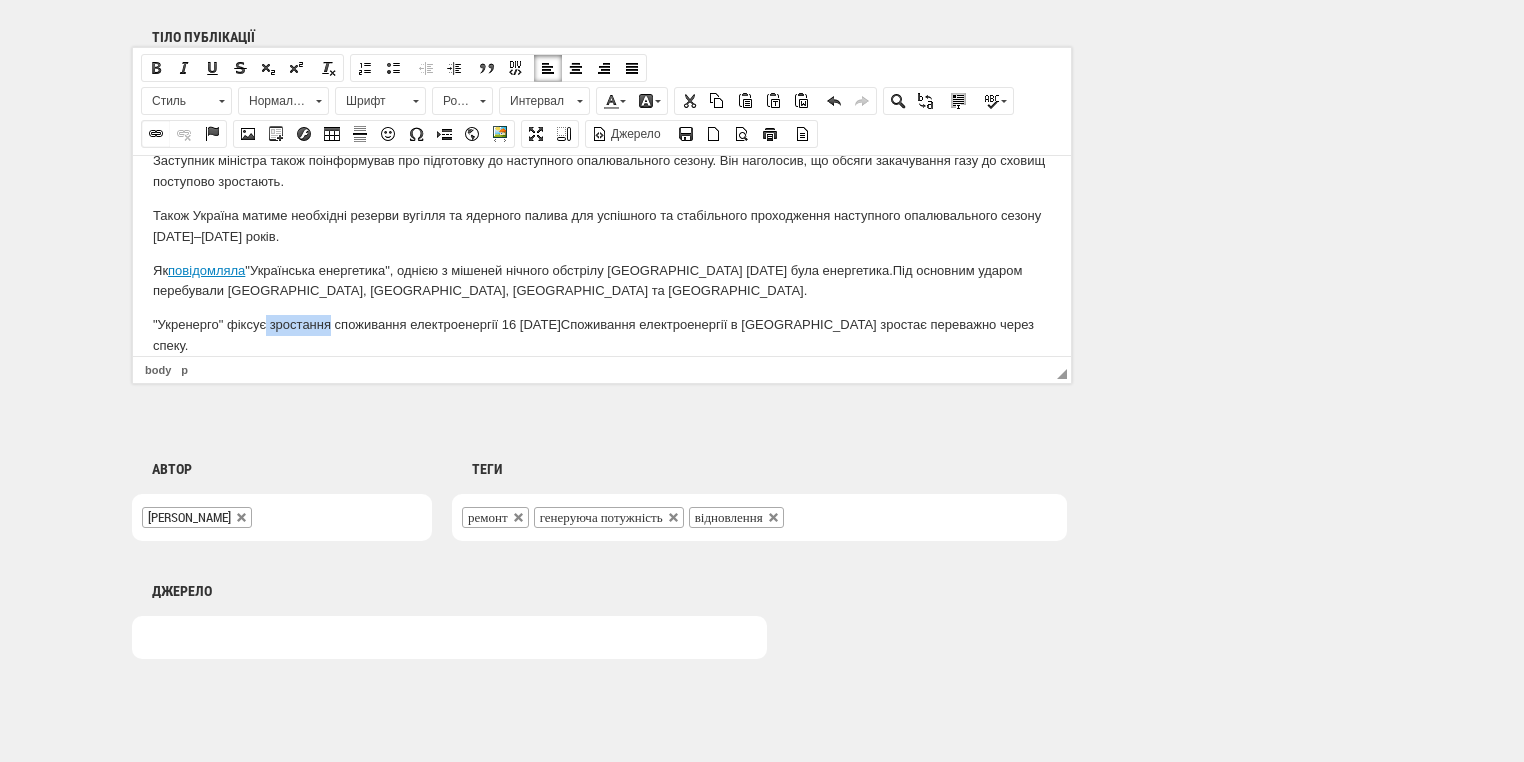 click at bounding box center (156, 134) 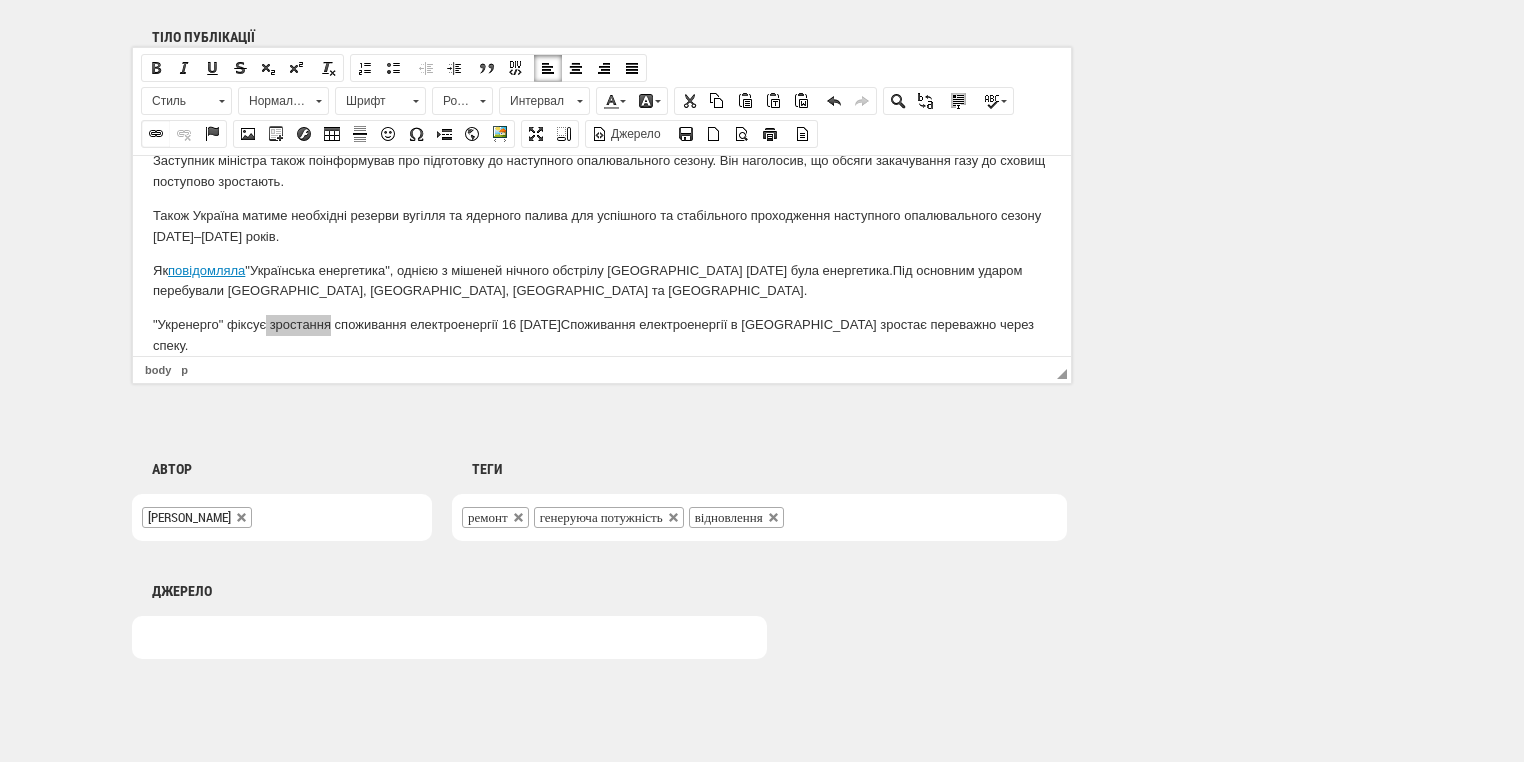 select on "http://" 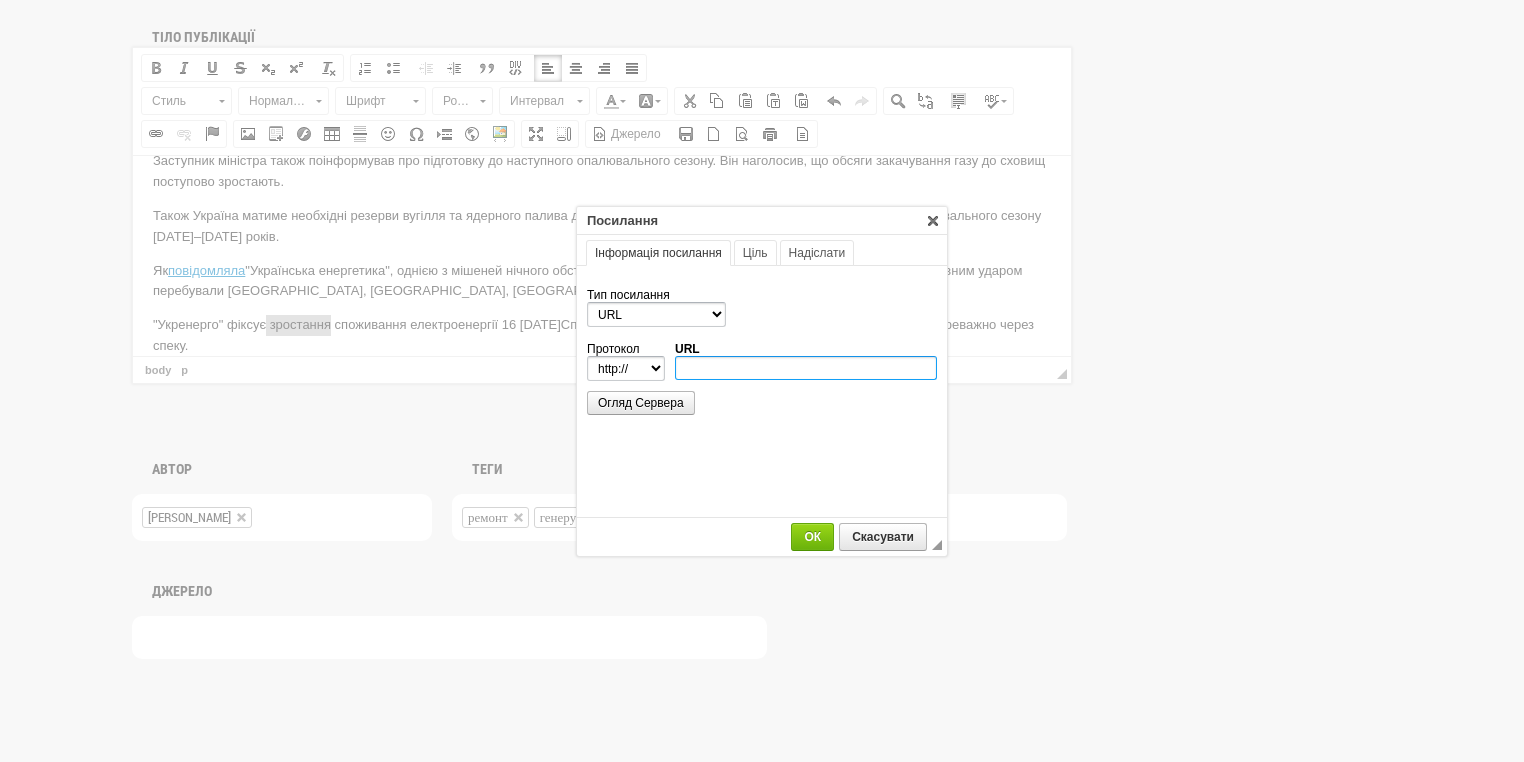 click on "URL" at bounding box center (806, 368) 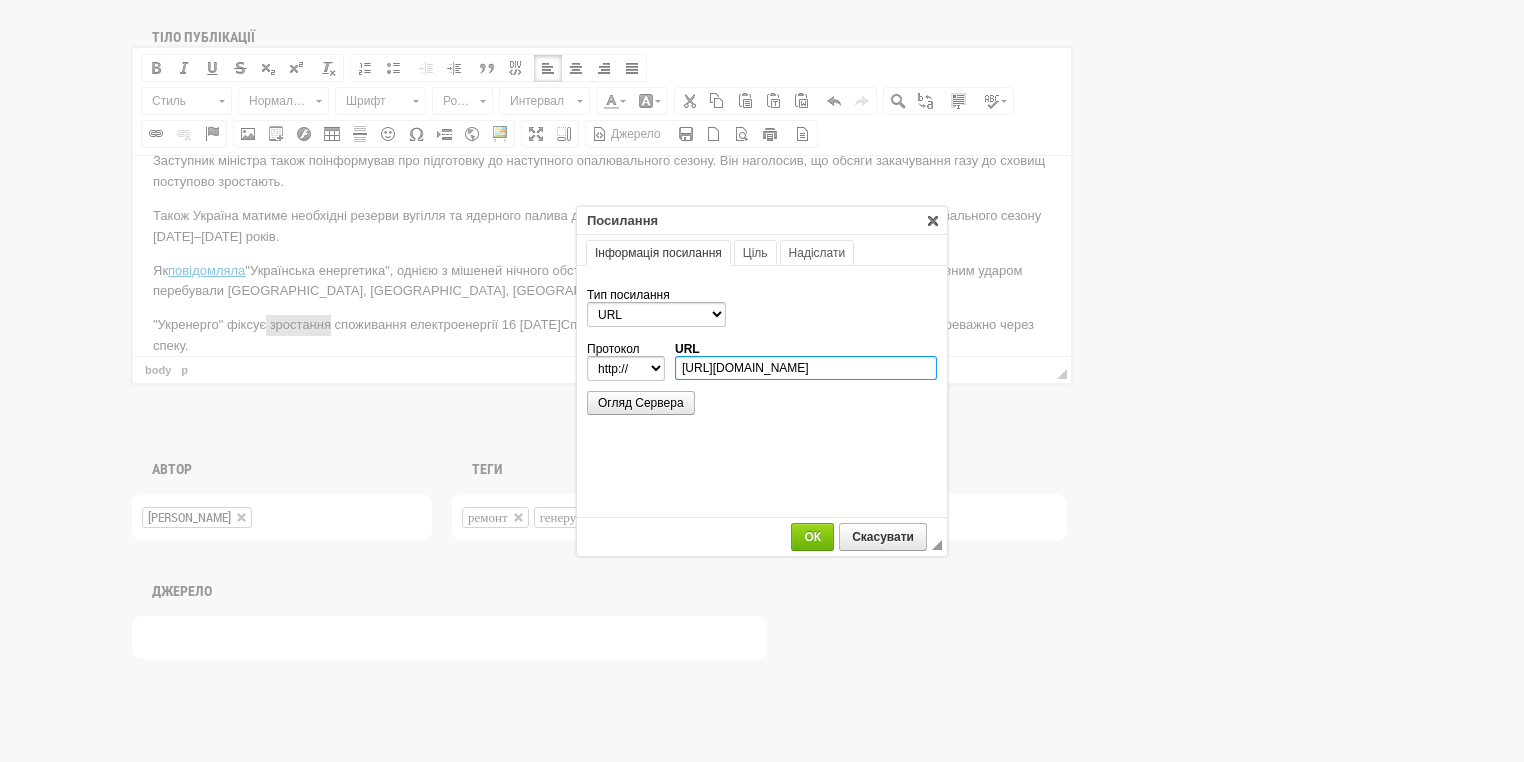 scroll, scrollTop: 0, scrollLeft: 269, axis: horizontal 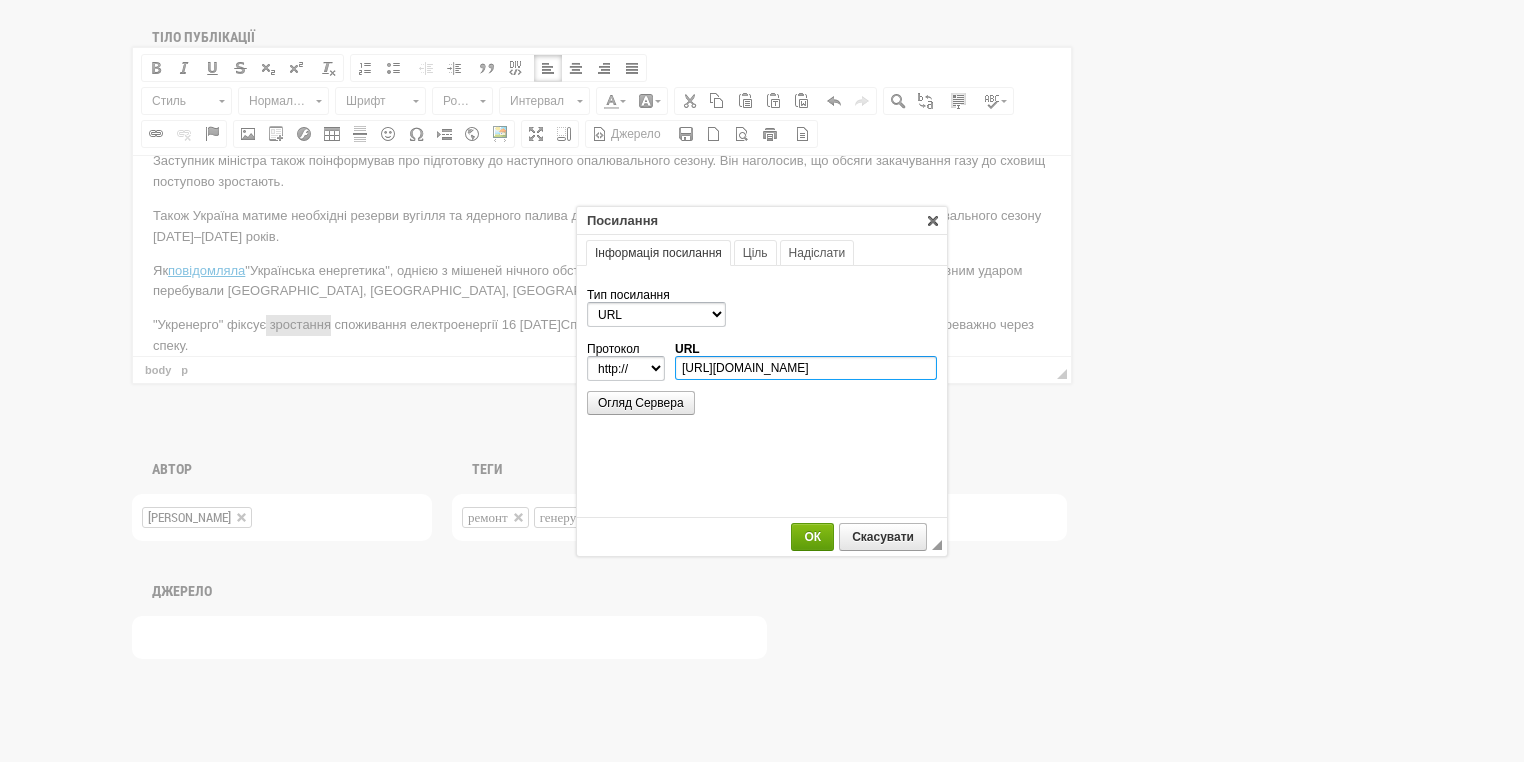 type on "https://ua-energy.org/uk/posts/ukrenerho-fiksuie-zrostannia-spozhyvannia-elektroenerhii-16-lypnia" 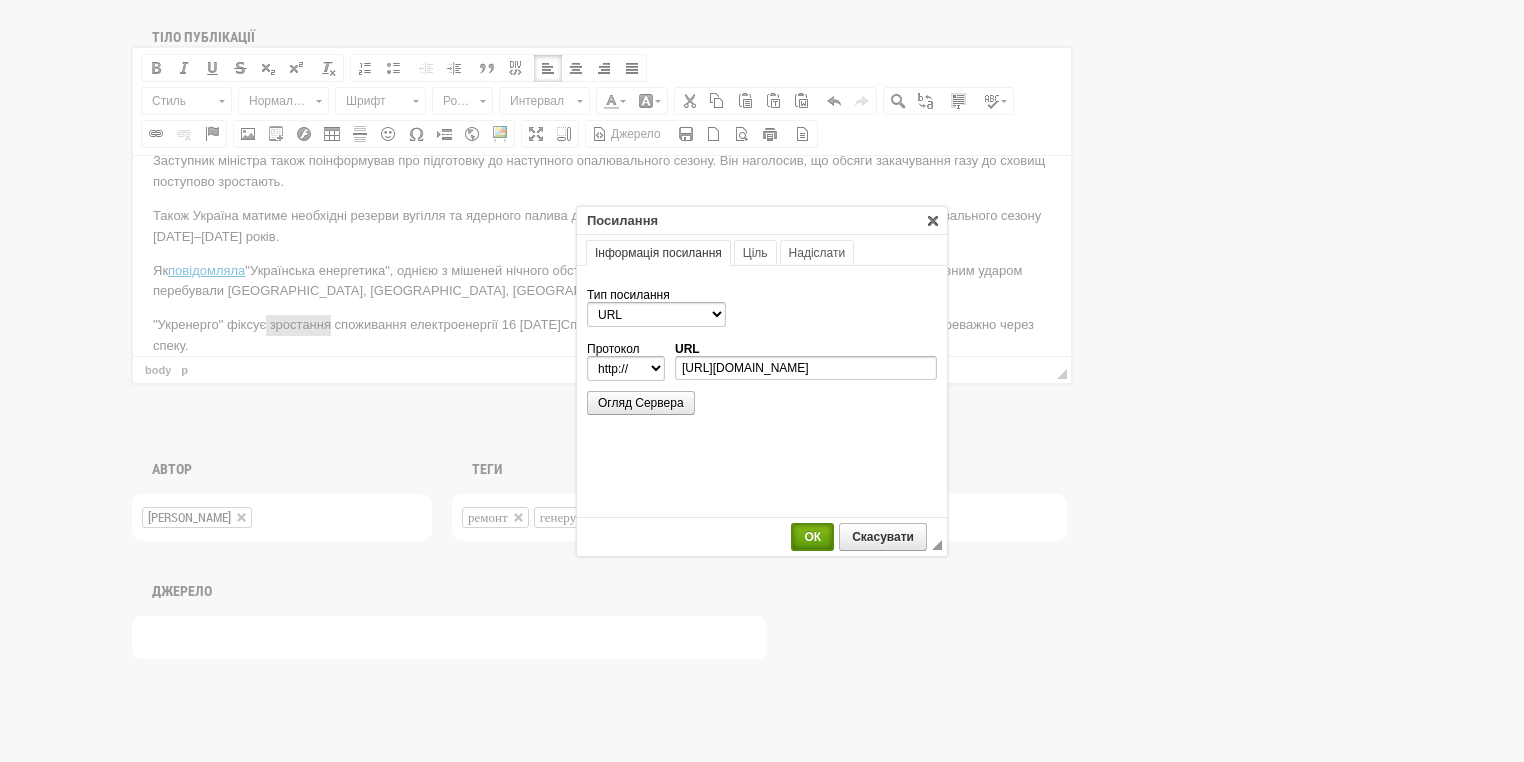 select on "https://" 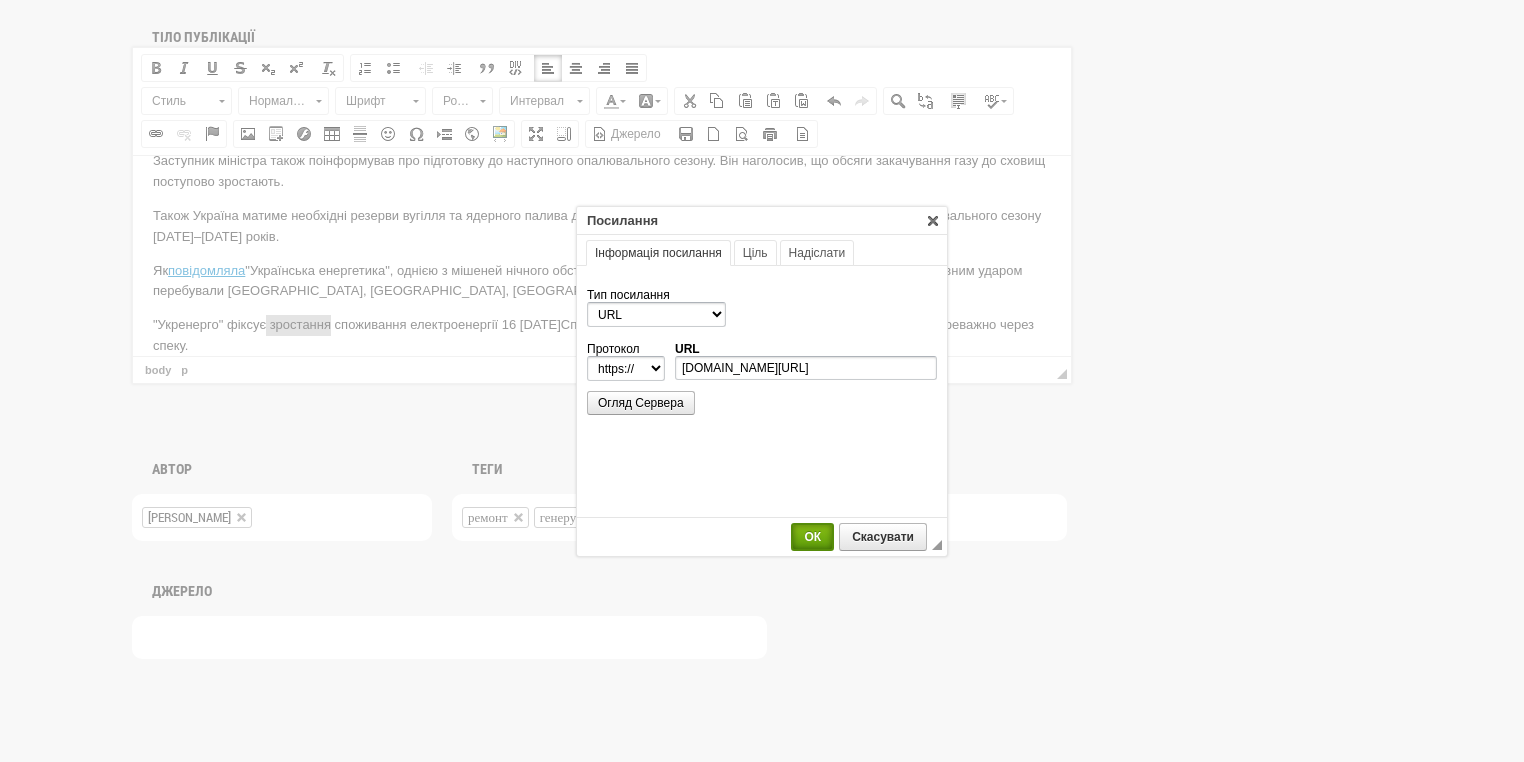 scroll, scrollTop: 0, scrollLeft: 0, axis: both 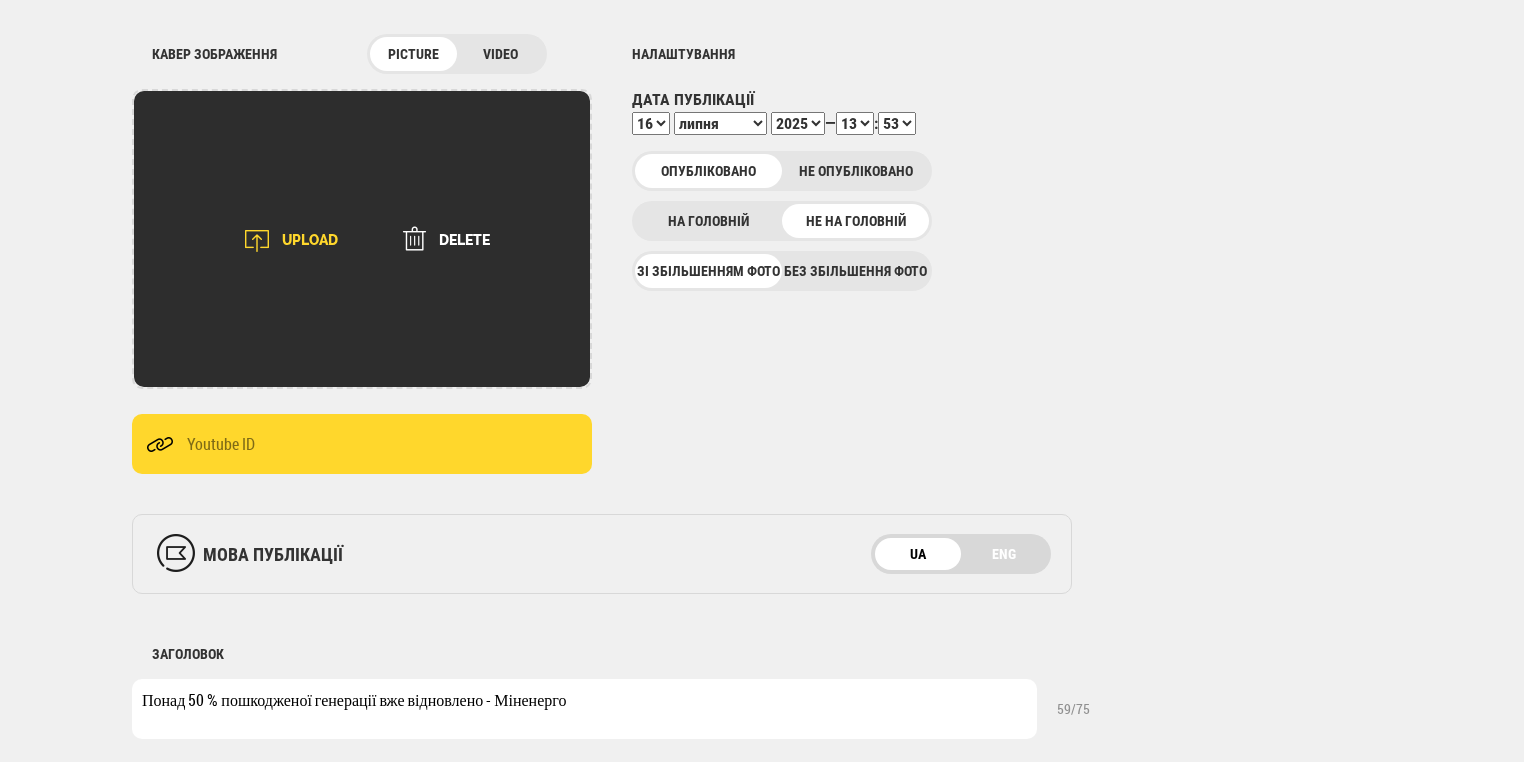 click on "UPLOAD" at bounding box center (284, 241) 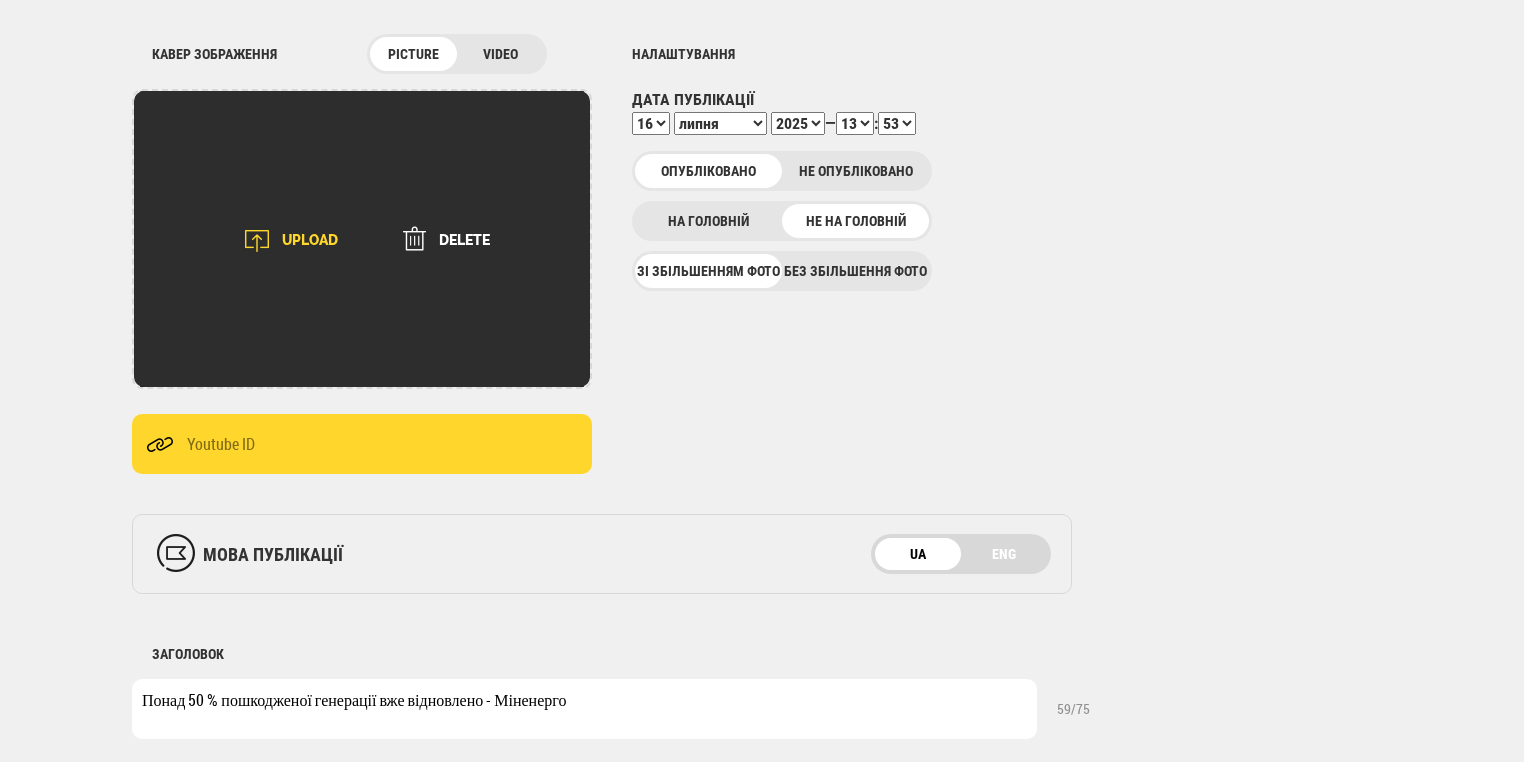 click on "UPLOAD" at bounding box center [284, 241] 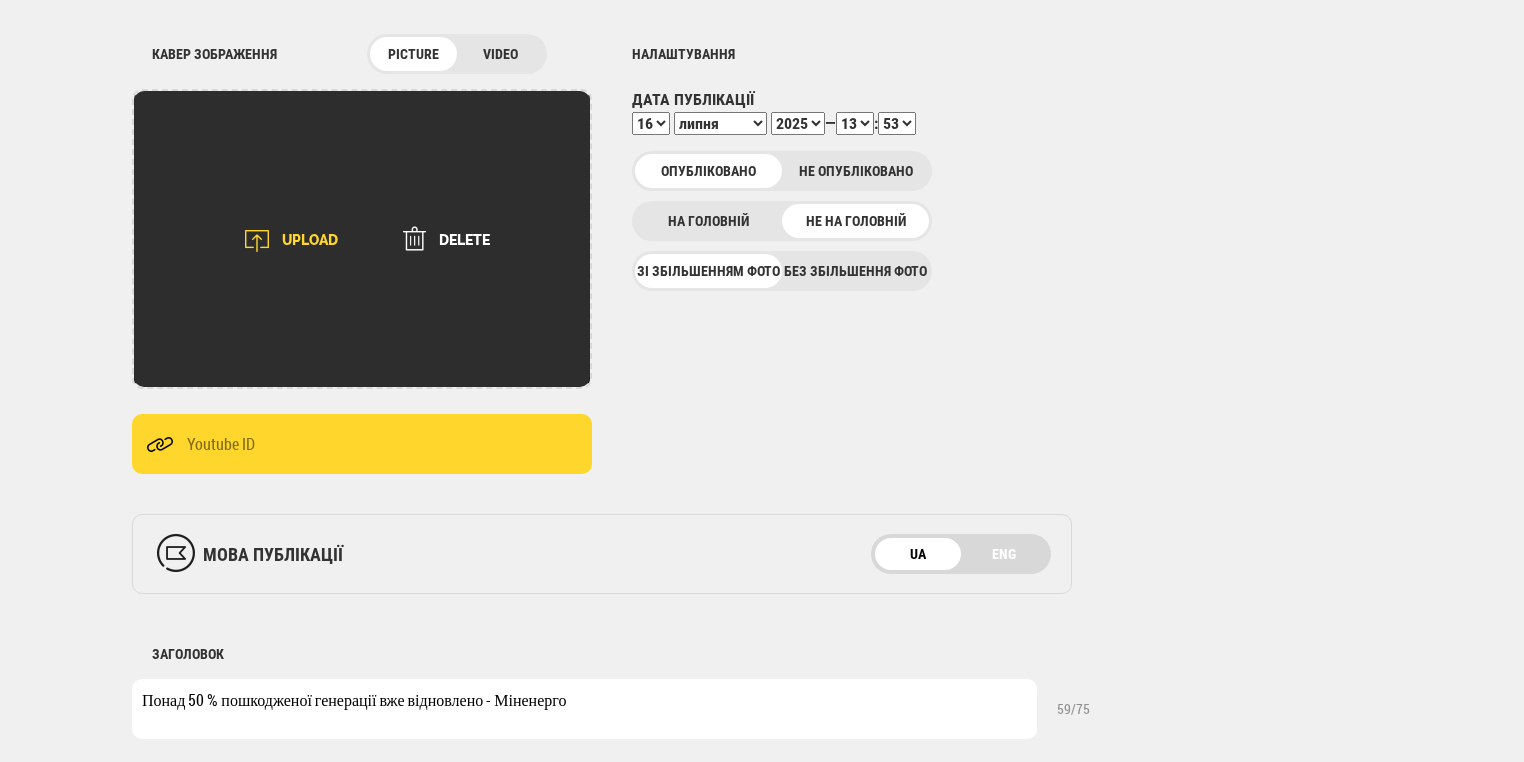 click at bounding box center [257, 241] 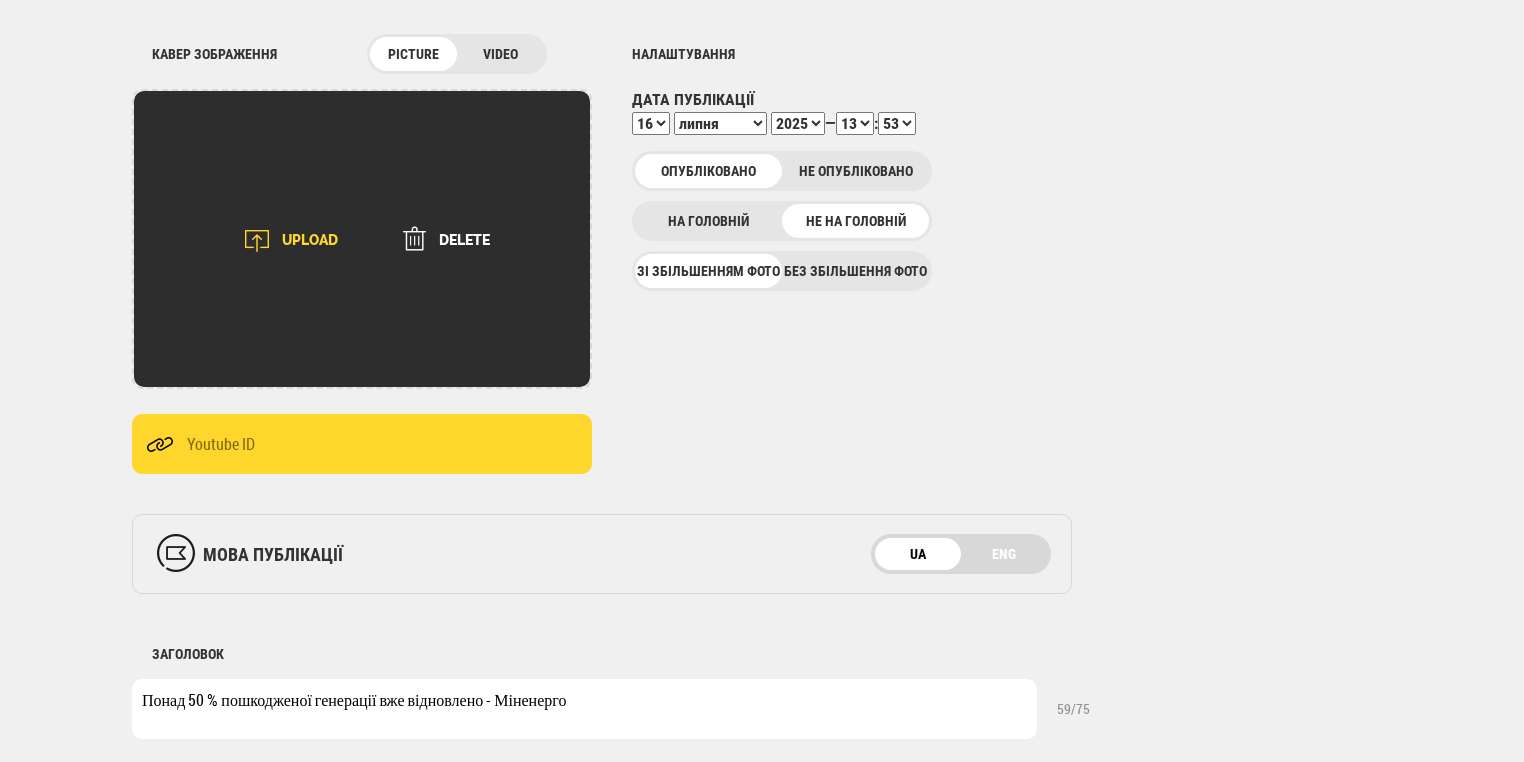 click on "UPLOAD" at bounding box center [284, 241] 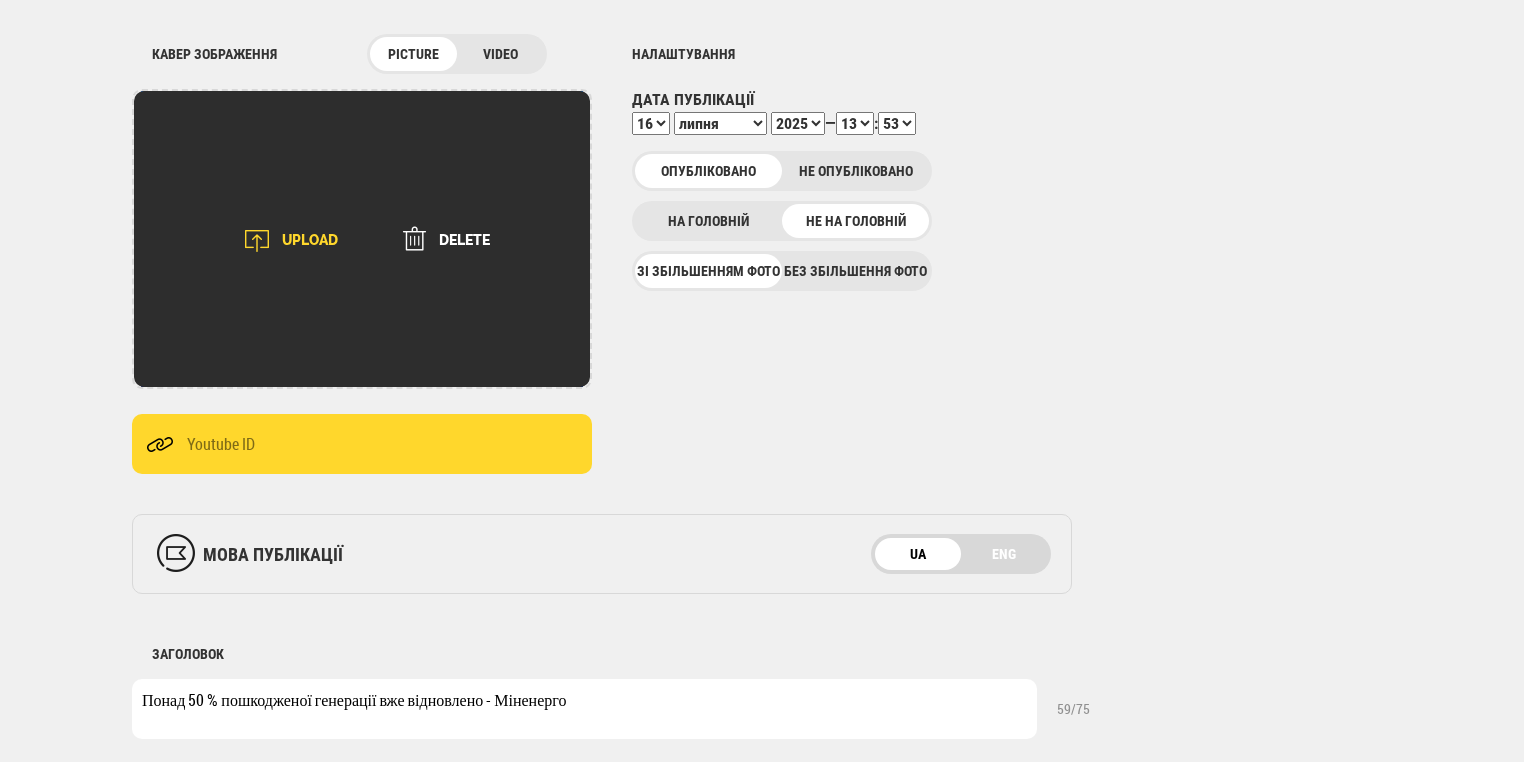 click on "UPLOAD" at bounding box center [284, 241] 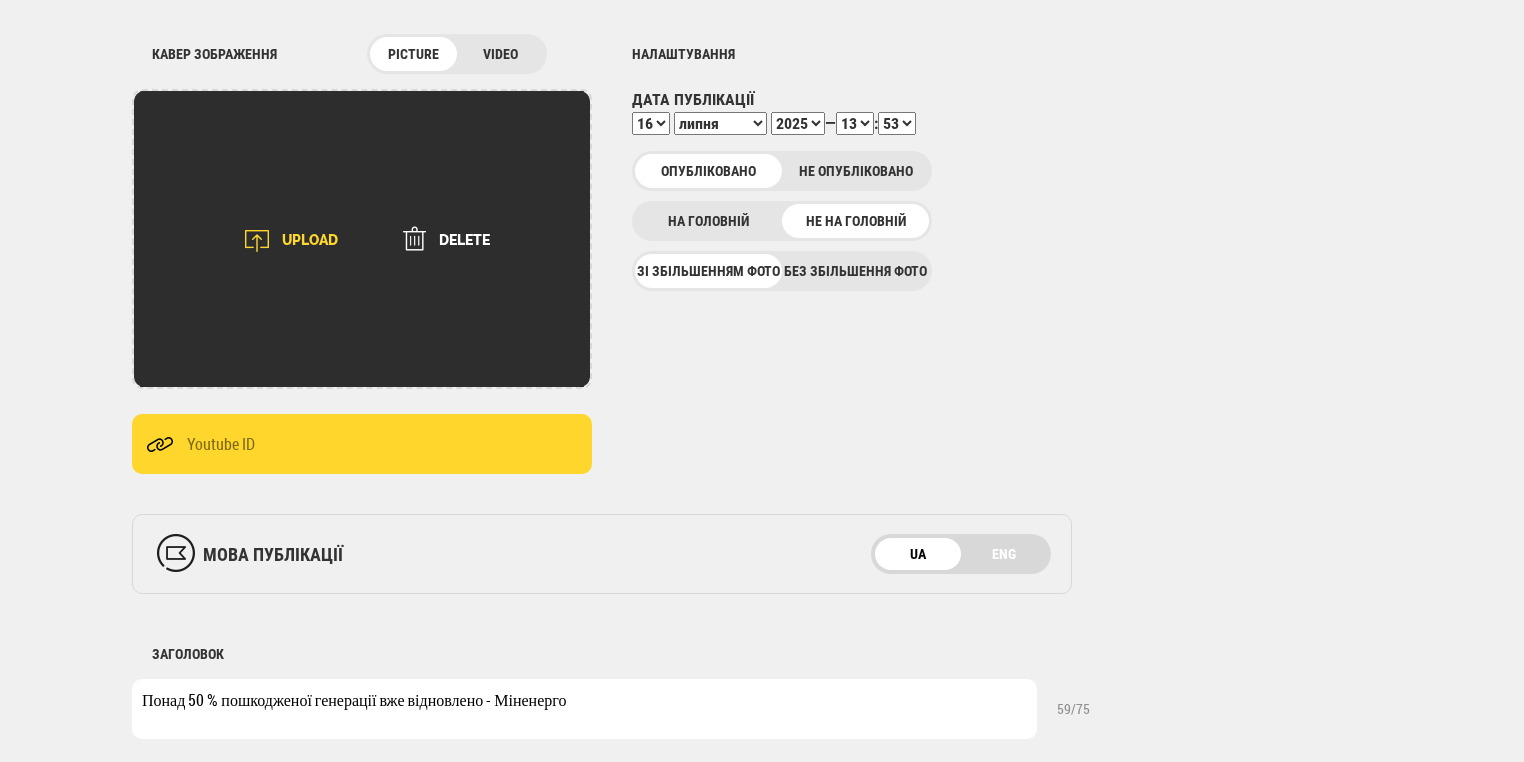 click at bounding box center [257, 241] 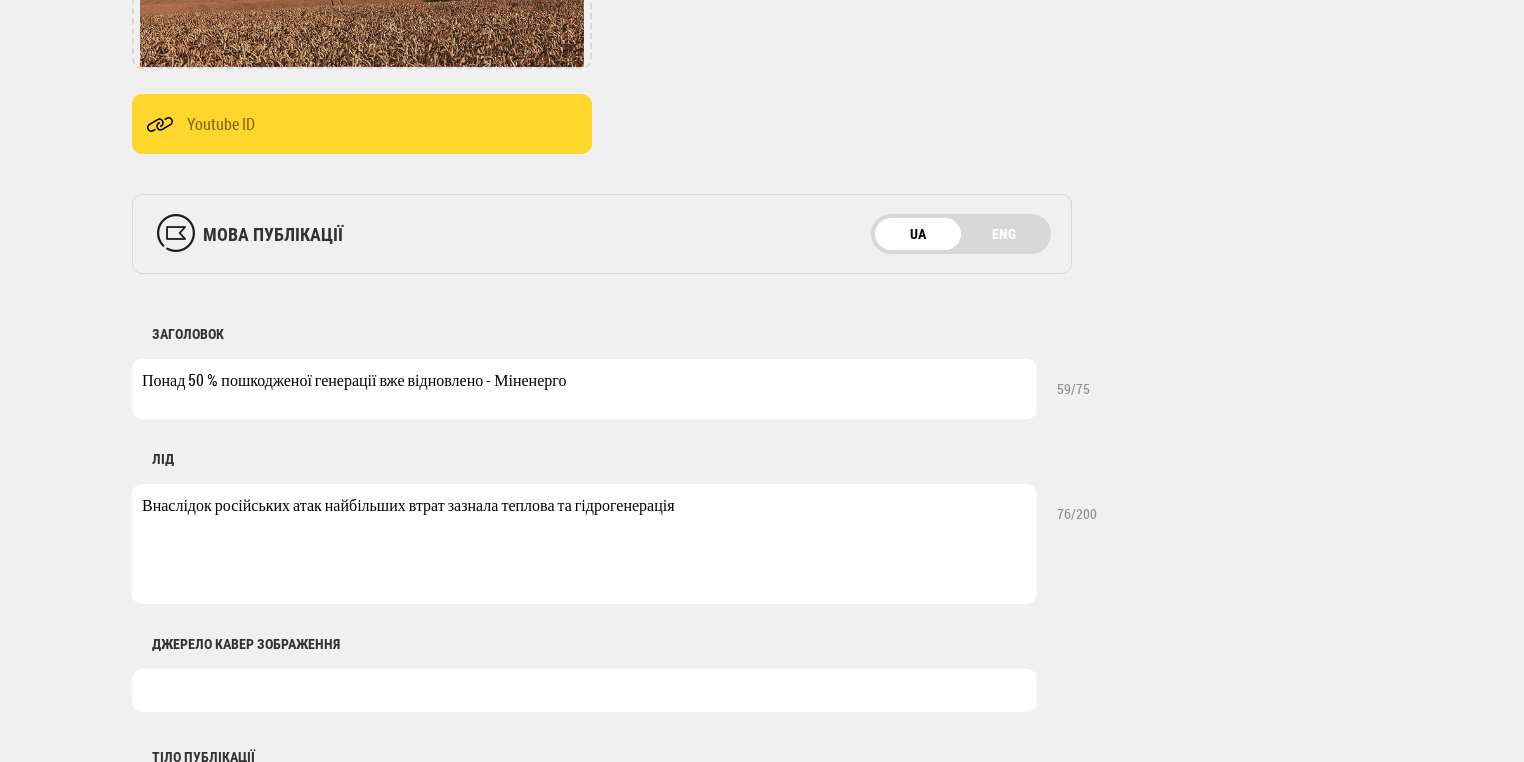 scroll, scrollTop: 640, scrollLeft: 0, axis: vertical 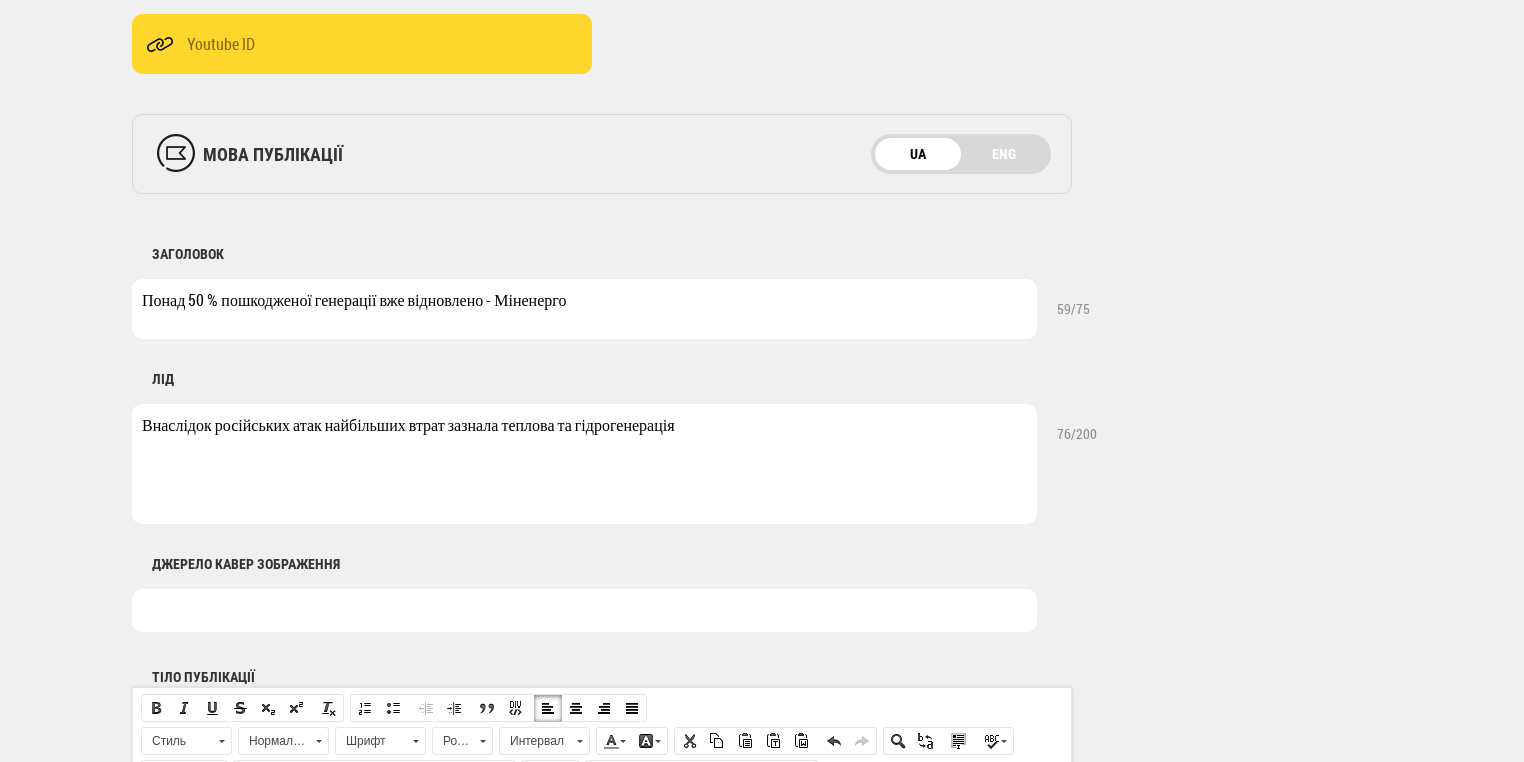 click at bounding box center (584, 610) 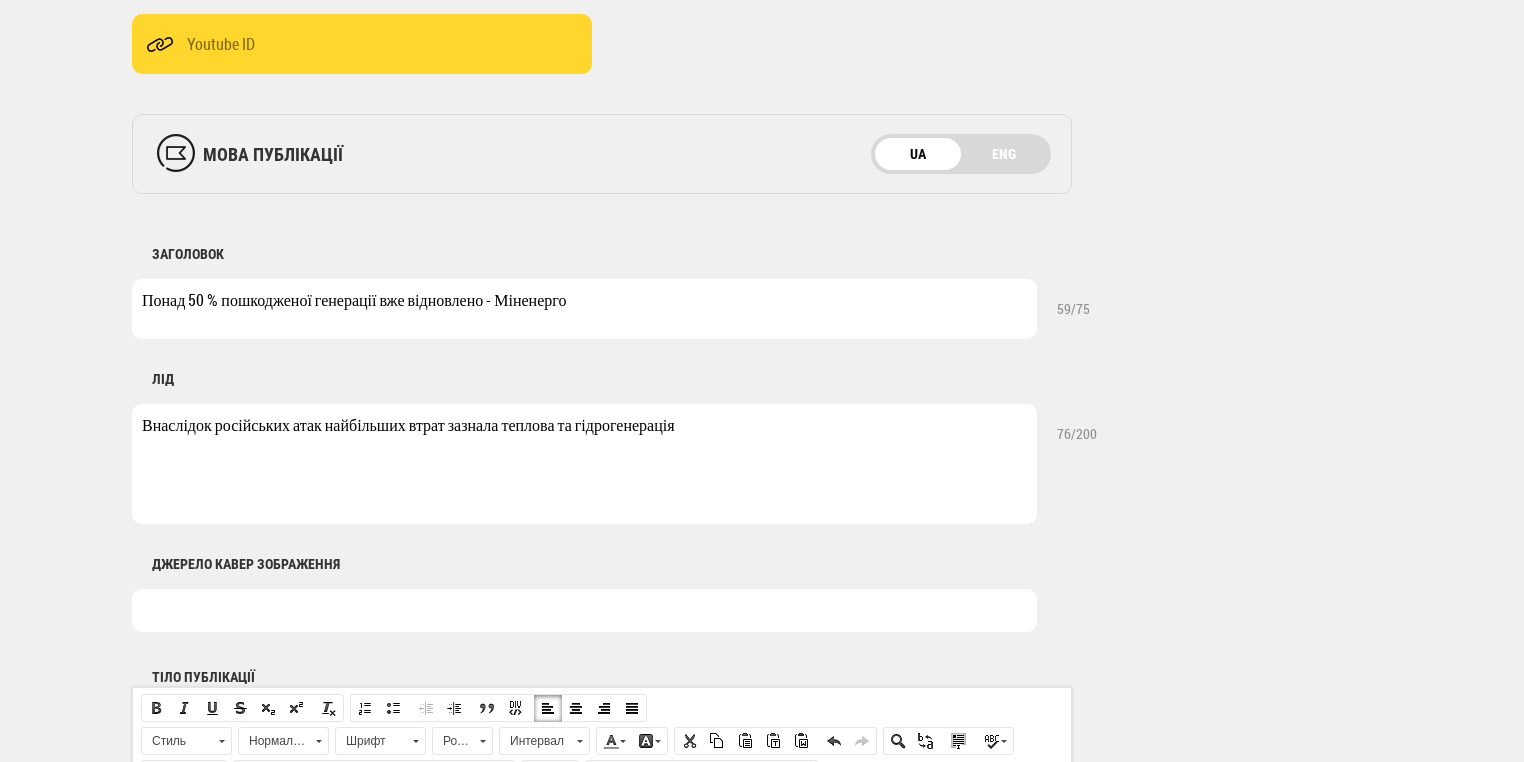 type on "Фото: Shutterstock" 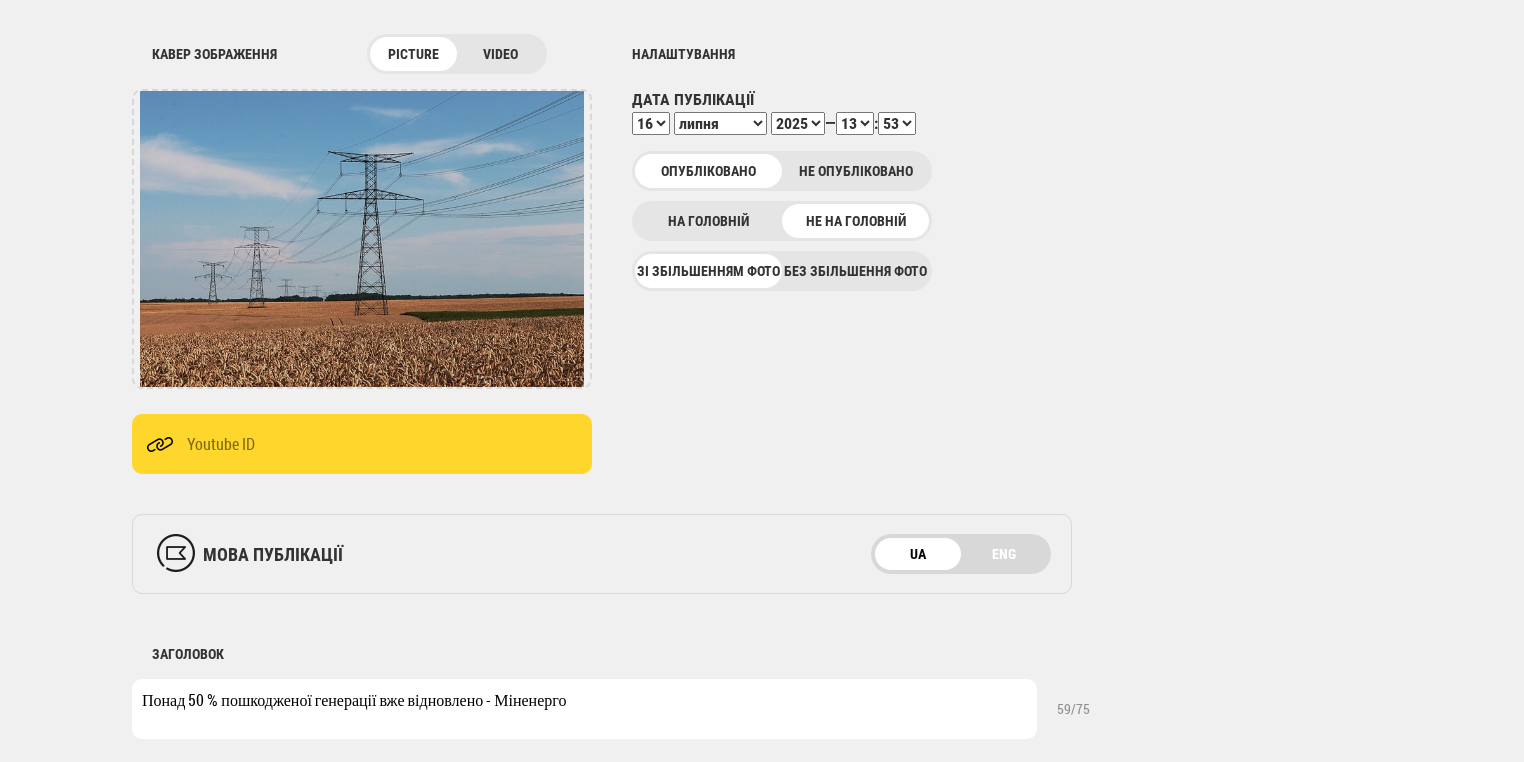 scroll, scrollTop: 0, scrollLeft: 0, axis: both 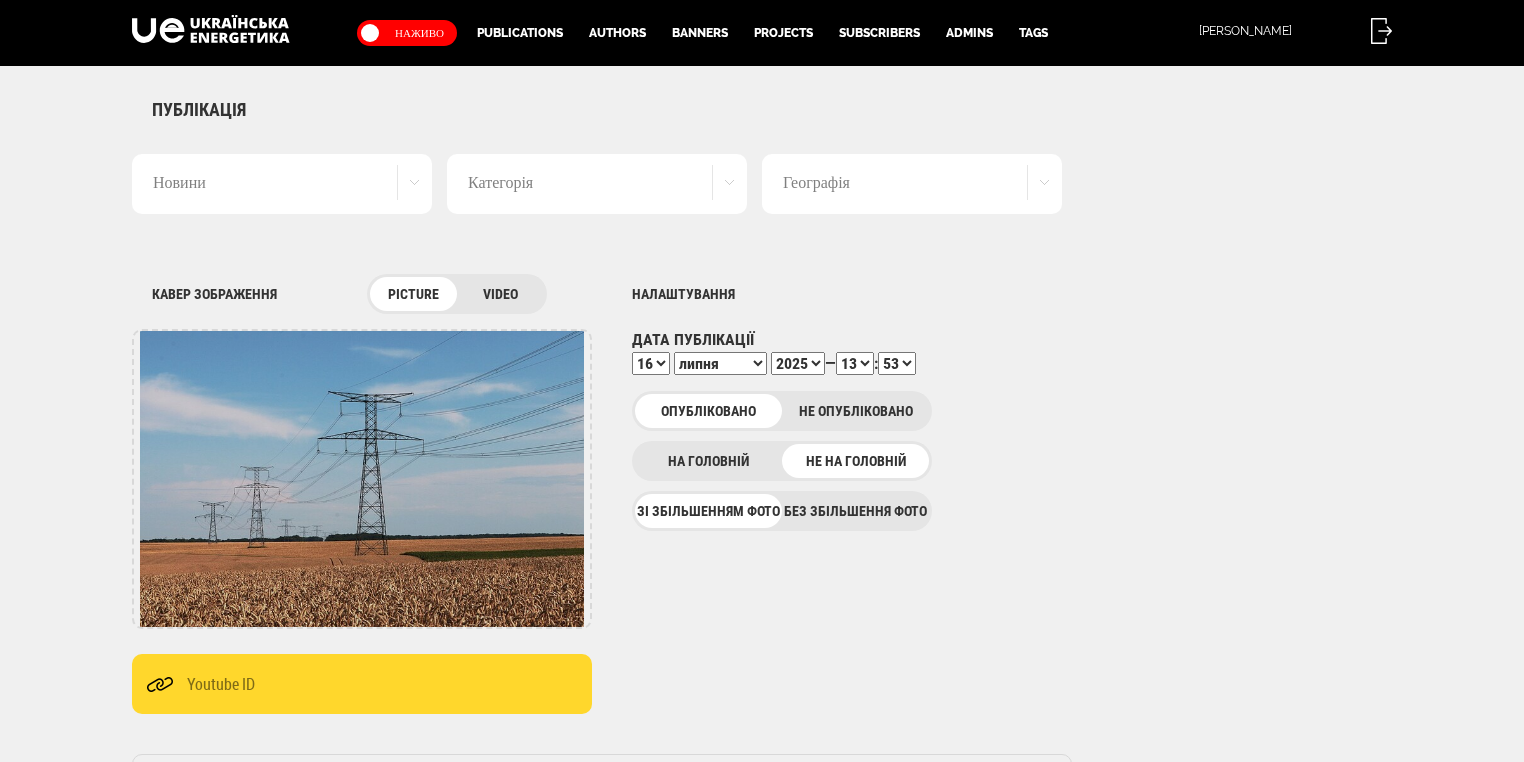 click on "00
01
02
03
04
05
06
07
08
09
10
11
12
13
14
15
16
17
18
19
20
21
22
23" at bounding box center (855, 363) 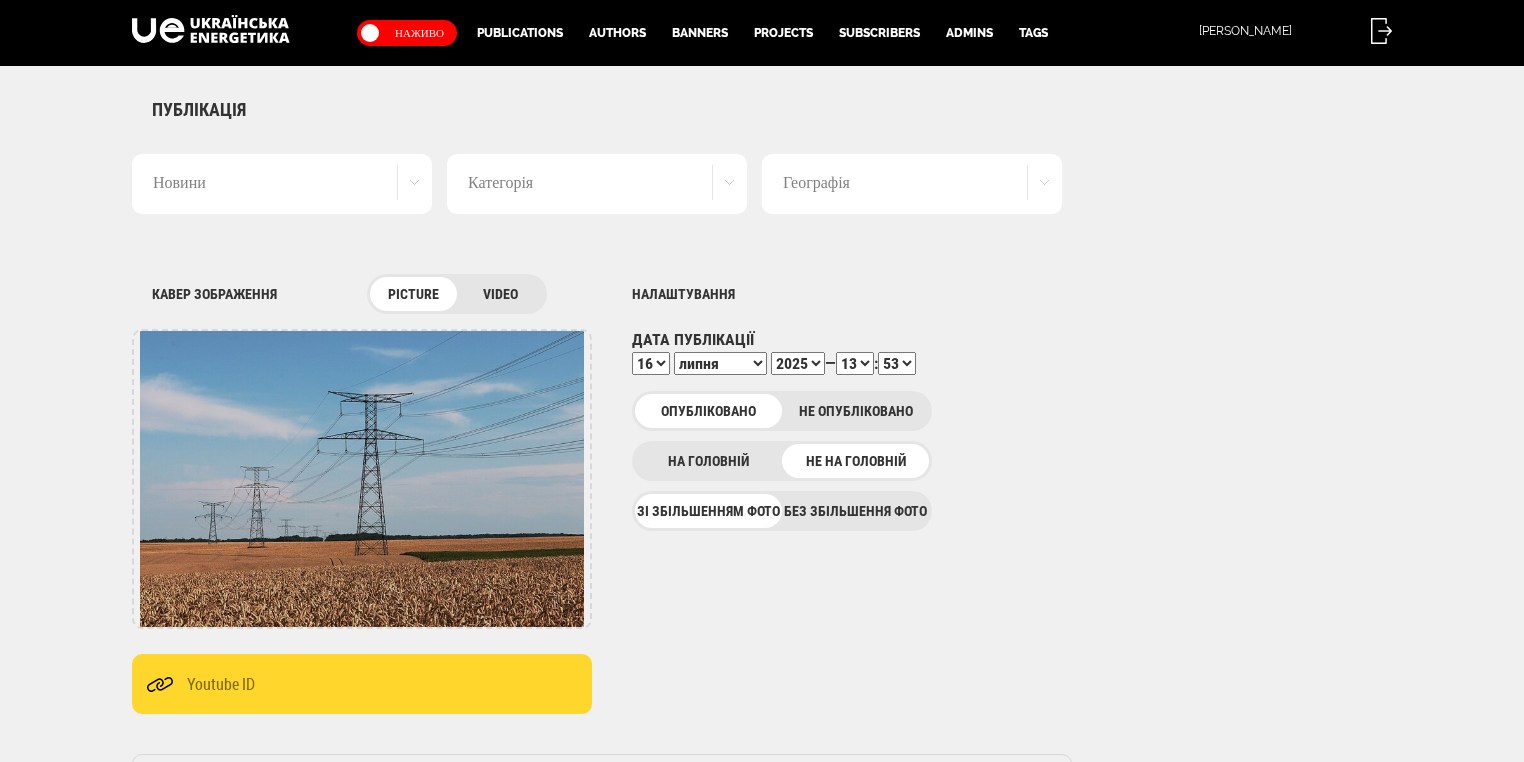 select on "14" 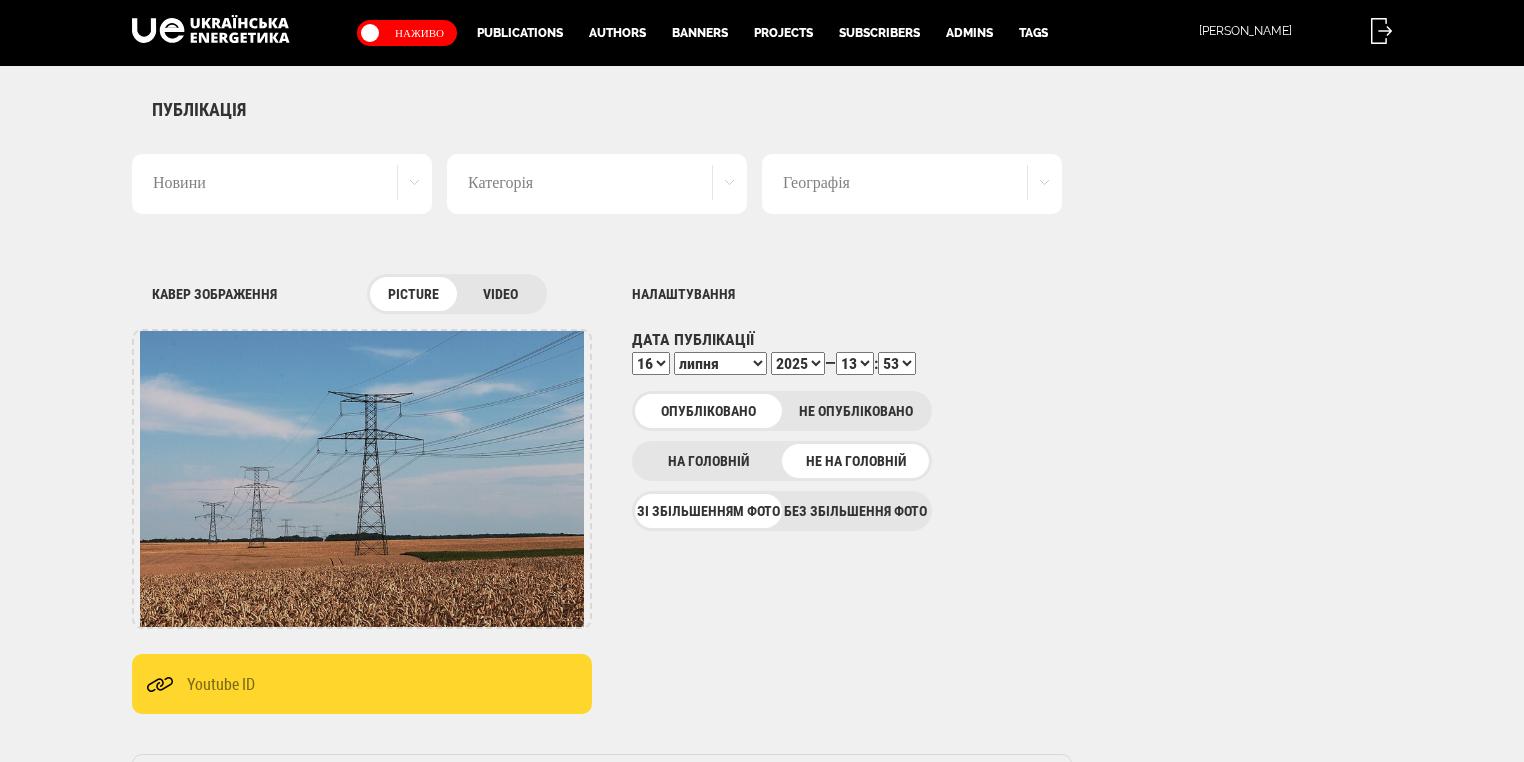 click on "00
01
02
03
04
05
06
07
08
09
10
11
12
13
14
15
16
17
18
19
20
21
22
23" at bounding box center [855, 363] 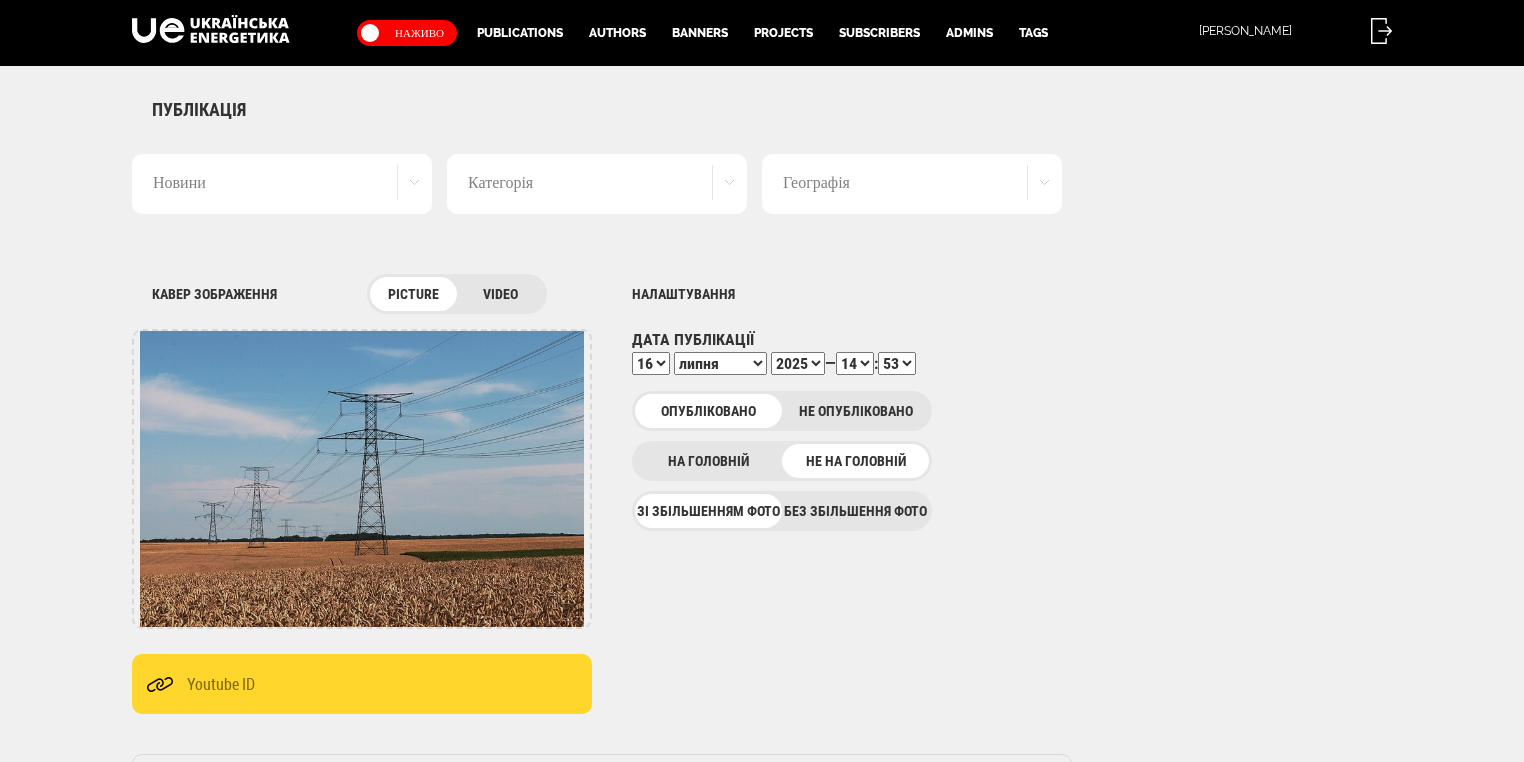 click on "00
01
02
03
04
05
06
07
08
09
10
11
12
13
14
15
16
17
18
19
20
21
22
23
24
25
26
27
28
29
30
31
32
33
34
35
36
37
38
39
40
41
42
43
44
45
46
47
48
49
50
51
52
53
54
55
56
57
58
59" at bounding box center [897, 363] 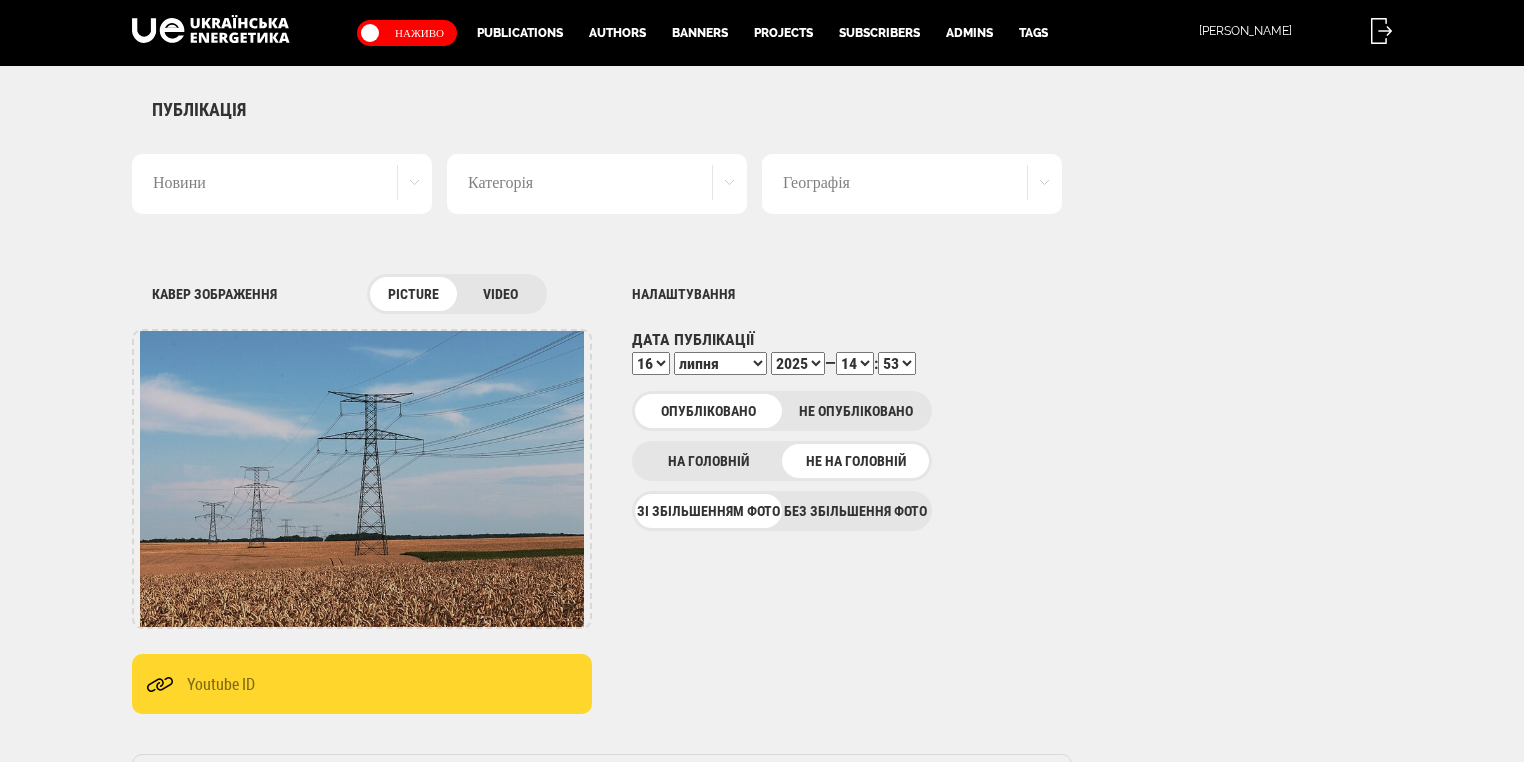 select on "04" 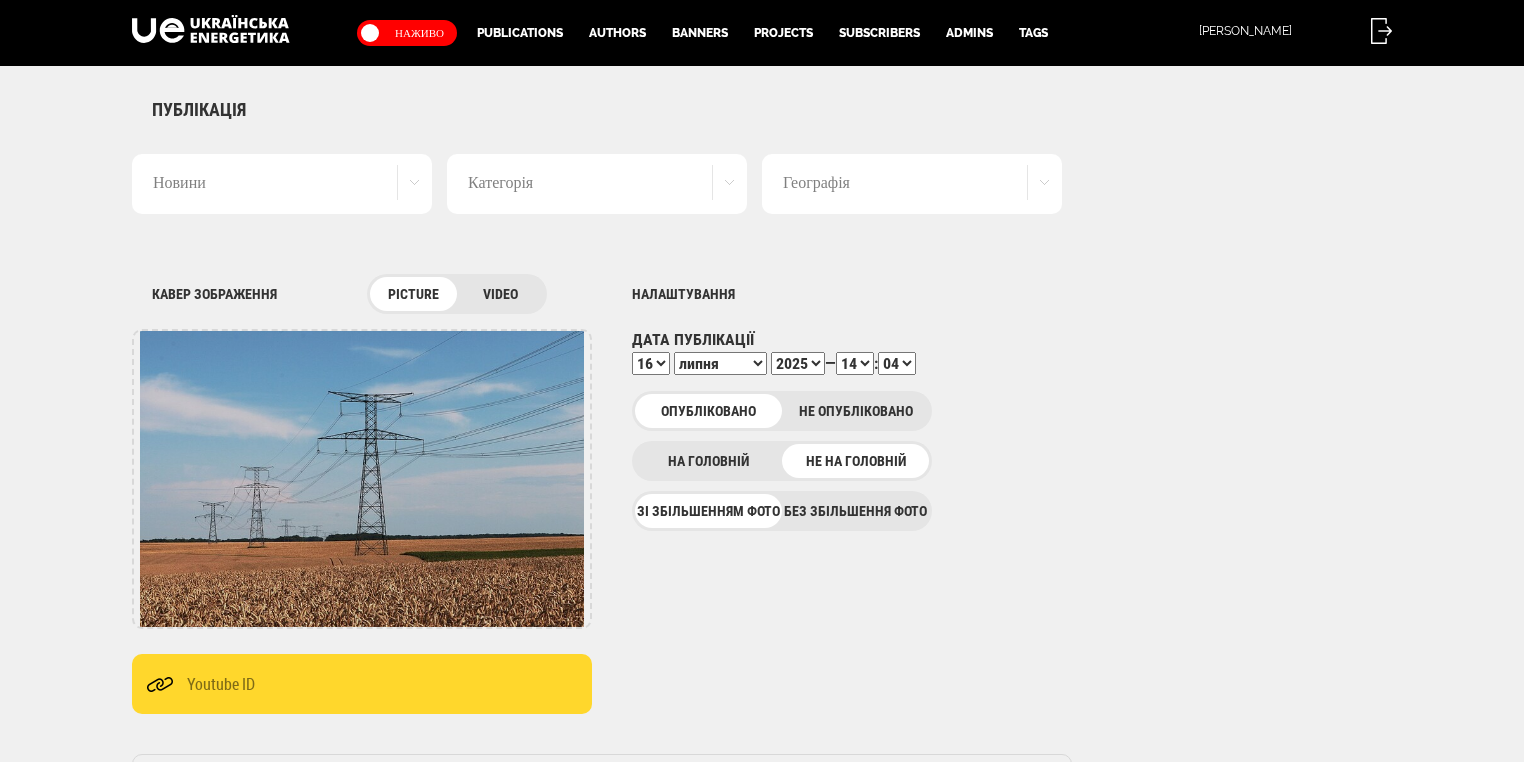 click on "00
01
02
03
04
05
06
07
08
09
10
11
12
13
14
15
16
17
18
19
20
21
22
23
24
25
26
27
28
29
30
31
32
33
34
35
36
37
38
39
40
41
42
43
44
45
46
47
48
49
50
51
52
53
54
55
56
57
58
59" at bounding box center [897, 363] 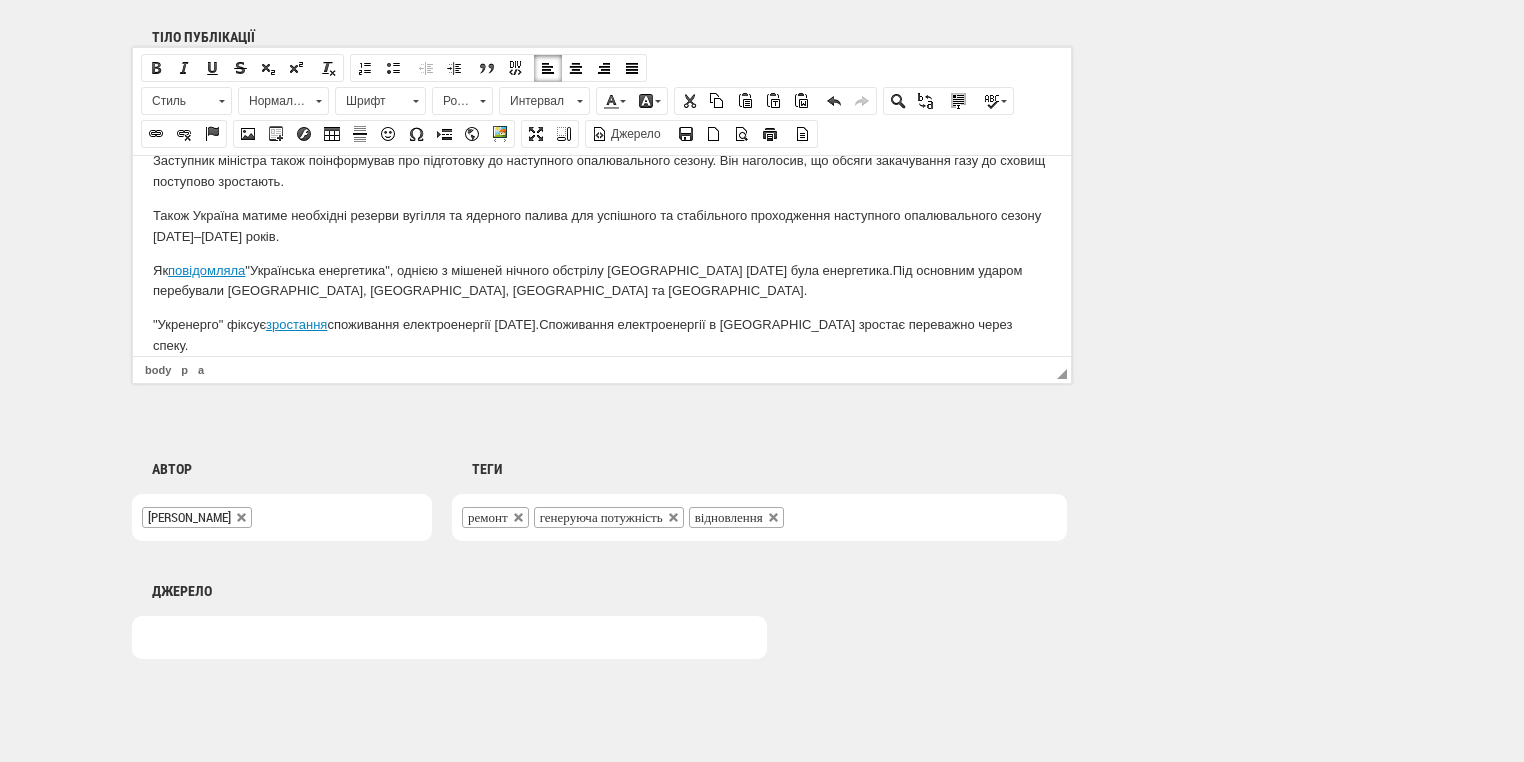 scroll, scrollTop: 1404, scrollLeft: 0, axis: vertical 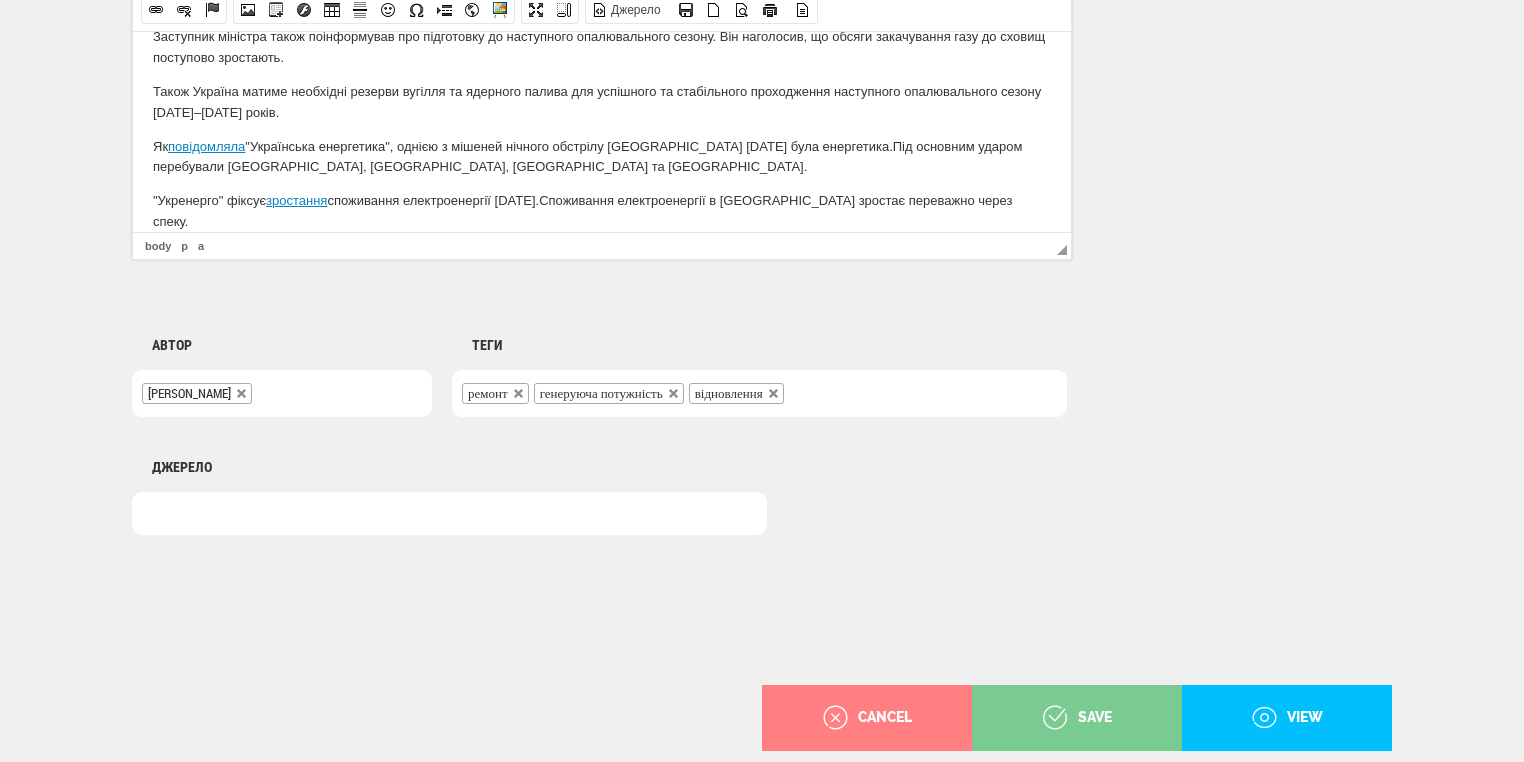click on "save" at bounding box center [1077, 718] 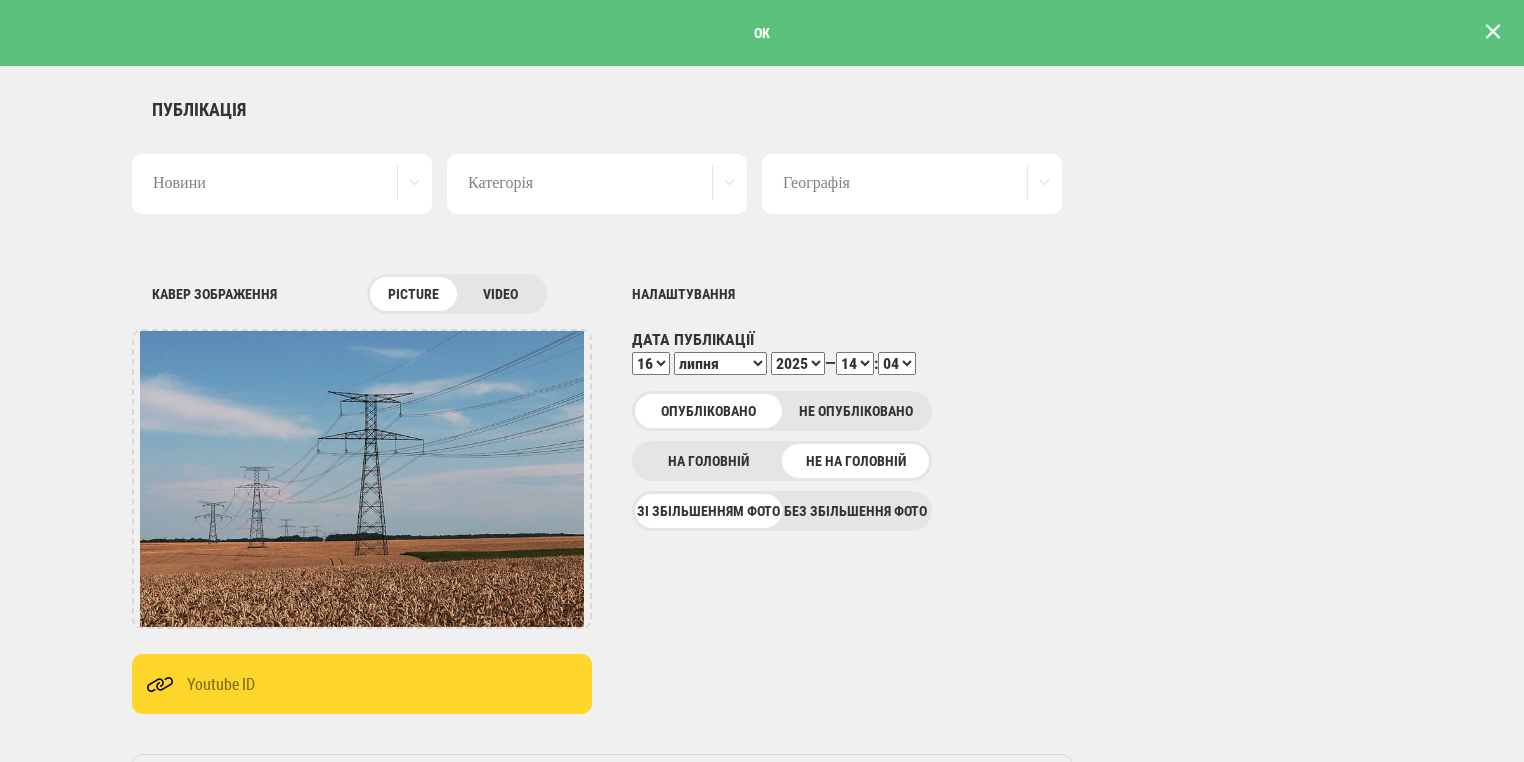 scroll, scrollTop: 0, scrollLeft: 0, axis: both 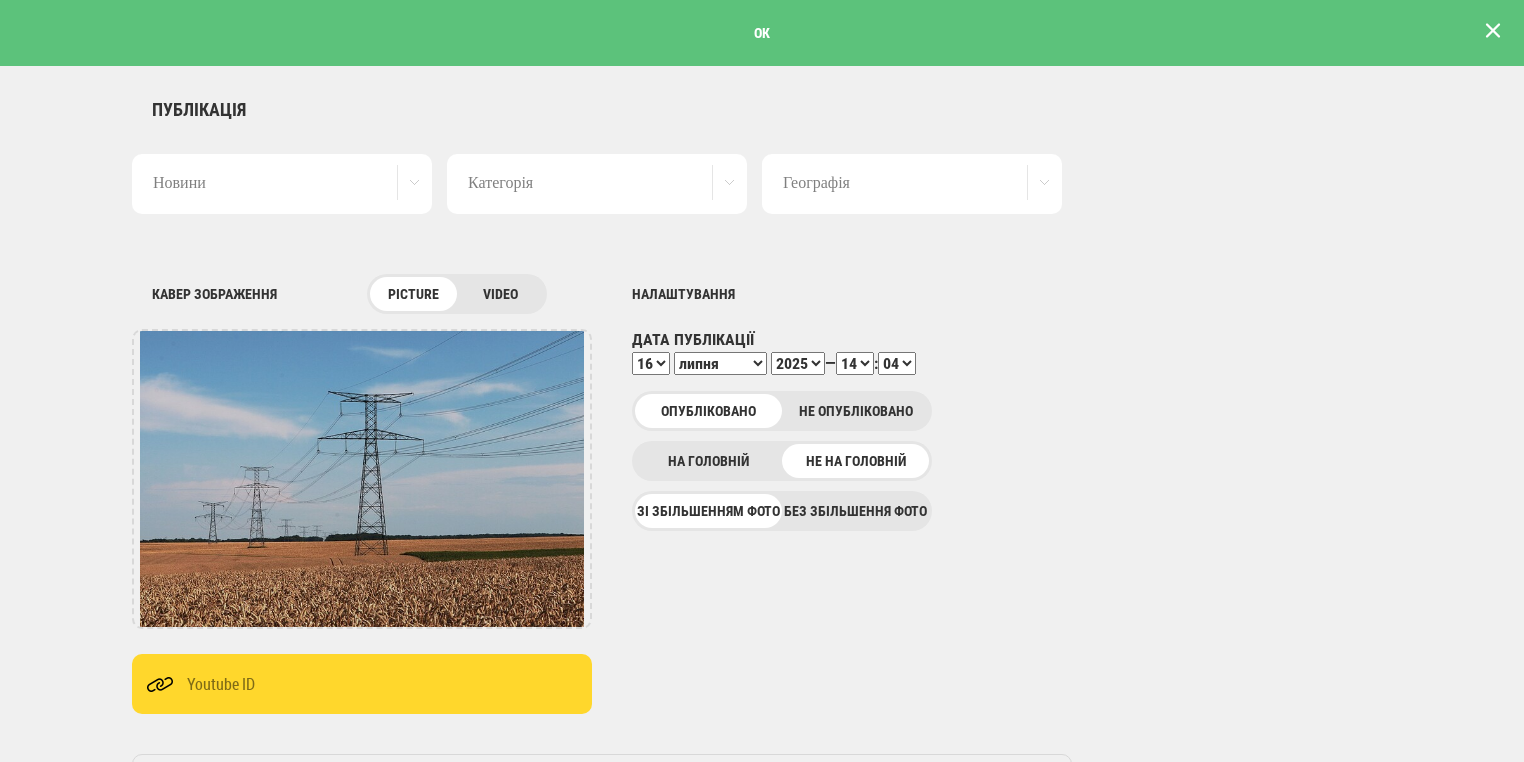 click at bounding box center [1493, 31] 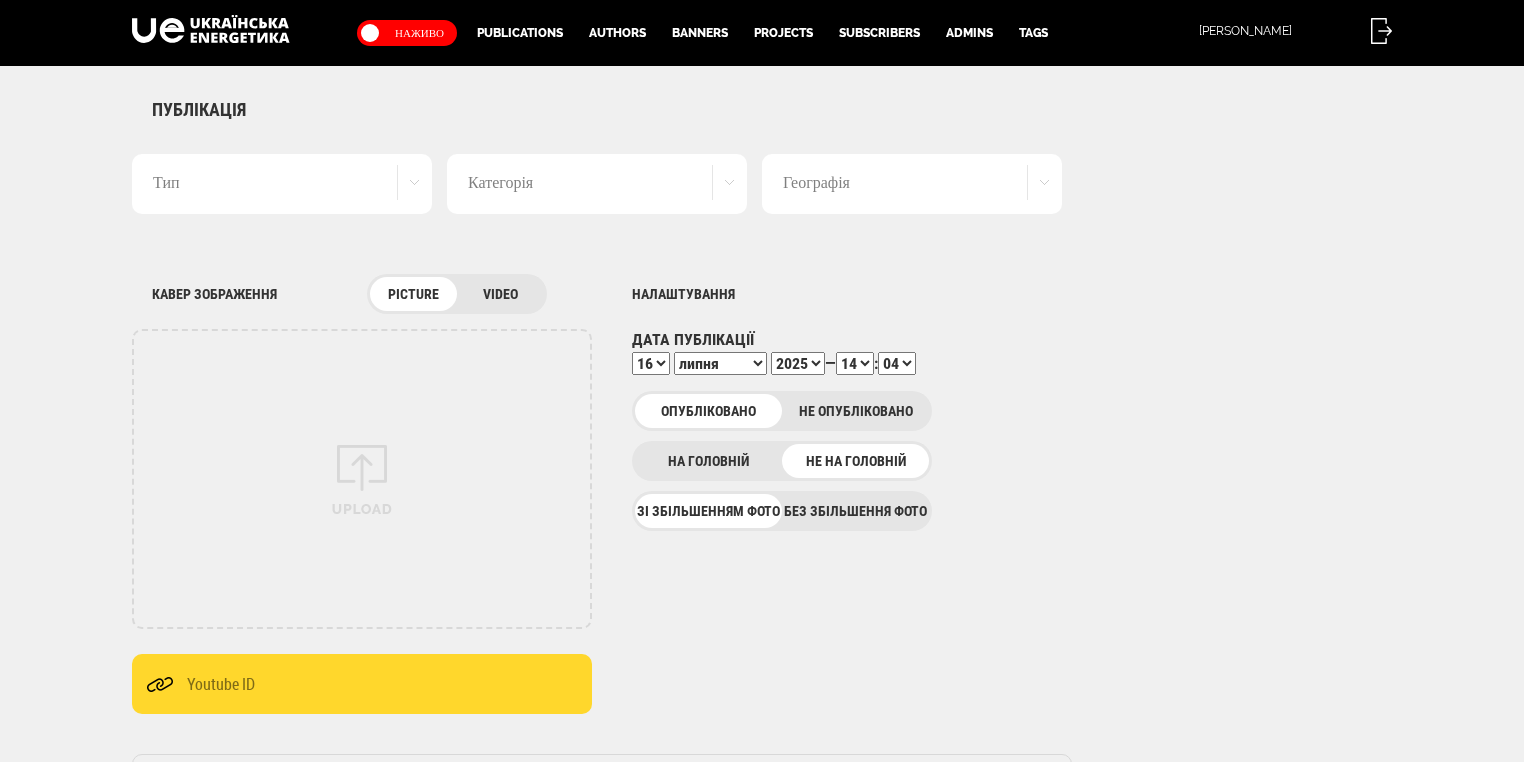 select on "14" 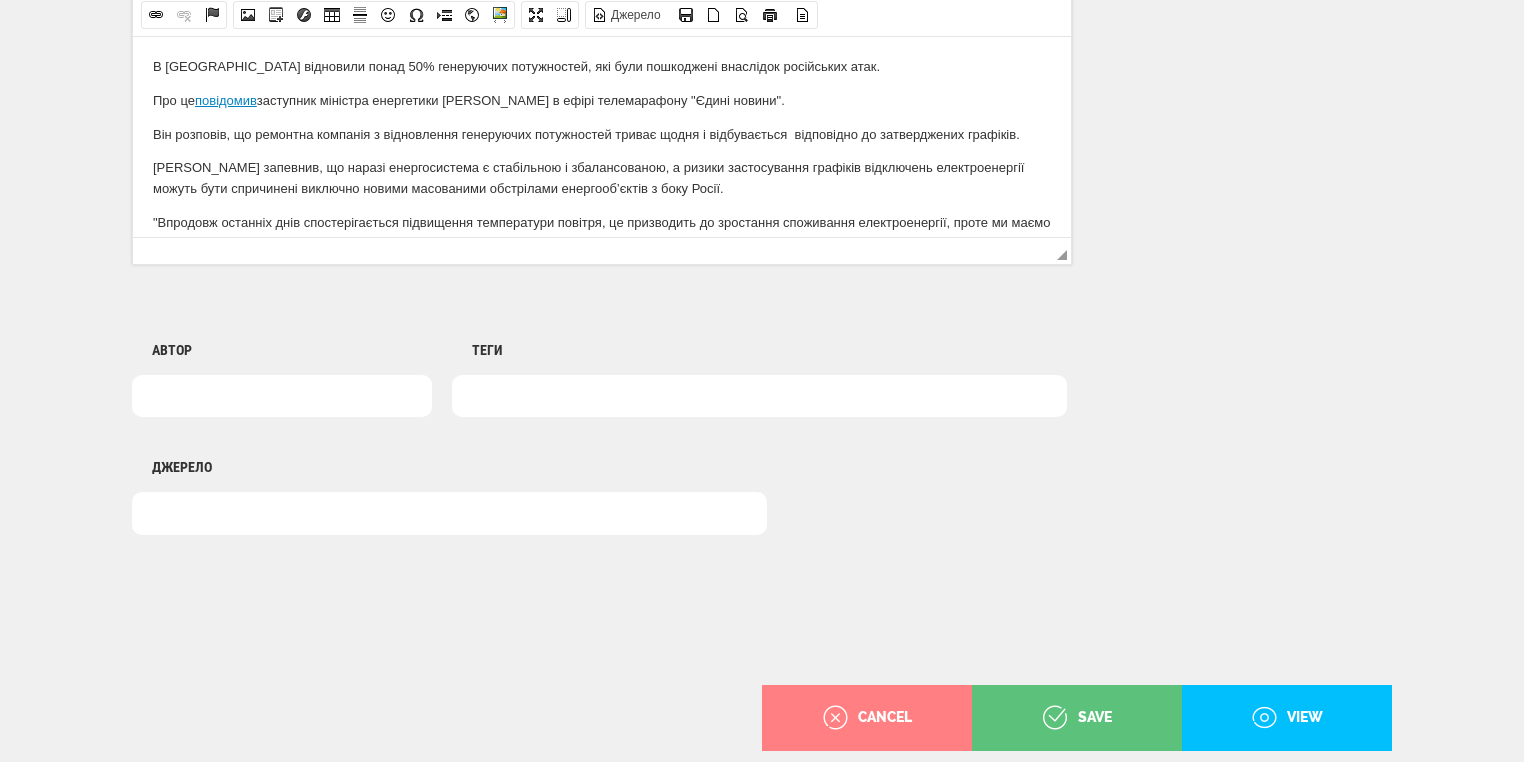 scroll, scrollTop: 0, scrollLeft: 0, axis: both 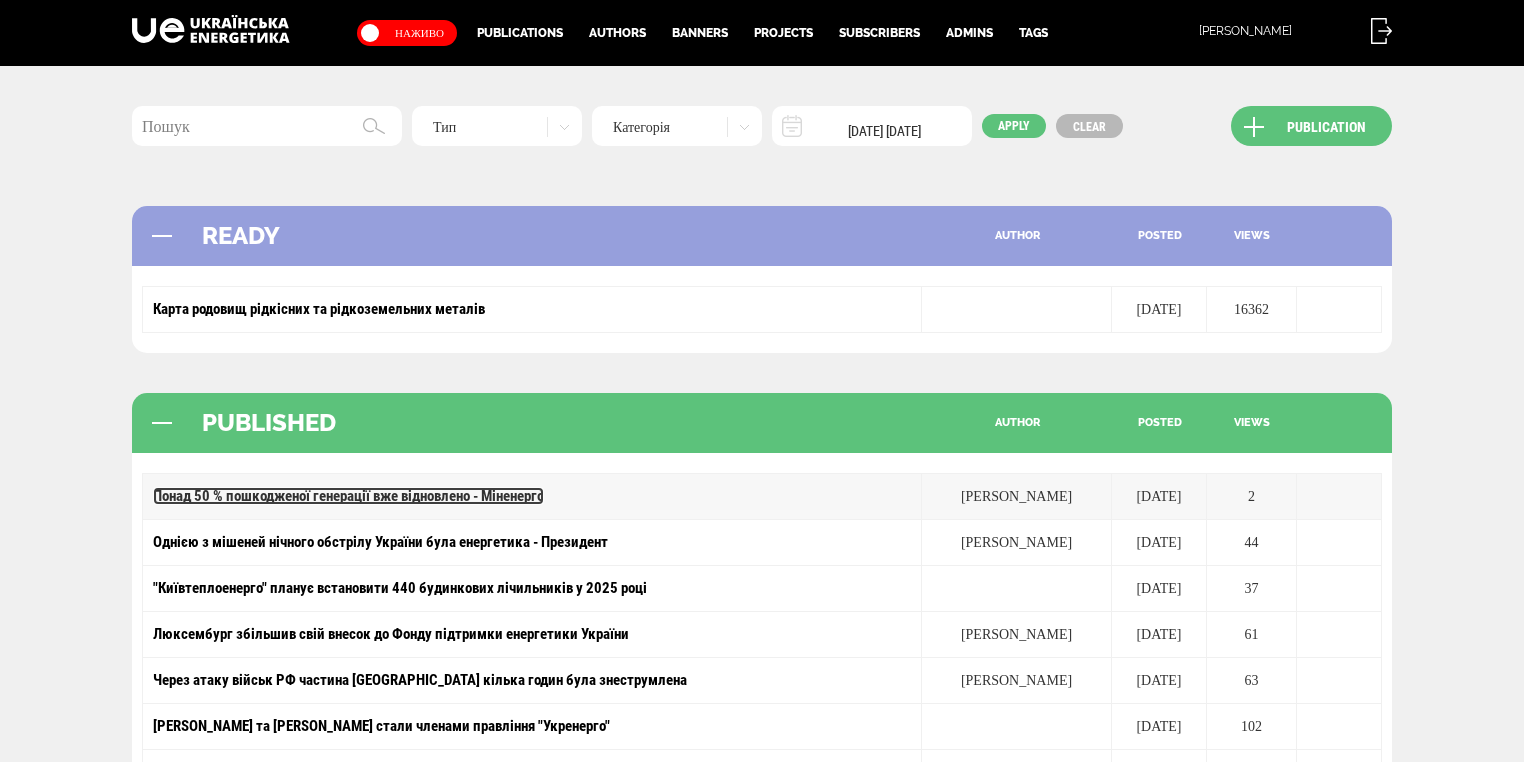 click on "Понад 50 % пошкодженої генерації вже відновлено - Міненерго" at bounding box center (348, 496) 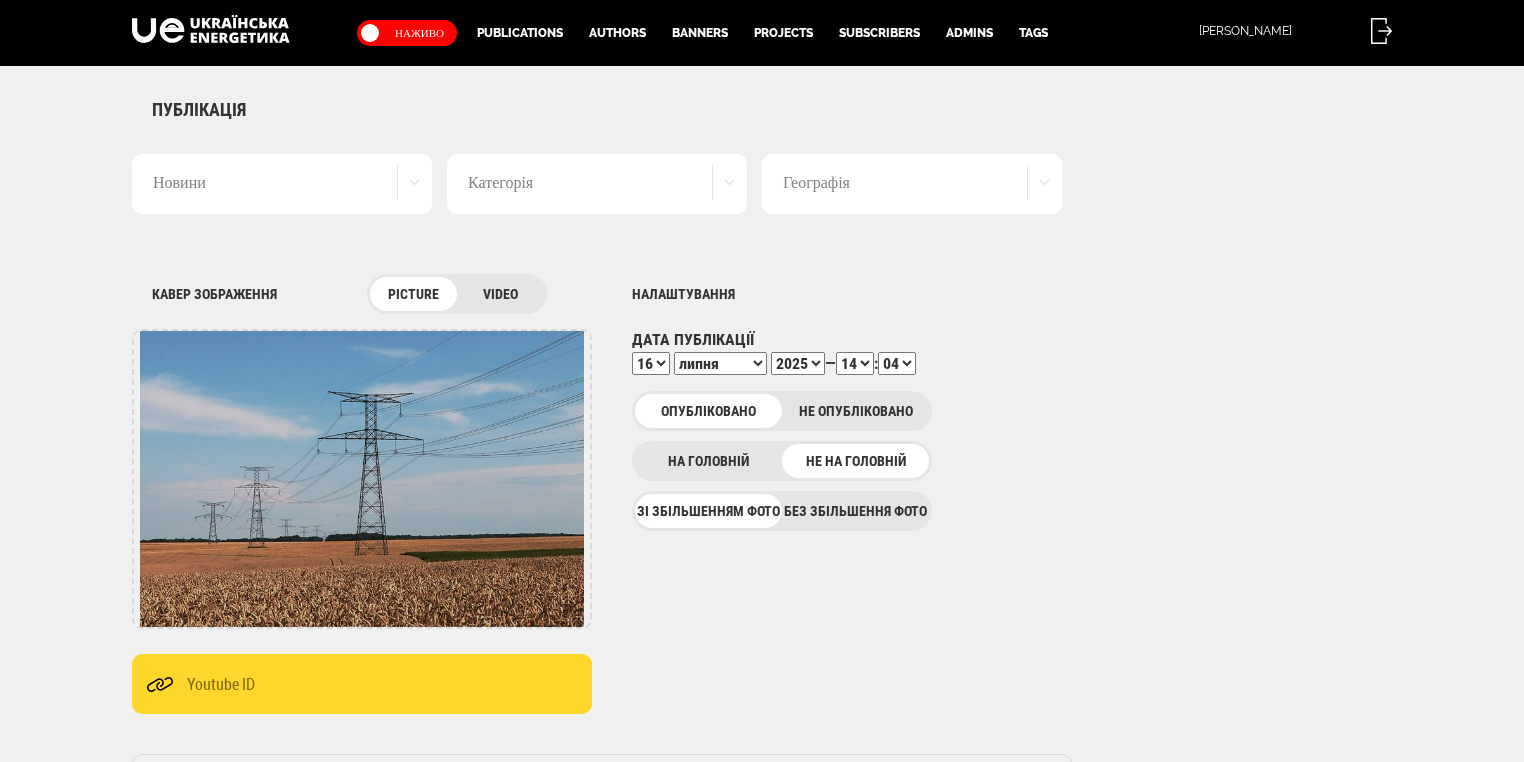 scroll, scrollTop: 0, scrollLeft: 0, axis: both 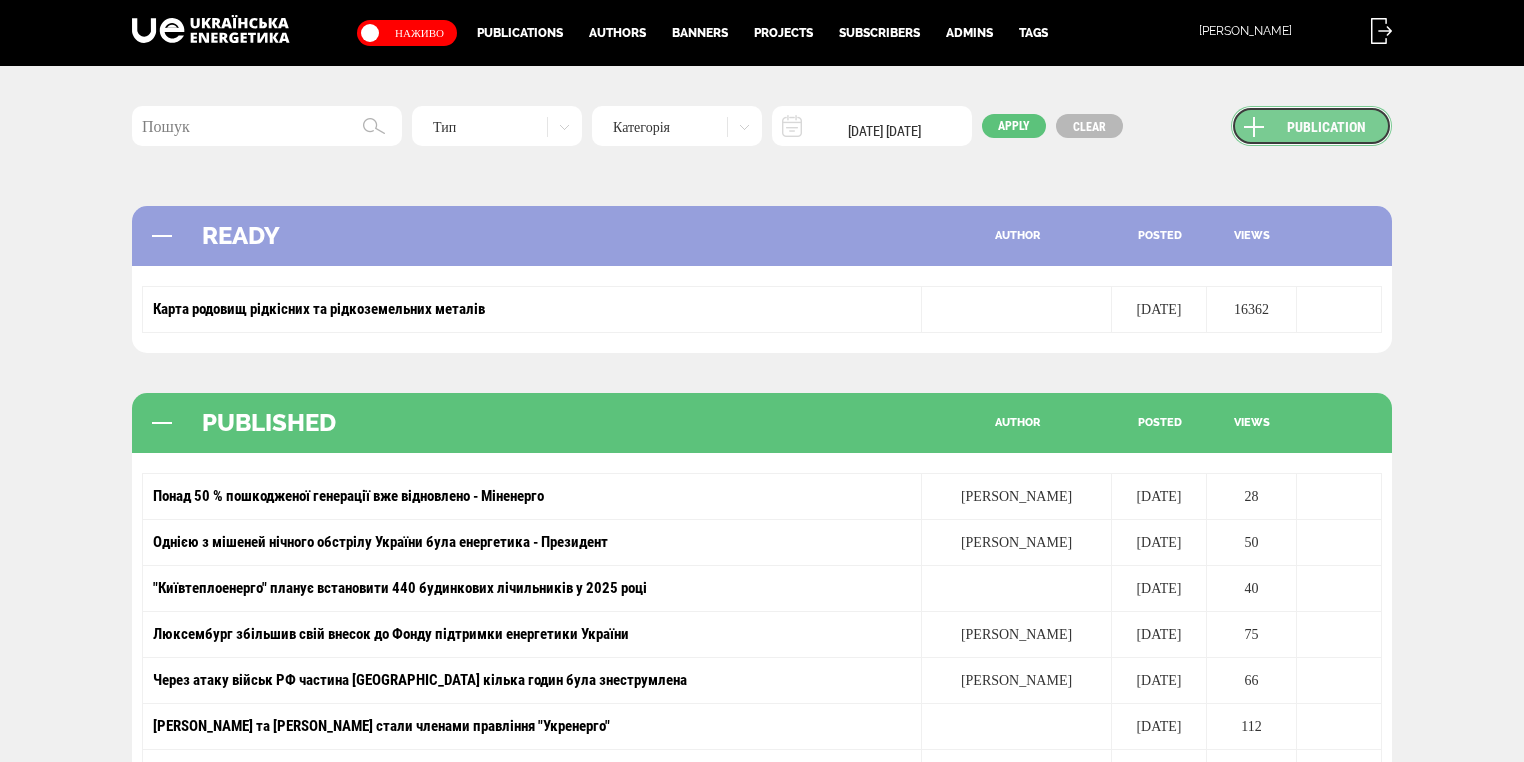 click on "Publication" at bounding box center (1311, 126) 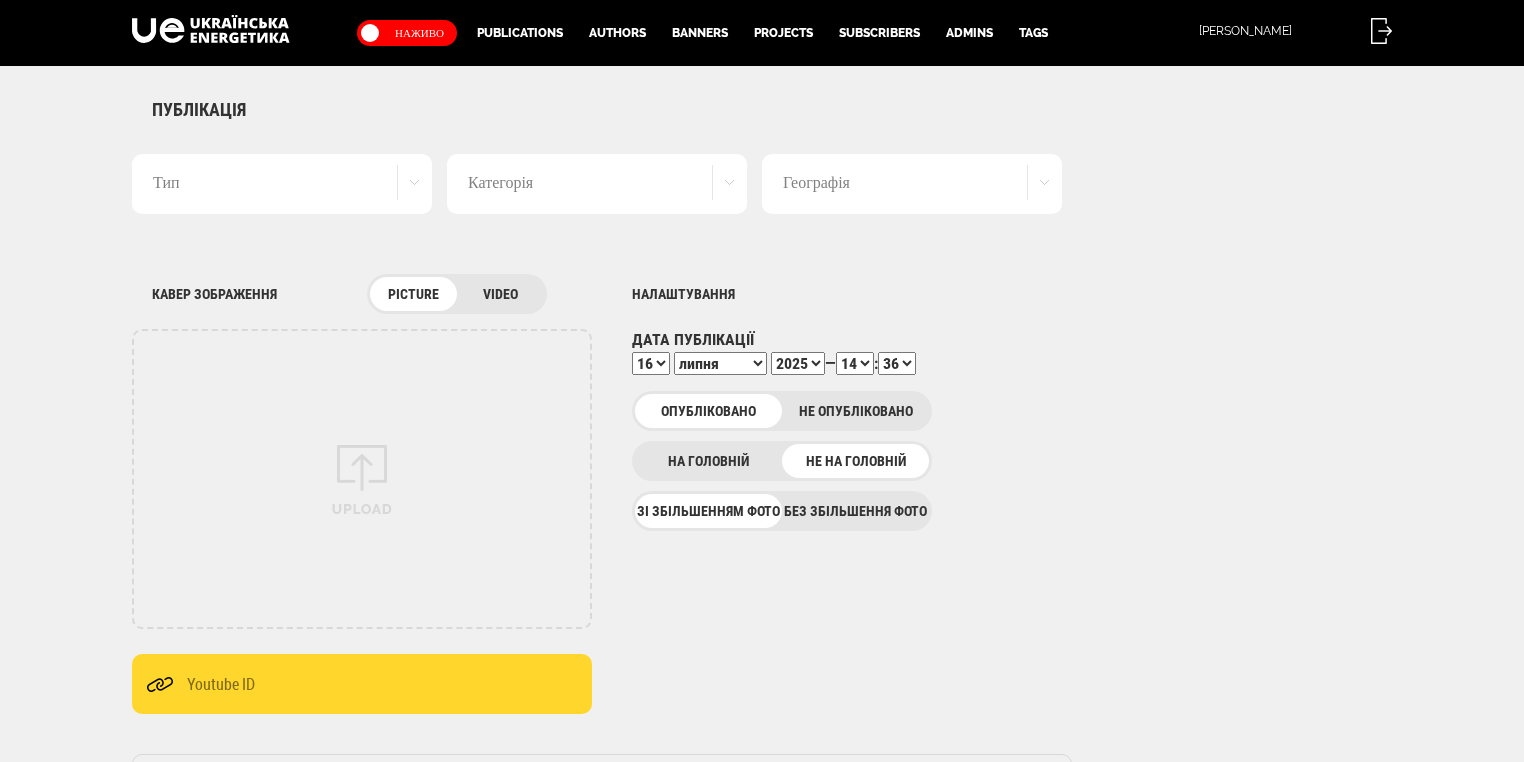 scroll, scrollTop: 0, scrollLeft: 0, axis: both 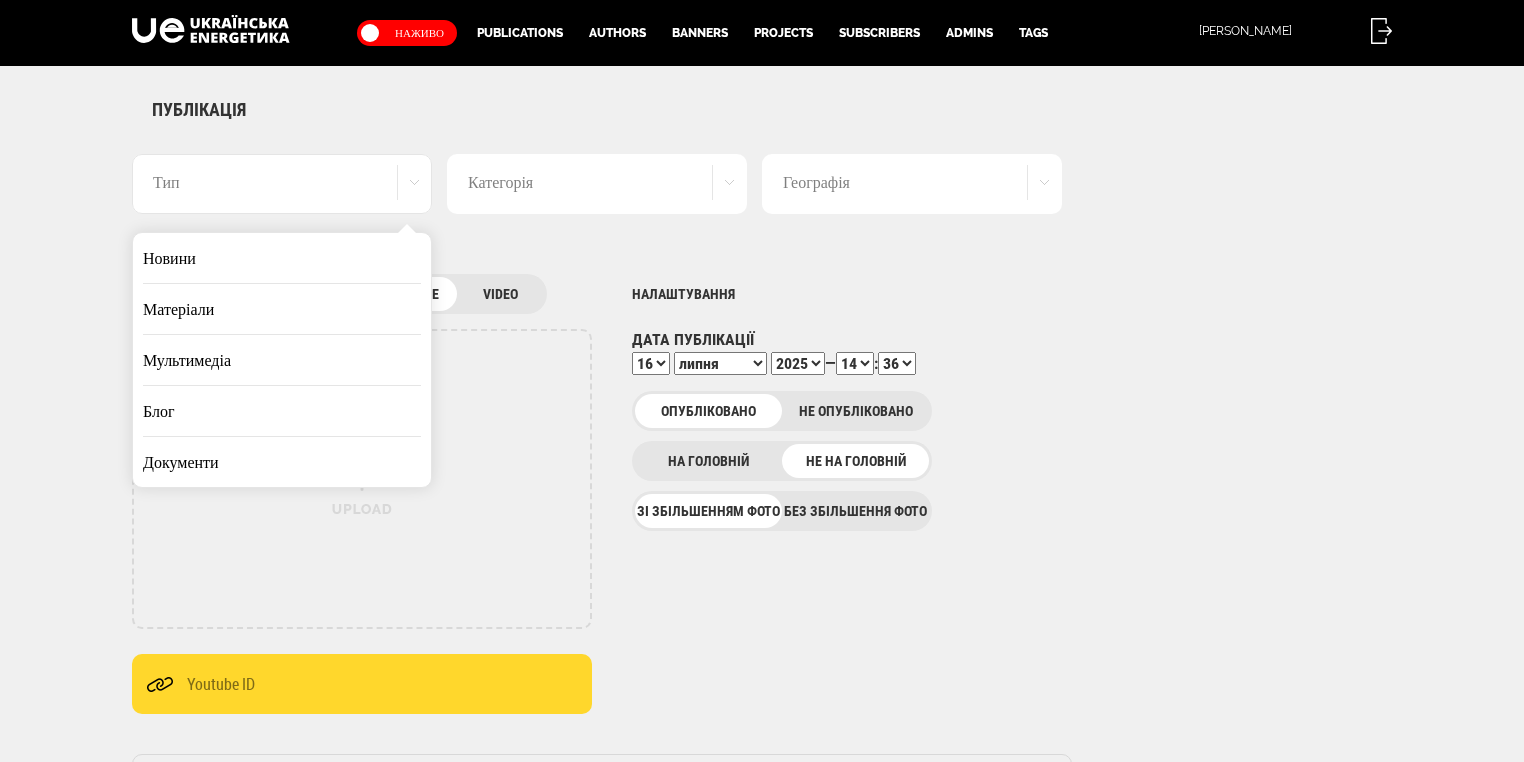click on "Новини" at bounding box center (282, 258) 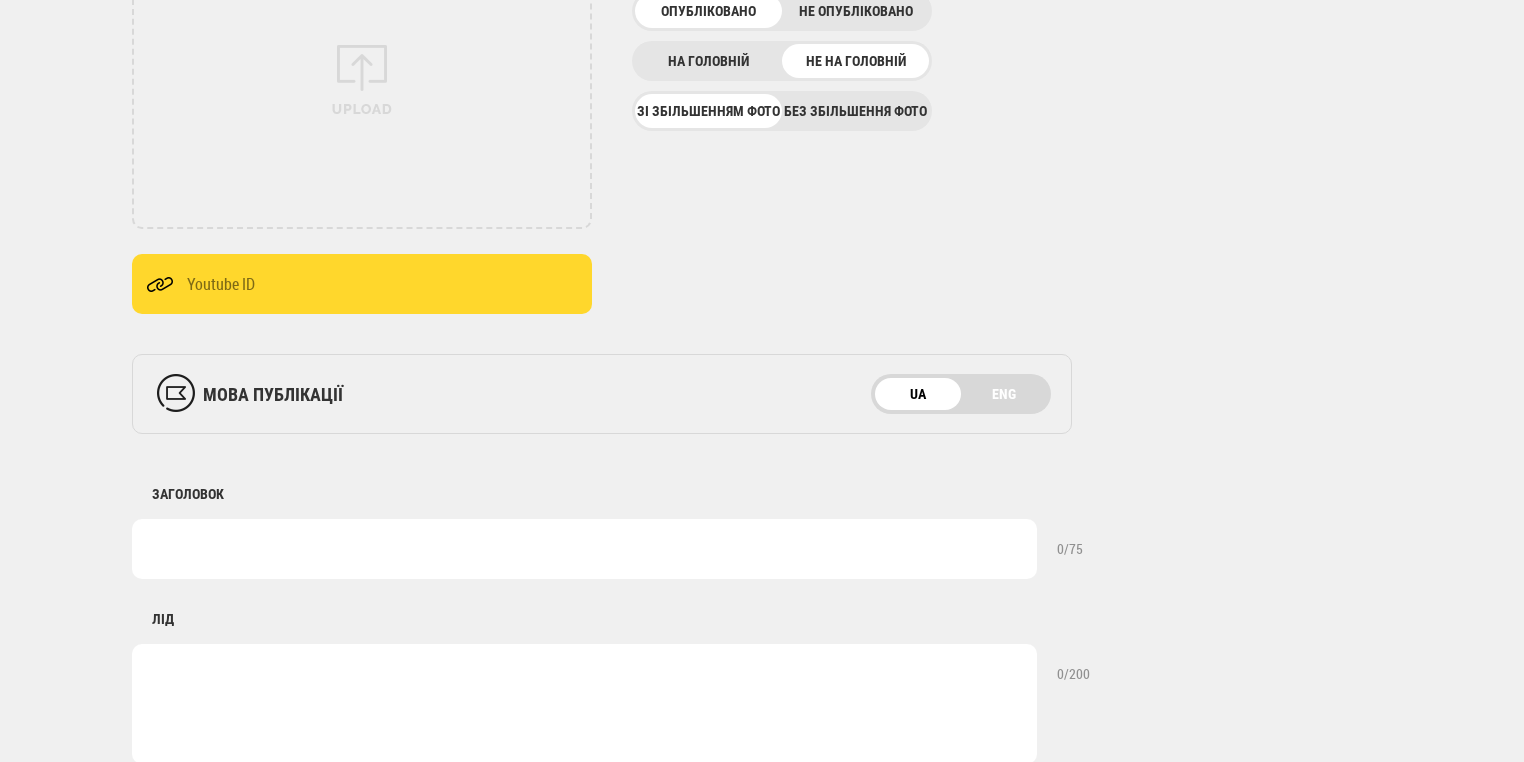 scroll, scrollTop: 720, scrollLeft: 0, axis: vertical 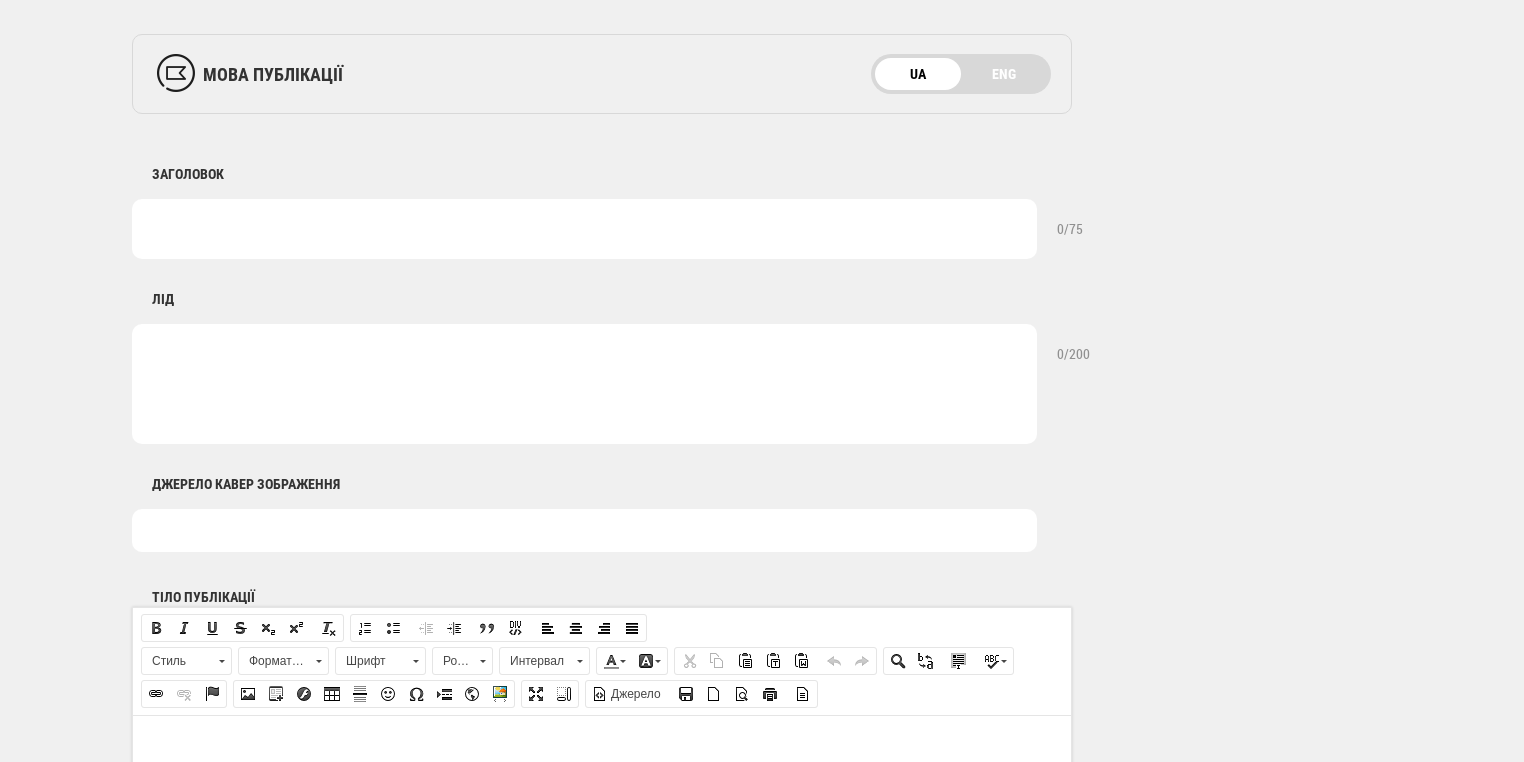 click at bounding box center [584, 229] 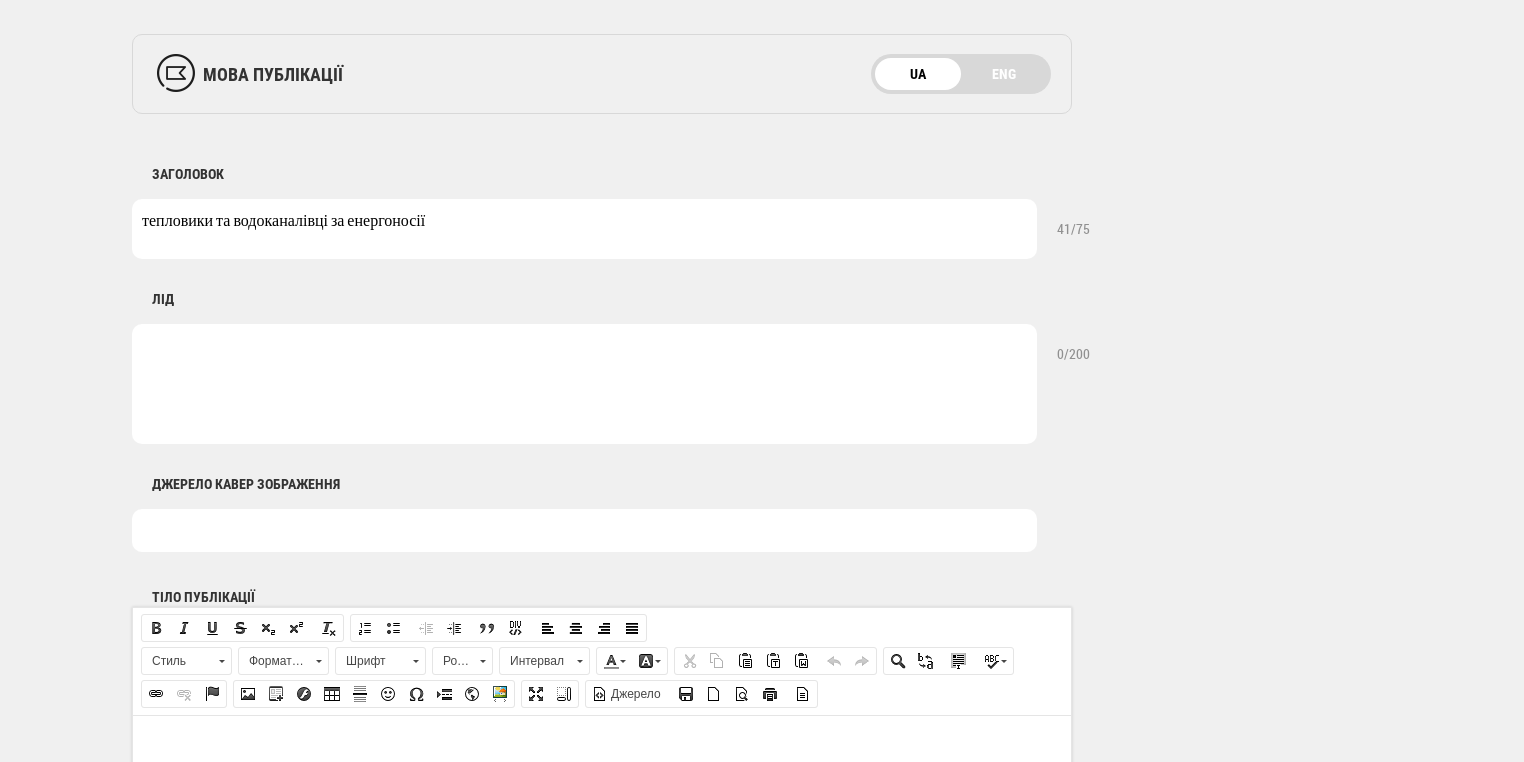 click on "тепловики та водоканалівці за енергоносії" at bounding box center (584, 229) 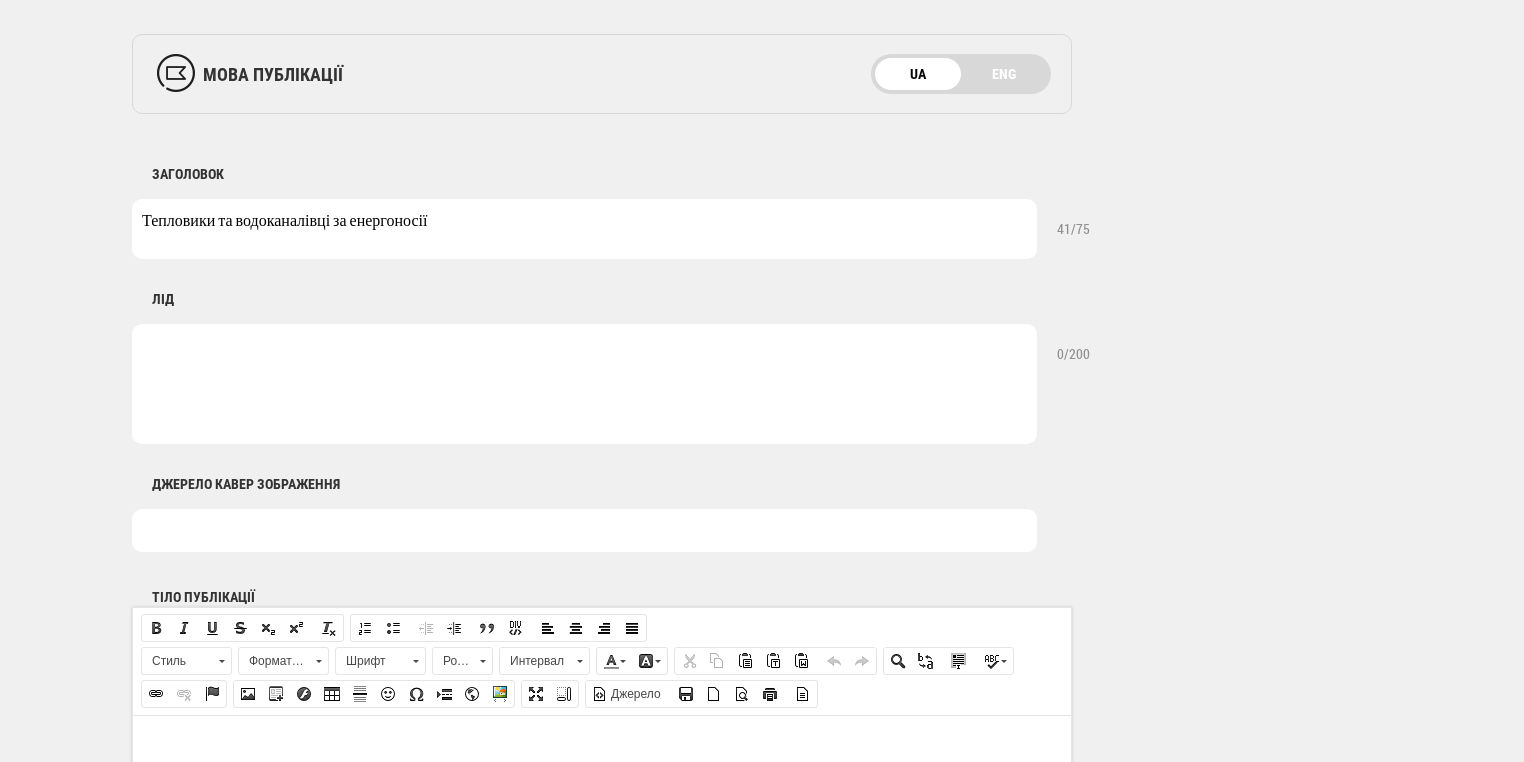 click on "Тепловики та водоканалівці за енергоносії" at bounding box center [584, 229] 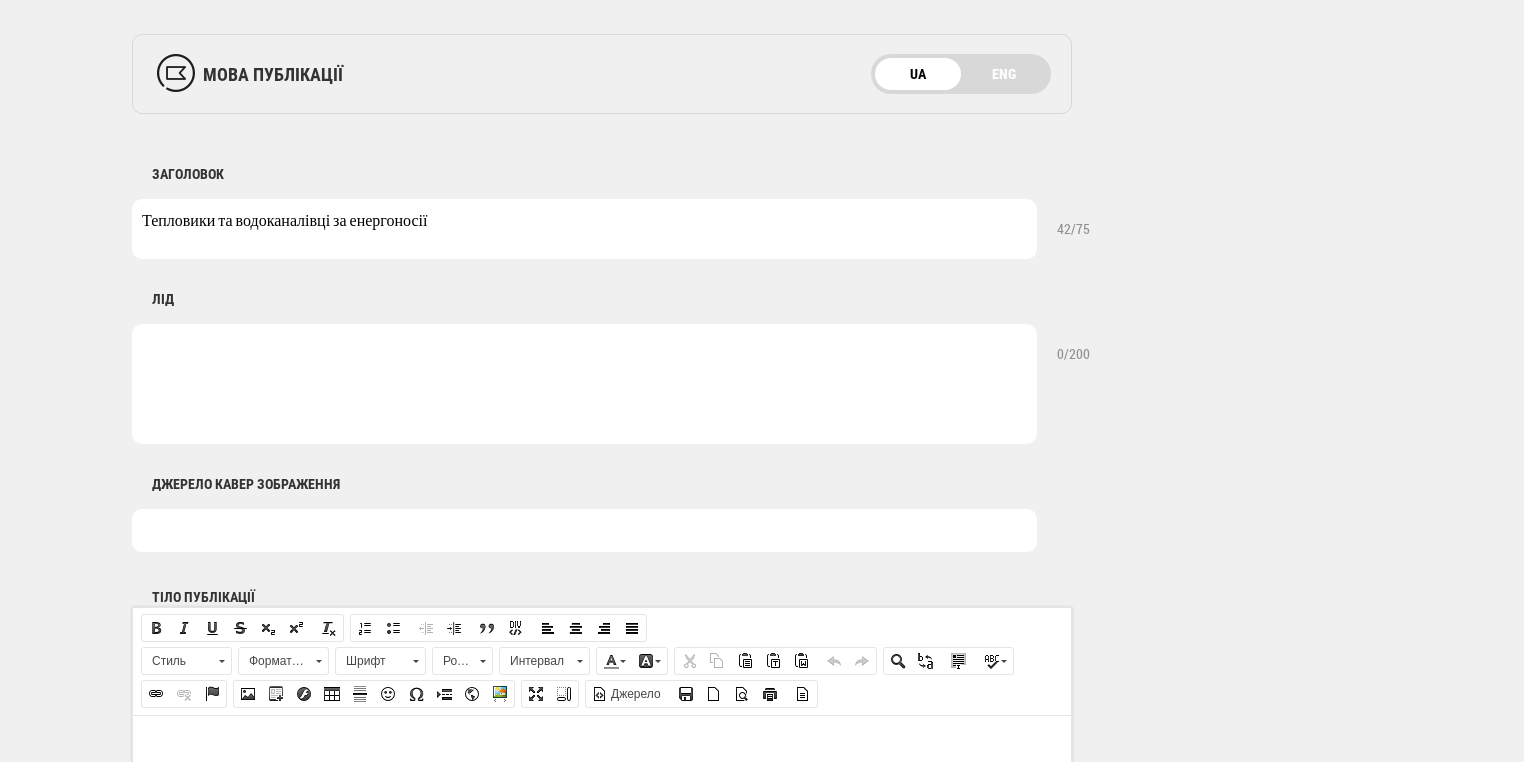 click on "Тепловики та водоканалівці за енергоносії" at bounding box center (584, 229) 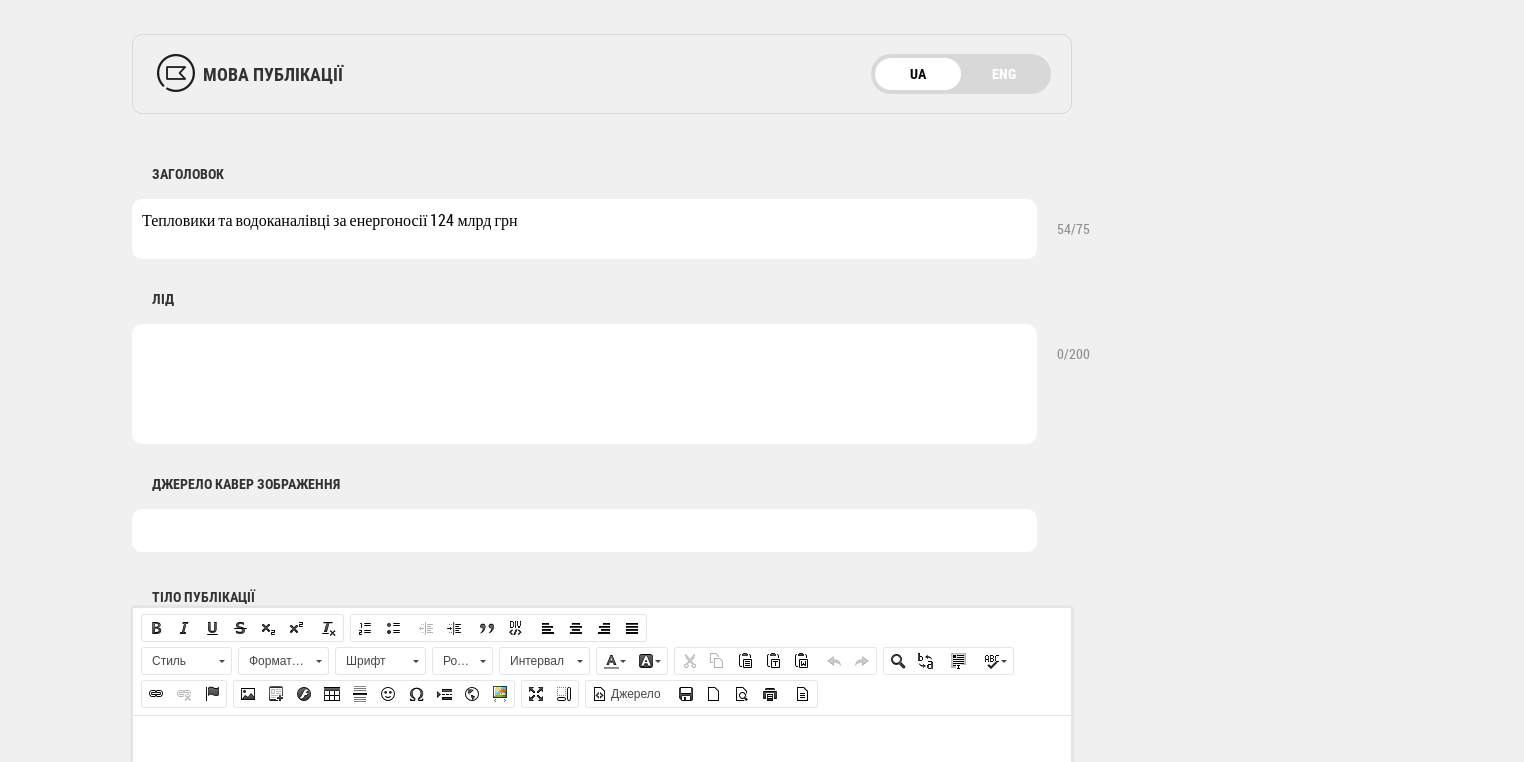 click on "Тепловики та водоканалівці за енергоносії 124 млрд грн" at bounding box center [584, 229] 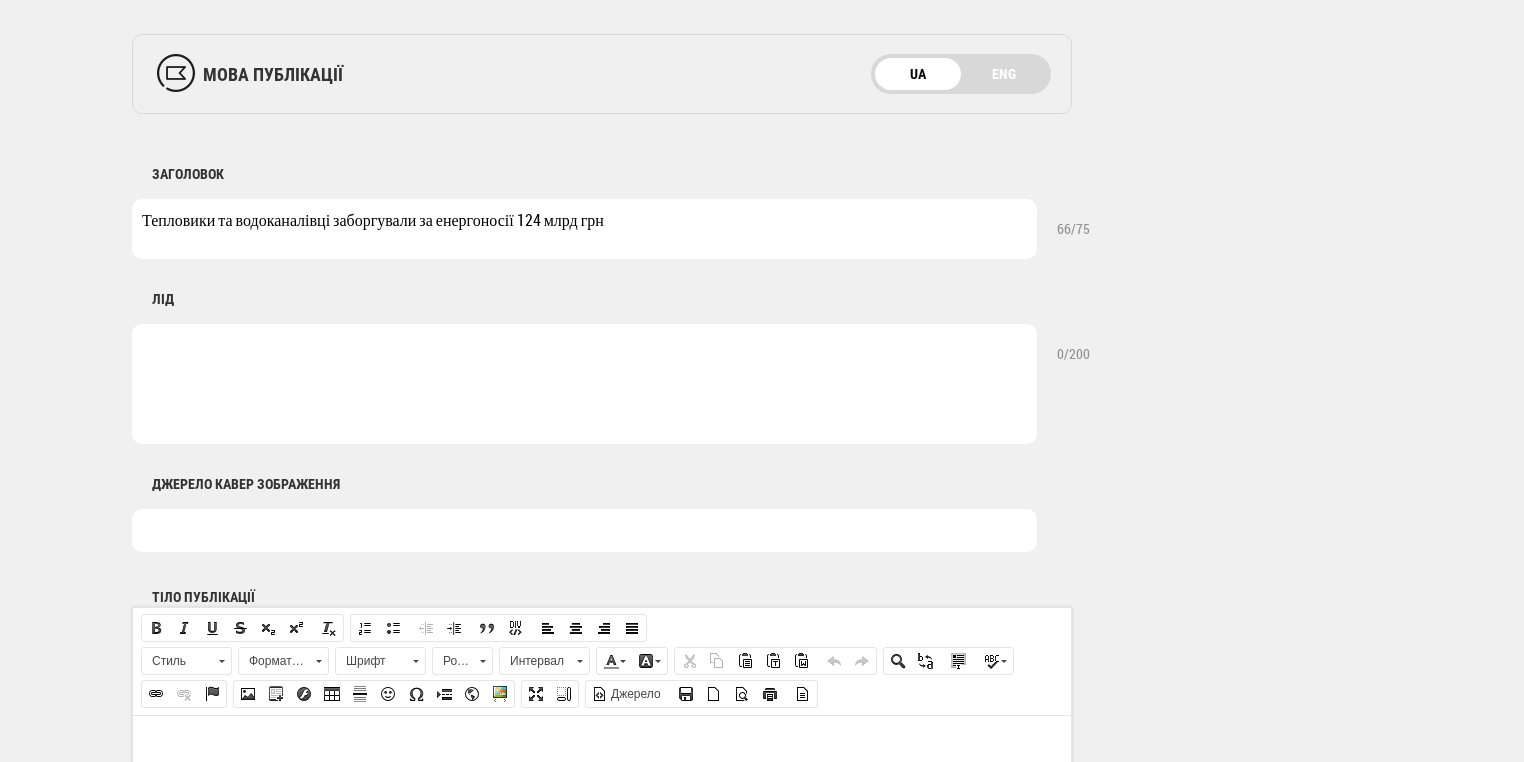 click on "Тепловики та водоканалівці заборгували за енергоносії 124 млрд грн" at bounding box center (584, 229) 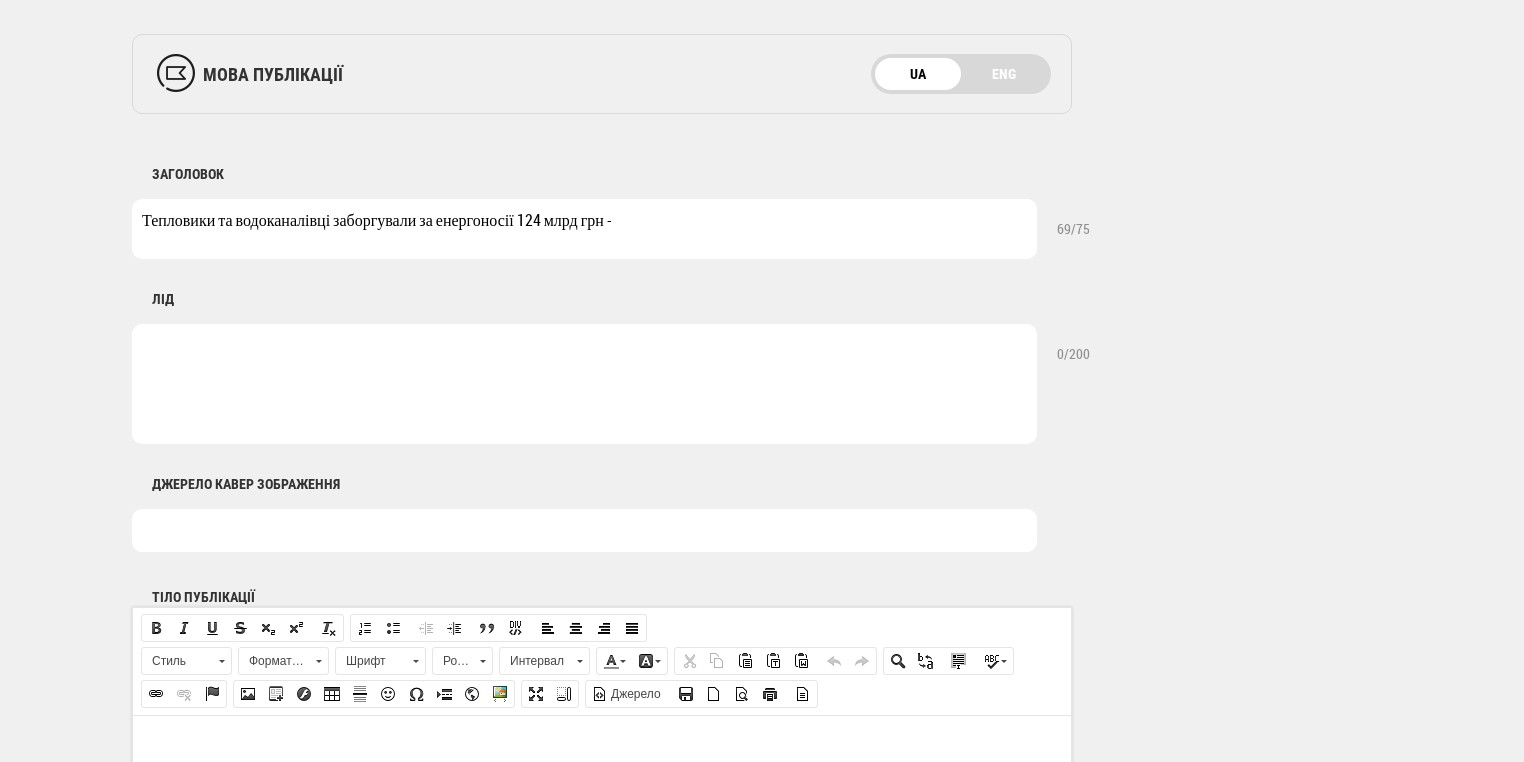 click on "Тепловики та водоканалівці заборгували за енергоносії 124 млрд грн -" at bounding box center [584, 229] 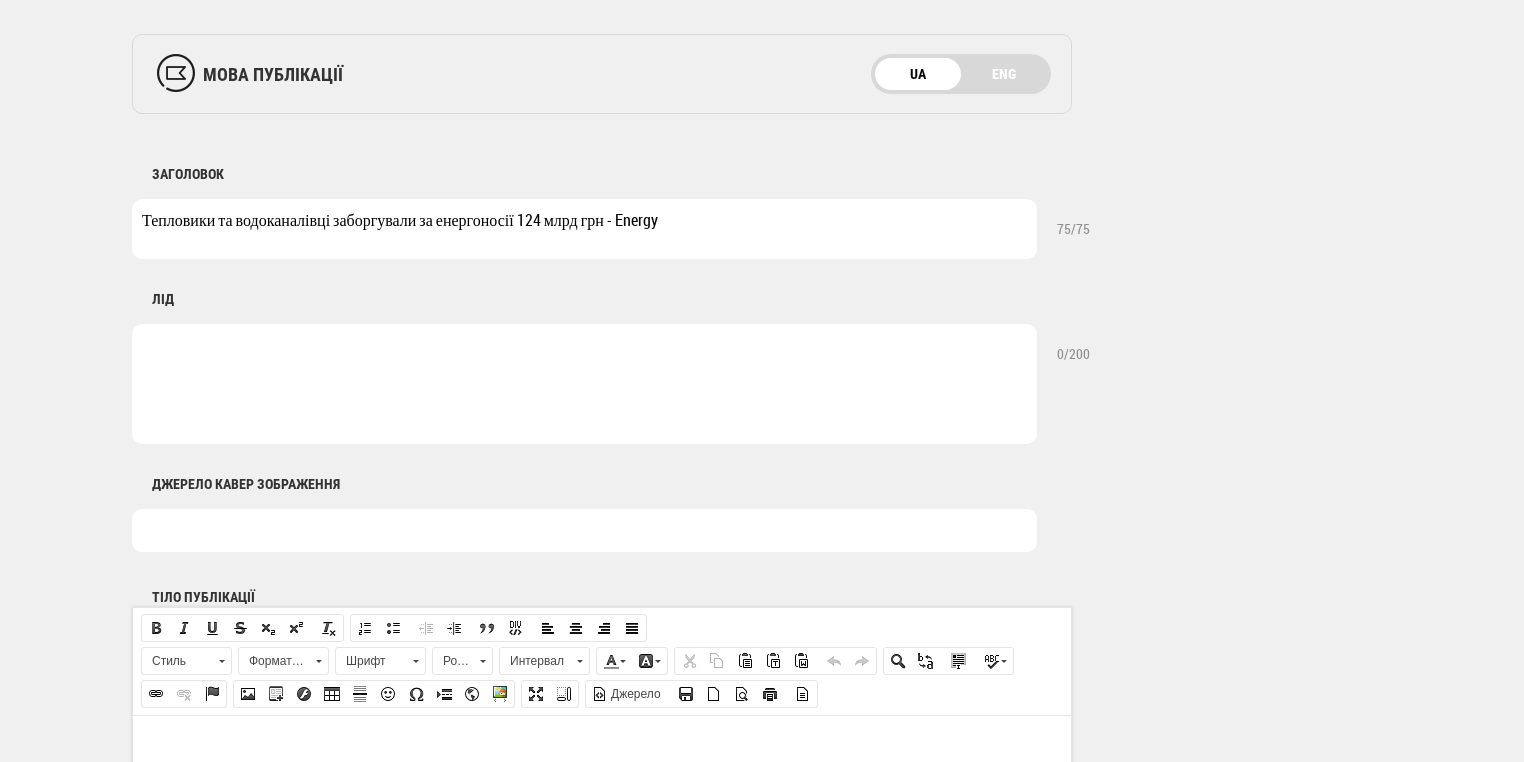 drag, startPoint x: 672, startPoint y: 219, endPoint x: 612, endPoint y: 219, distance: 60 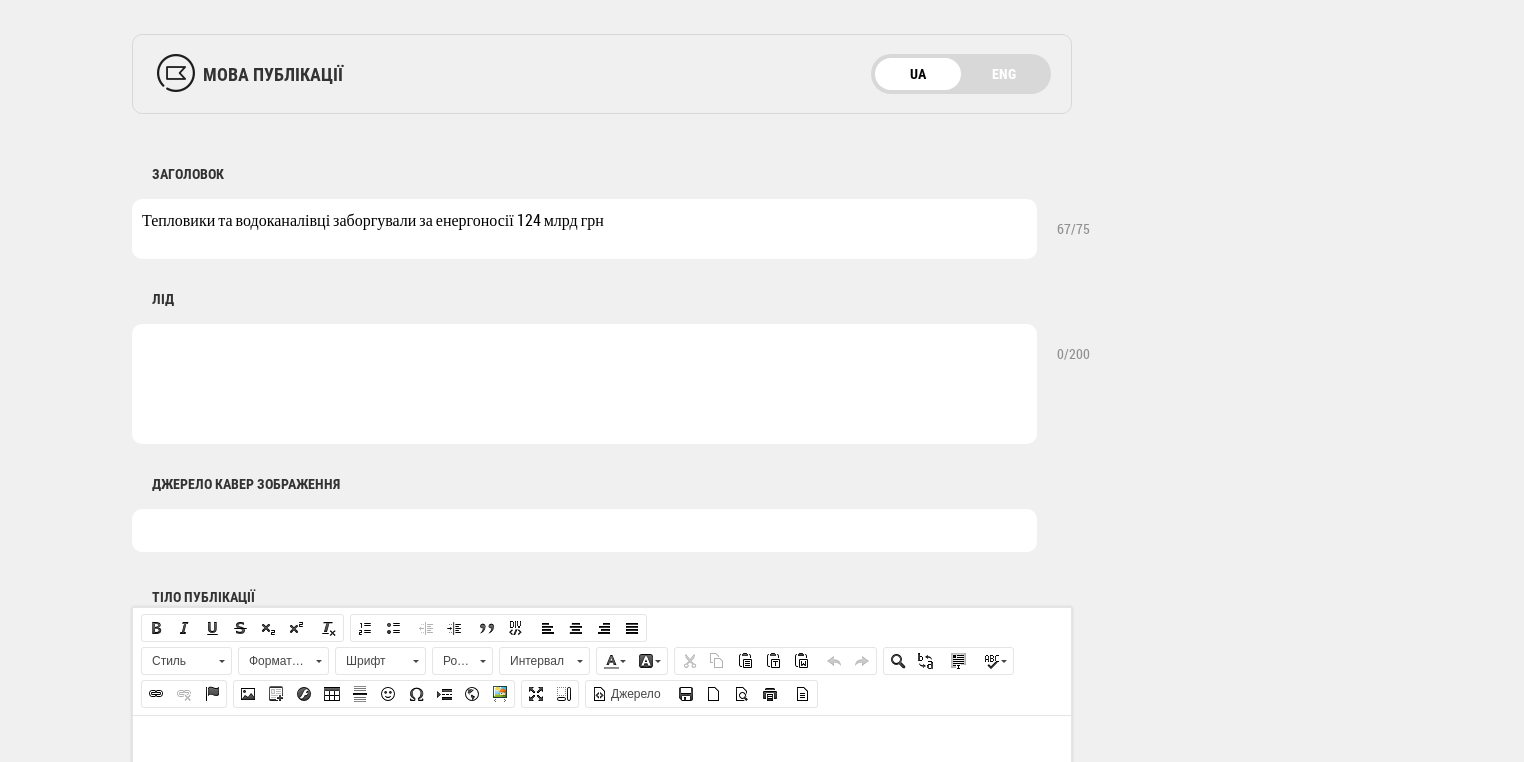 type on "Тепловики та водоканалівці заборгували за енергоносії 124 млрд грн" 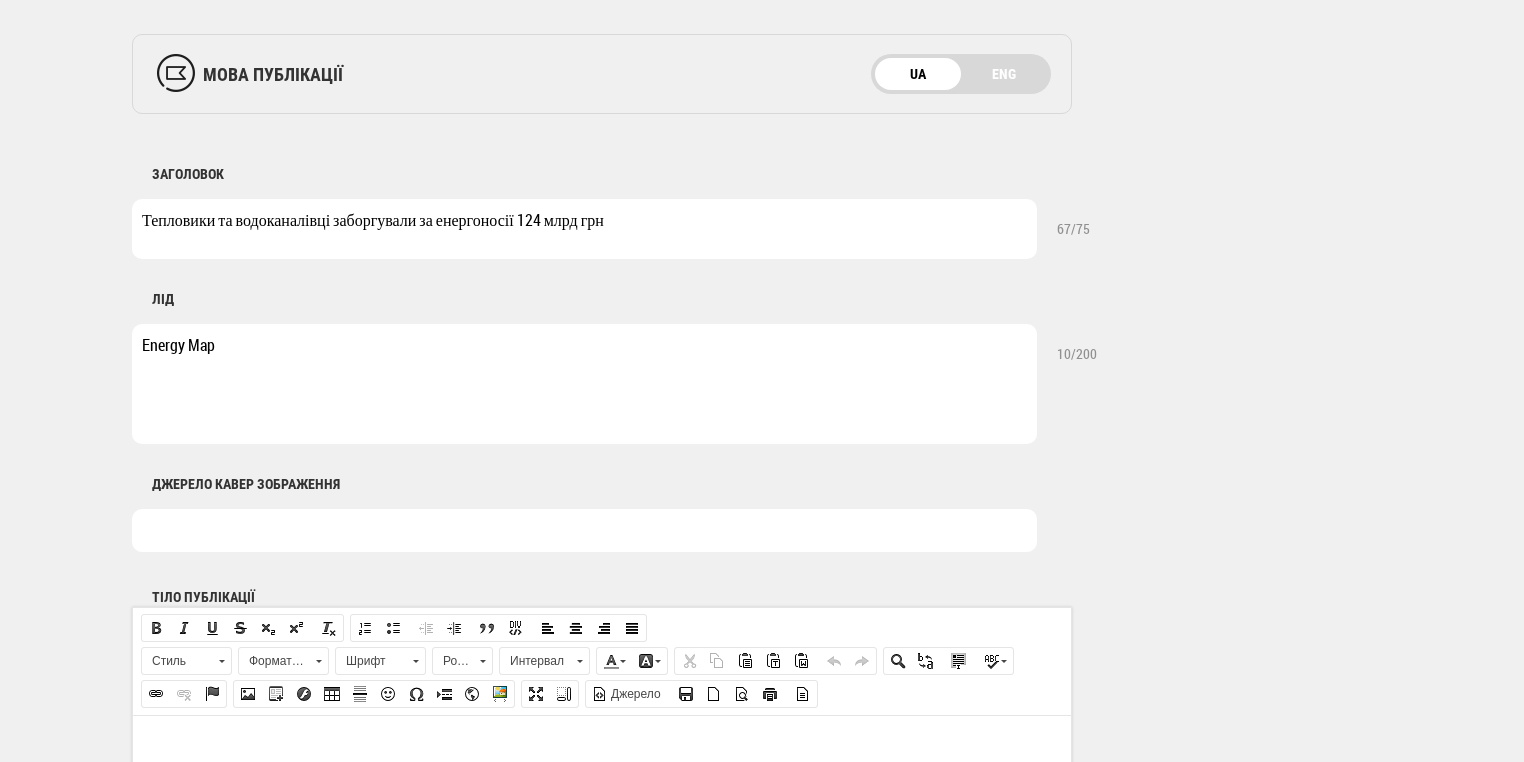 click on "Джерело кавер зображення" at bounding box center [744, 498] 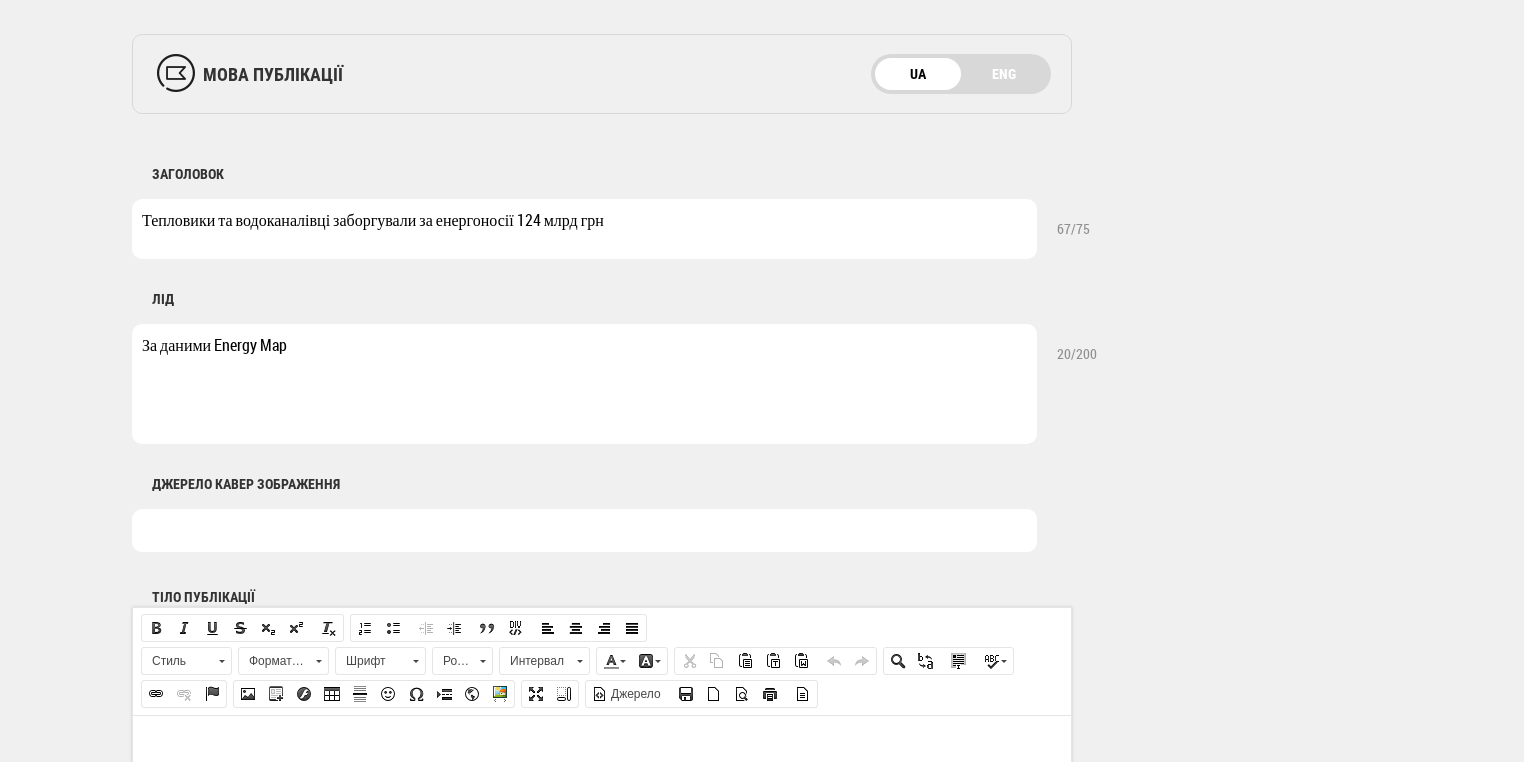 click on "За даними Energy Map" at bounding box center (584, 384) 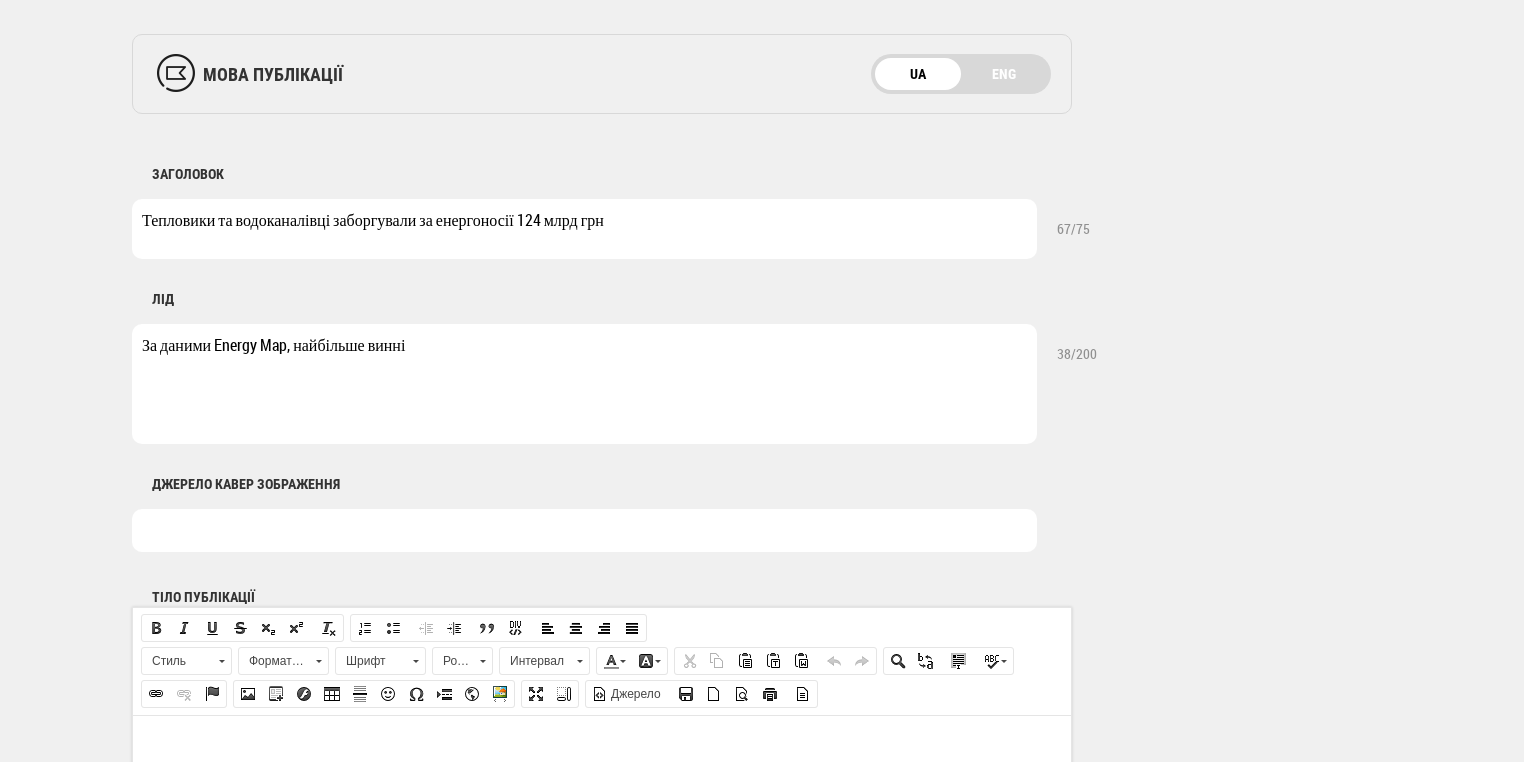 click on "За даними Energy Map, найбільше винні" at bounding box center (584, 384) 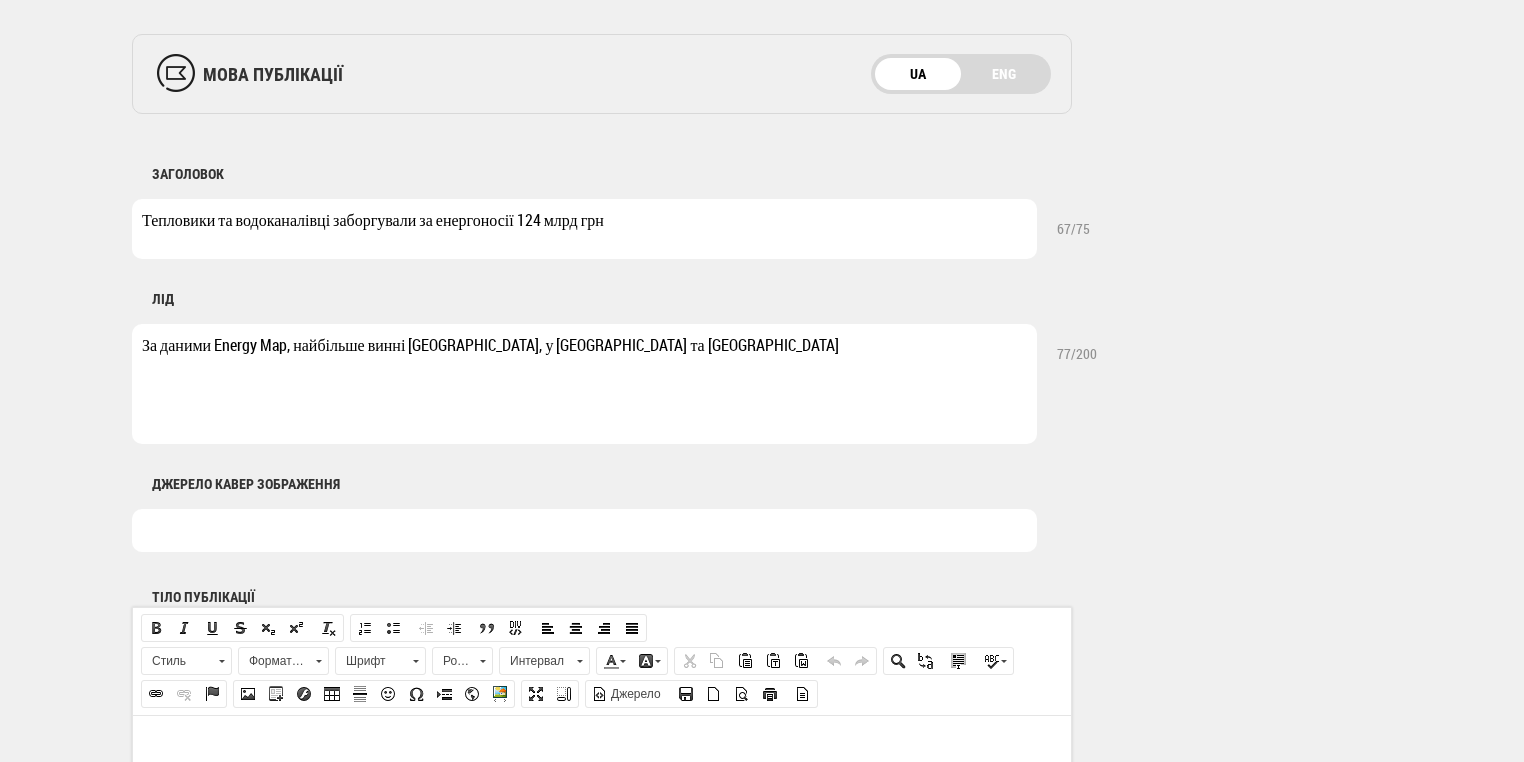 click on "За даними Energy Map, найбільше винні Харківщині, у Києві та Дніпропетровщині" at bounding box center [584, 384] 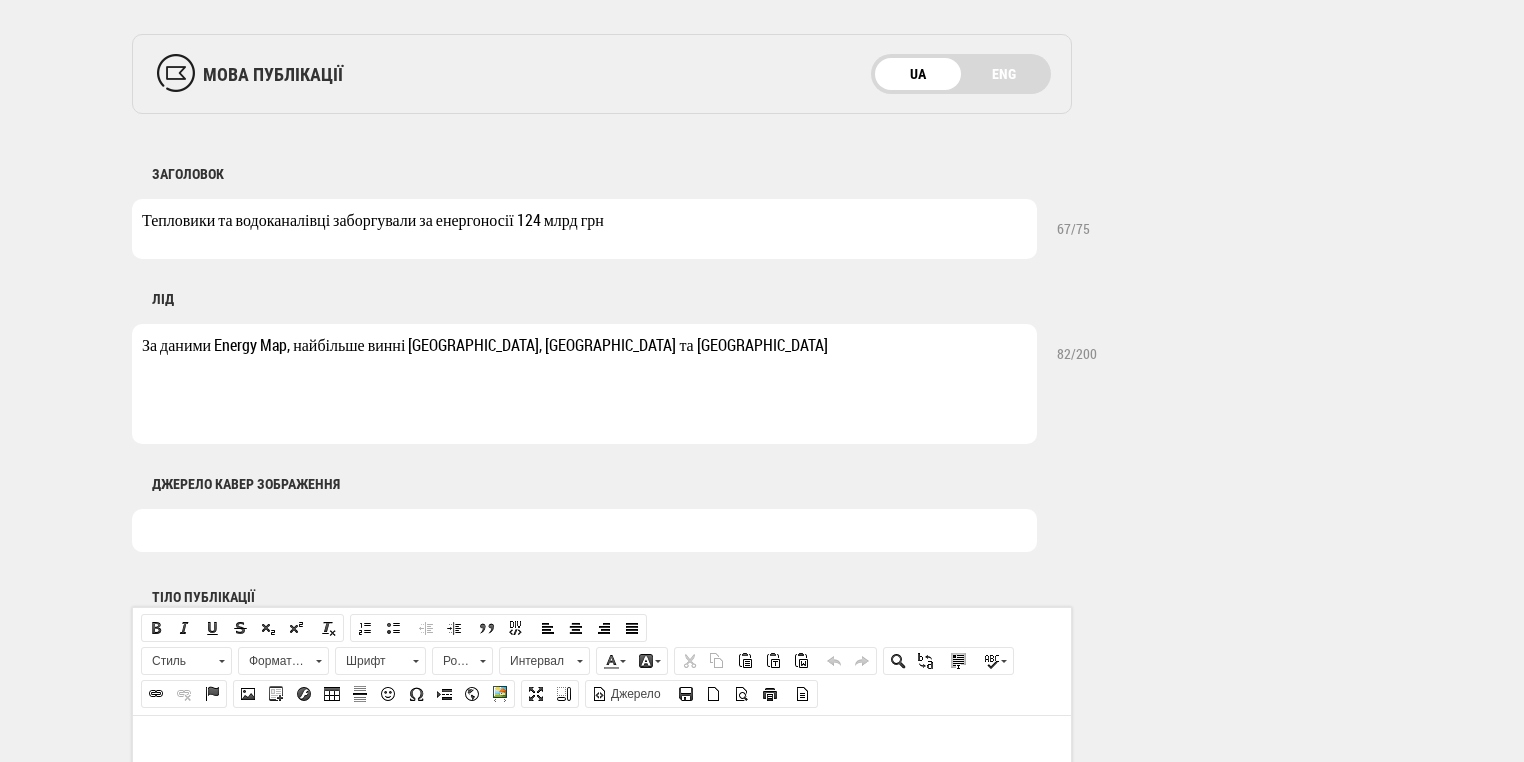 click on "За даними Energy Map, найбільше винні Харківська, Дніпропетровська області та Київ" at bounding box center [584, 384] 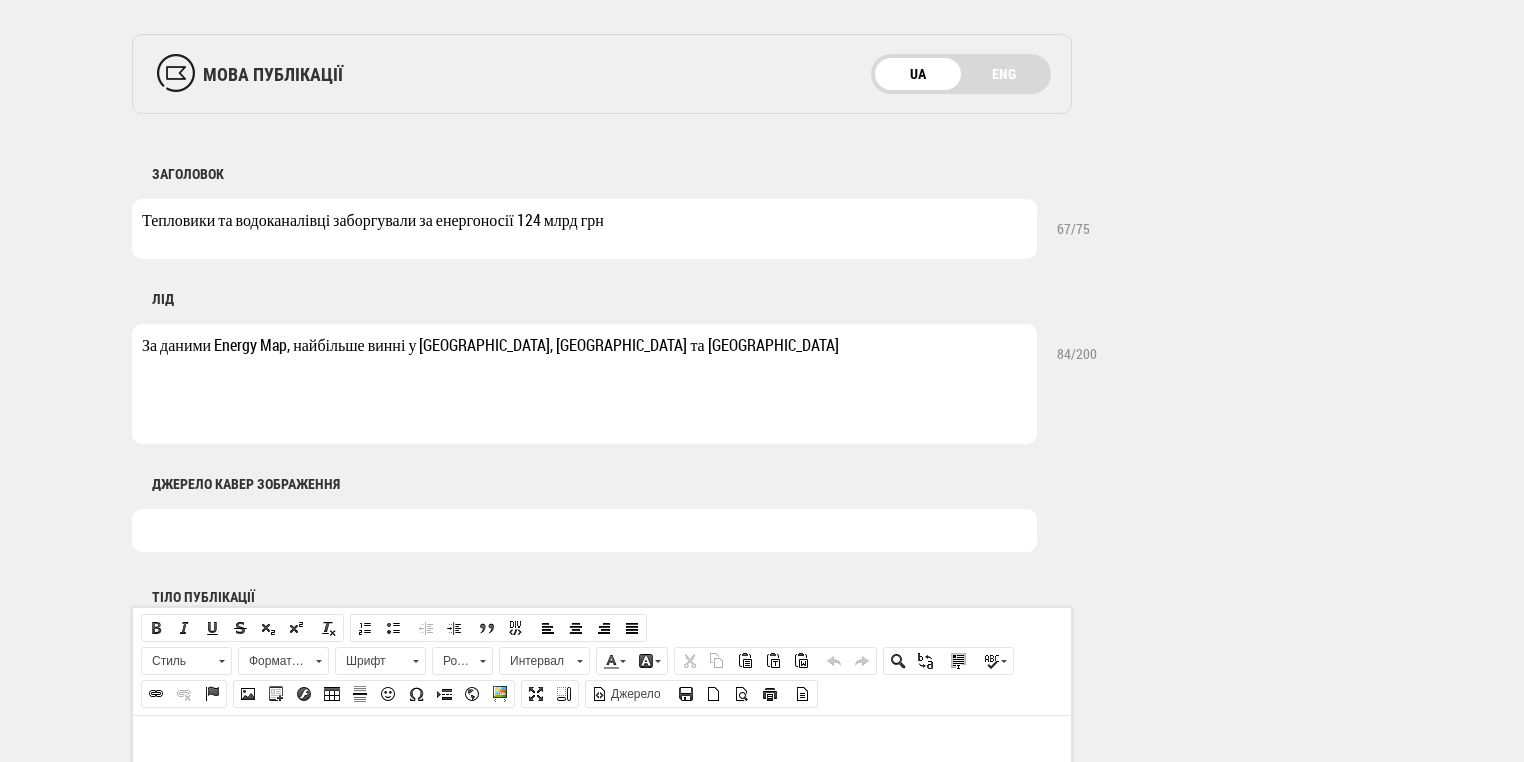 click on "За даними Energy Map, найбільше винні у Харківська, Дніпропетровська області та Київ" at bounding box center [584, 384] 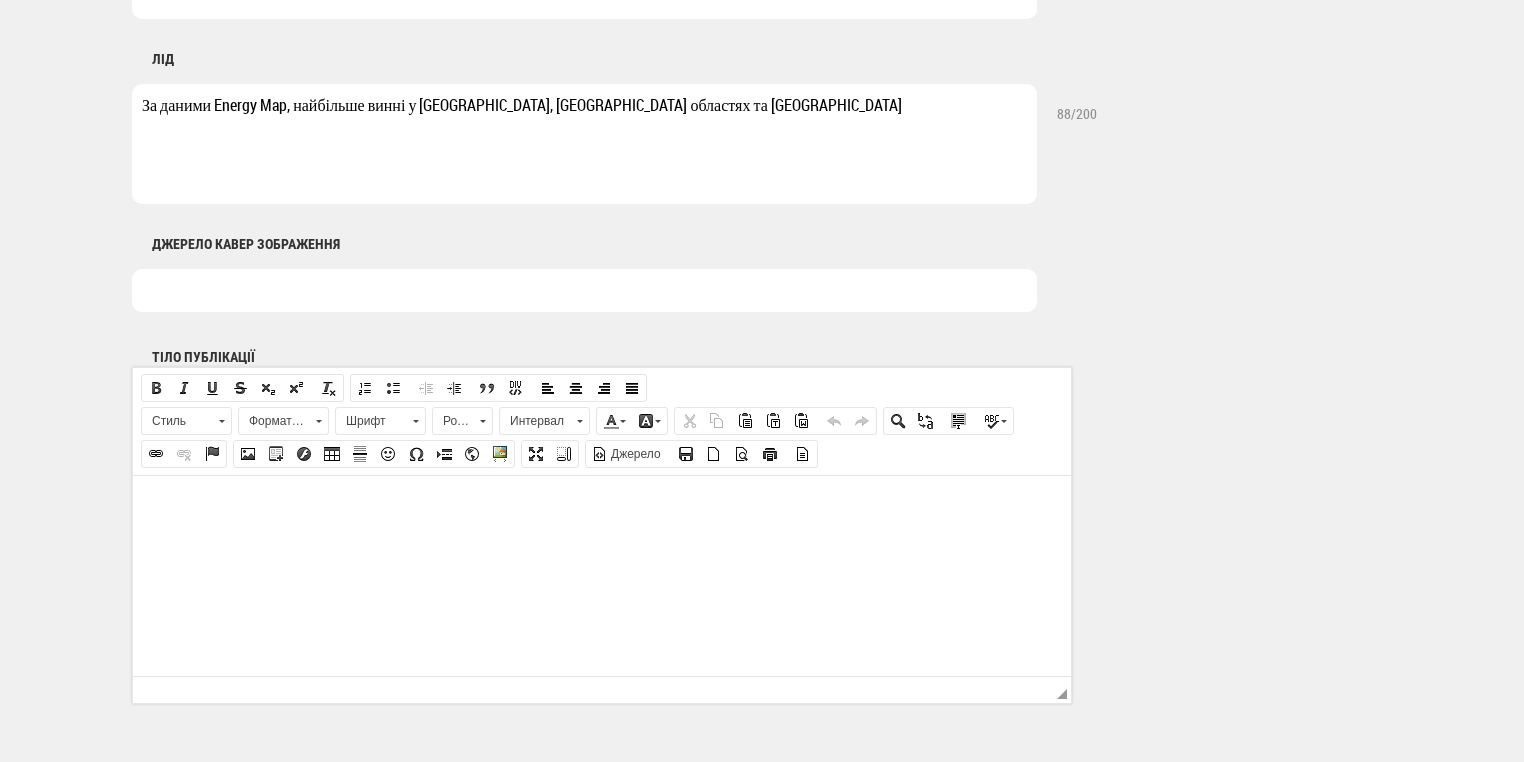 scroll, scrollTop: 1040, scrollLeft: 0, axis: vertical 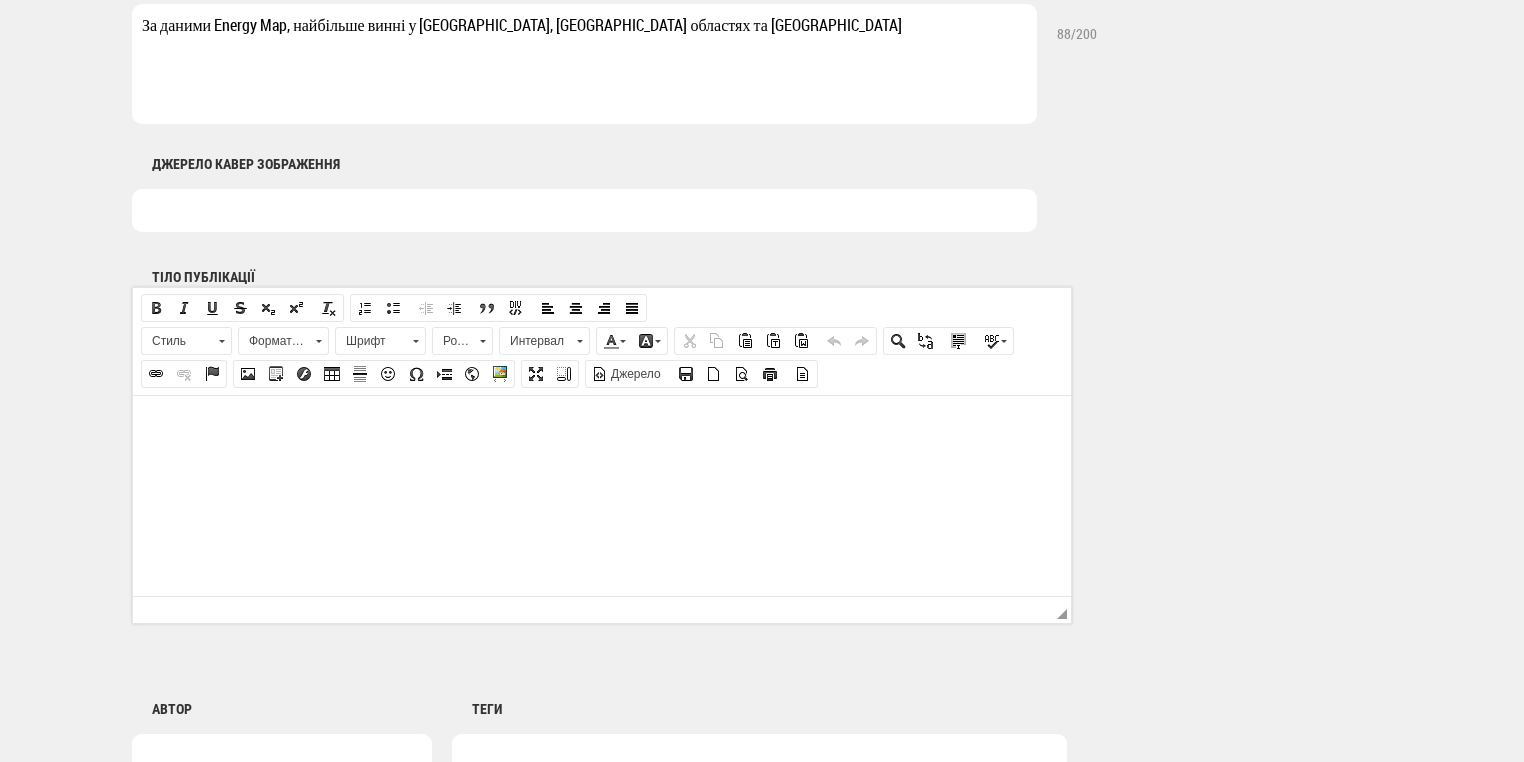 type on "За даними Energy Map, найбільше винні у Харківській, Дніпропетровській областях та Києві" 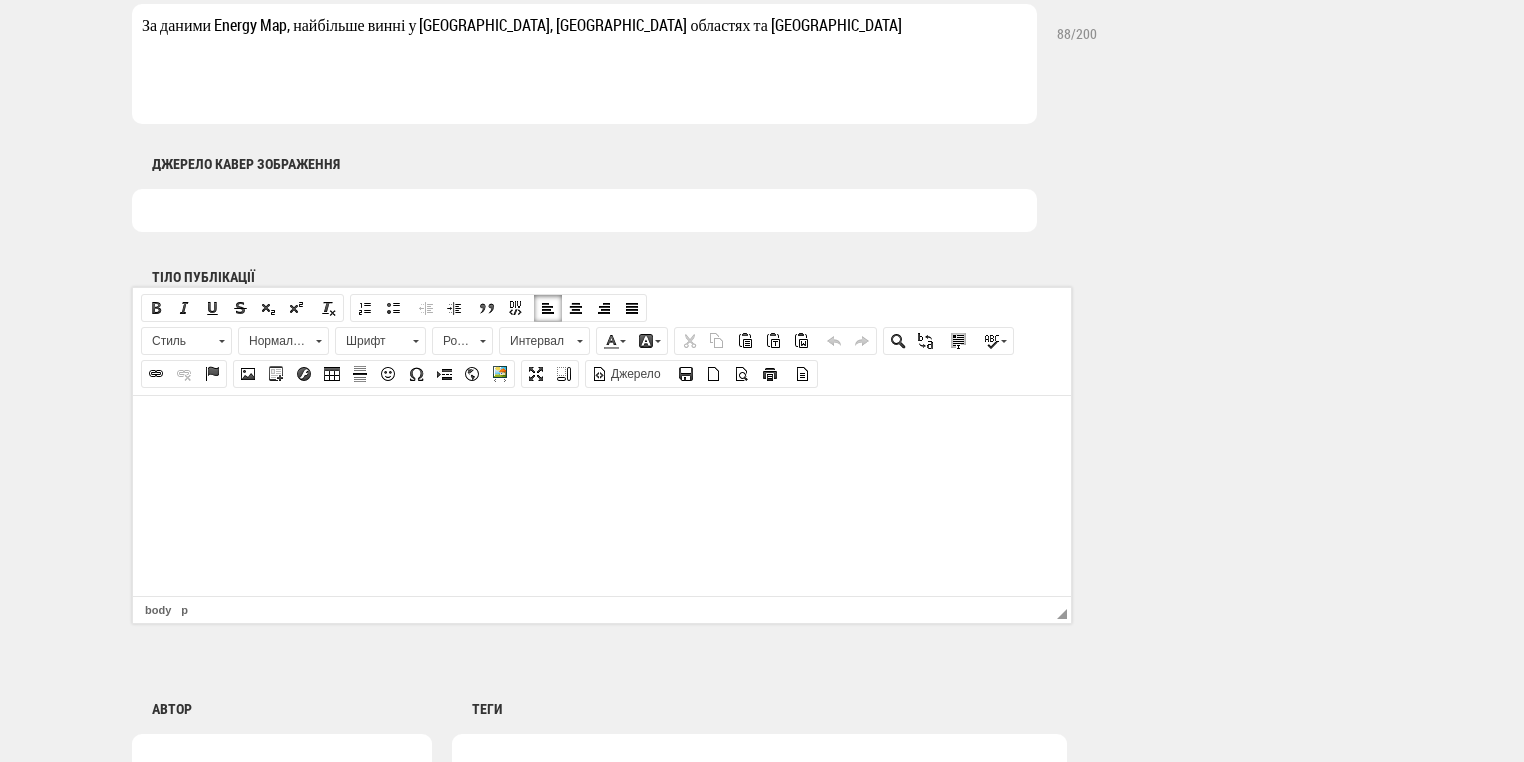 click at bounding box center (602, 425) 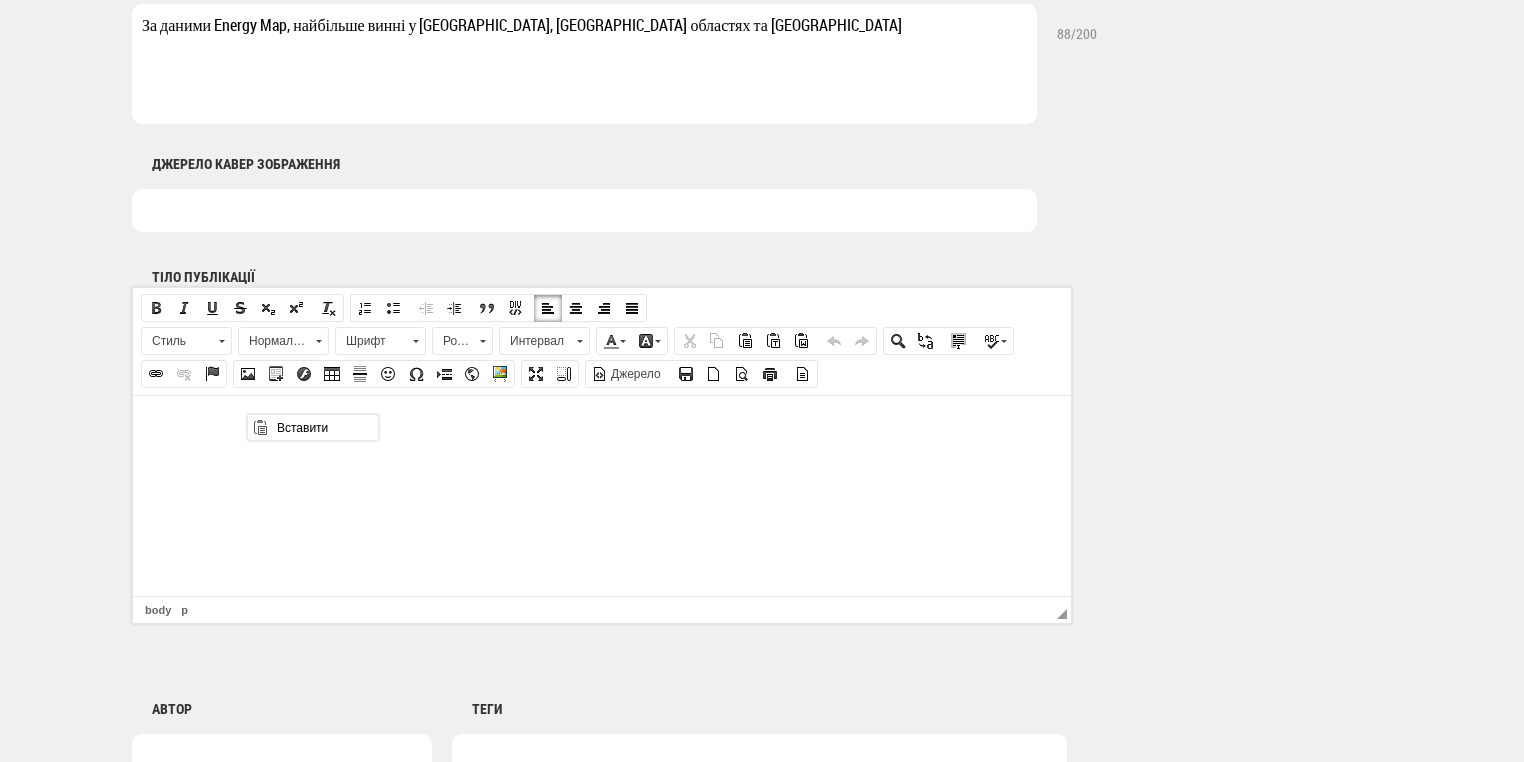 scroll, scrollTop: 0, scrollLeft: 0, axis: both 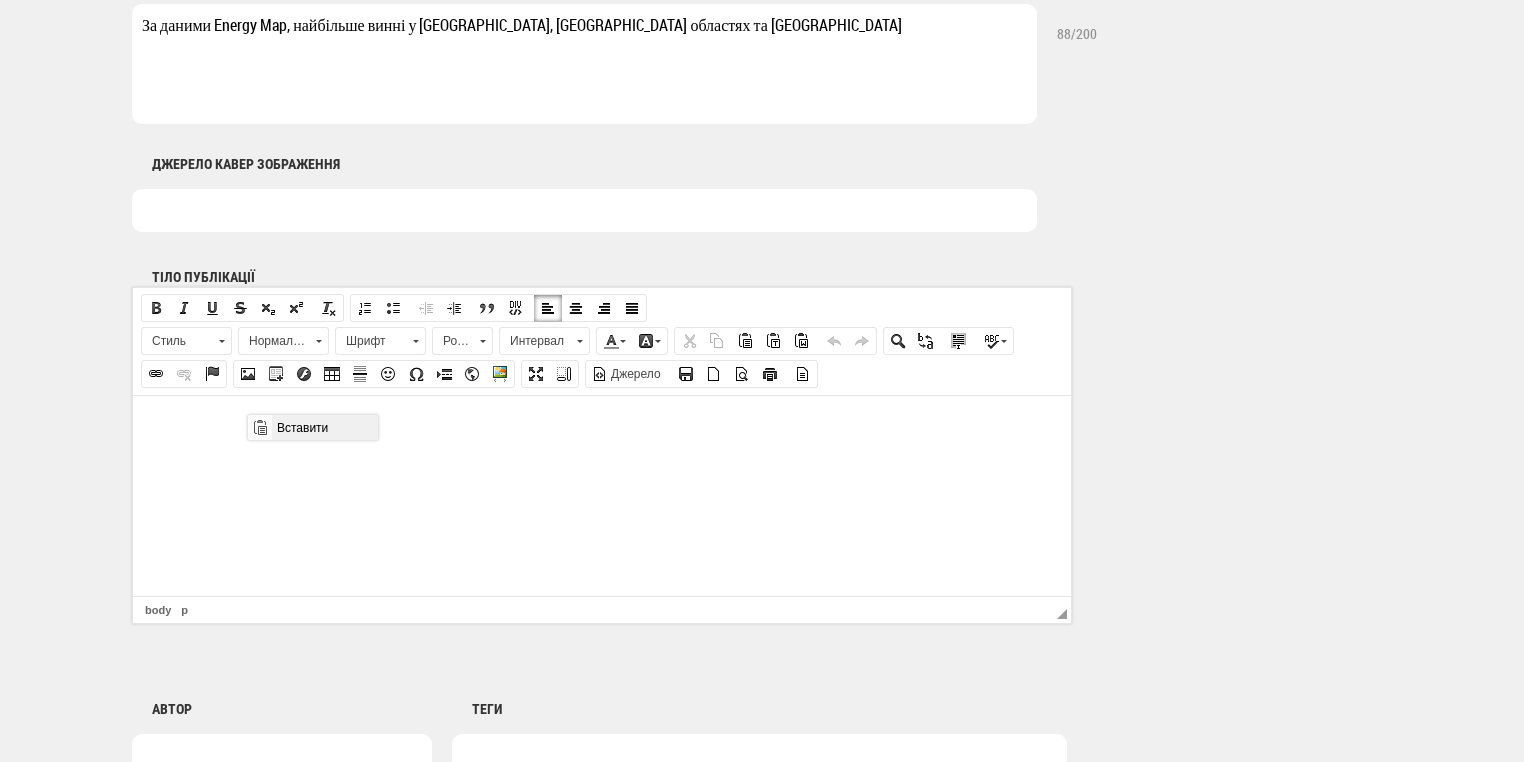 click on "Вставити" at bounding box center (324, 427) 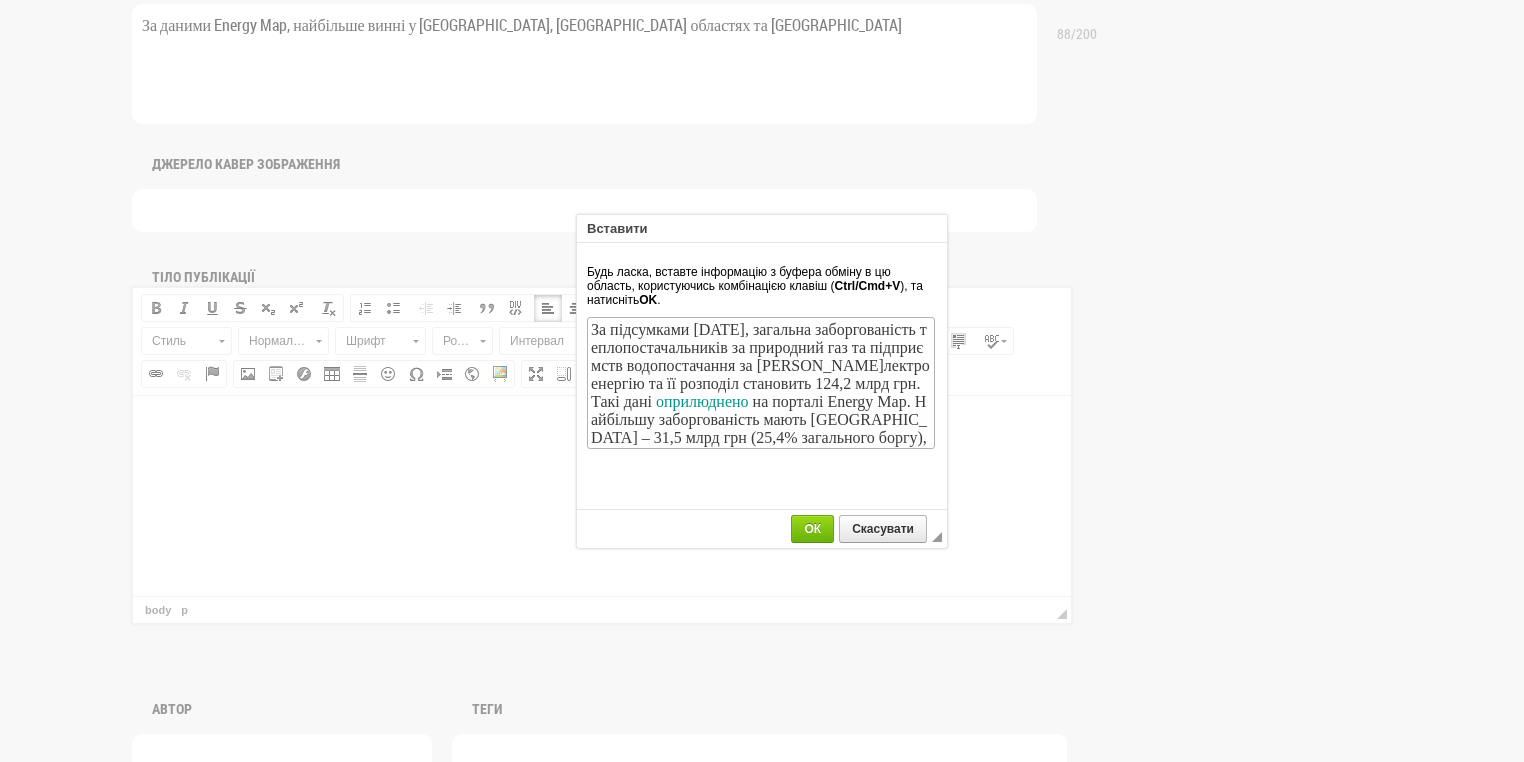 scroll, scrollTop: 37, scrollLeft: 0, axis: vertical 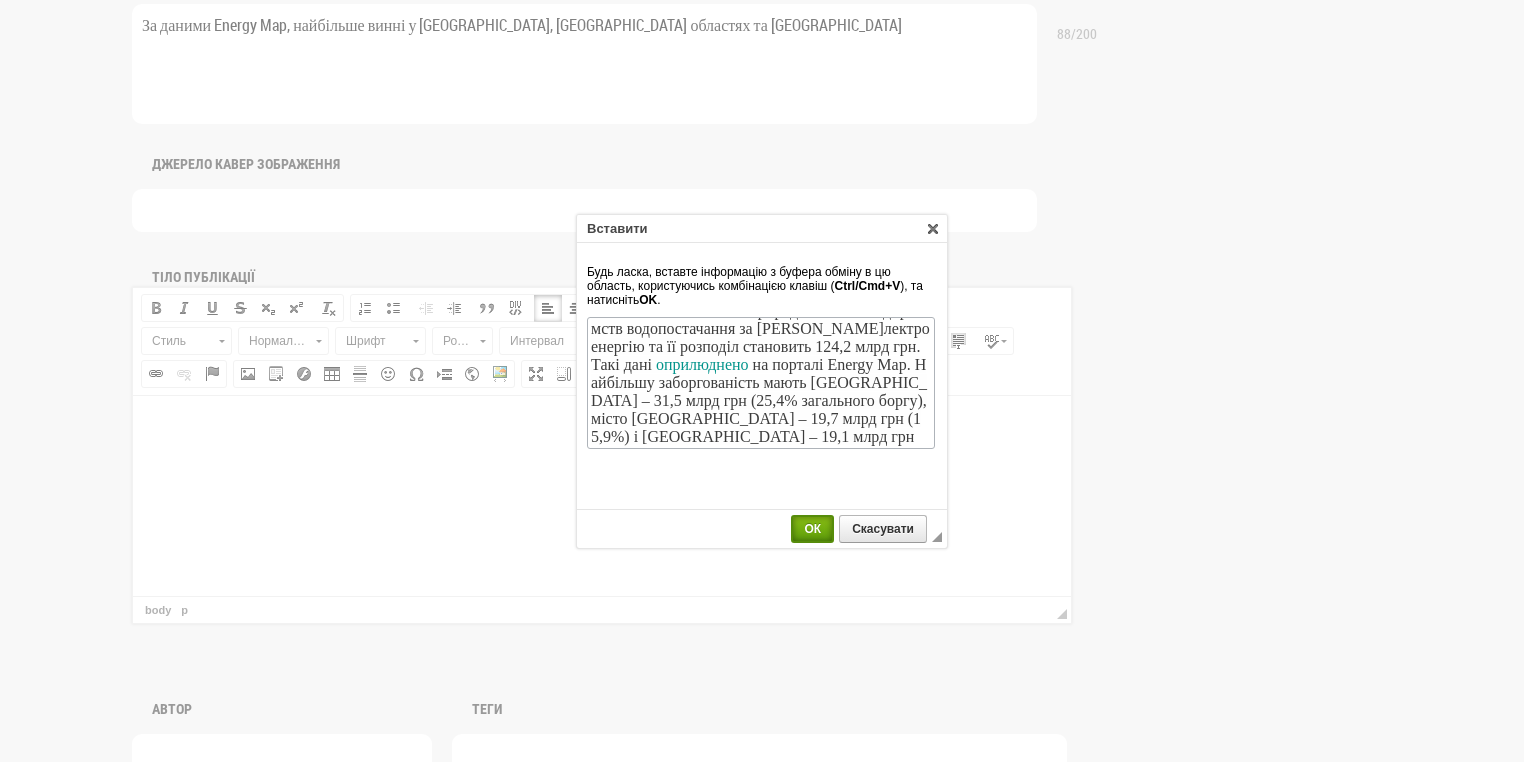 click on "ОК" at bounding box center (812, 529) 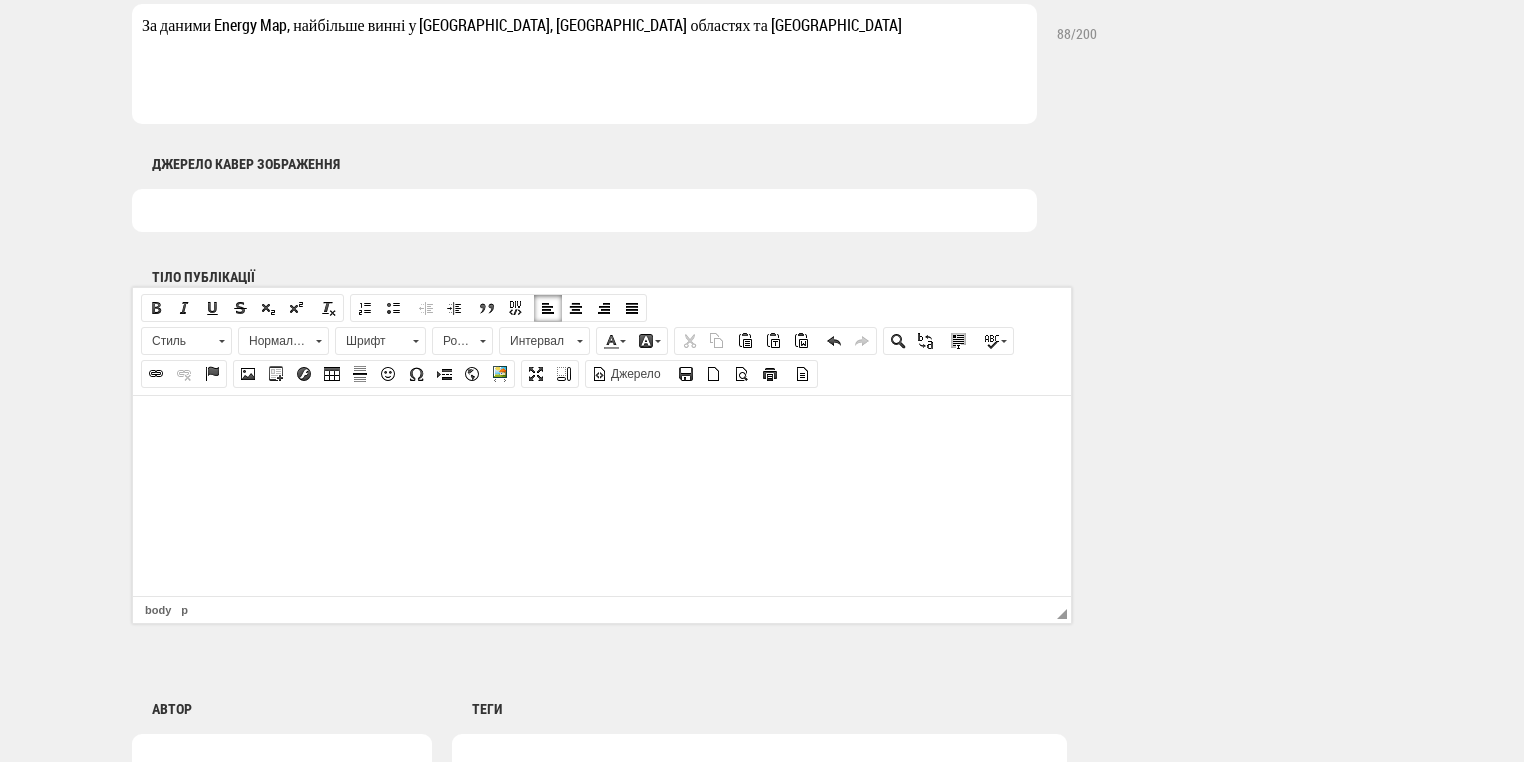 scroll, scrollTop: 0, scrollLeft: 0, axis: both 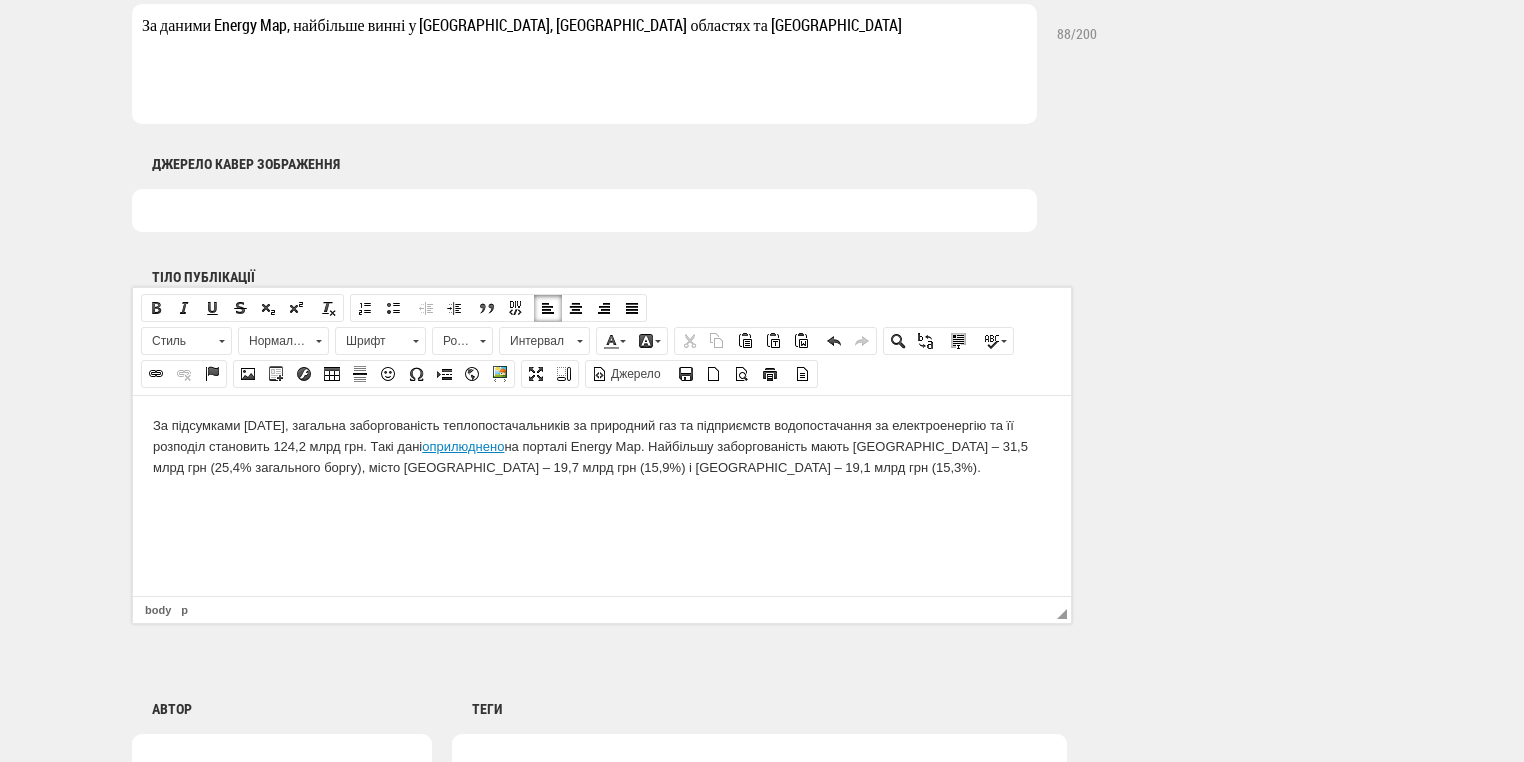 click on "За підсумками травня 2025 року, загальна заборгованість теплопостачальників за природний газ та підприємств водопостачання за електроенергію та її розподіл становить 124,2 млрд грн. Такі дані  оприлюднено  на порталі Energy Map. Найбільшу заборгованість мають Харківська область – 31,5 млрд грн (25,4% загального боргу), місто Київ – 19,7 млрд грн (15,9%) і Дніпропетровська область – 19,1 млрд грн (15,3%)." at bounding box center (602, 446) 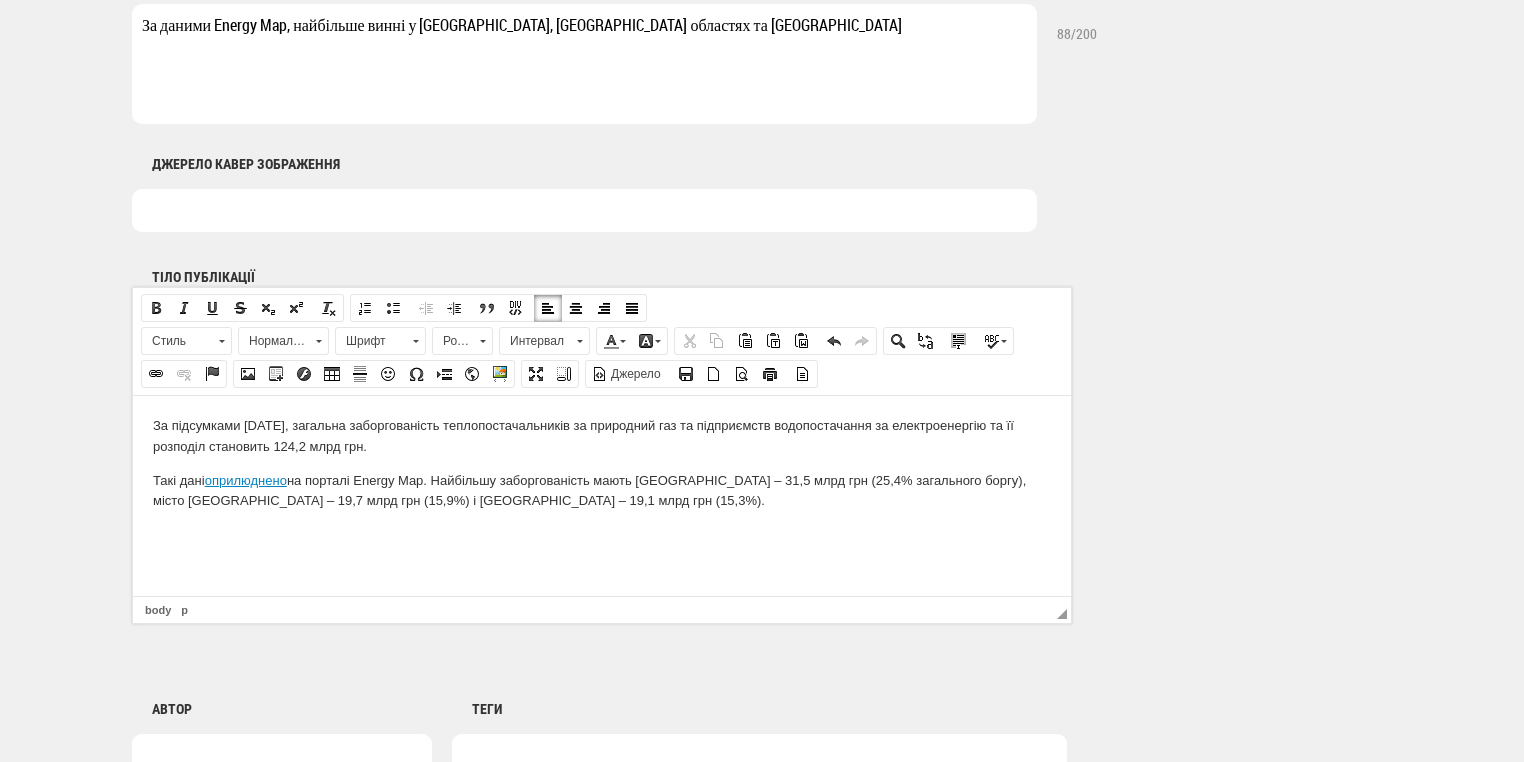 click on "Такі дані  оприлюднено  на порталі Energy Map. Найбільшу заборгованість мають Харківська область – 31,5 млрд грн (25,4% загального боргу), місто Київ – 19,7 млрд грн (15,9%) і Дніпропетровська область – 19,1 млрд грн (15,3%)." at bounding box center [602, 491] 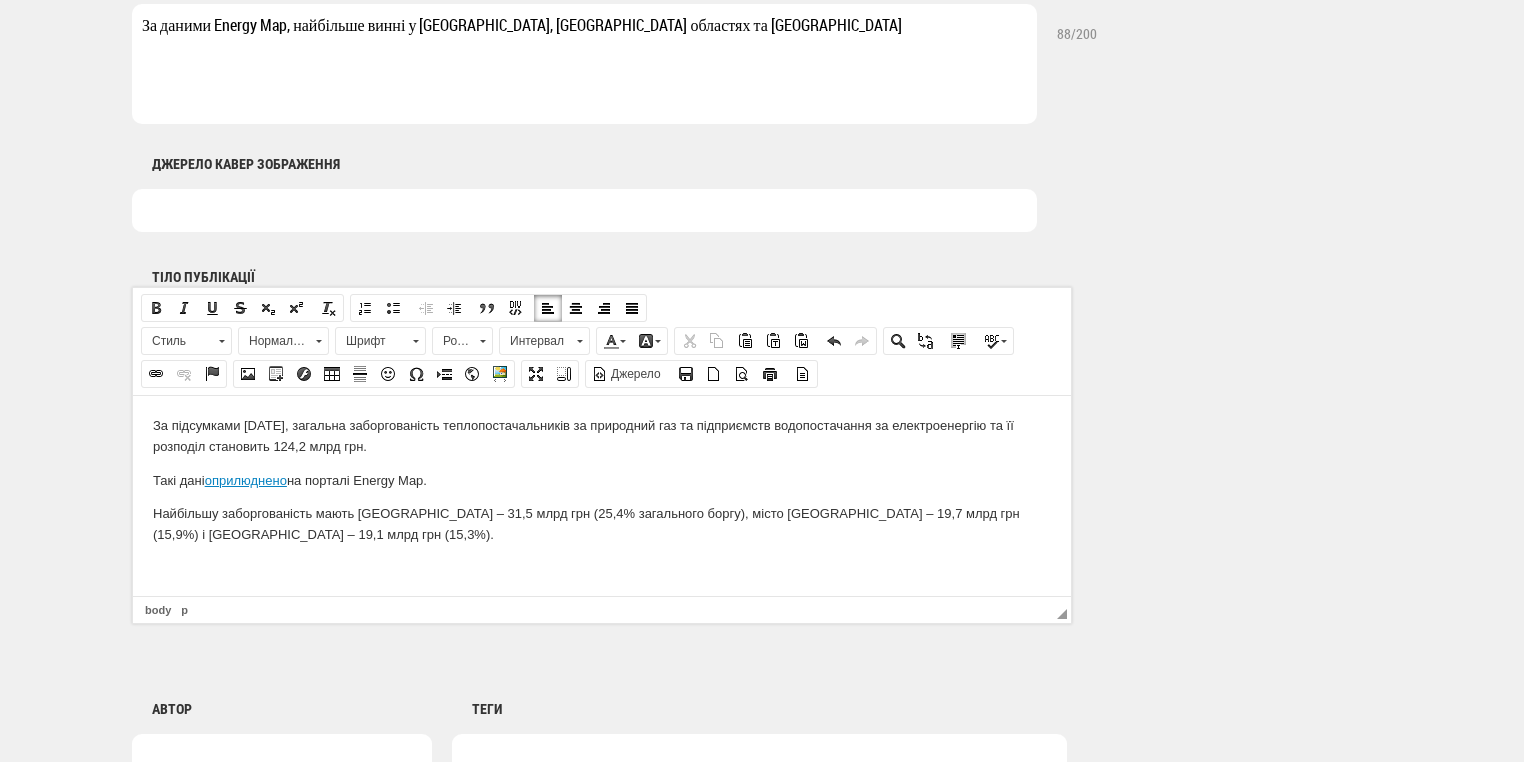 scroll, scrollTop: 1120, scrollLeft: 0, axis: vertical 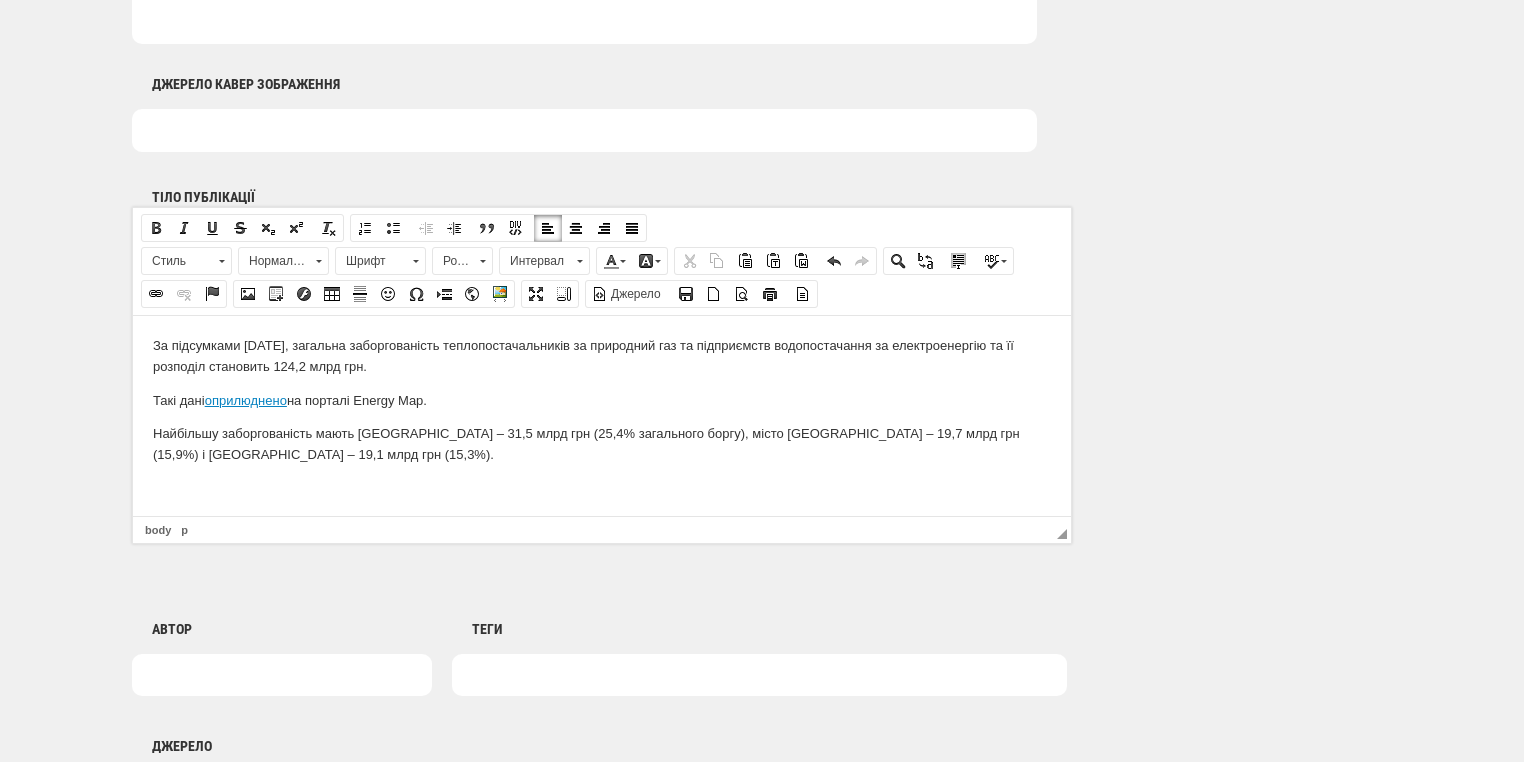 click on "За підсумками травня 2025 року, загальна заборгованість теплопостачальників за природний газ та підприємств водопостачання за електроенергію та її розподіл становить 124,2 млрд грн.  Такі дані  оприлюднено  на порталі Energy Map.  Найбільшу заборгованість мають Харківська область – 31,5 млрд грн (25,4% загального боргу), місто Київ – 19,7 млрд грн (15,9%) і Дніпропетровська область – 19,1 млрд грн (15,3%)." at bounding box center (602, 400) 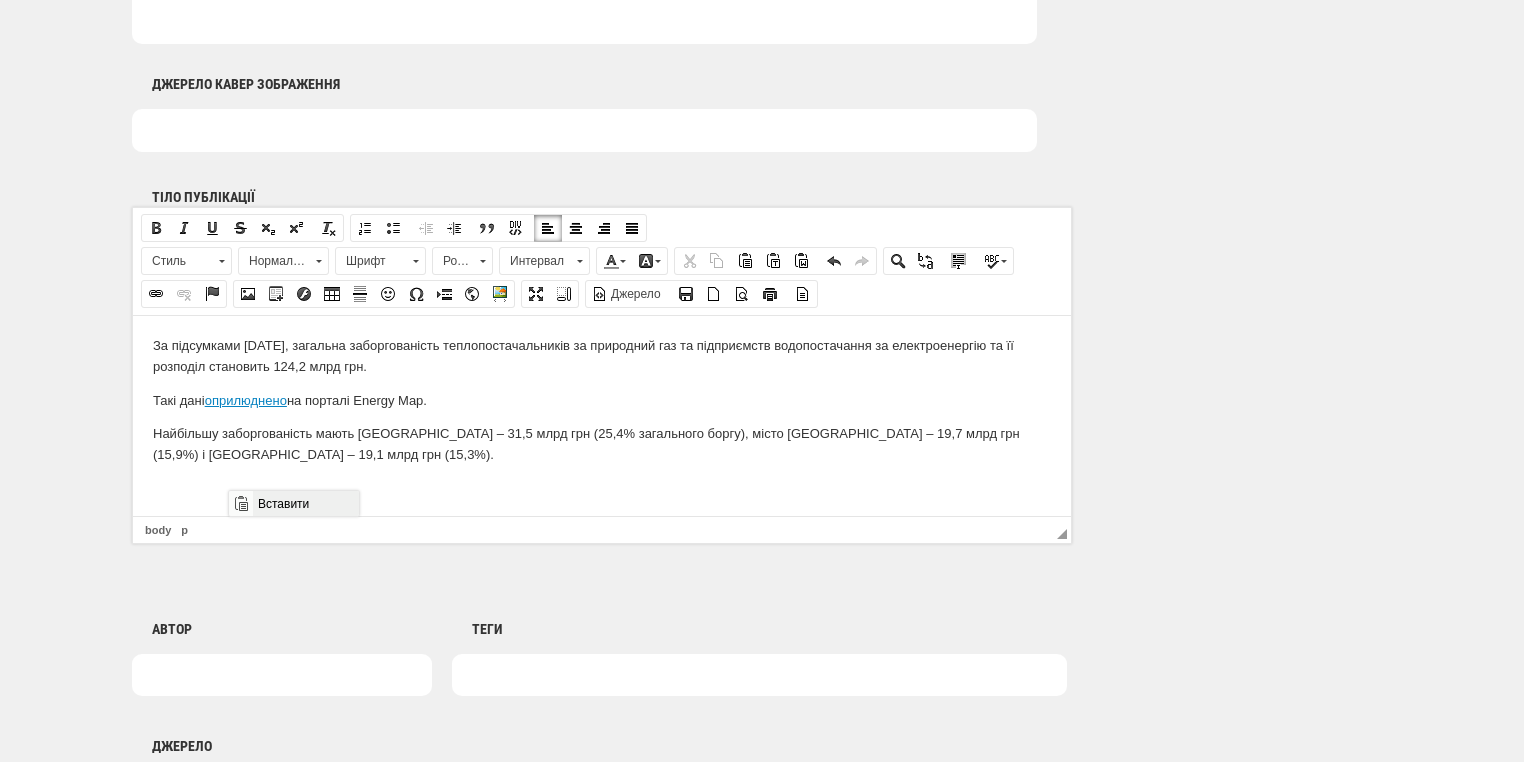 click on "Вставити" at bounding box center (305, 503) 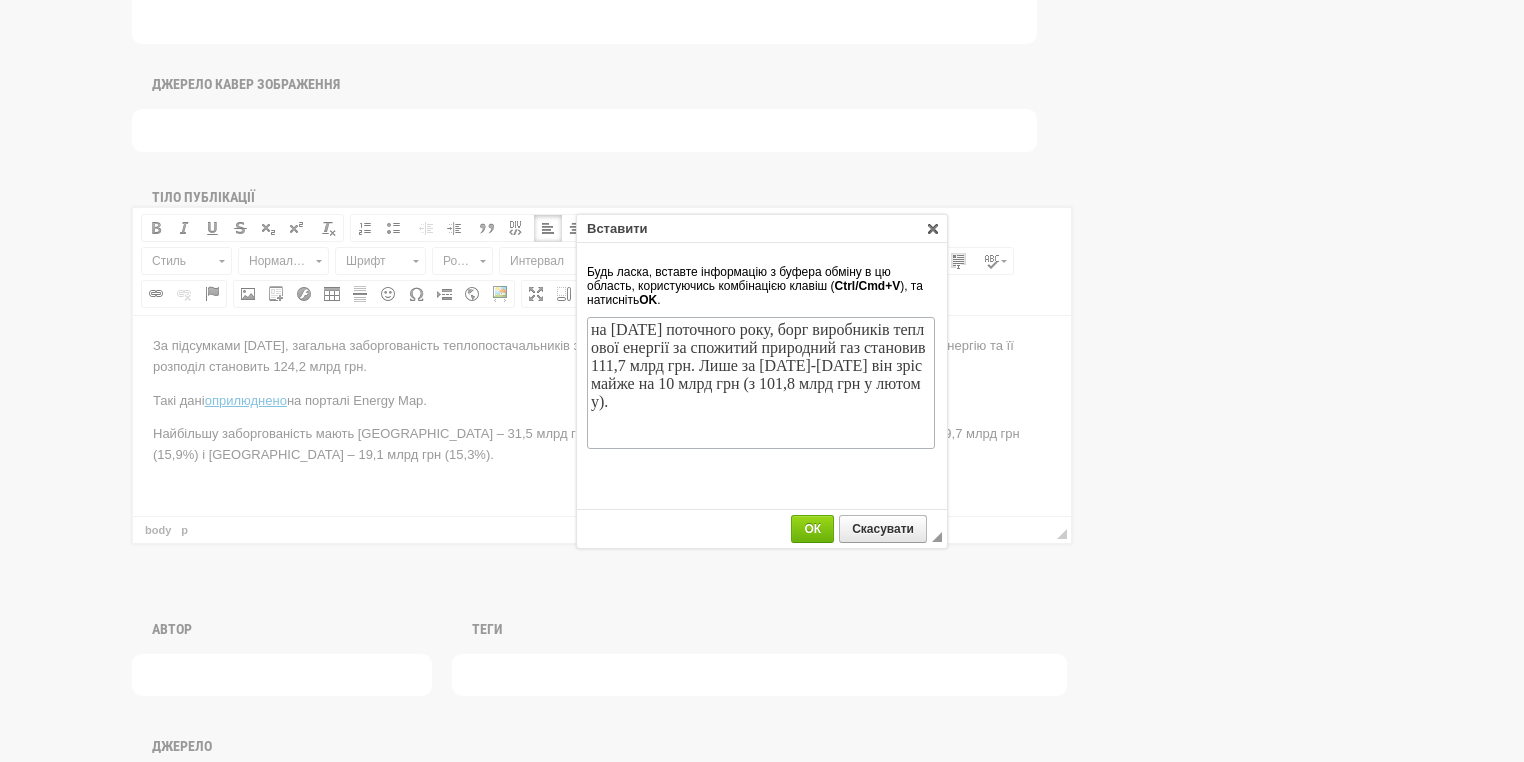scroll, scrollTop: 0, scrollLeft: 0, axis: both 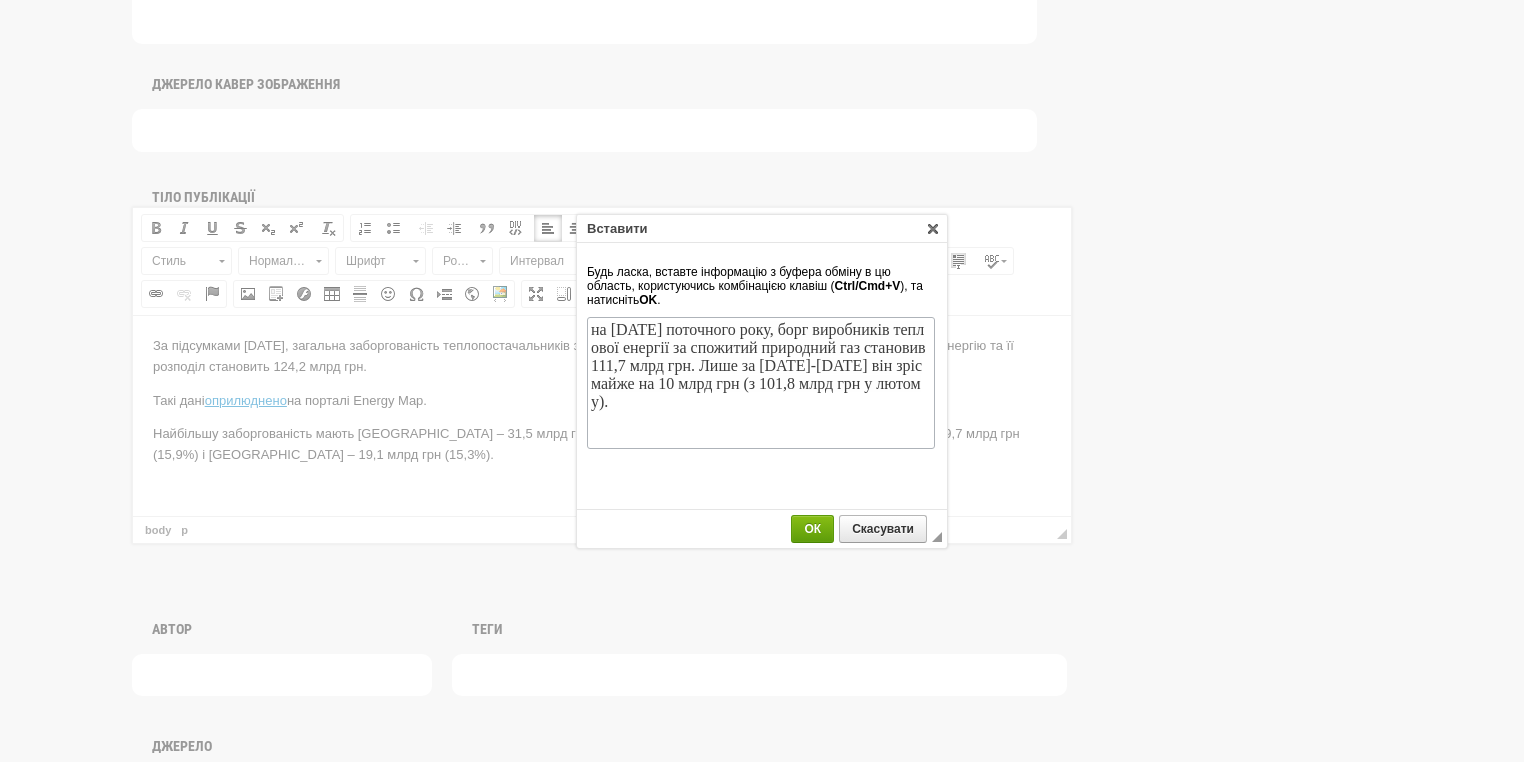 click on "ОК" at bounding box center (812, 529) 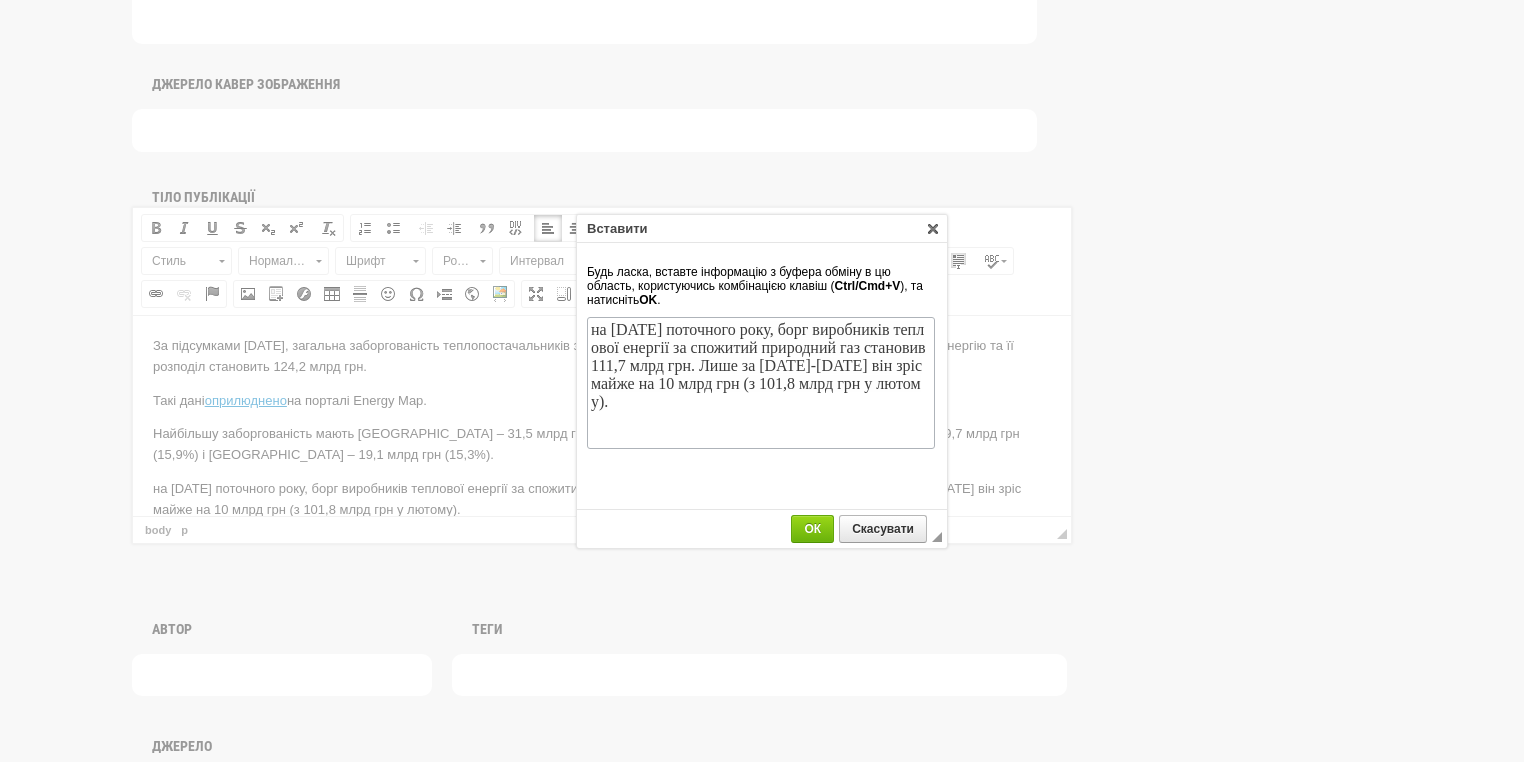 scroll, scrollTop: 0, scrollLeft: 0, axis: both 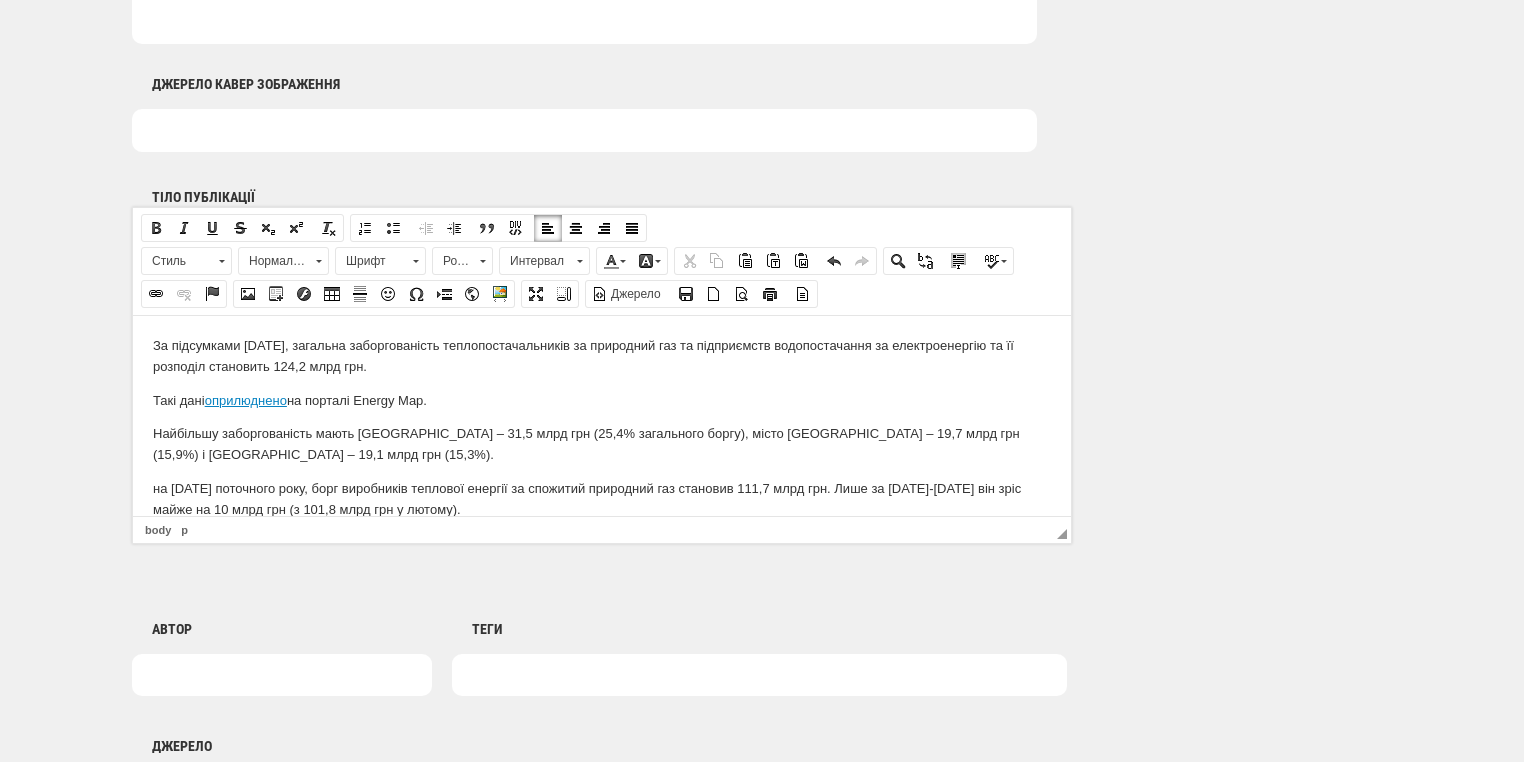 click on "на 30 травня поточного року, борг виробників теплової енергії за спожитий природний газ становив 111,7 млрд грн. Лише за березень-травень 2025 року він зріс майже на 10 млрд грн (з 101,8 млрд грн у лютому)." at bounding box center [602, 499] 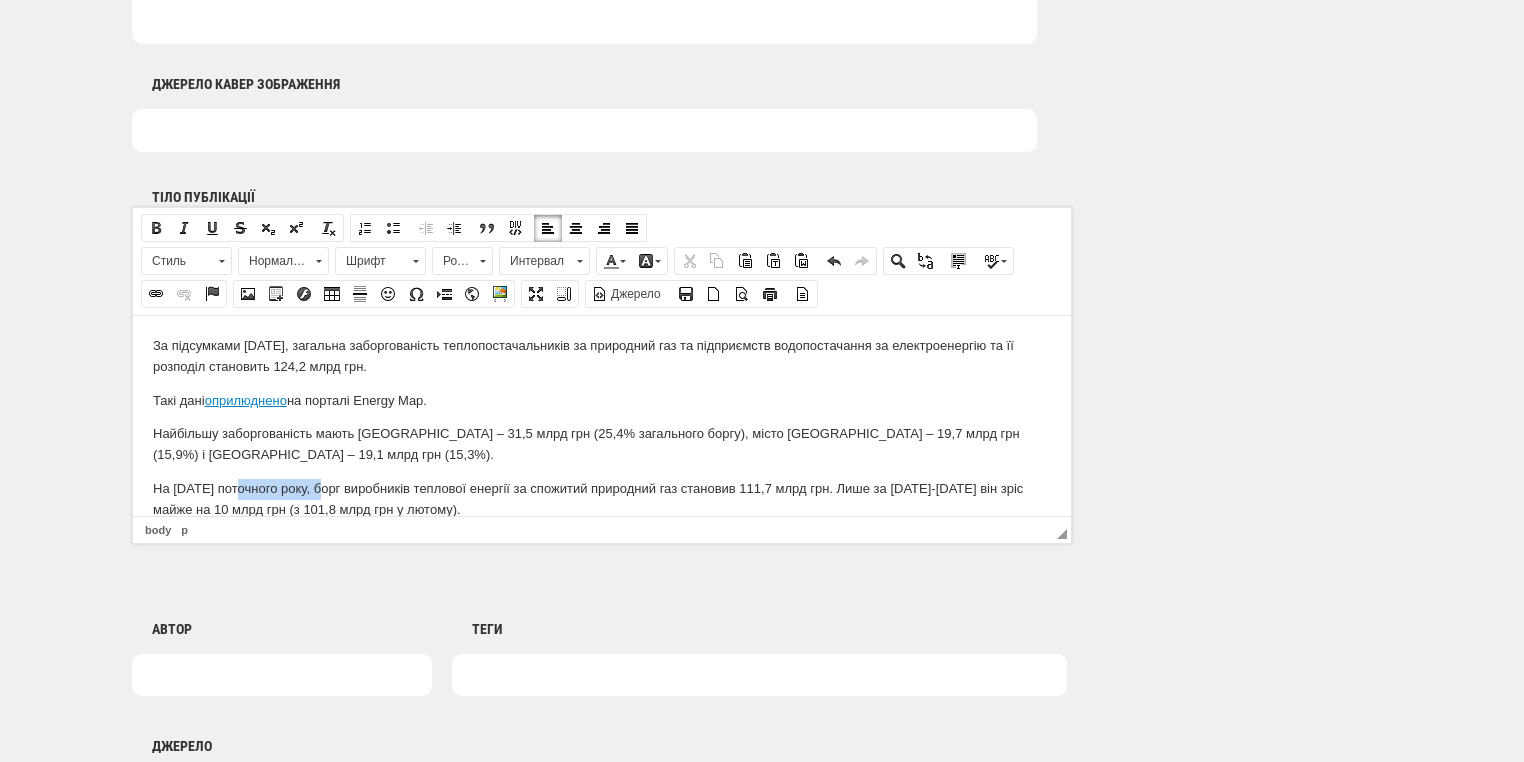 drag, startPoint x: 326, startPoint y: 490, endPoint x: 238, endPoint y: 490, distance: 88 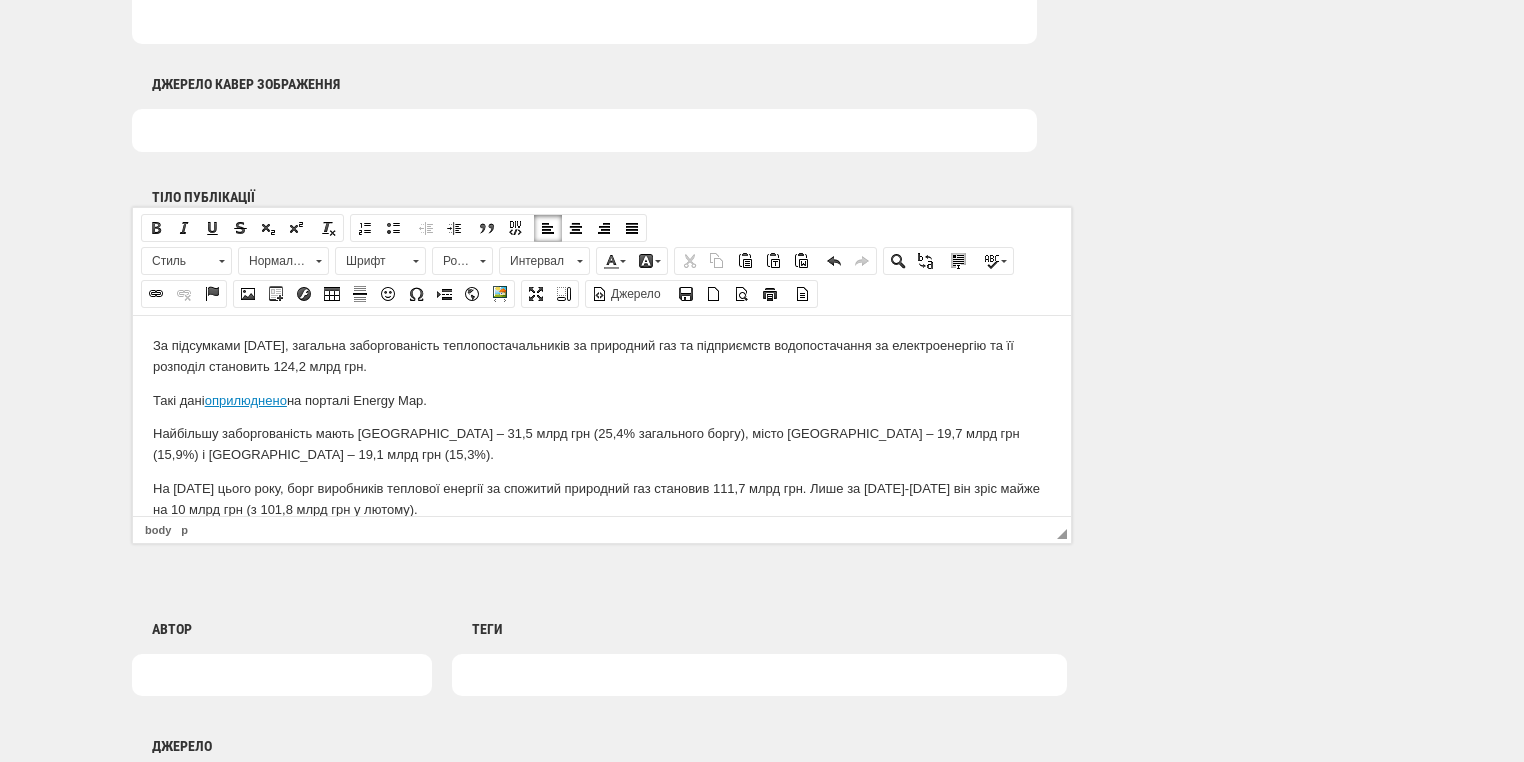 scroll, scrollTop: 24, scrollLeft: 0, axis: vertical 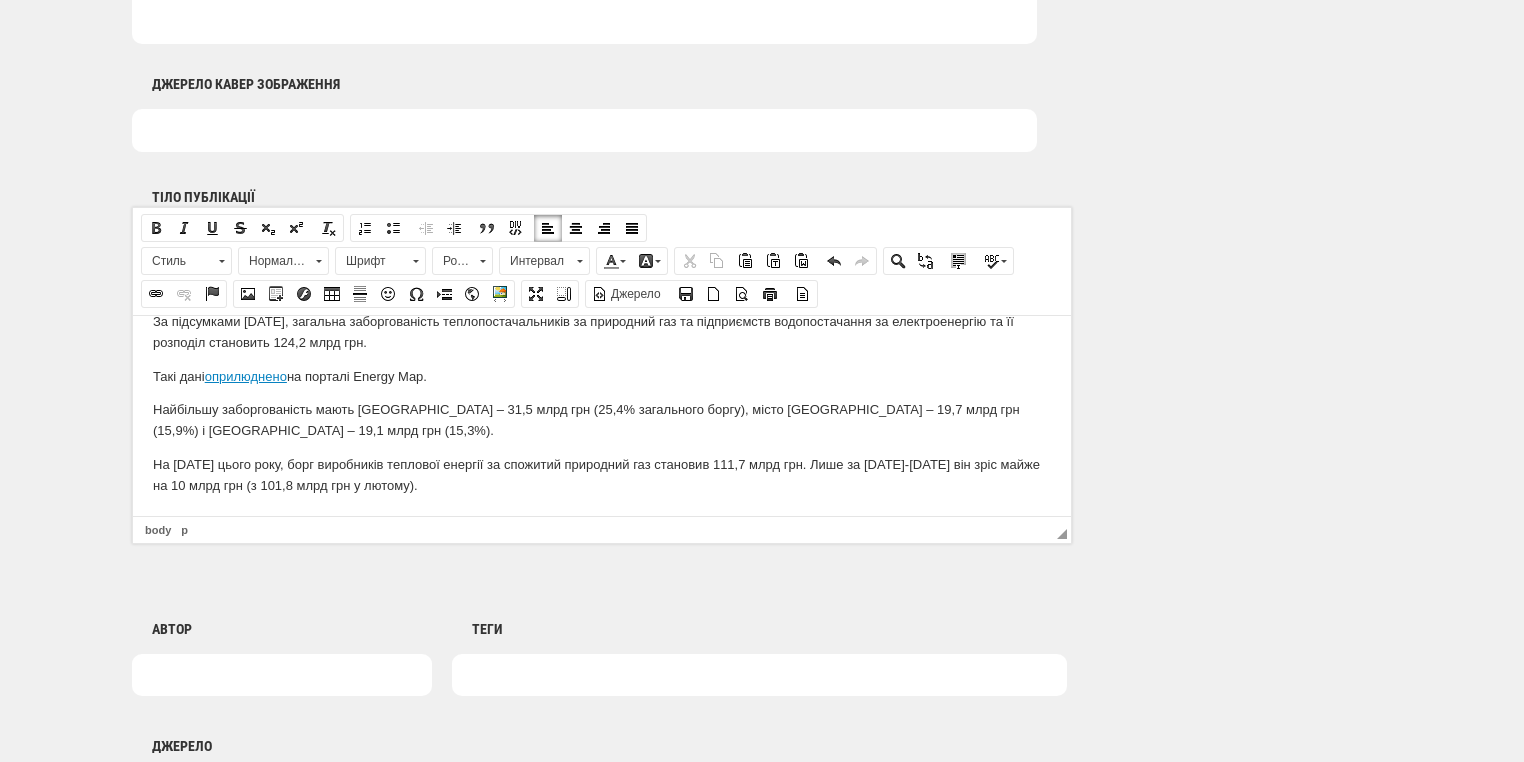 click on "На 30 травня цього року, борг виробників теплової енергії за спожитий природний газ становив 111,7 млрд грн. Лише за березень-травень 2025 року він зріс майже на 10 млрд грн (з 101,8 млрд грн у лютому)." at bounding box center [602, 475] 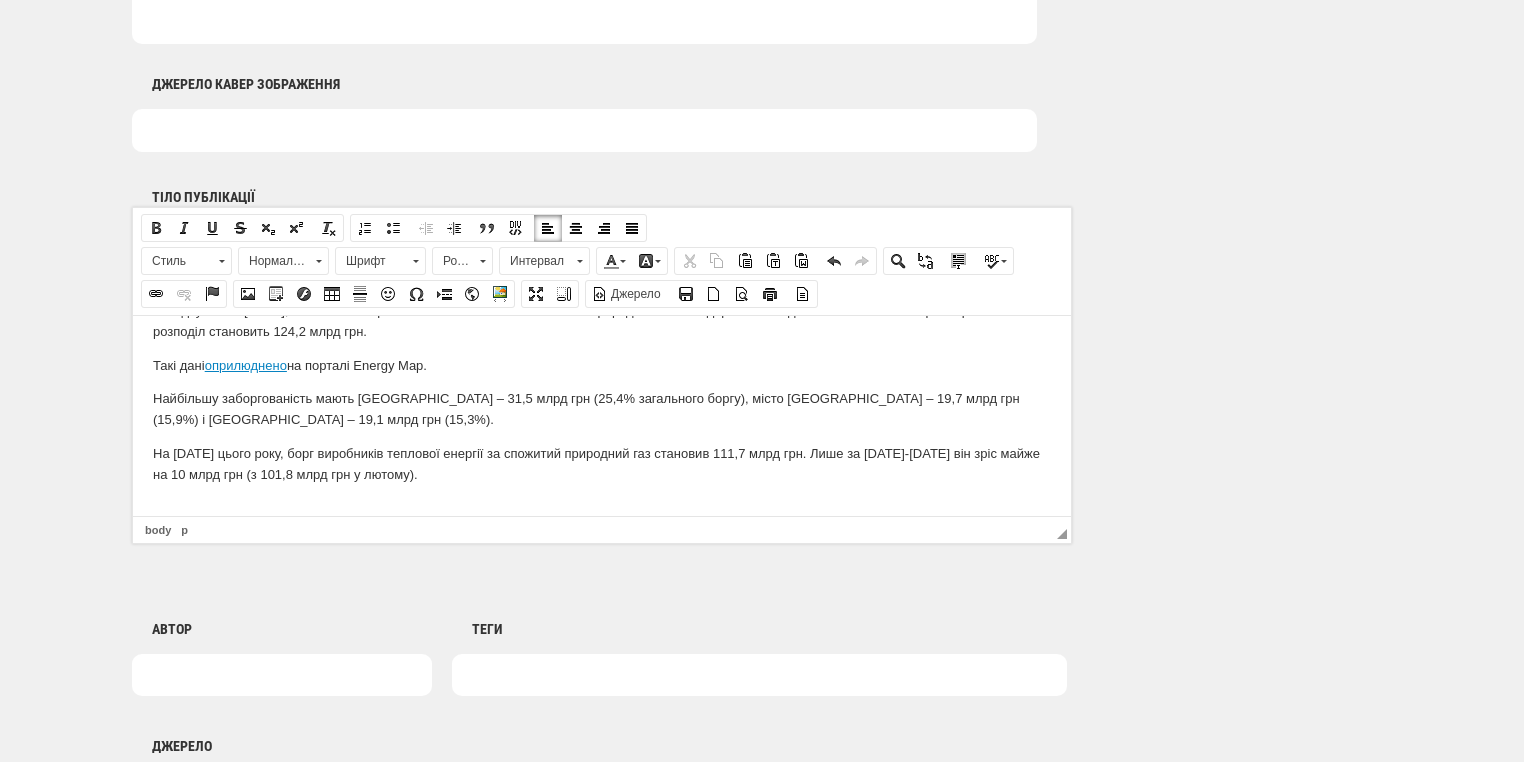 click at bounding box center [602, 508] 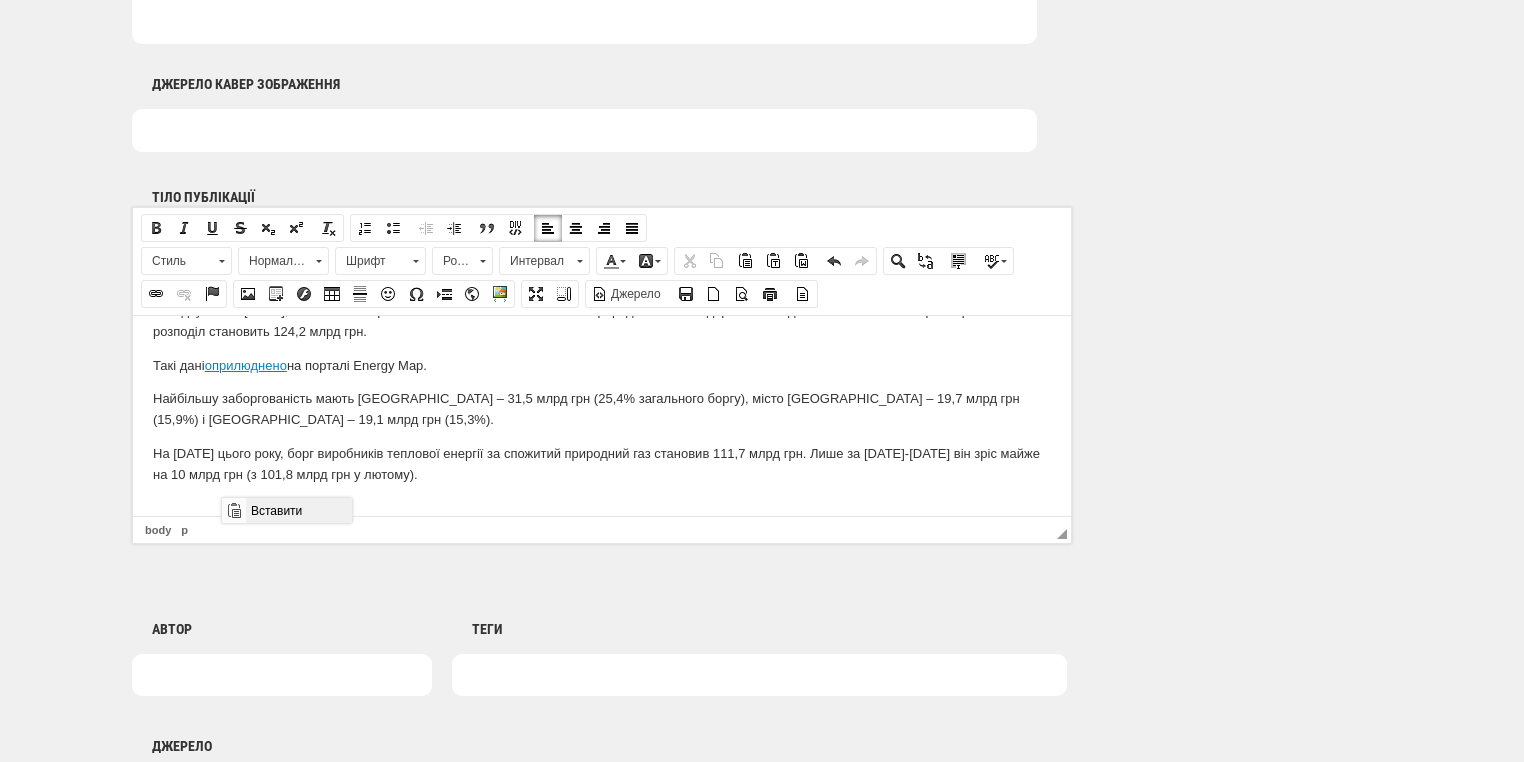 click on "Вставити" at bounding box center [298, 510] 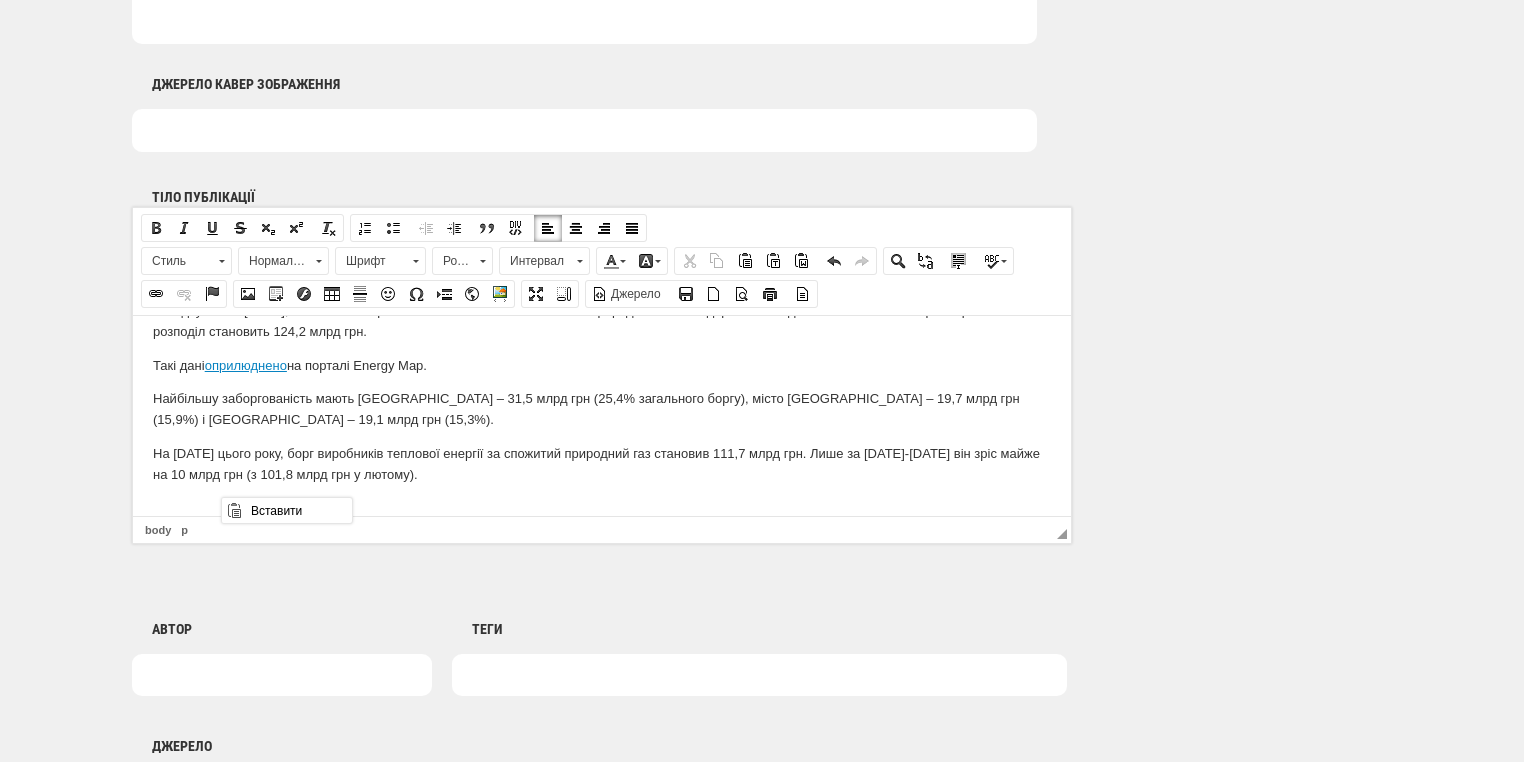 drag, startPoint x: 399, startPoint y: 820, endPoint x: 265, endPoint y: 507, distance: 340.4776 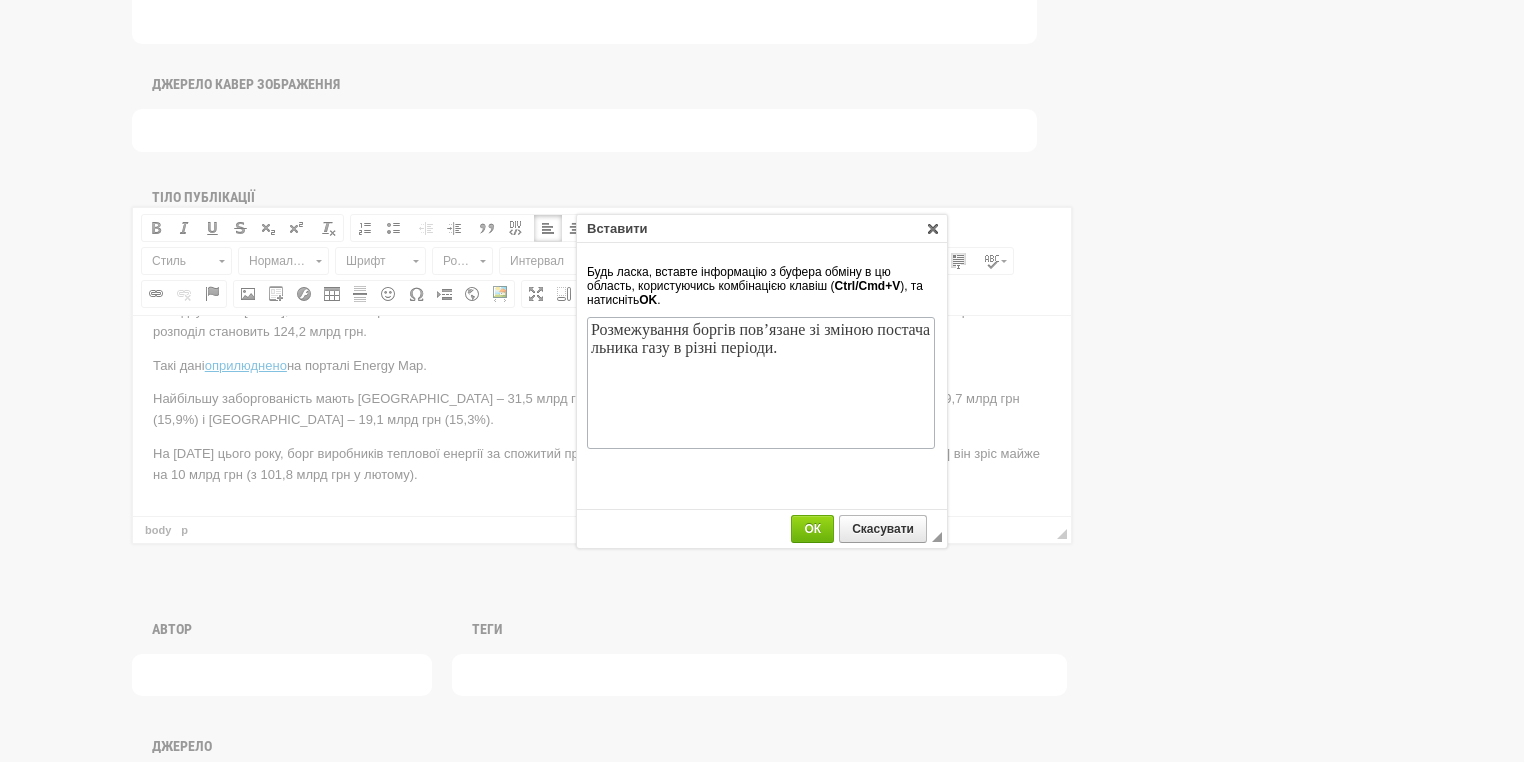scroll, scrollTop: 0, scrollLeft: 0, axis: both 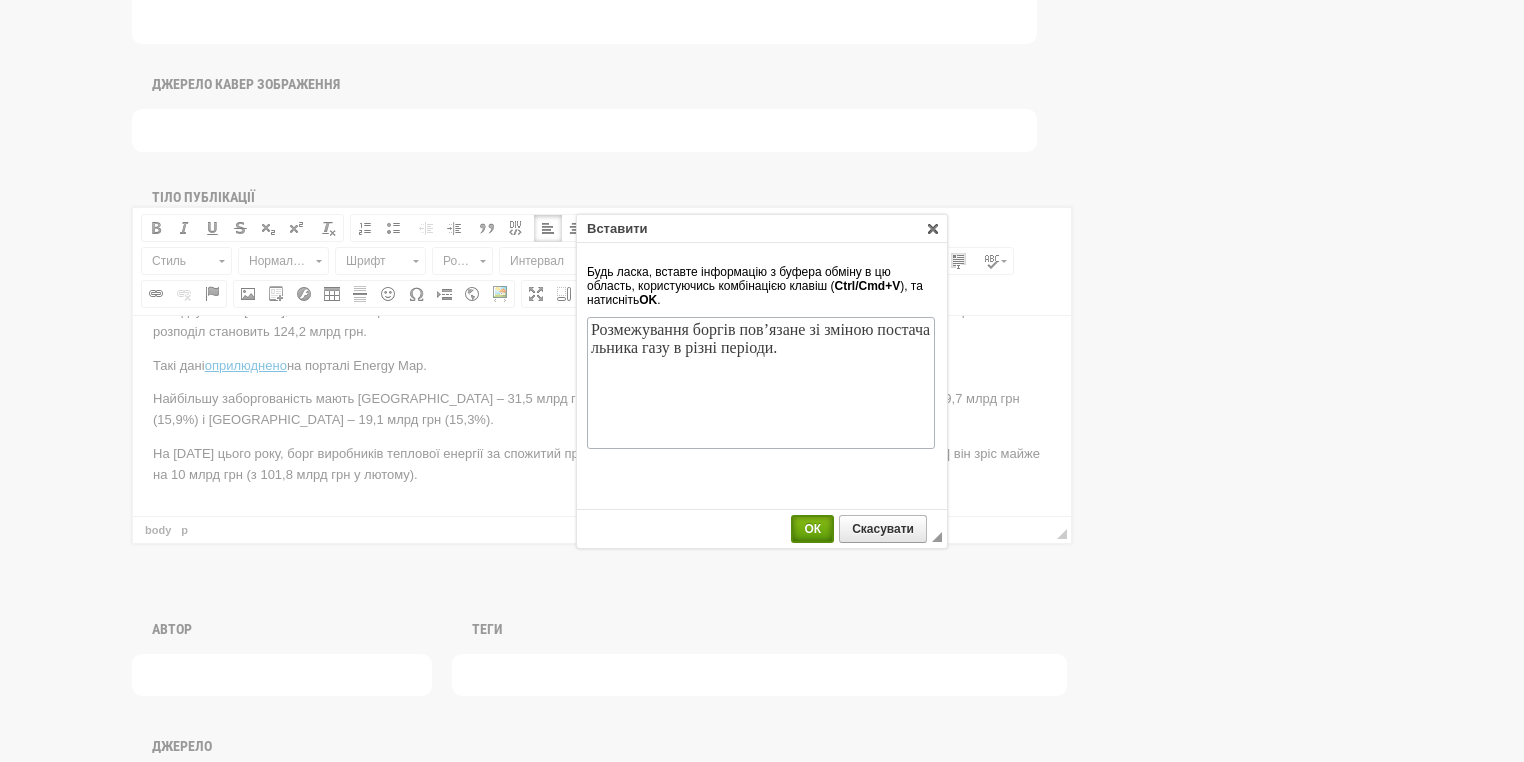 click on "ОК" at bounding box center [812, 529] 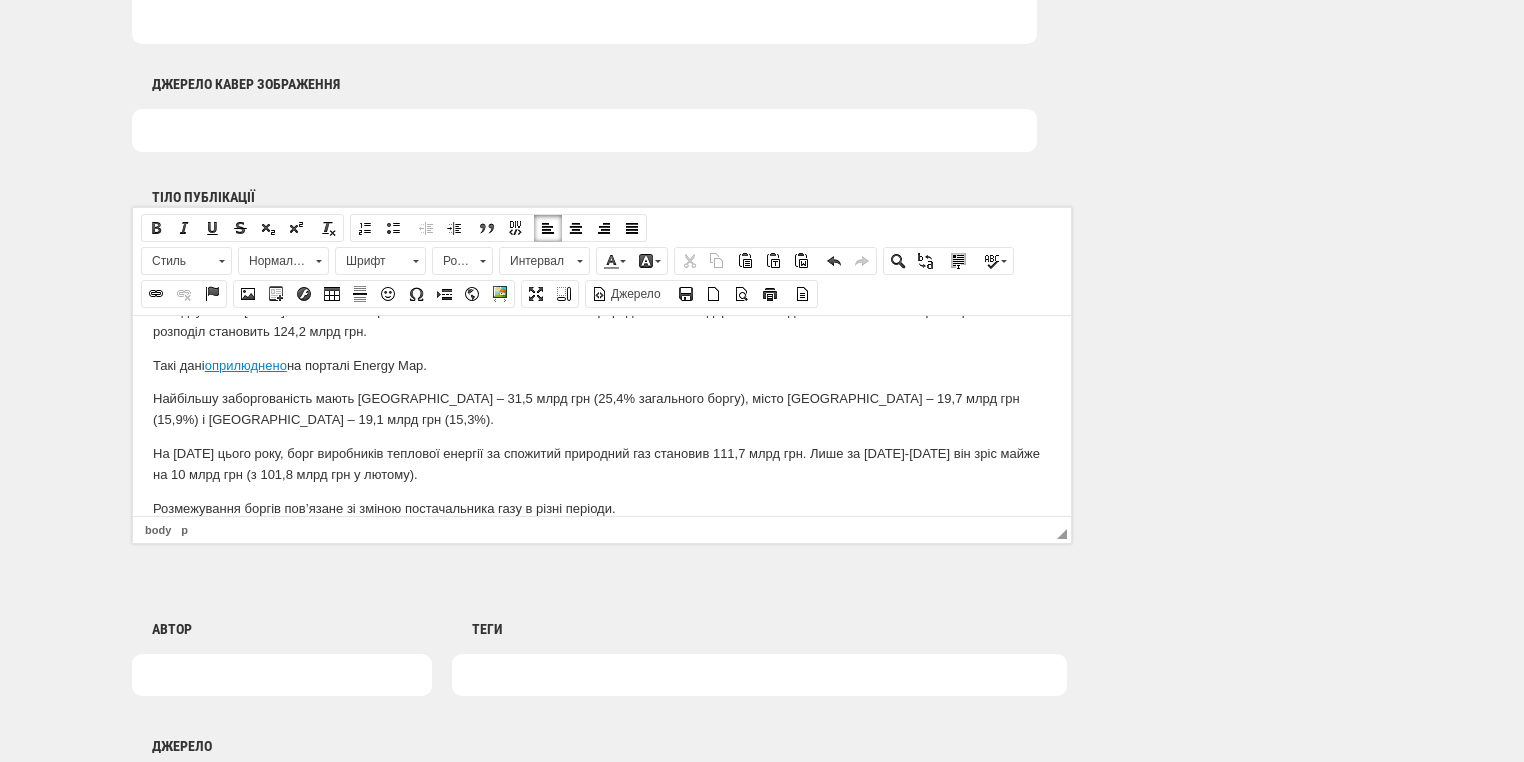 click on "За підсумками травня 2025 року, загальна заборгованість теплопостачальників за природний газ та підприємств водопостачання за електроенергію та її розподіл становить 124,2 млрд грн.  Такі дані  оприлюднено  на порталі Energy Map.  Найбільшу заборгованість мають Харківська область – 31,5 млрд грн (25,4% загального боргу), місто Київ – 19,7 млрд грн (15,9%) і Дніпропетровська область – 19,1 млрд грн (15,3%).  Розмежування боргів пов’язане зі зміною постачальника газу в різні періоди." at bounding box center [602, 409] 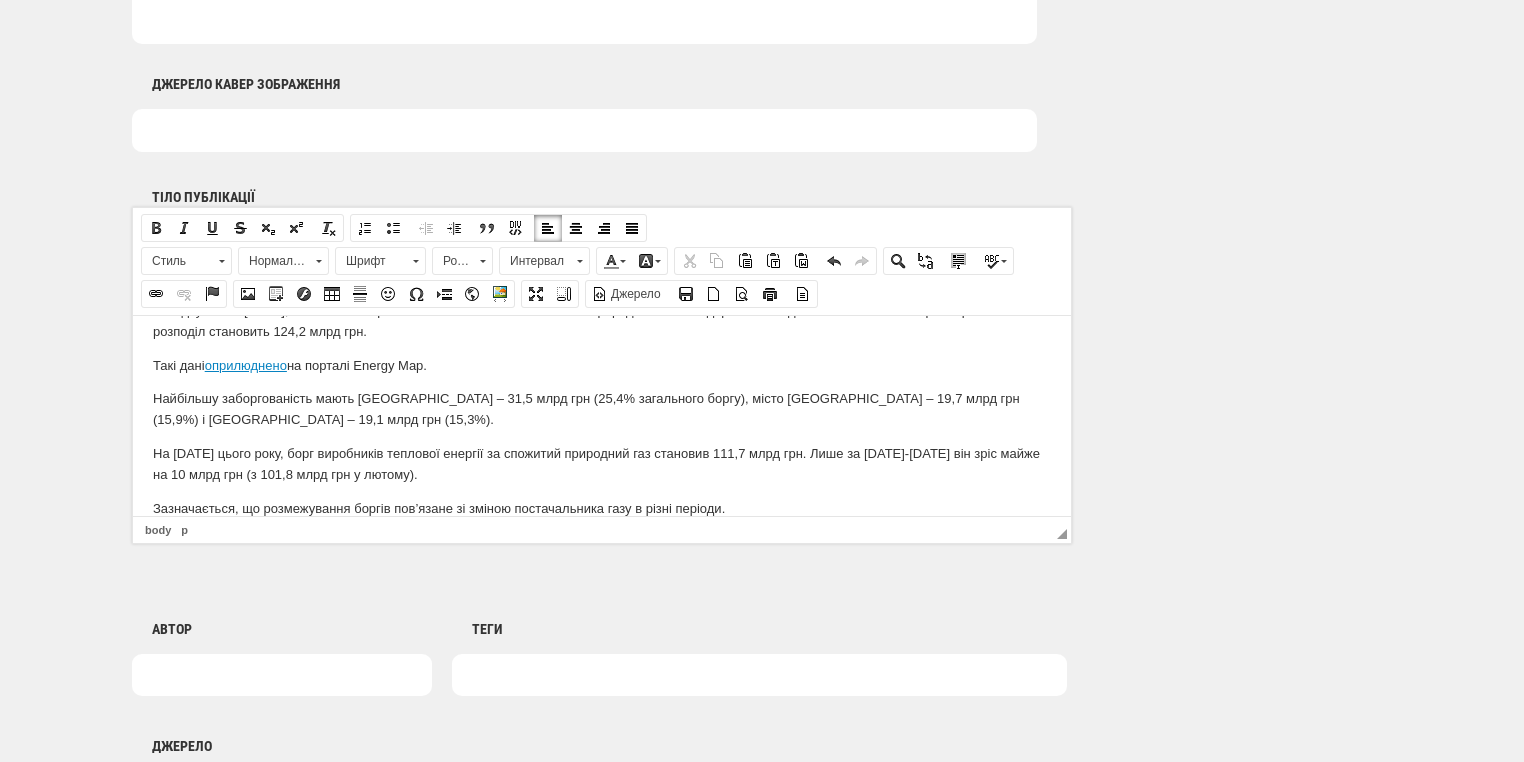 click on "Зазначається, що р озмежування боргів пов’язане зі зміною постачальника газу в різні періоди." at bounding box center (602, 508) 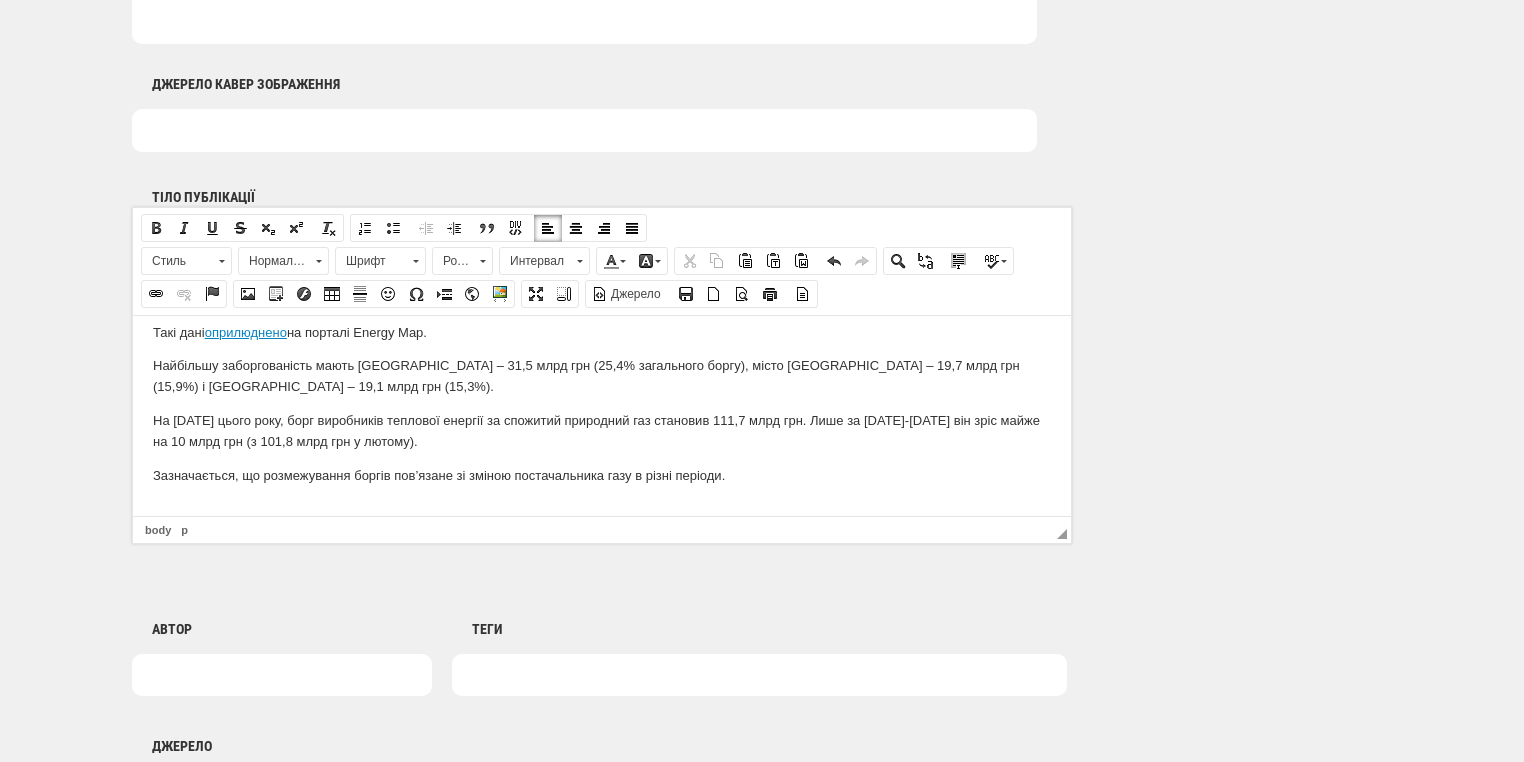 click at bounding box center (602, 508) 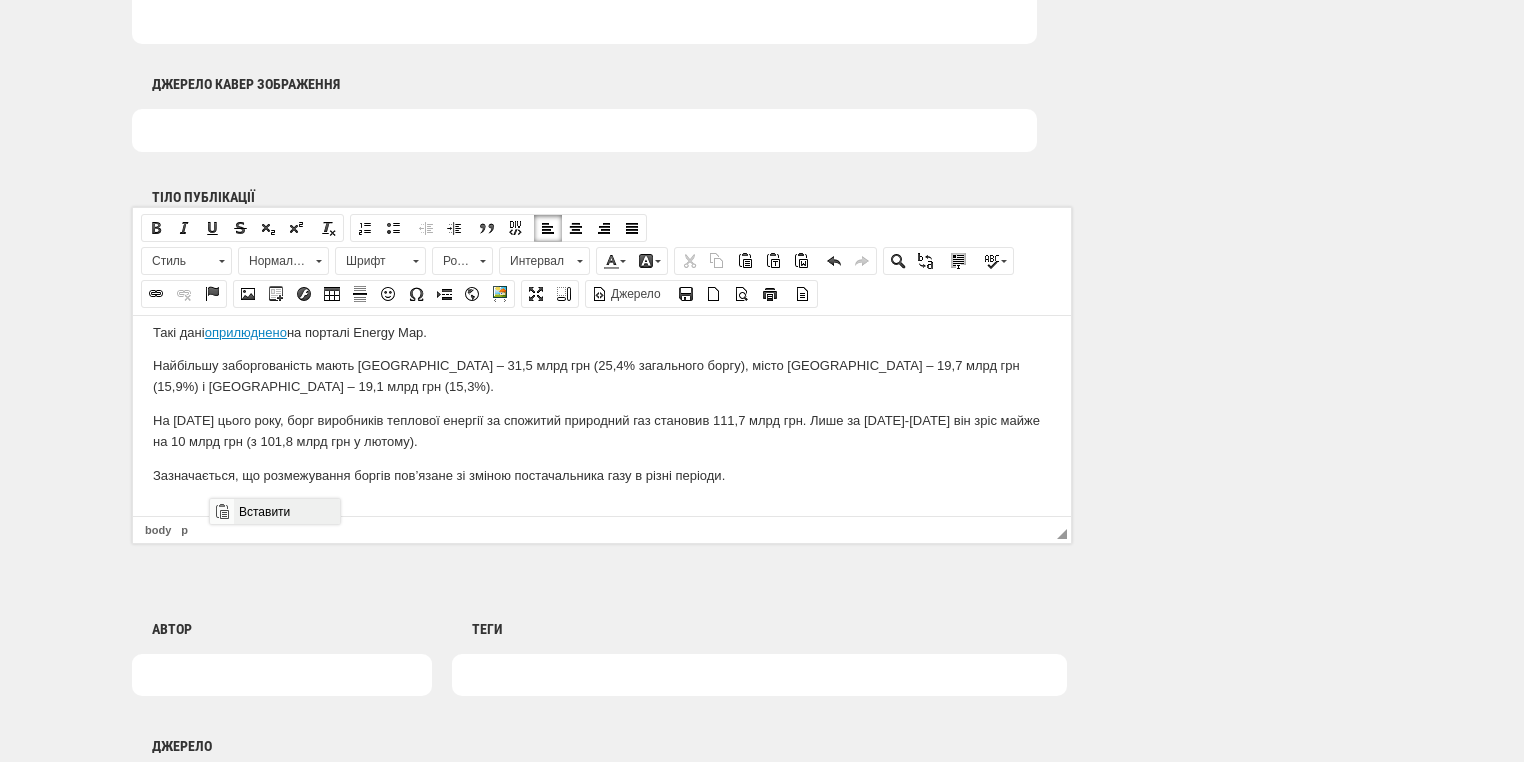 click on "Вставити" at bounding box center [286, 511] 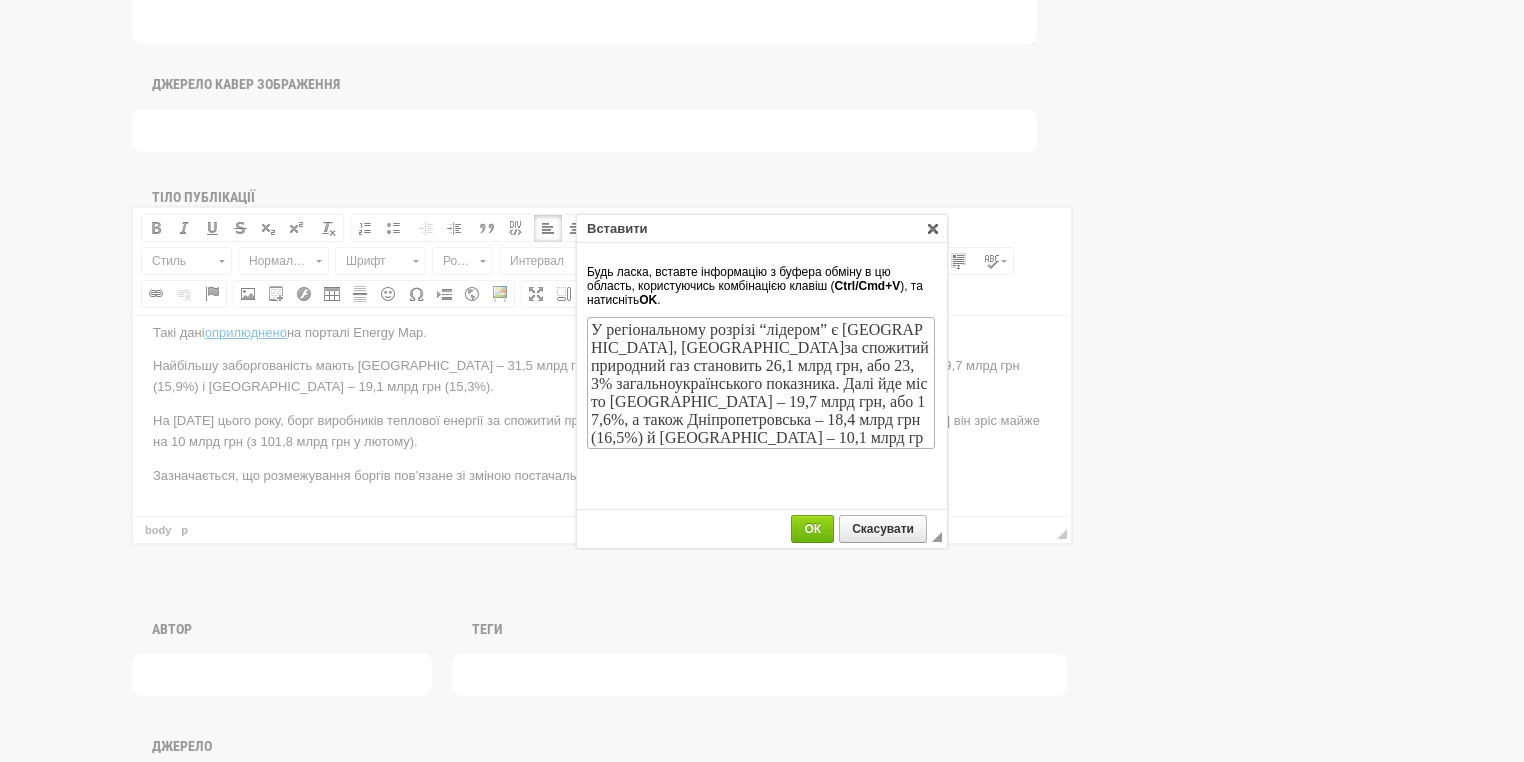 scroll, scrollTop: 0, scrollLeft: 0, axis: both 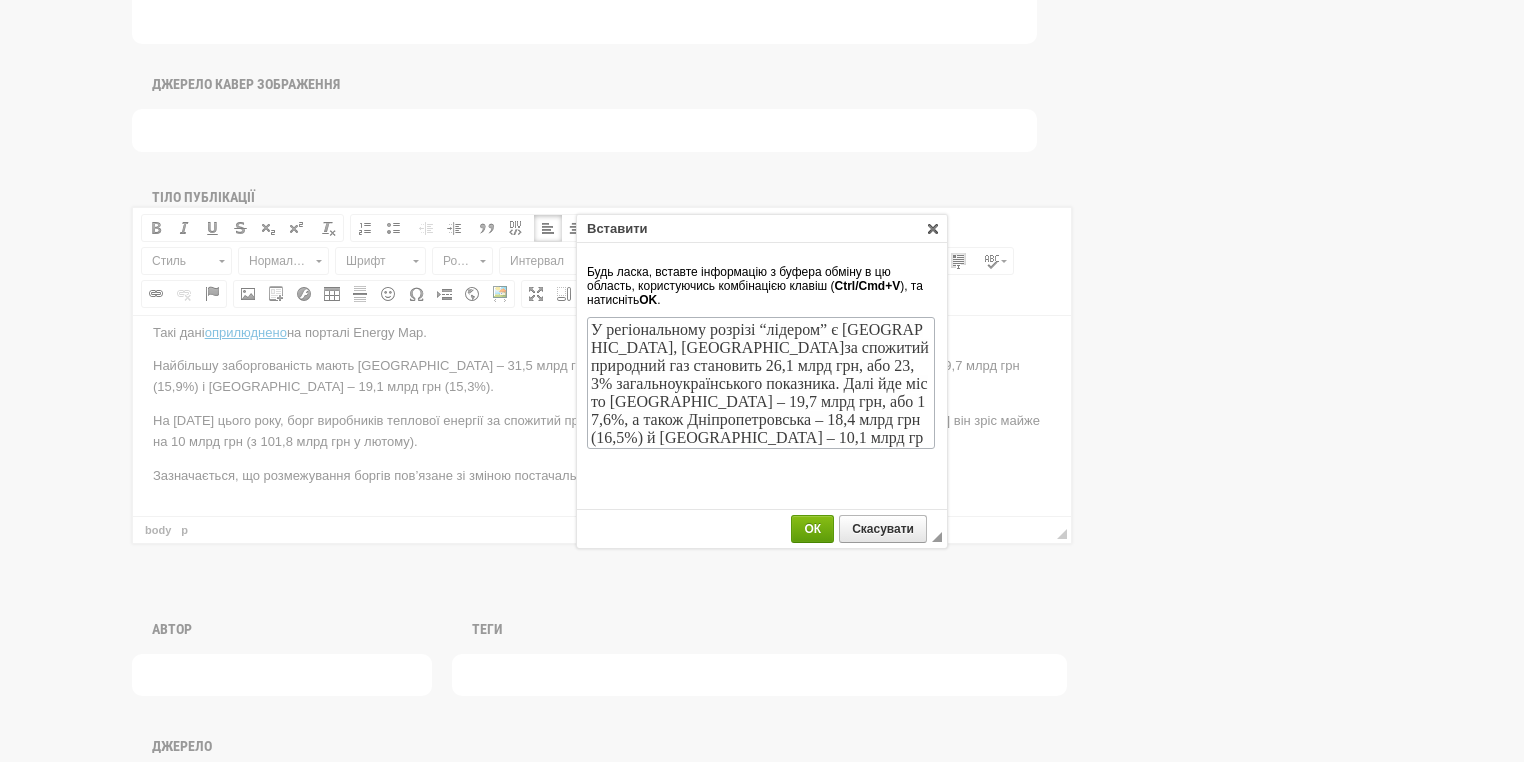 click on "ОК" at bounding box center [812, 529] 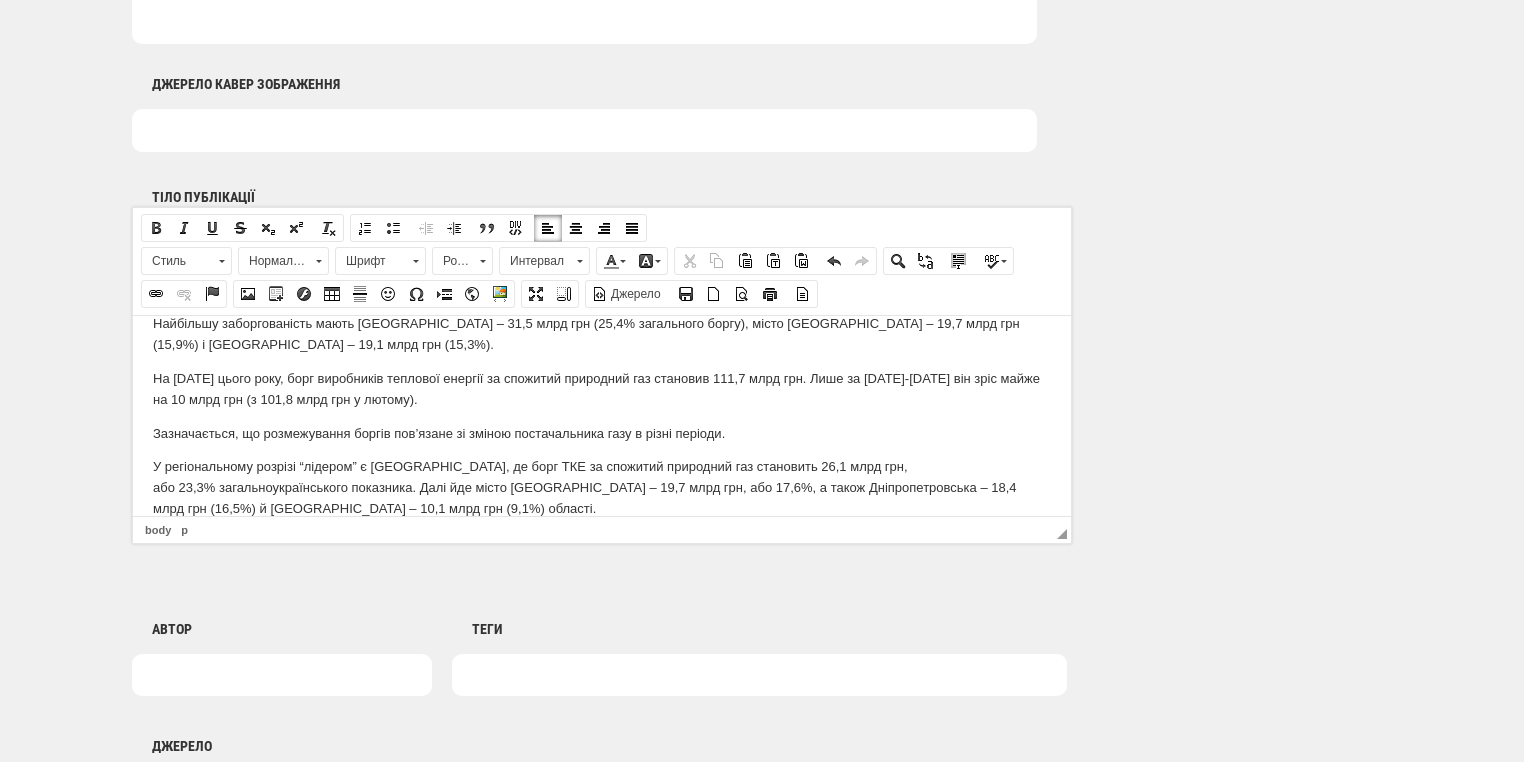scroll, scrollTop: 144, scrollLeft: 0, axis: vertical 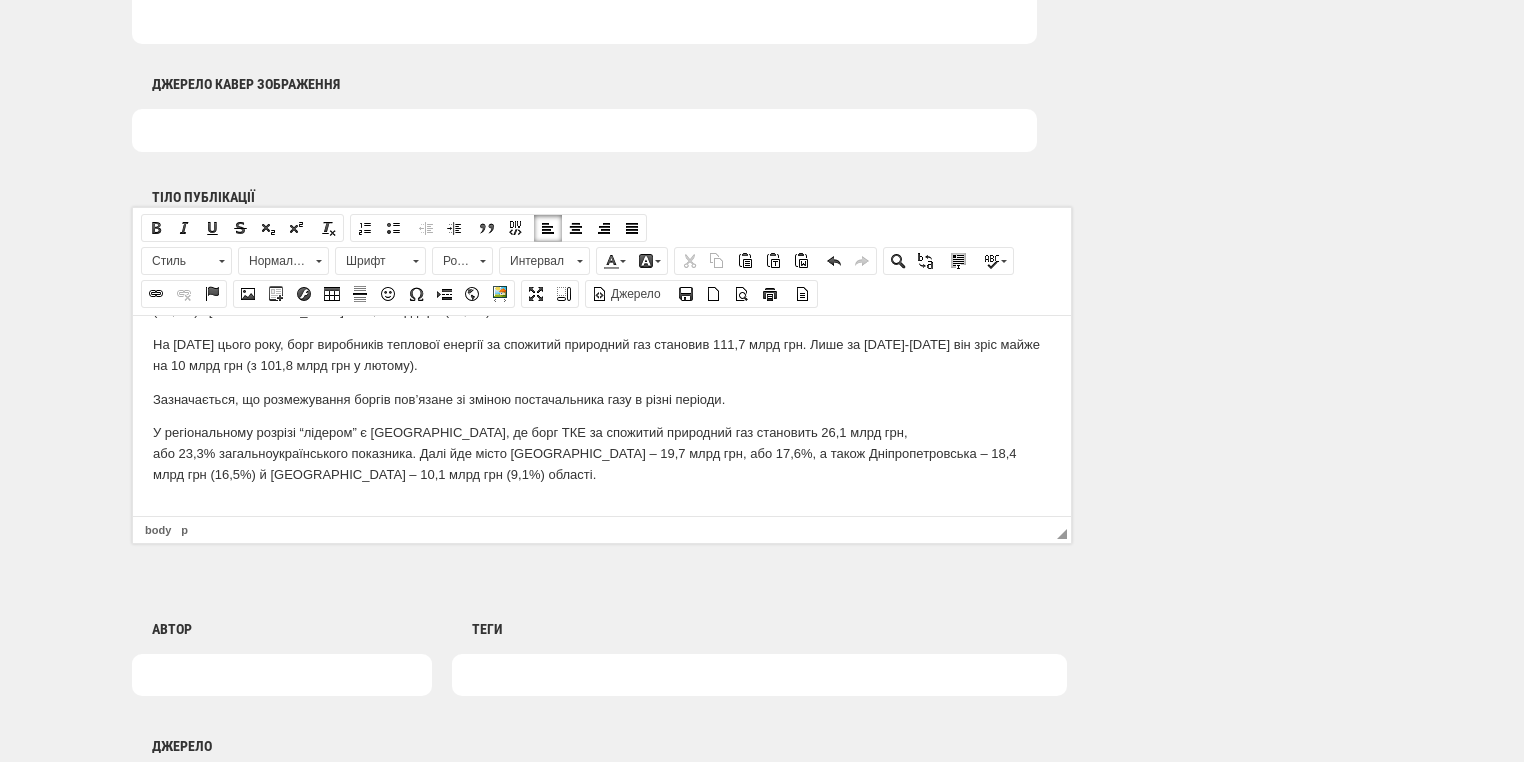 click at bounding box center [602, 508] 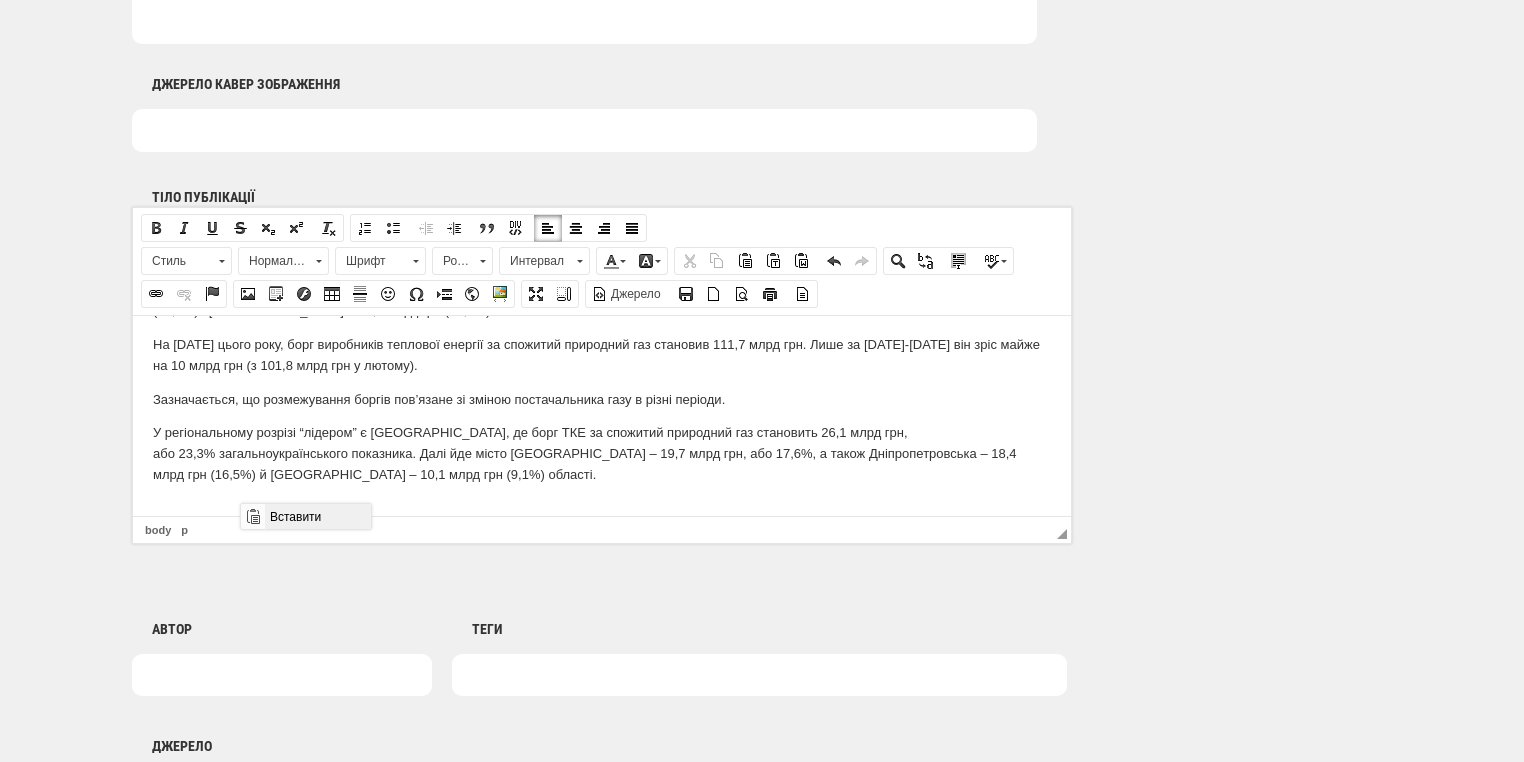 drag, startPoint x: 290, startPoint y: 515, endPoint x: 884, endPoint y: 952, distance: 737.43134 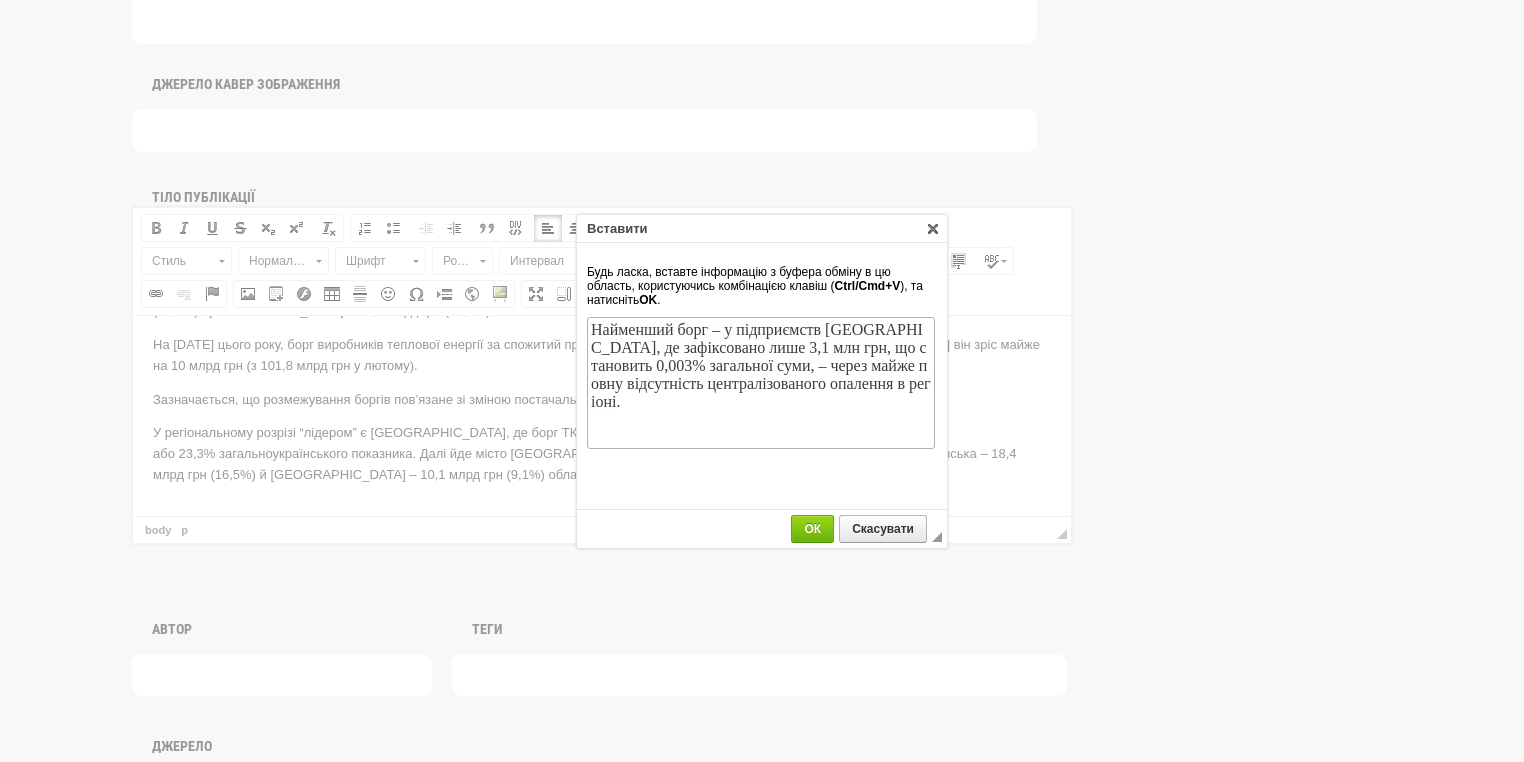 scroll, scrollTop: 0, scrollLeft: 0, axis: both 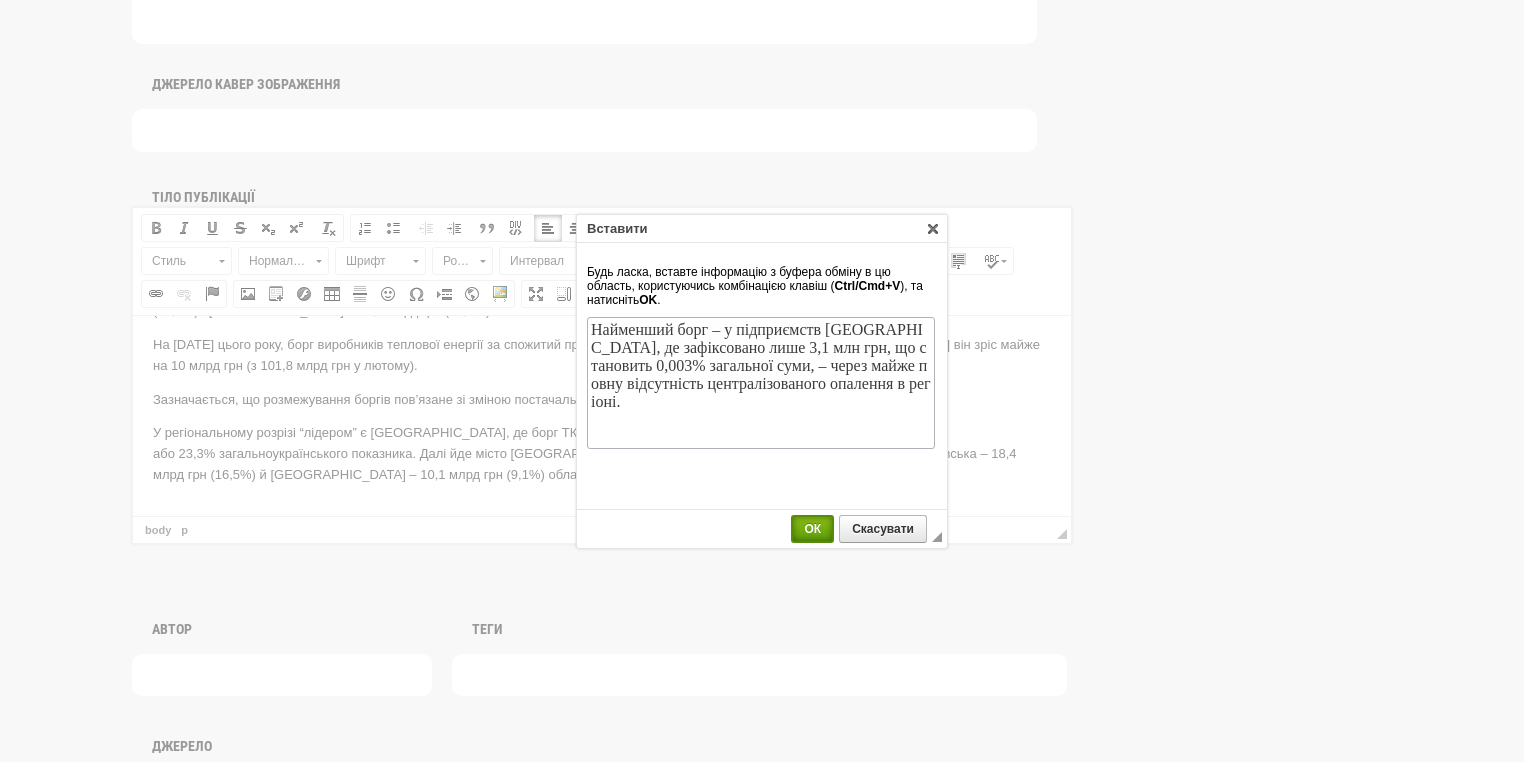 click on "ОК" at bounding box center [812, 529] 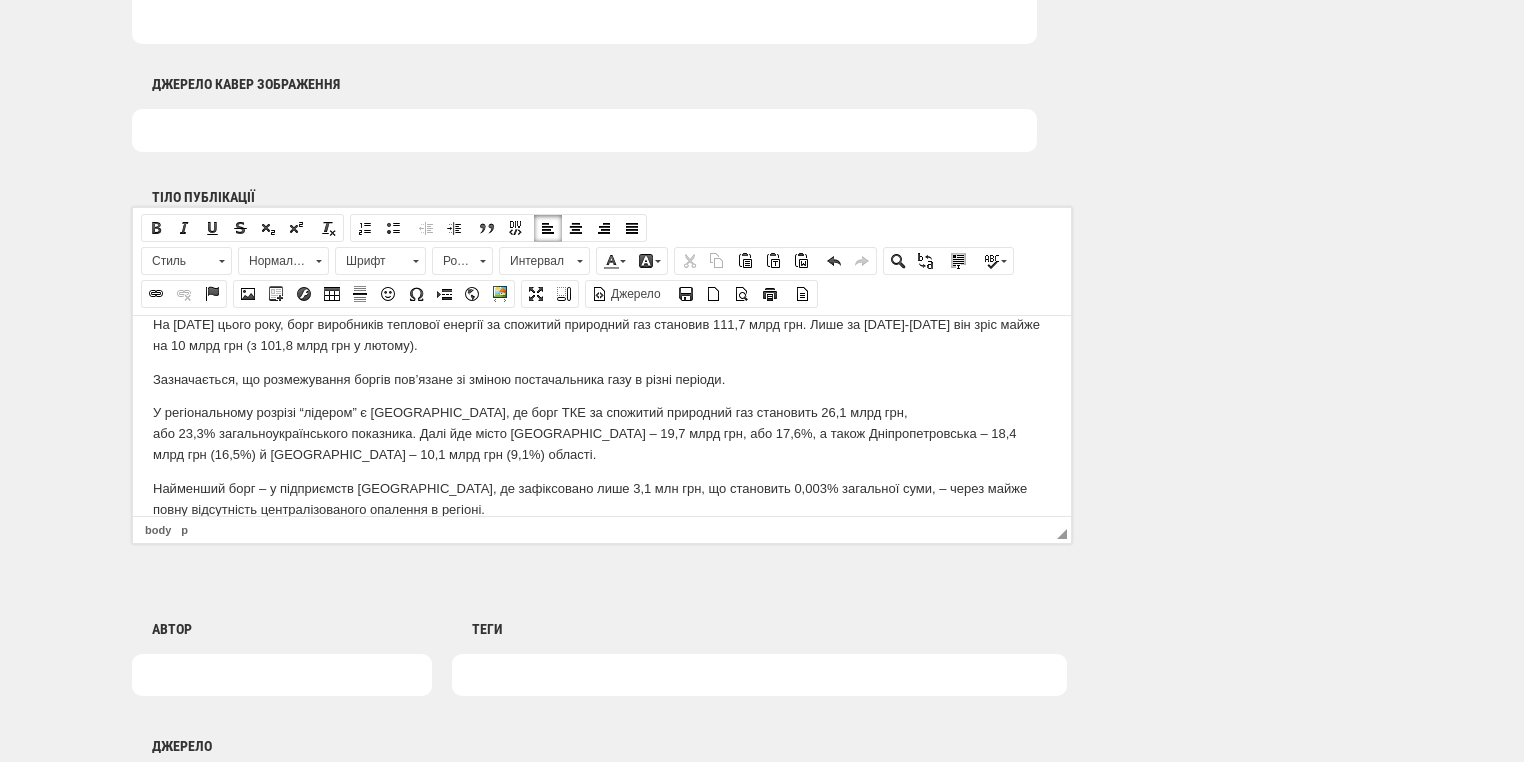 scroll, scrollTop: 198, scrollLeft: 0, axis: vertical 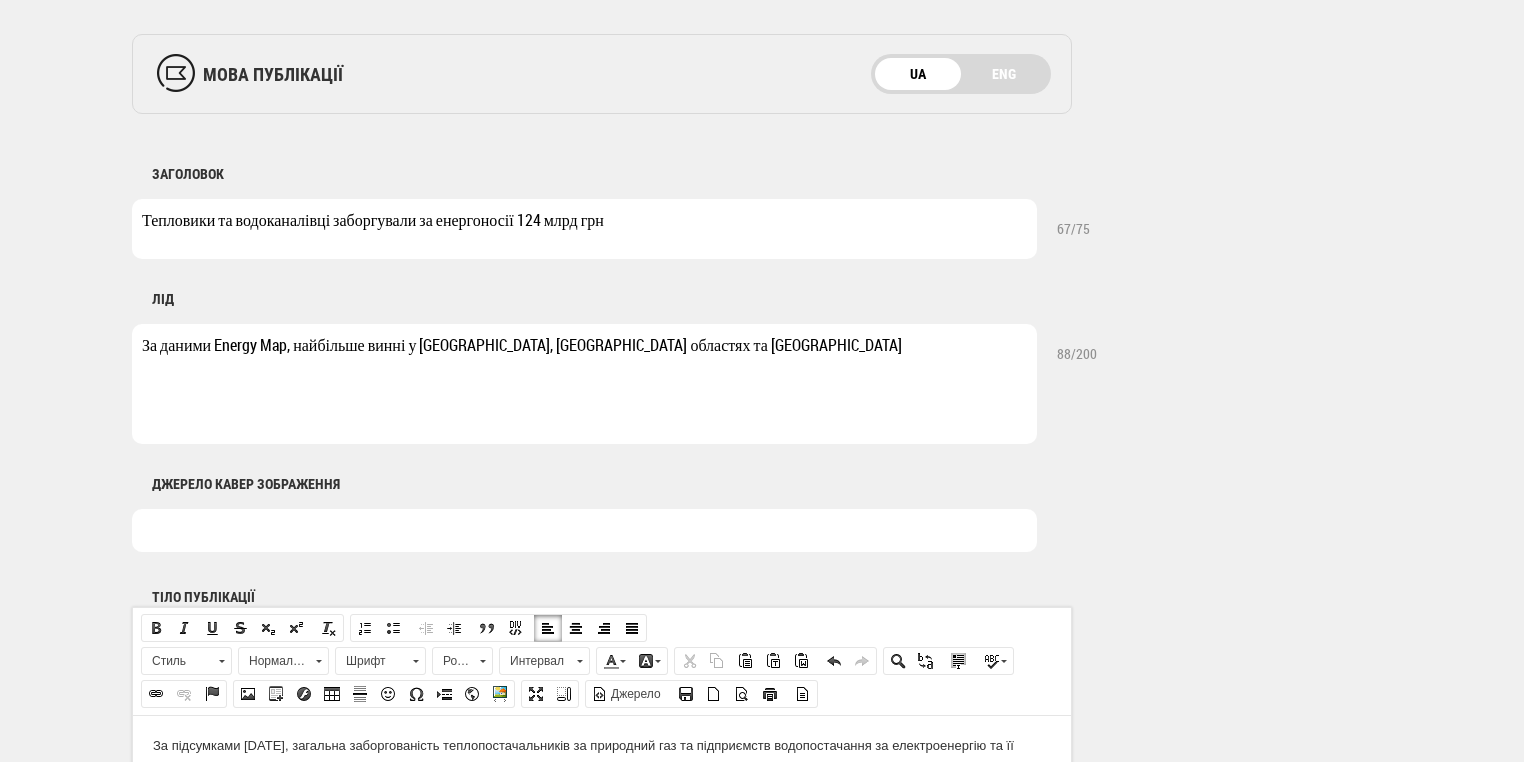 click on "За даними Energy Map, найбільше винні у Харківській, Дніпропетровській областях та Києві" at bounding box center [584, 384] 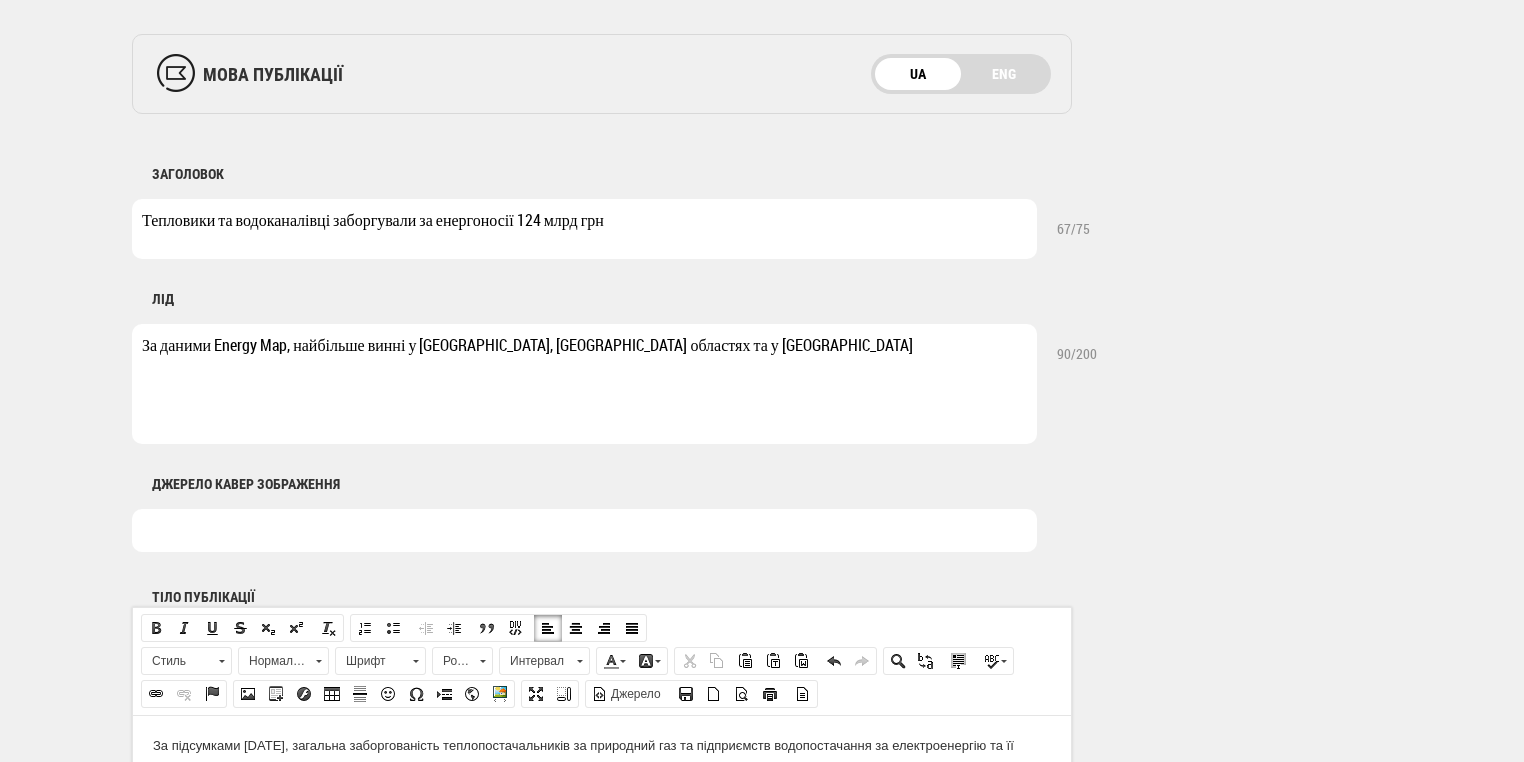click on "За даними Energy Map, найбільше винні у Харківській, Дніпропетровській областях та у Києві" at bounding box center [584, 384] 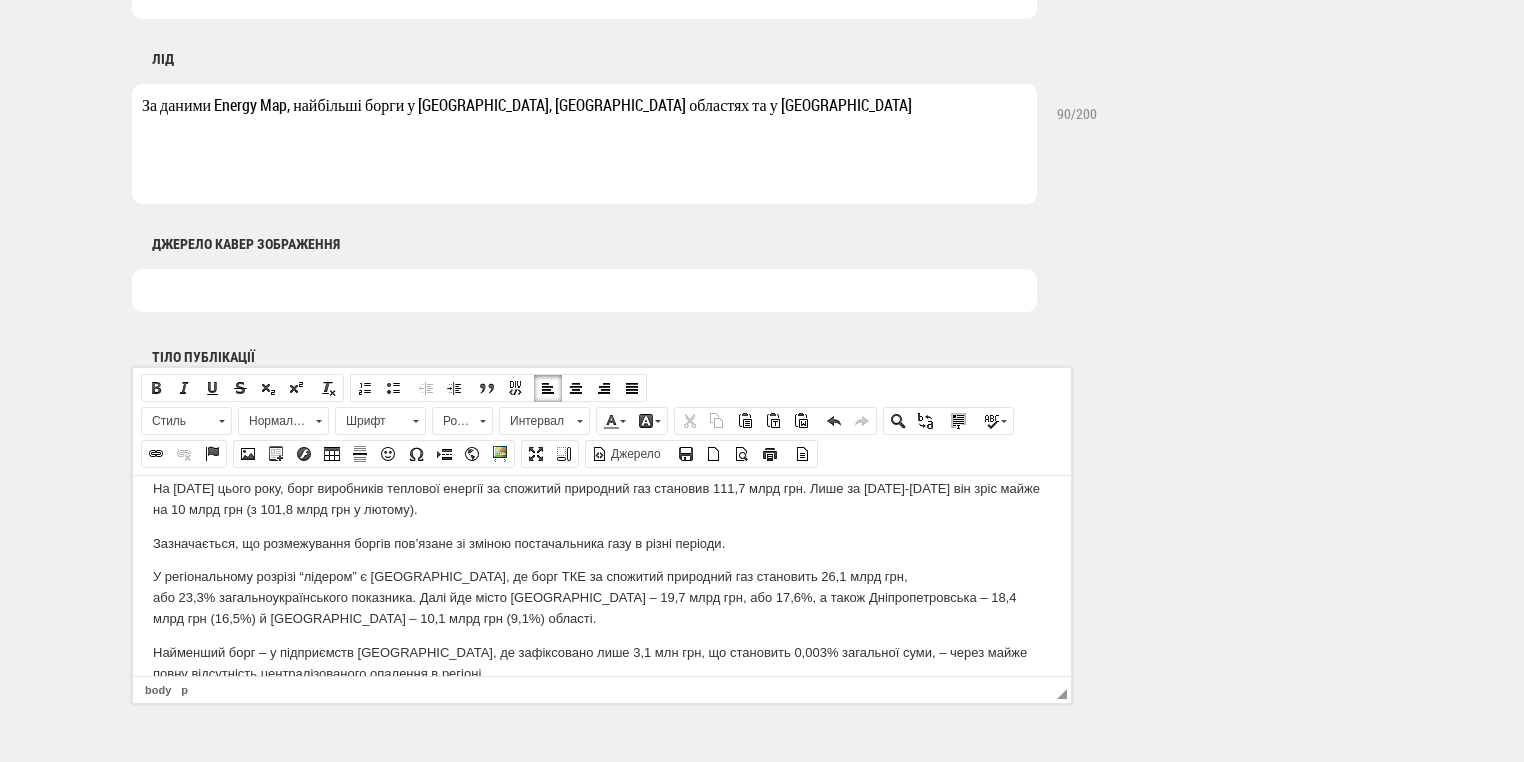 scroll, scrollTop: 222, scrollLeft: 0, axis: vertical 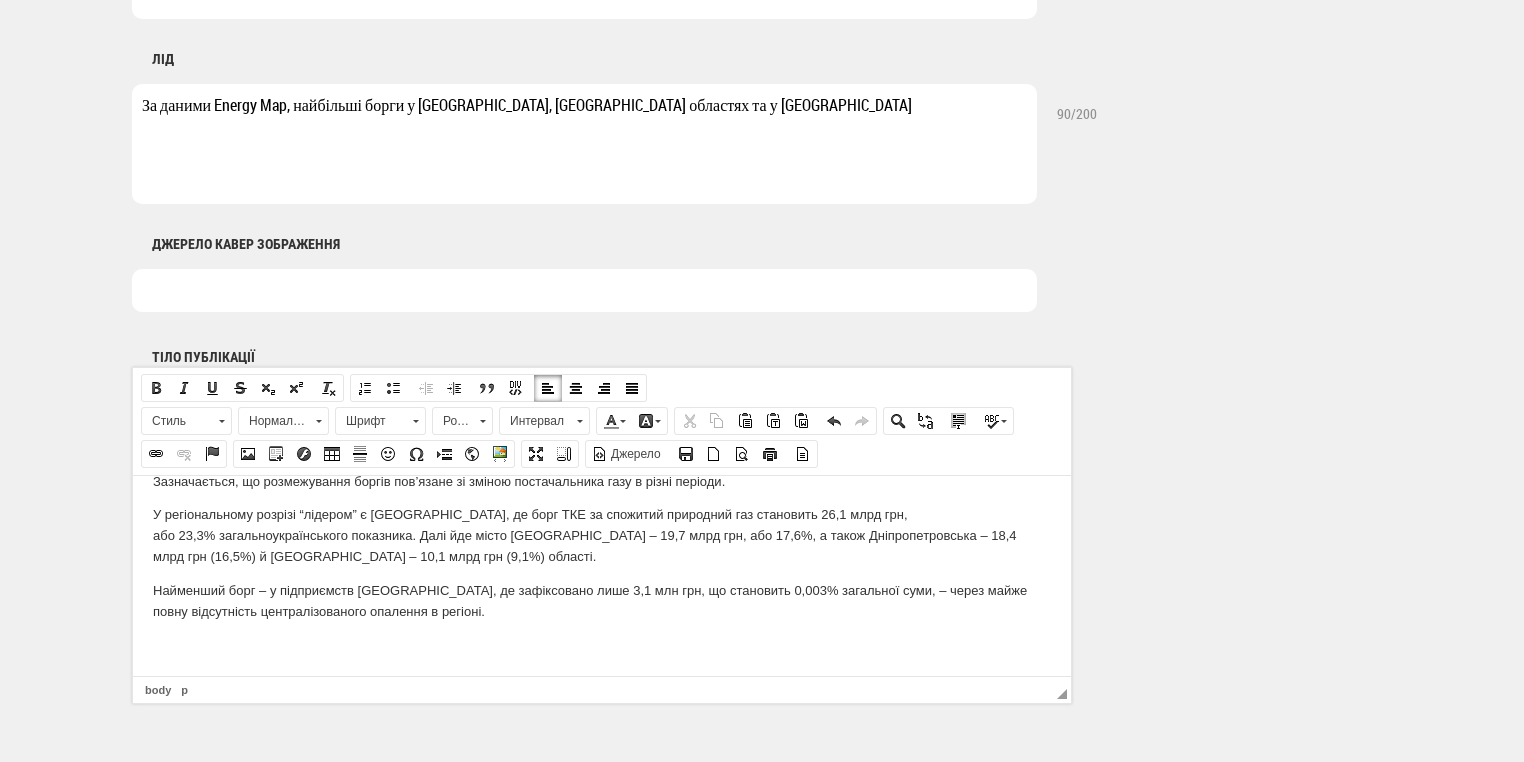 type on "За даними Energy Map, найбільші борги у Харківській, Дніпропетровській областях та у Києві" 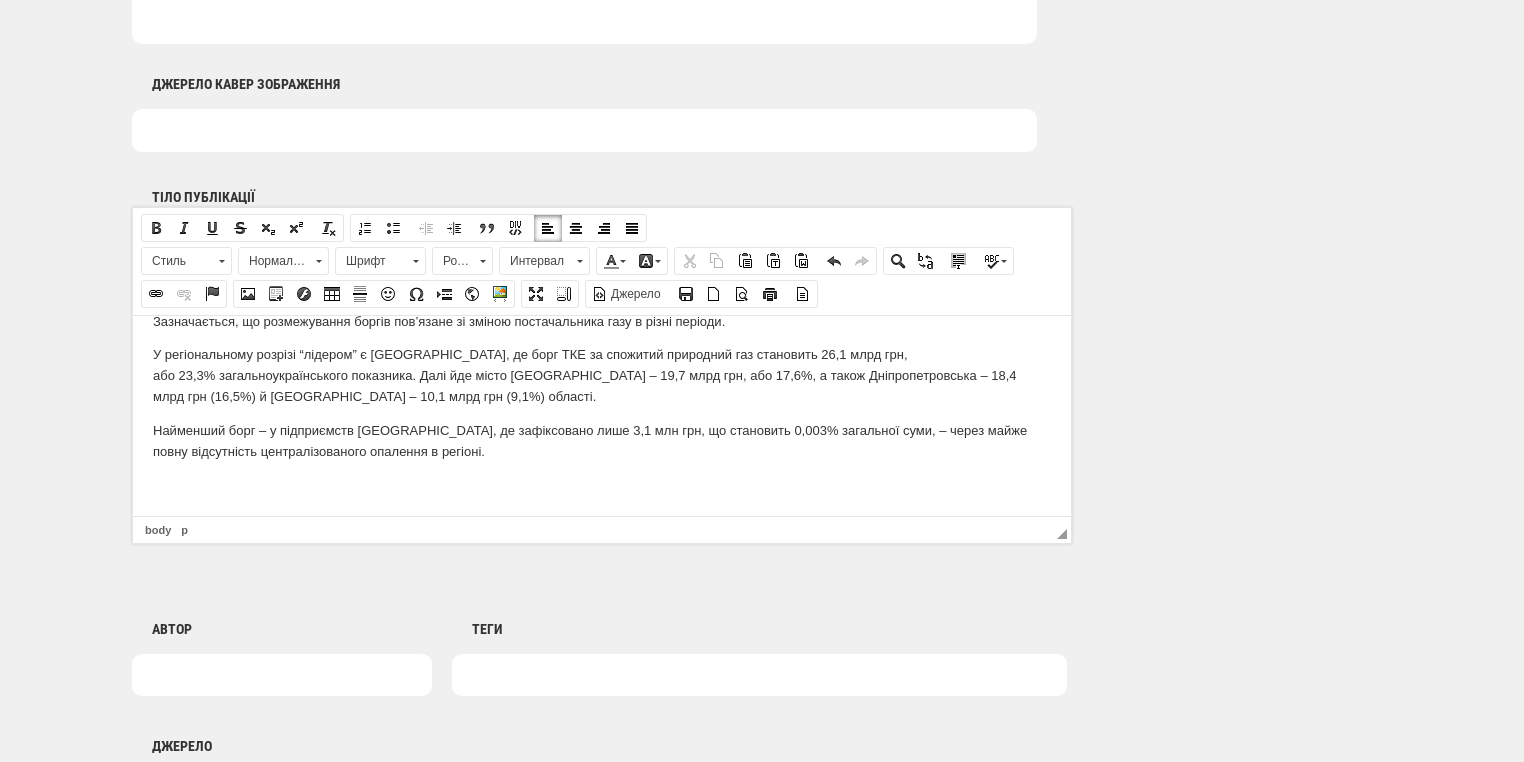 scroll, scrollTop: 1200, scrollLeft: 0, axis: vertical 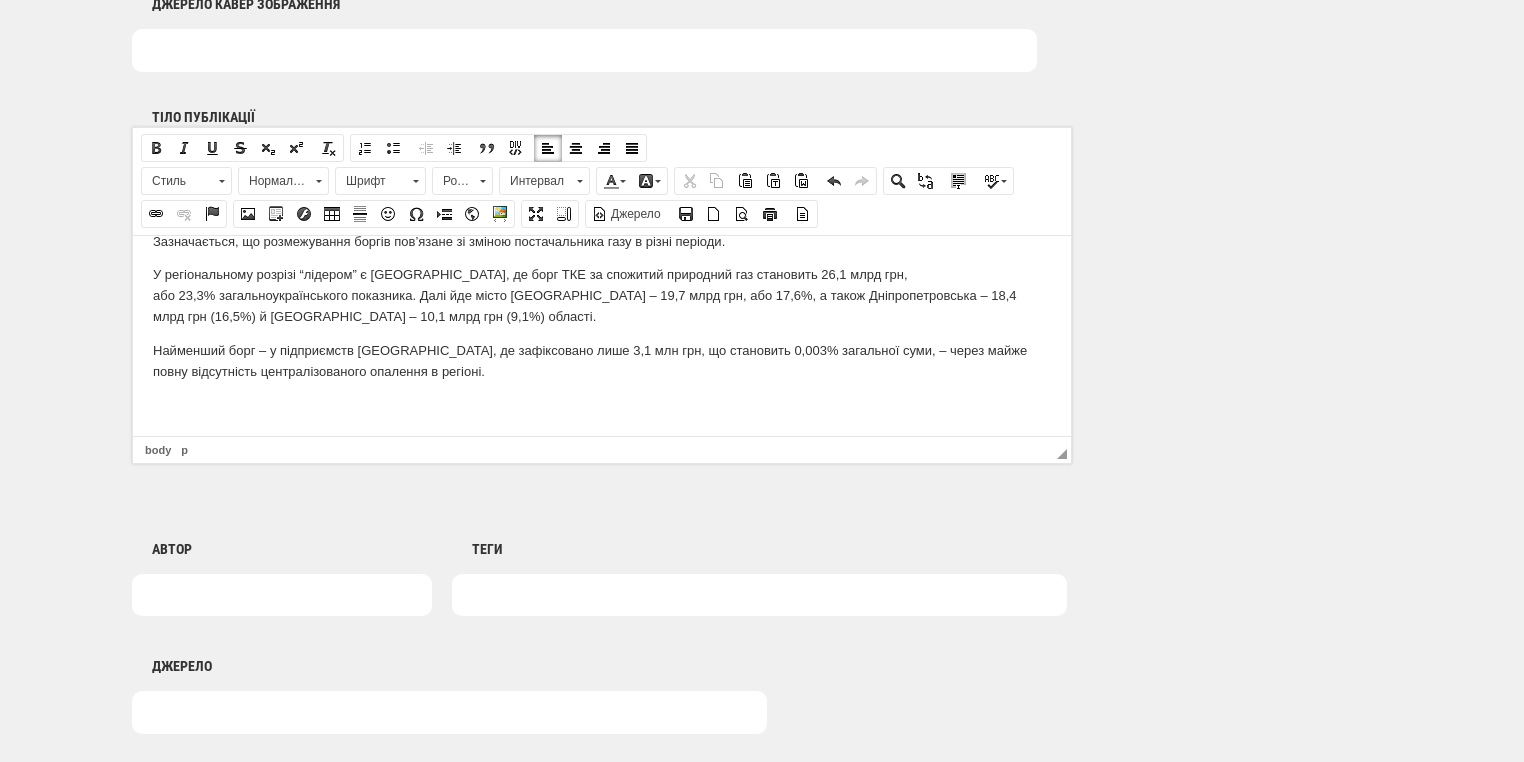 click at bounding box center [602, 404] 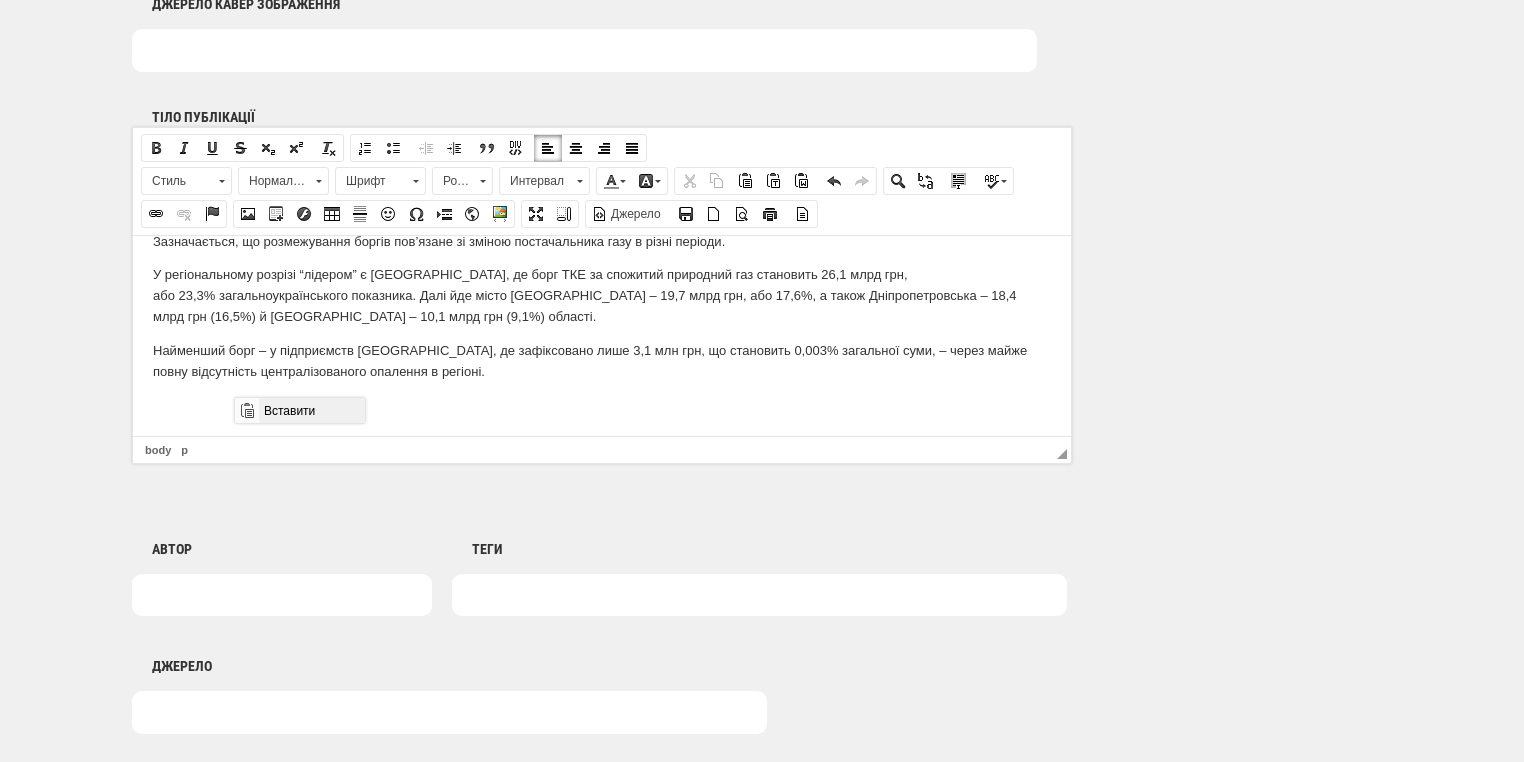 click on "Вставити" at bounding box center [311, 410] 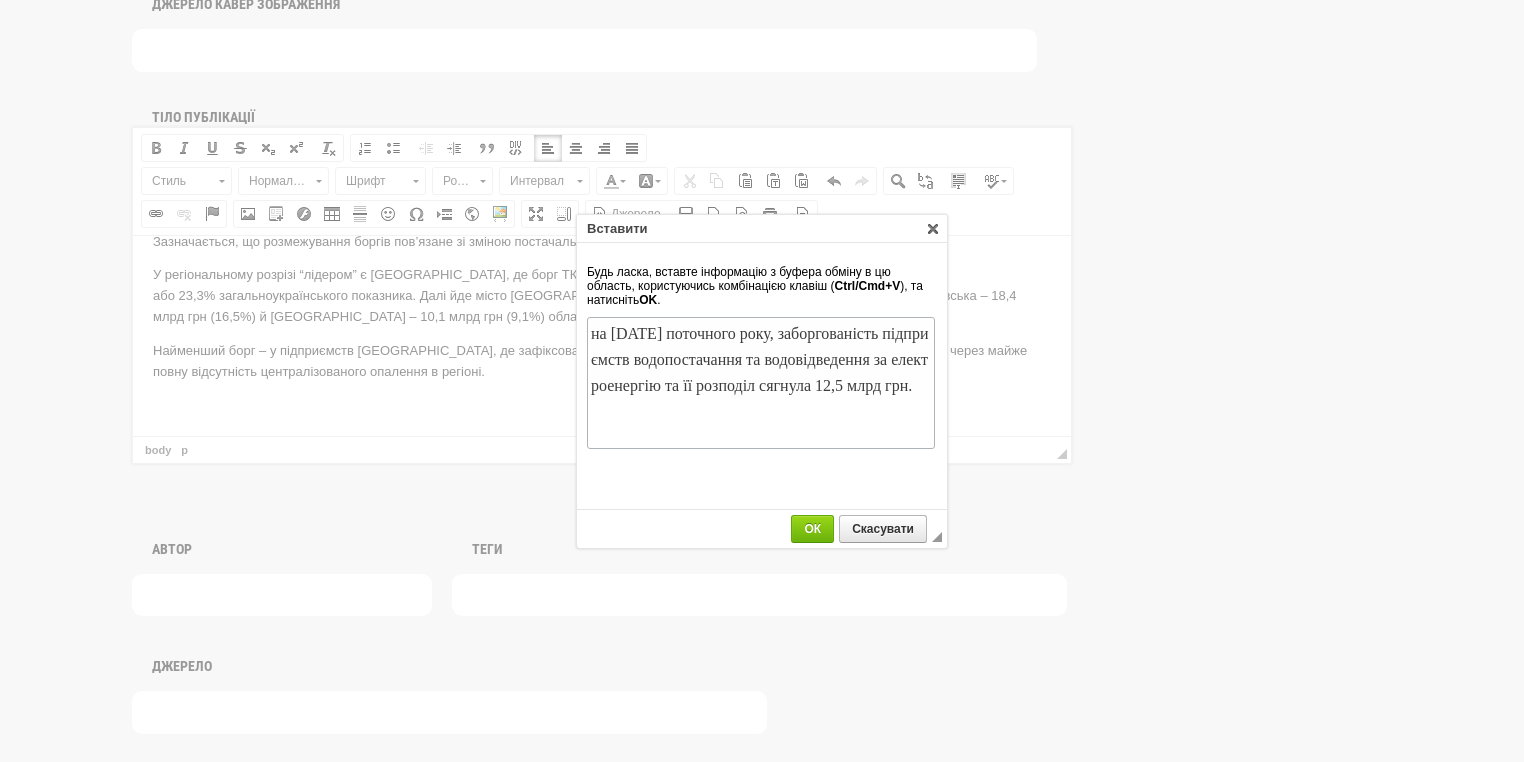 scroll, scrollTop: 0, scrollLeft: 0, axis: both 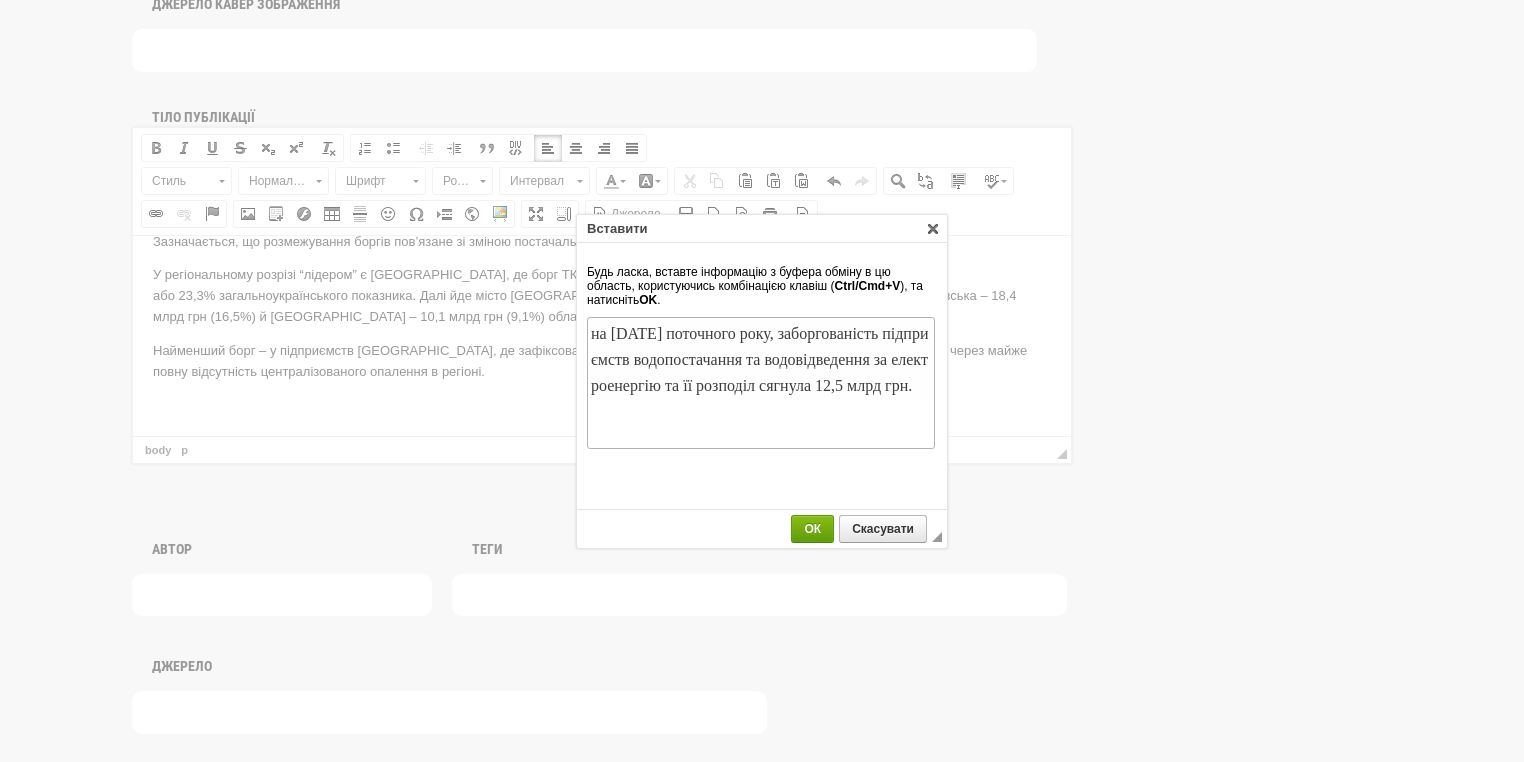 click on "ОК" at bounding box center [812, 529] 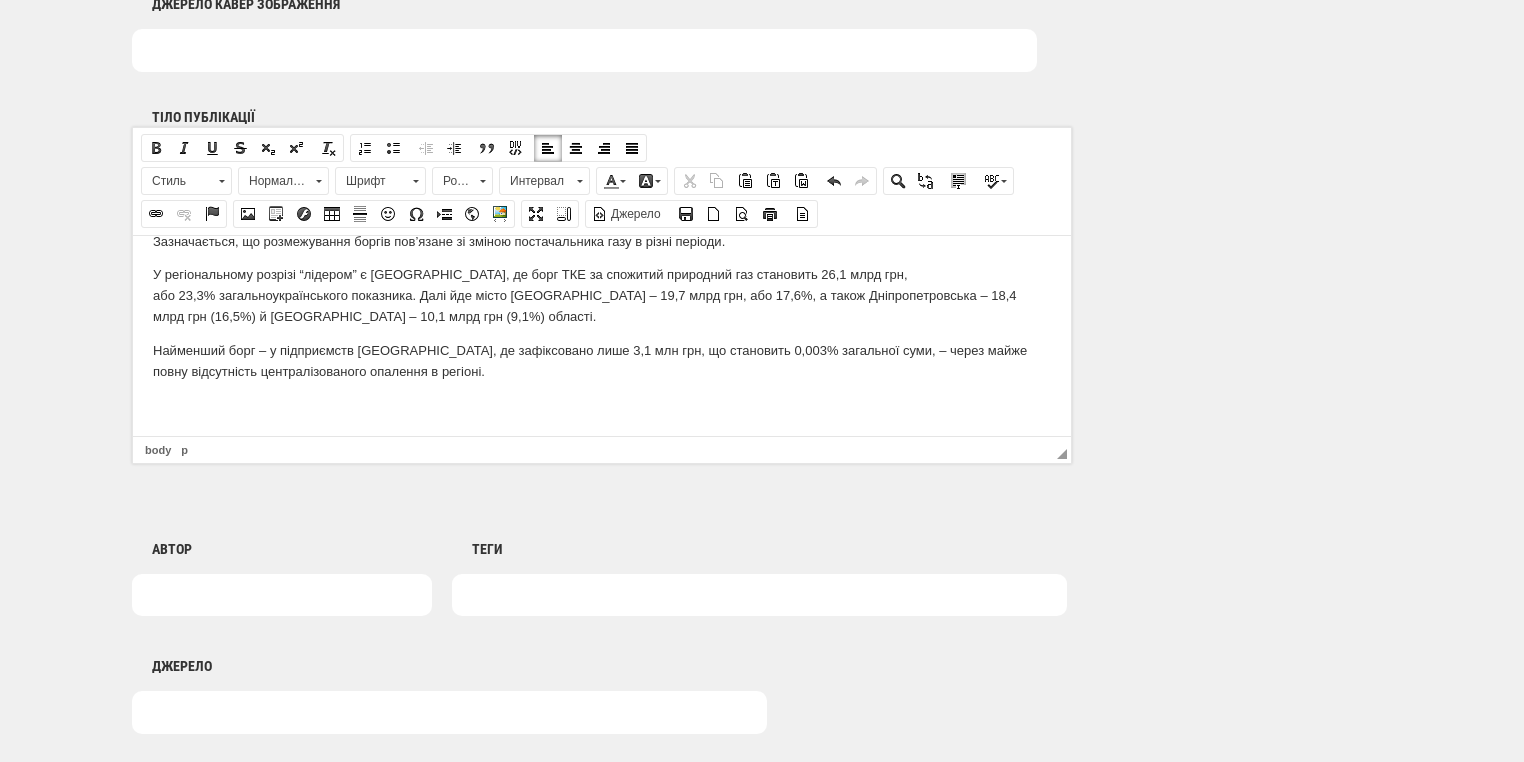 scroll, scrollTop: 274, scrollLeft: 0, axis: vertical 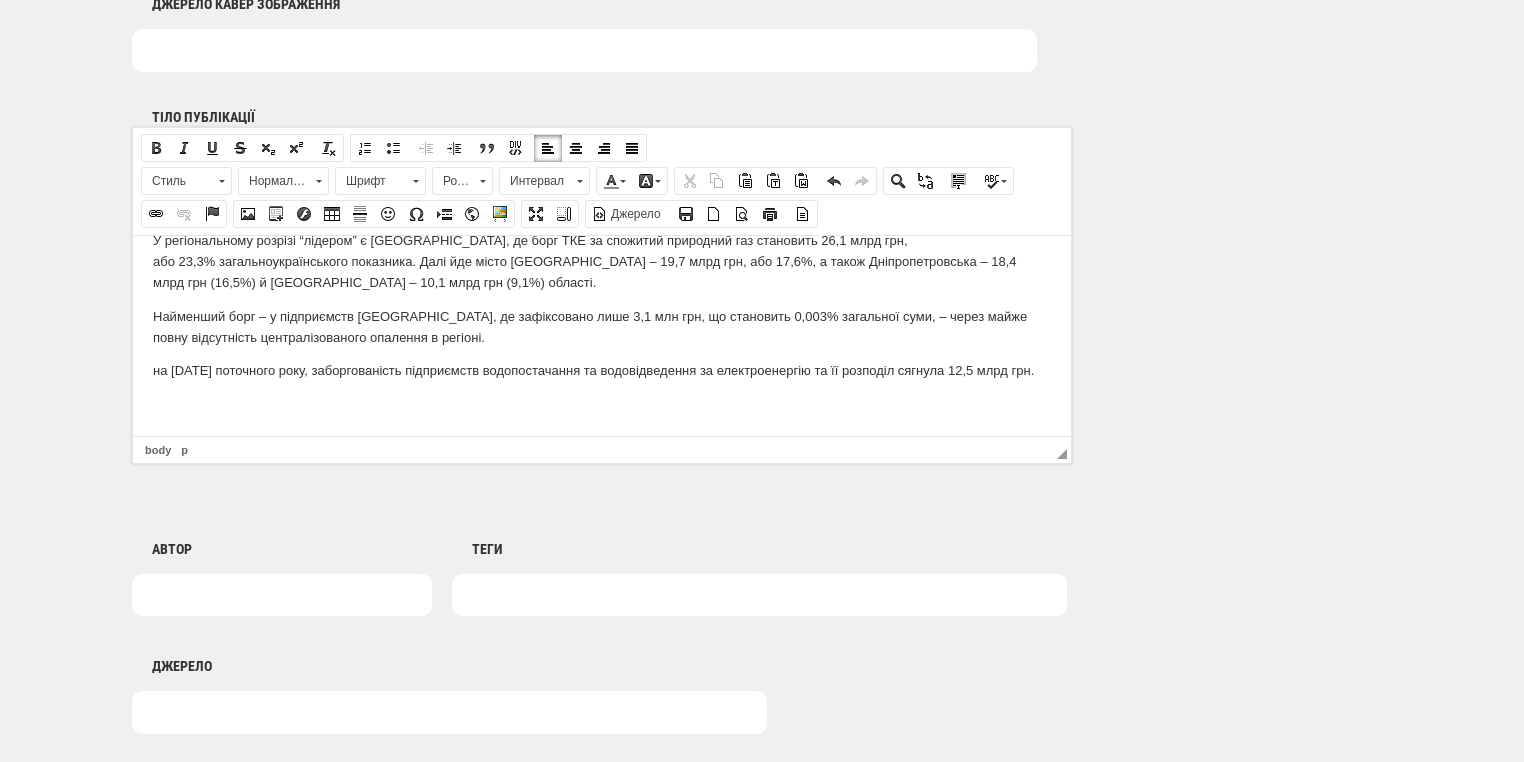 click on "на 1 червня поточного року, заборгованість підприємств водопостачання та водовідведення за електроенергію та її розподіл сягнула 12,5 млрд грн." at bounding box center (602, 370) 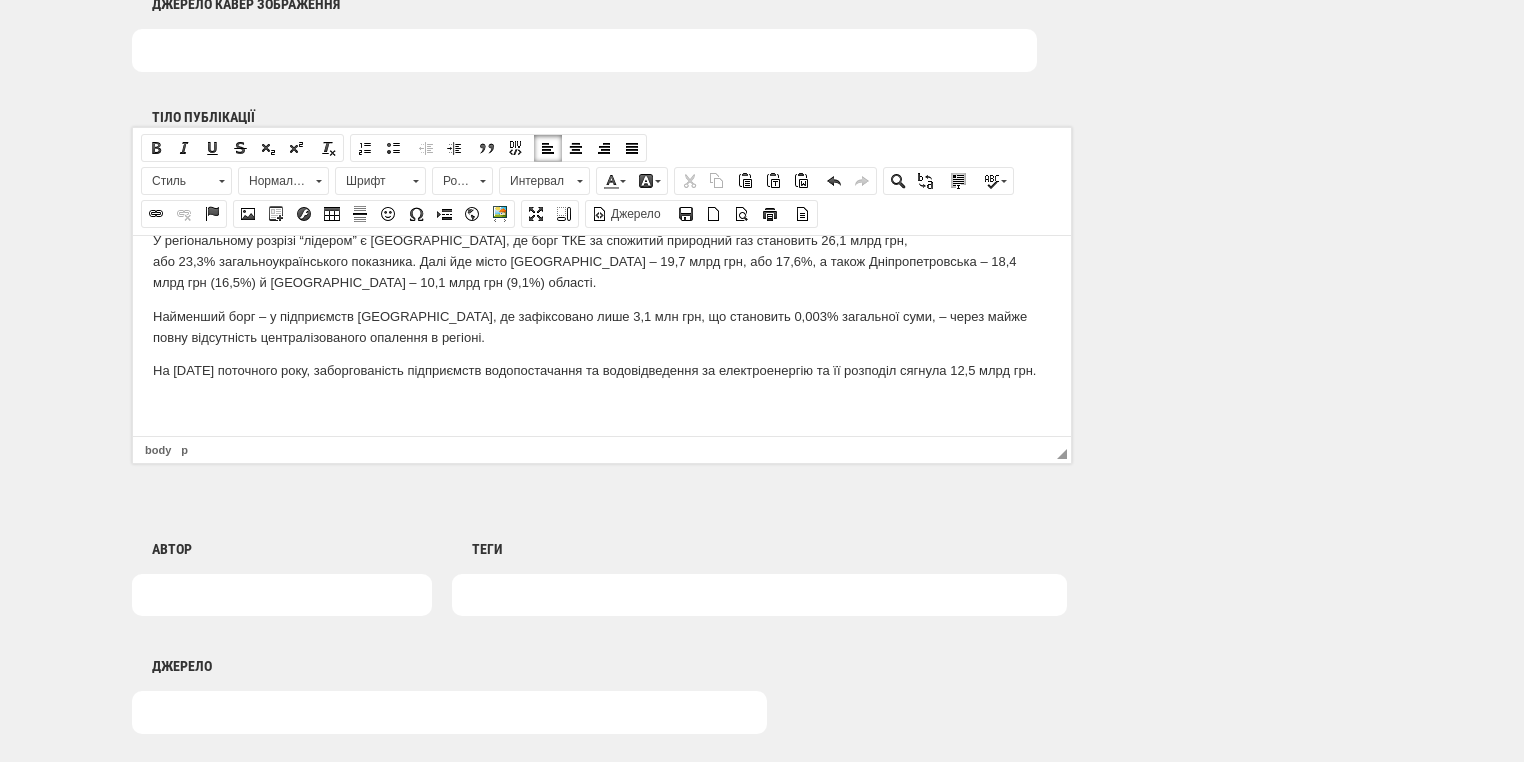 scroll, scrollTop: 274, scrollLeft: 0, axis: vertical 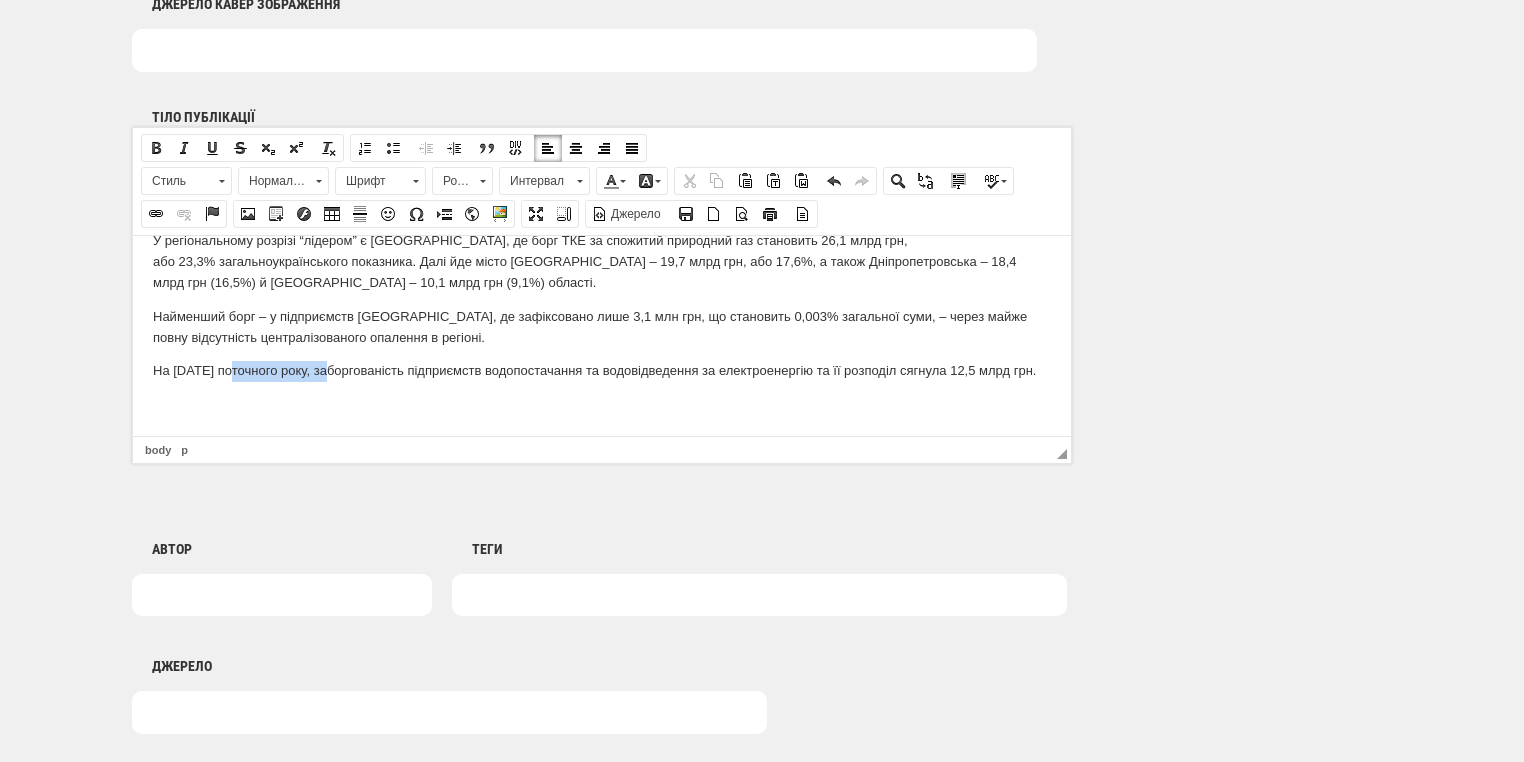 drag, startPoint x: 230, startPoint y: 350, endPoint x: 329, endPoint y: 359, distance: 99.40825 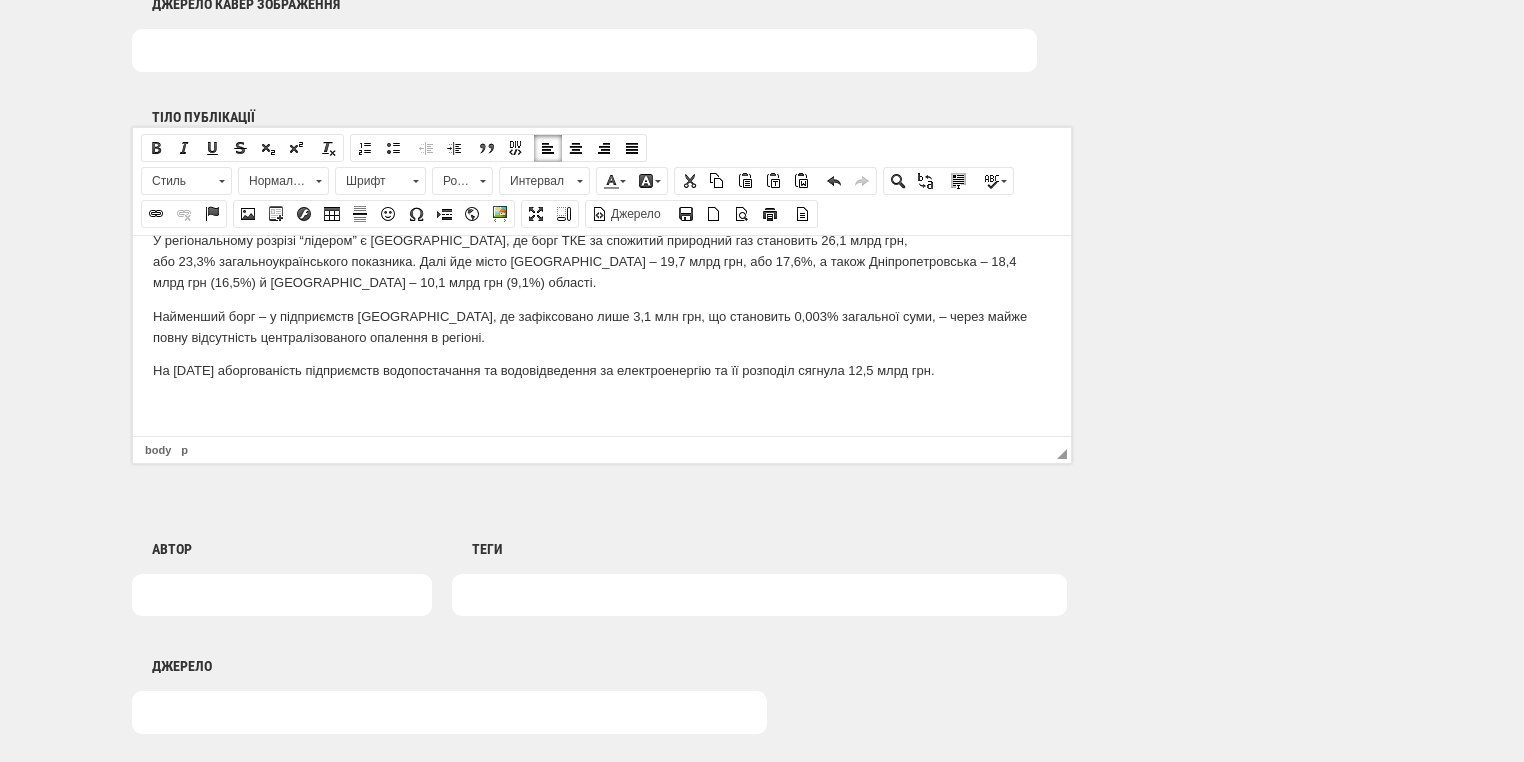 scroll, scrollTop: 256, scrollLeft: 0, axis: vertical 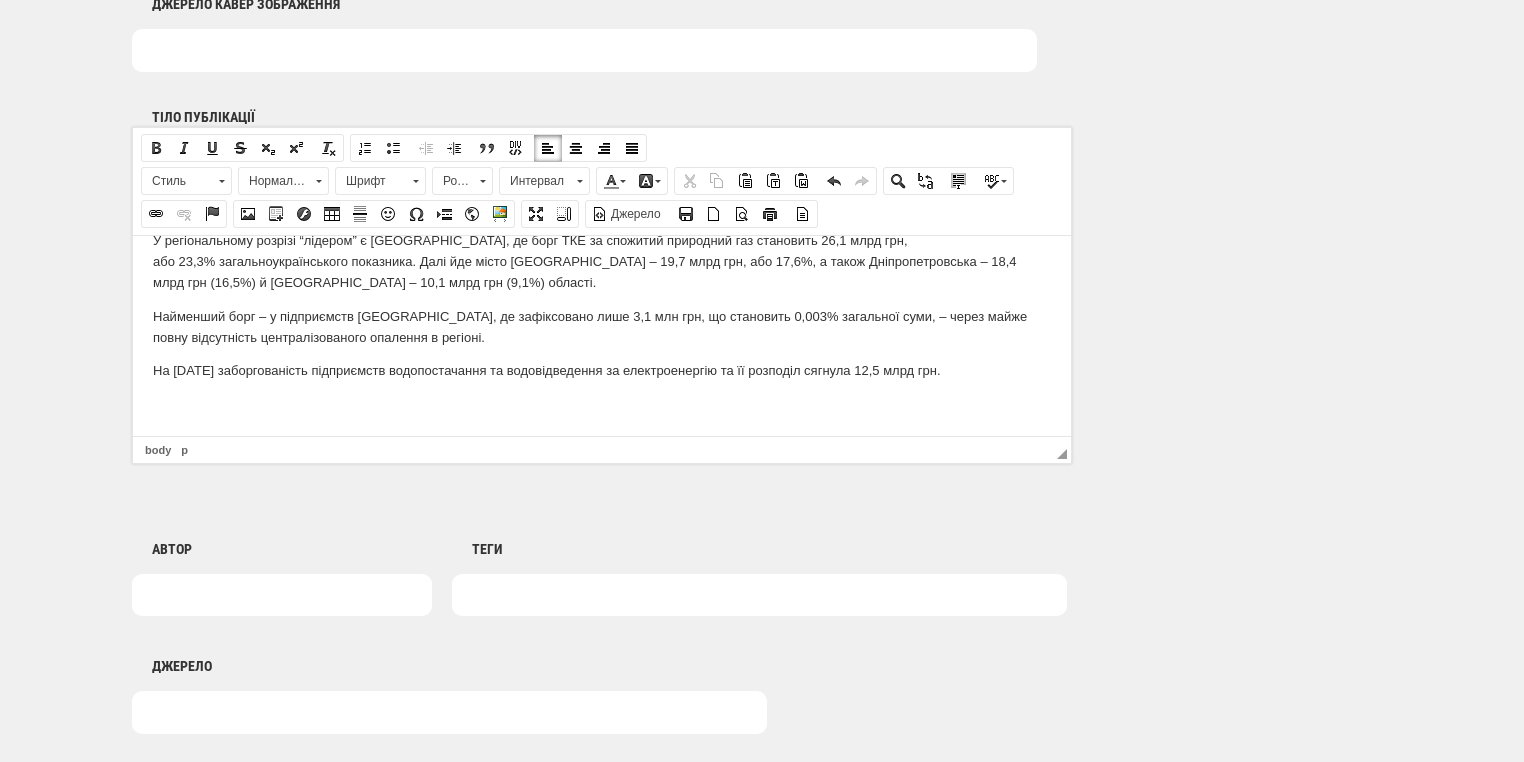 click on "На 1 червня 2025 року заборгованість підприємств водопостачання та водовідведення за електроенергію та її розподіл сягнула 12,5 млрд грн." at bounding box center (602, 370) 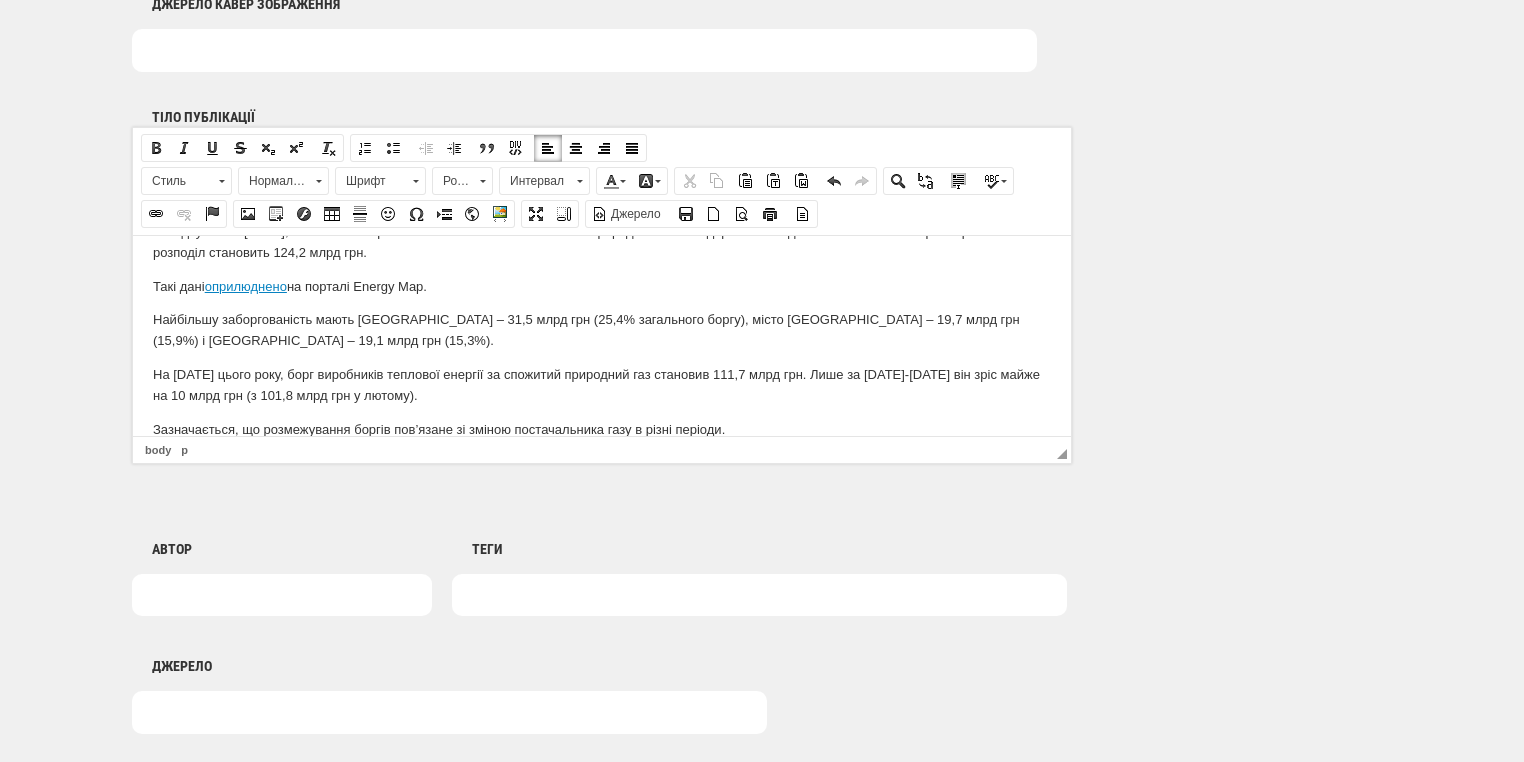 scroll, scrollTop: 0, scrollLeft: 0, axis: both 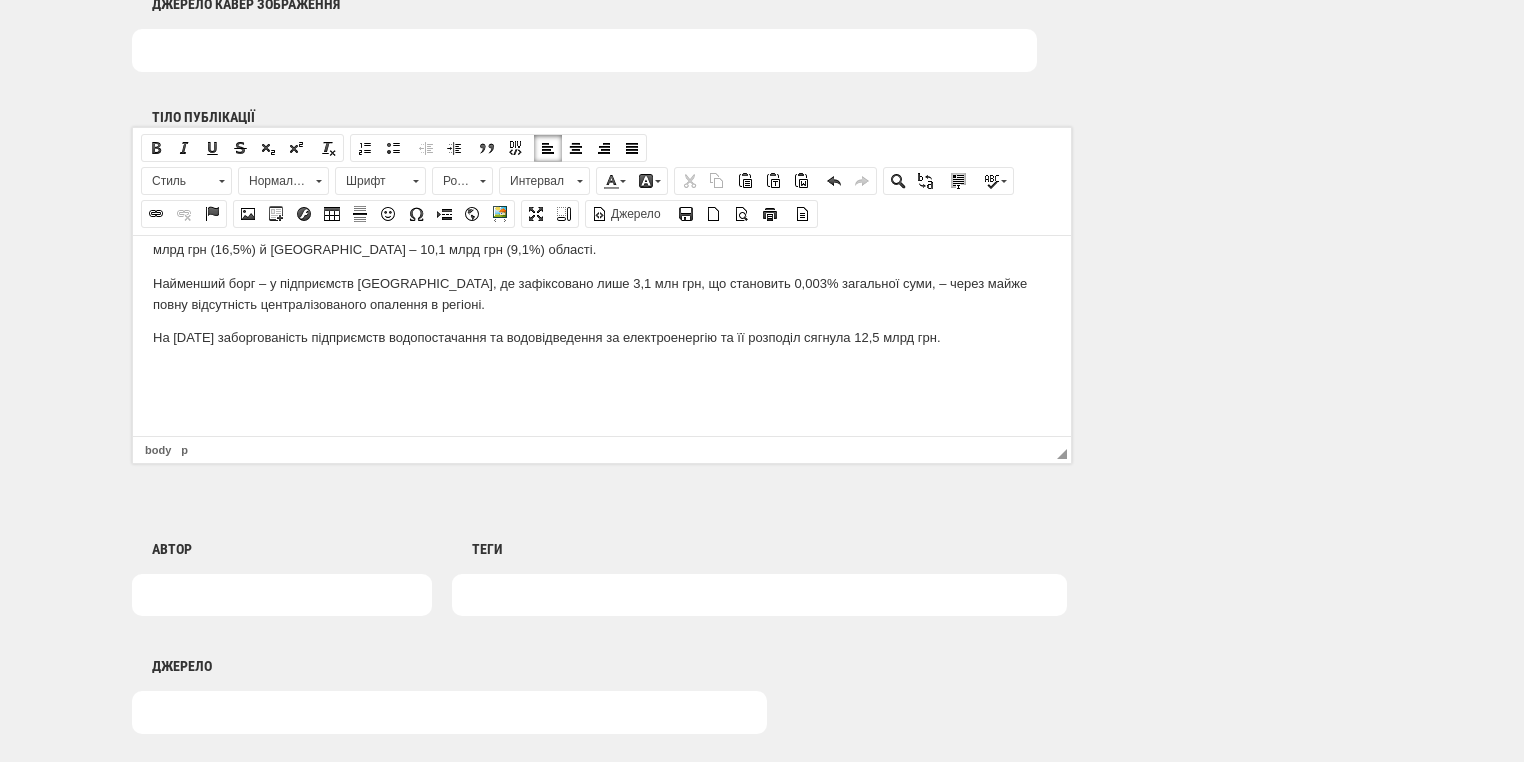 click at bounding box center (602, 371) 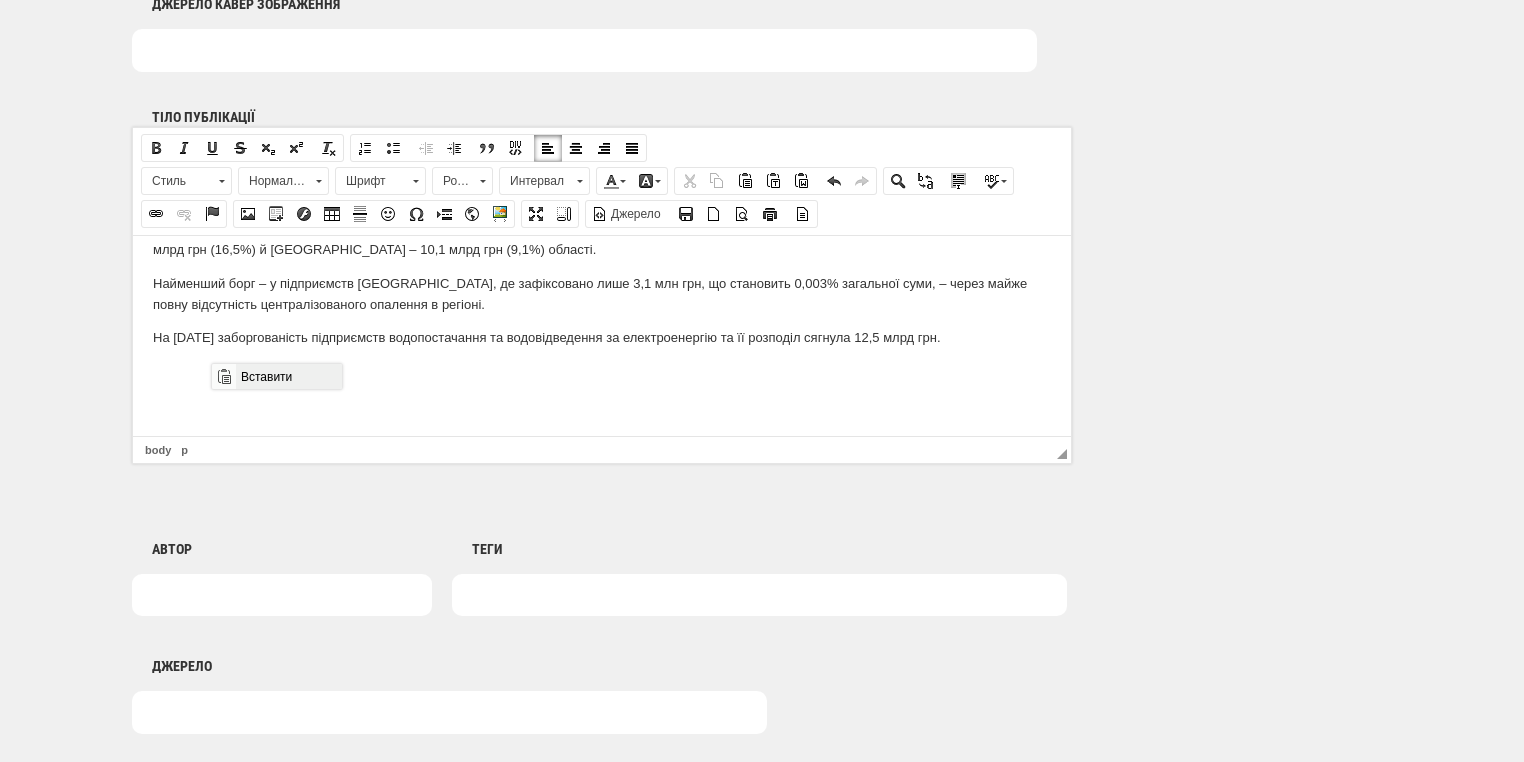 drag, startPoint x: 280, startPoint y: 377, endPoint x: 499, endPoint y: 741, distance: 424.8023 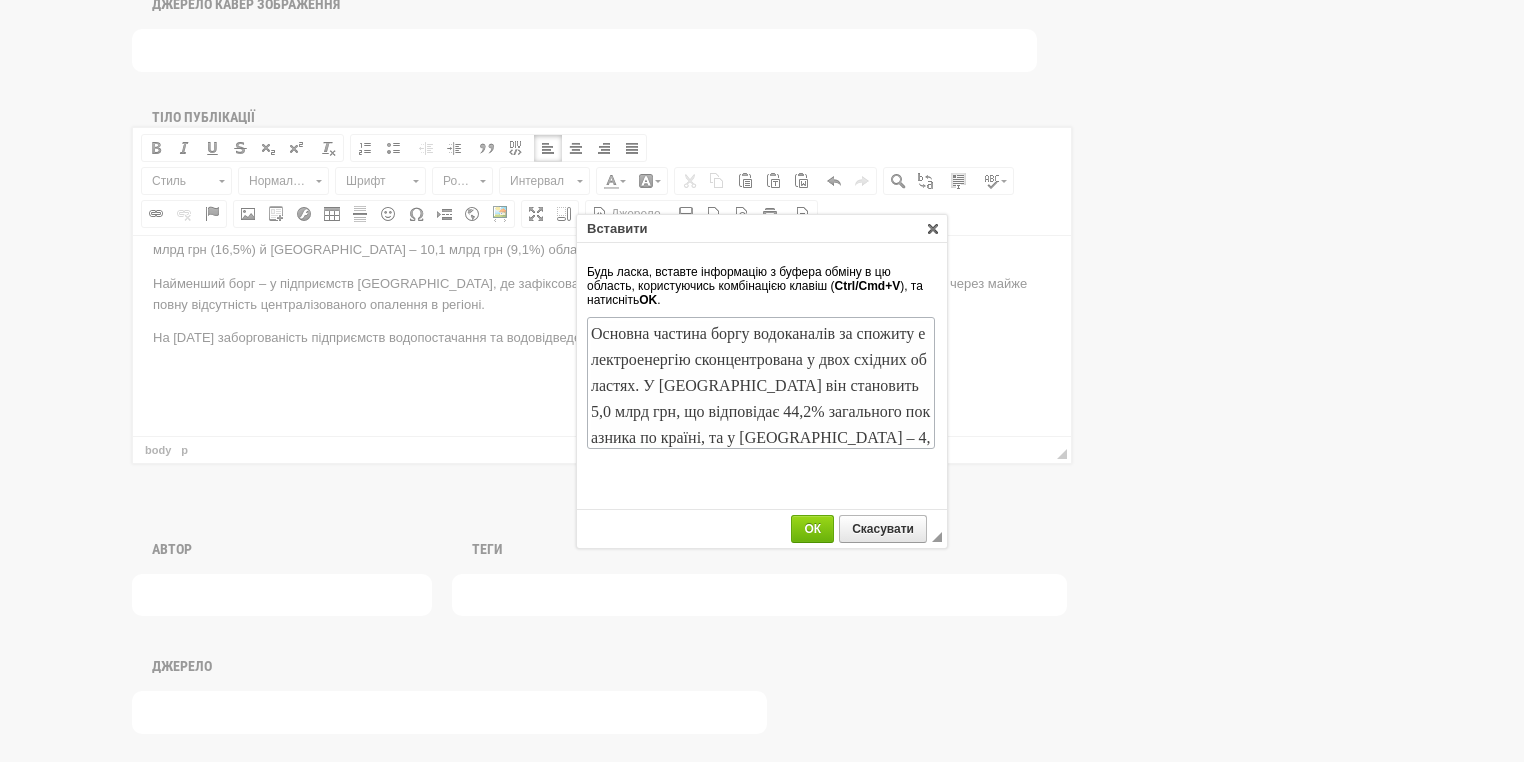 scroll, scrollTop: 455, scrollLeft: 0, axis: vertical 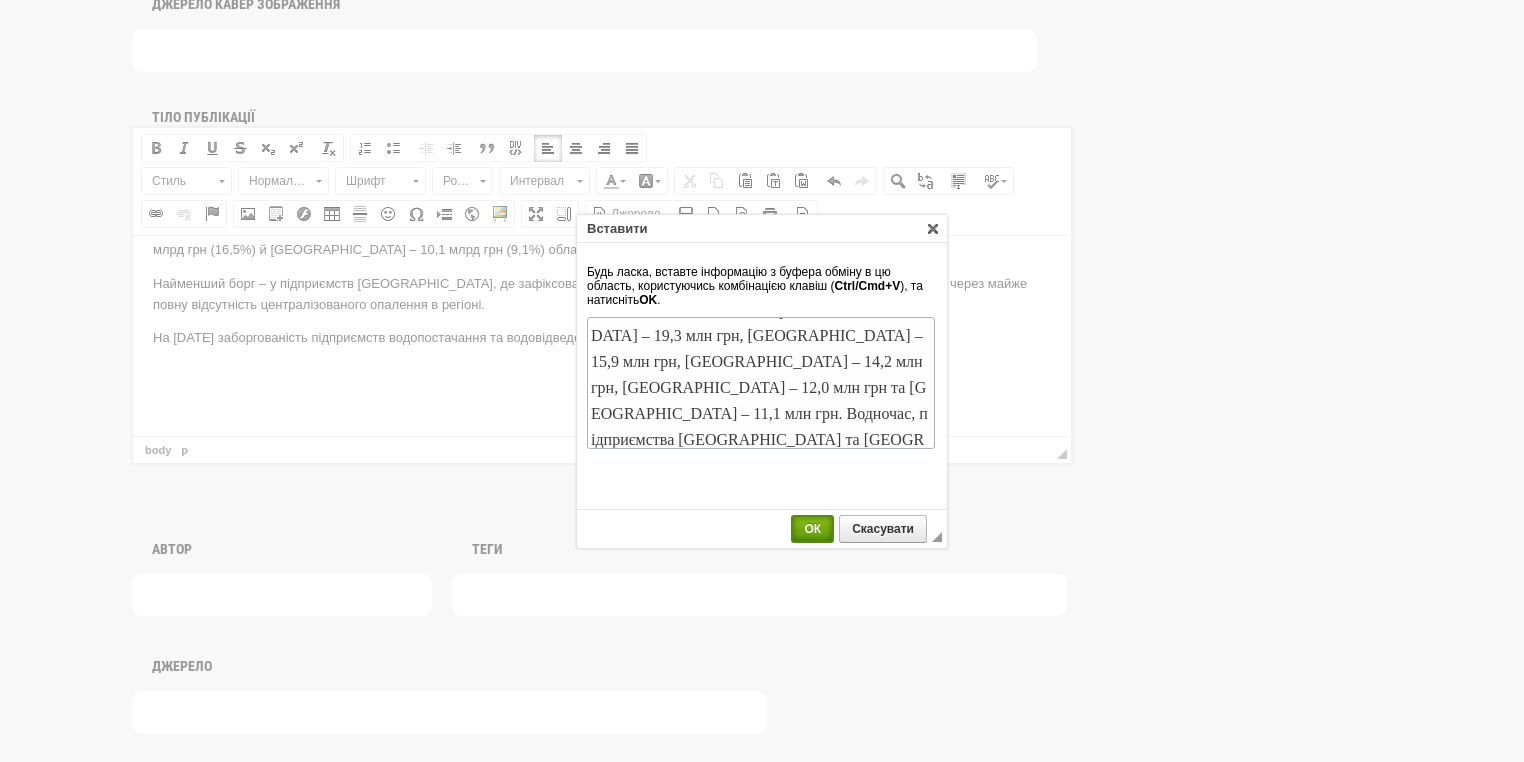 click on "ОК" at bounding box center (812, 529) 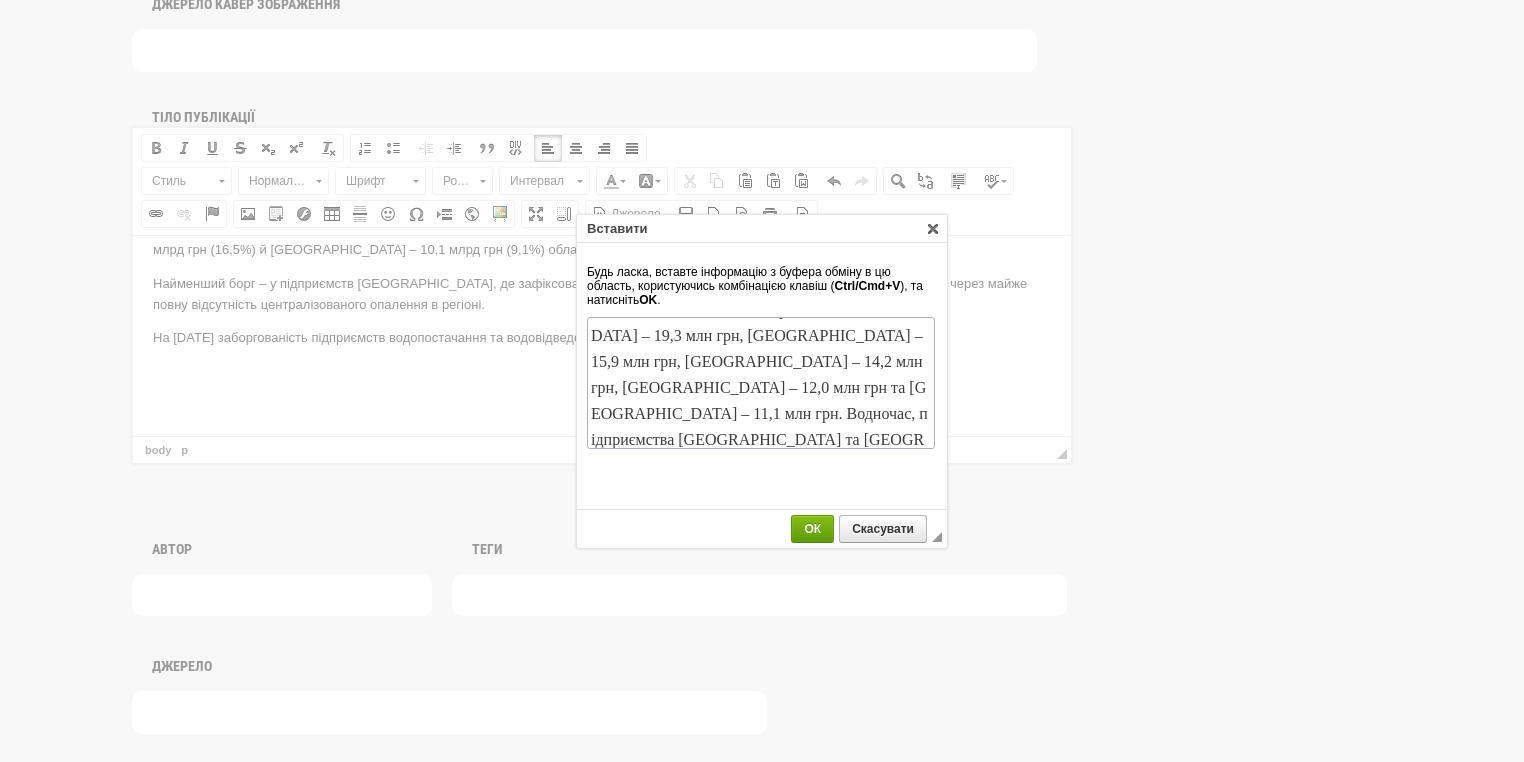 scroll, scrollTop: 391, scrollLeft: 0, axis: vertical 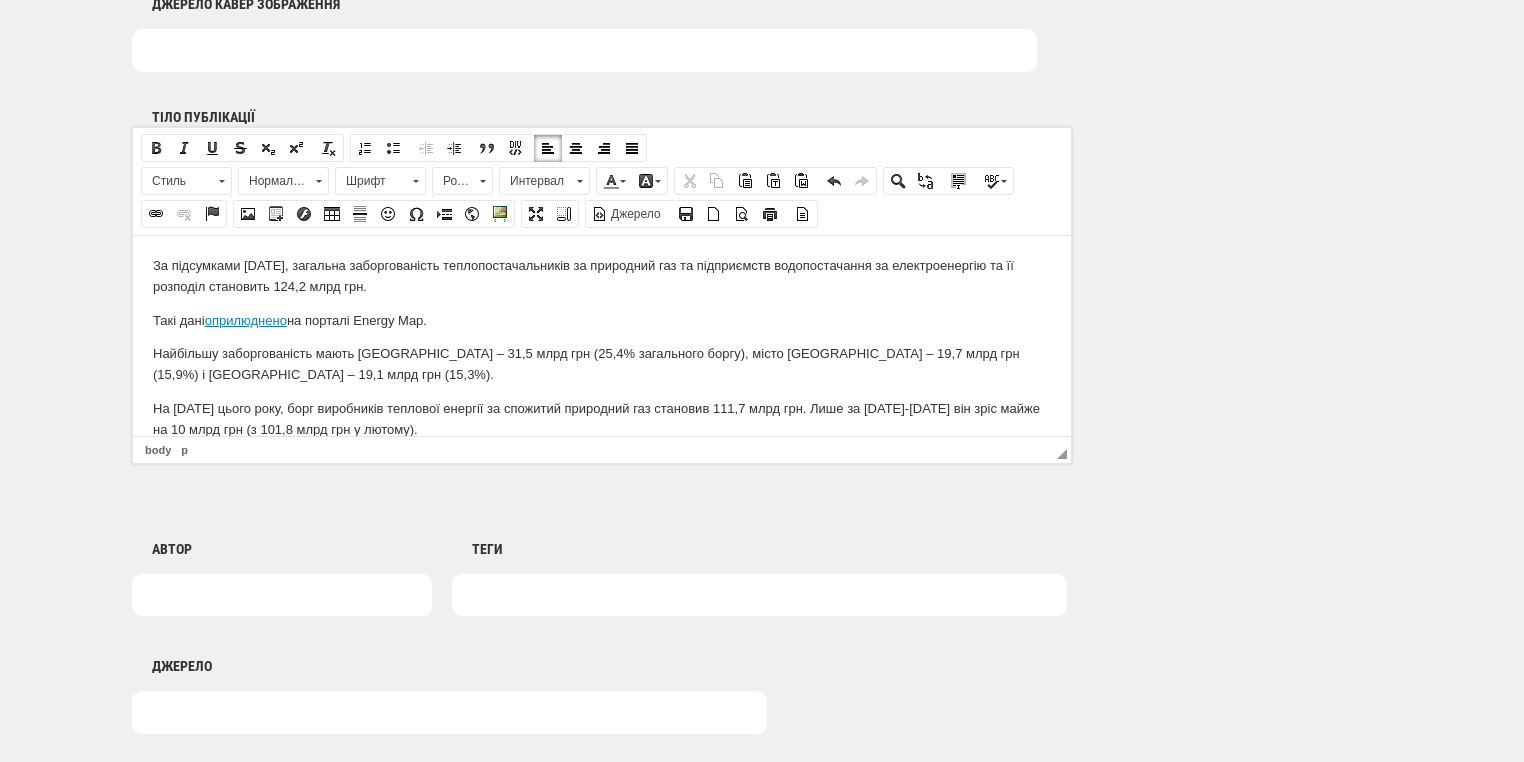 click on "Такі дані  оприлюднено  на порталі Energy Map." at bounding box center (602, 320) 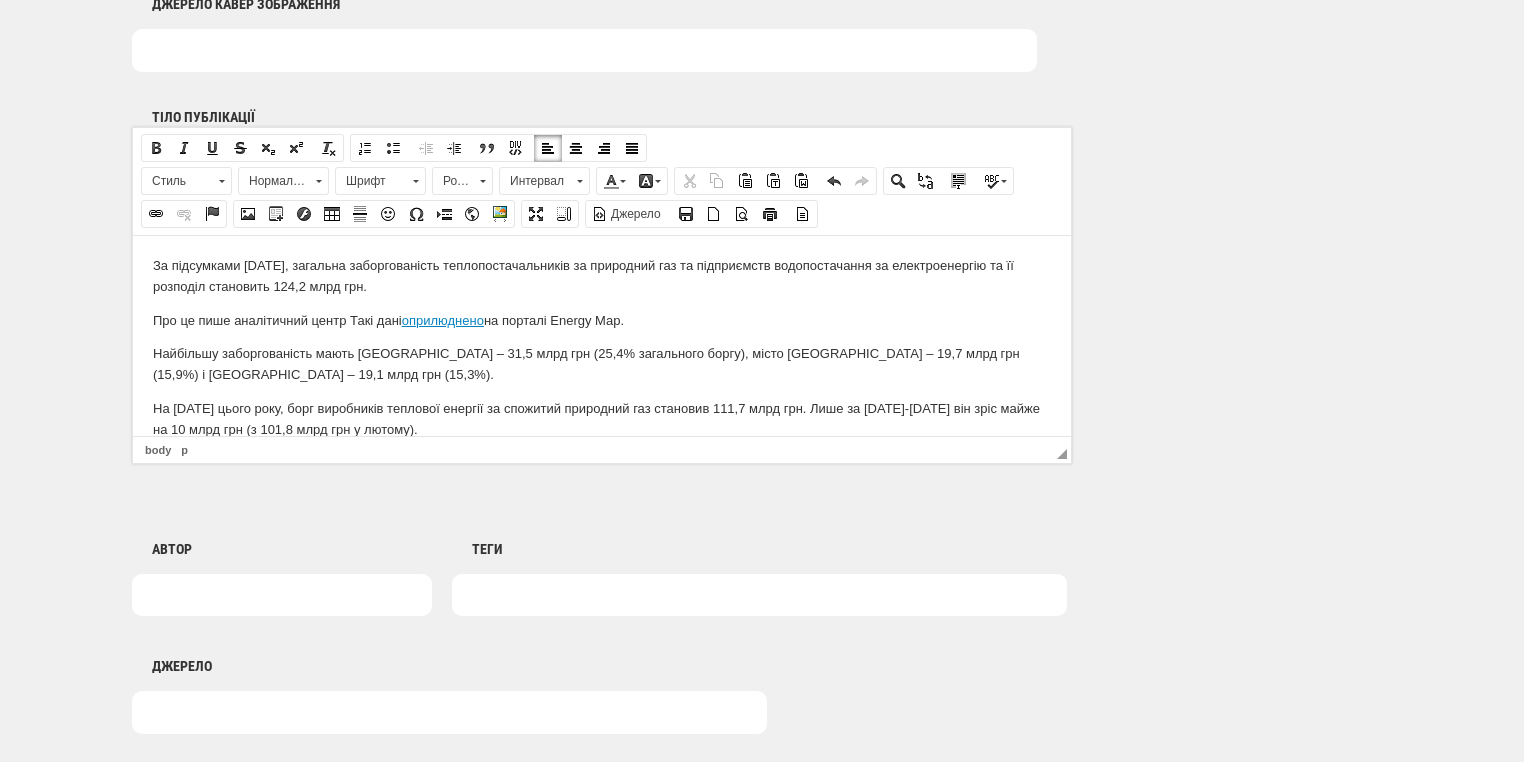 click on "Про це пише аналітичний центр Такі дані  оприлюднено  на порталі Energy Map." at bounding box center [602, 320] 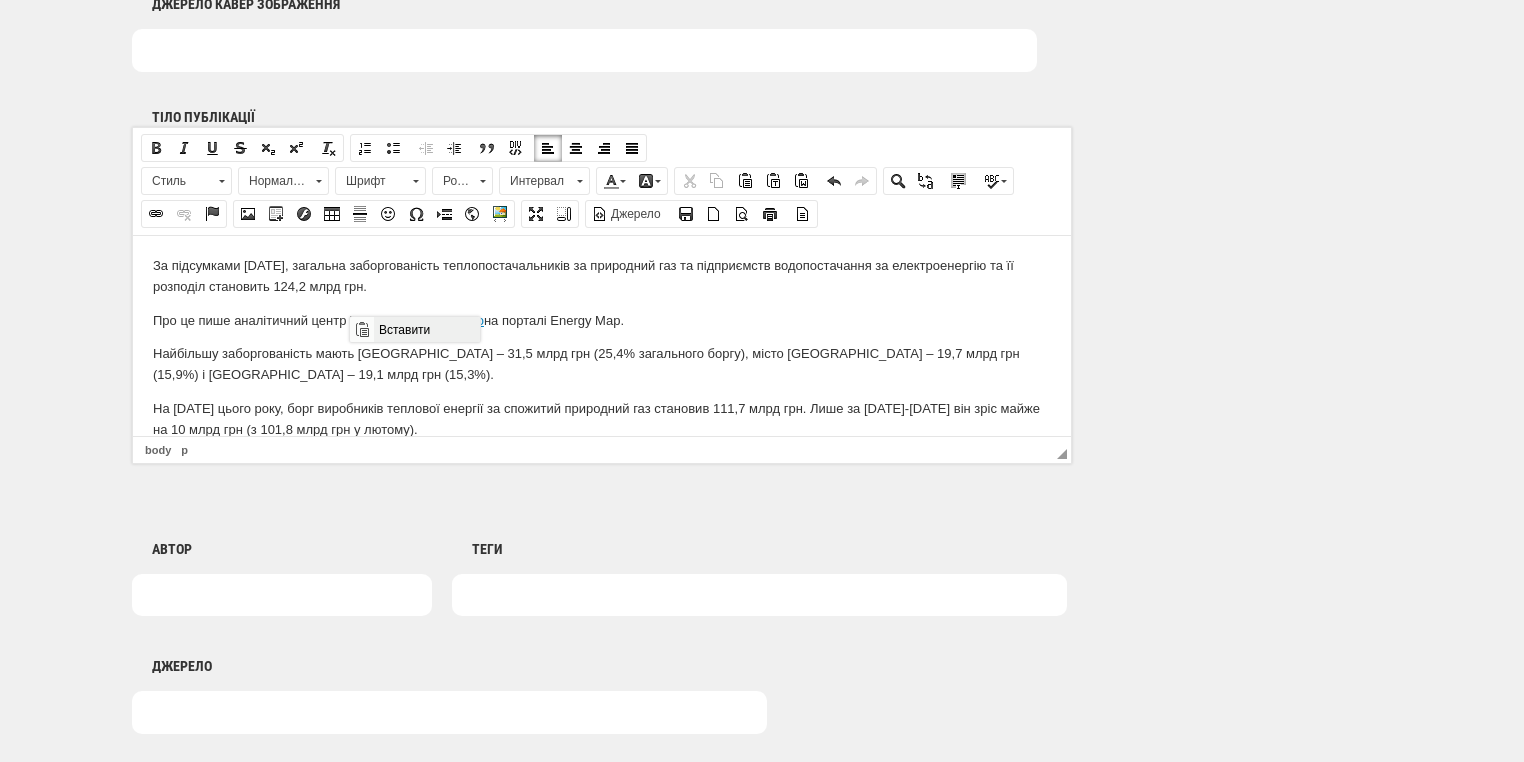 click on "Вставити" at bounding box center [426, 329] 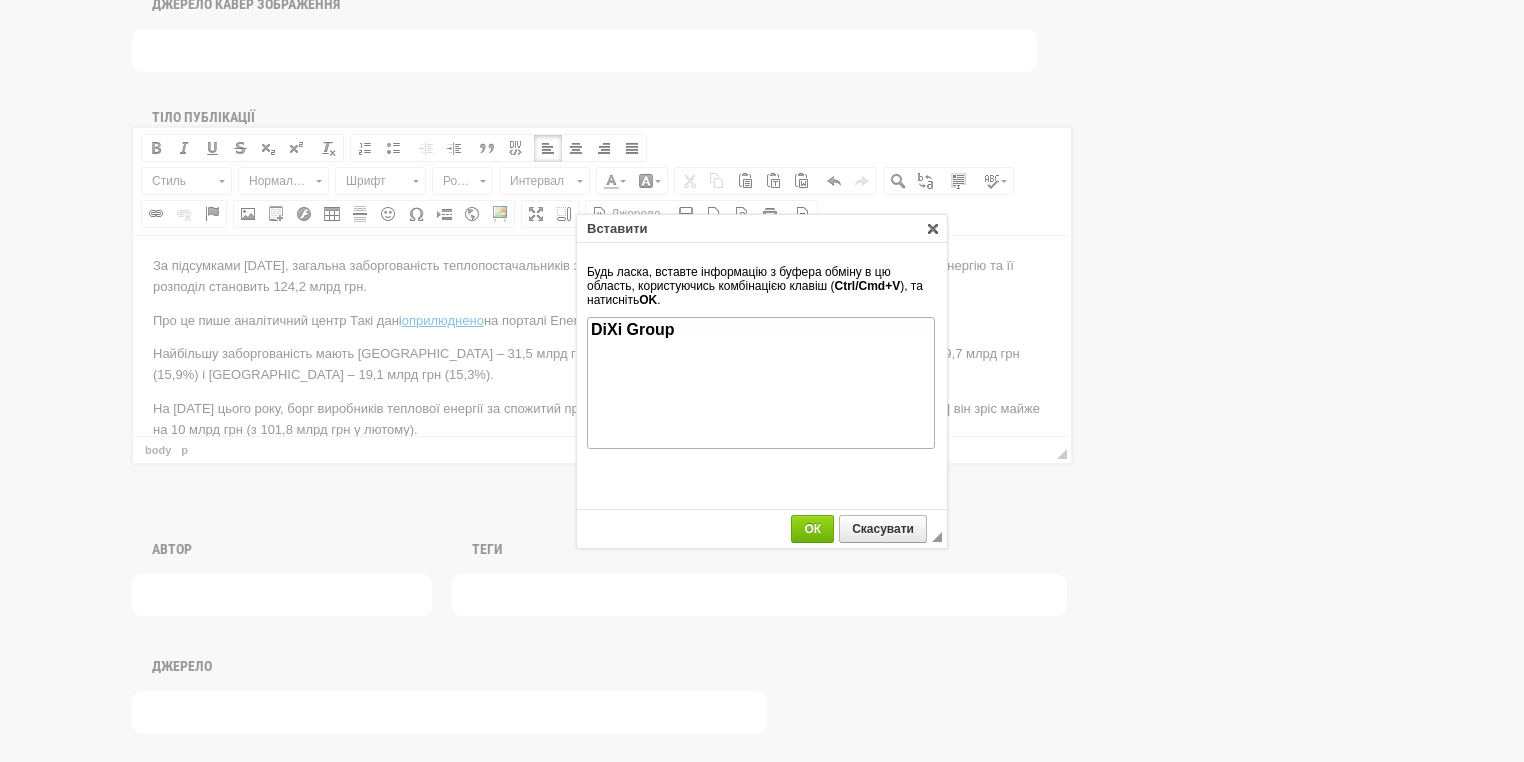 scroll, scrollTop: 0, scrollLeft: 0, axis: both 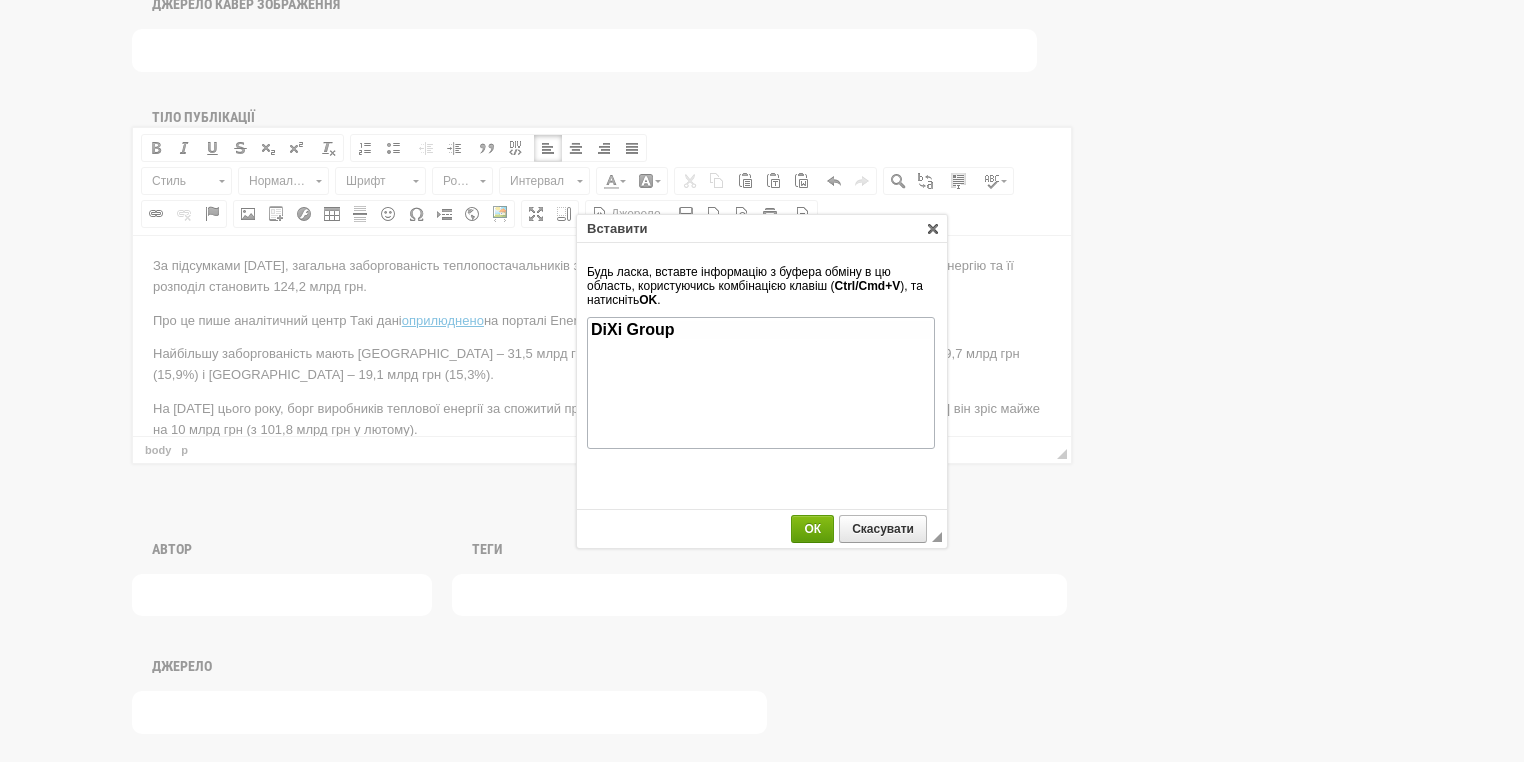 click on "ОК" at bounding box center (812, 529) 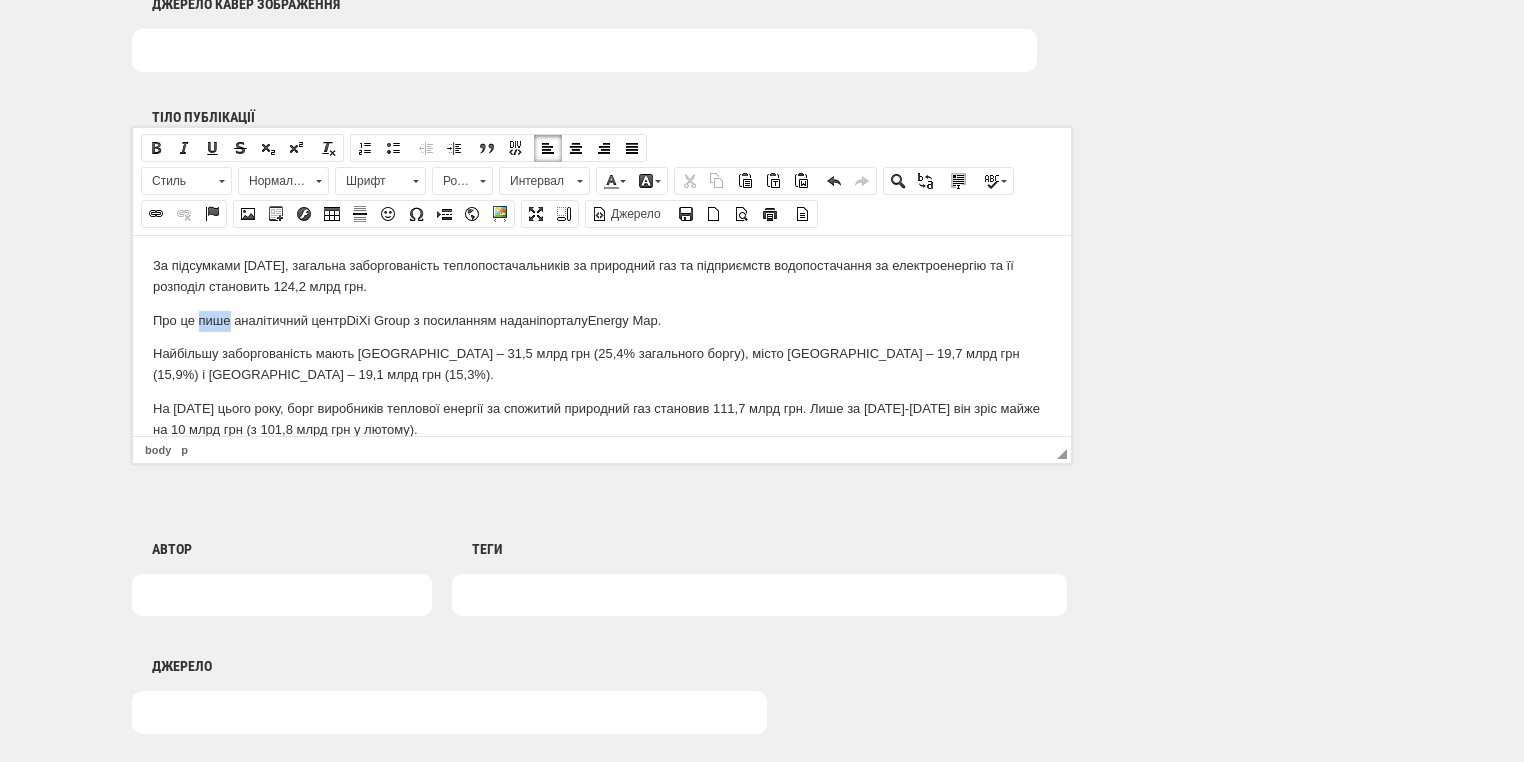 drag, startPoint x: 199, startPoint y: 320, endPoint x: 229, endPoint y: 321, distance: 30.016663 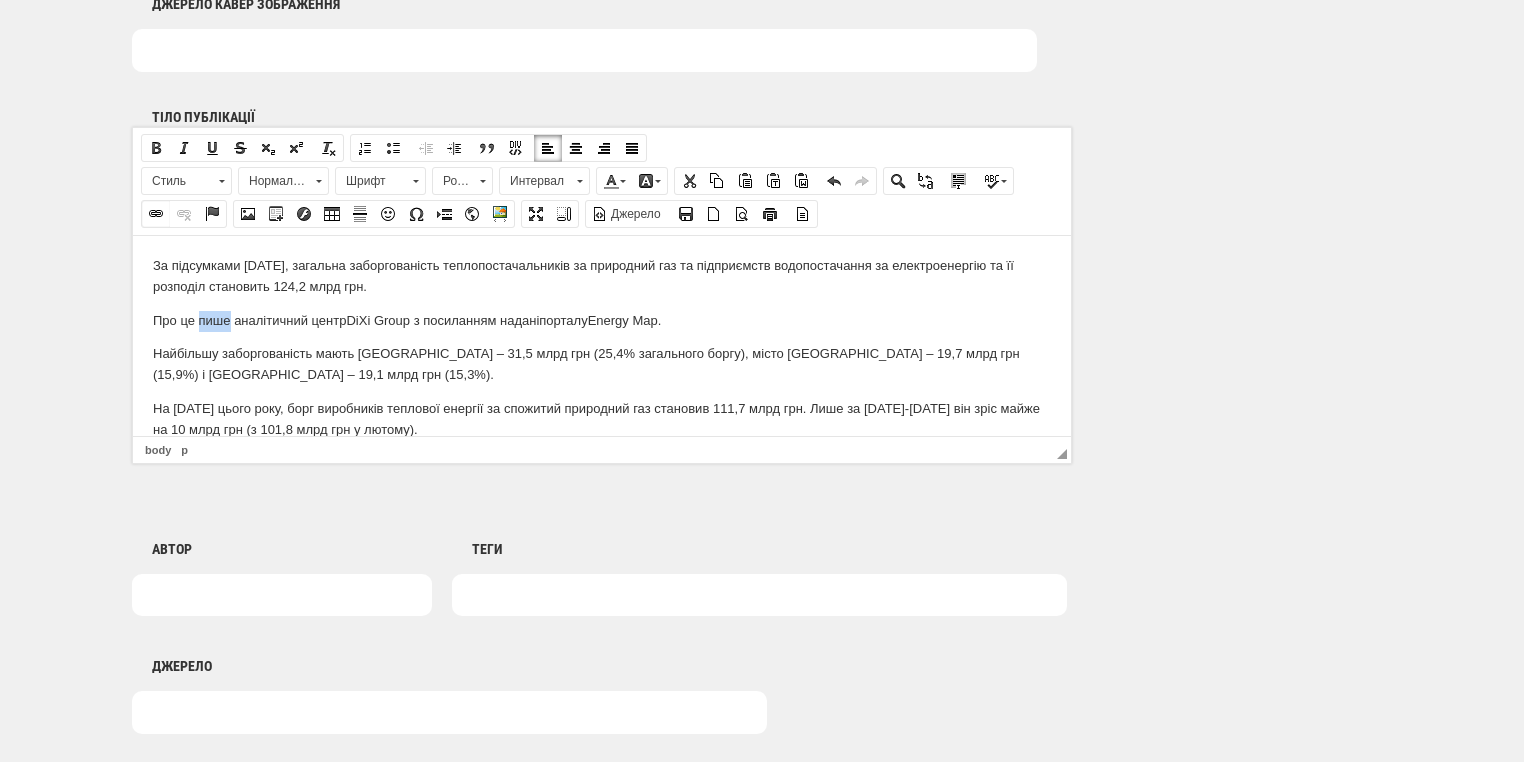 click at bounding box center [156, 214] 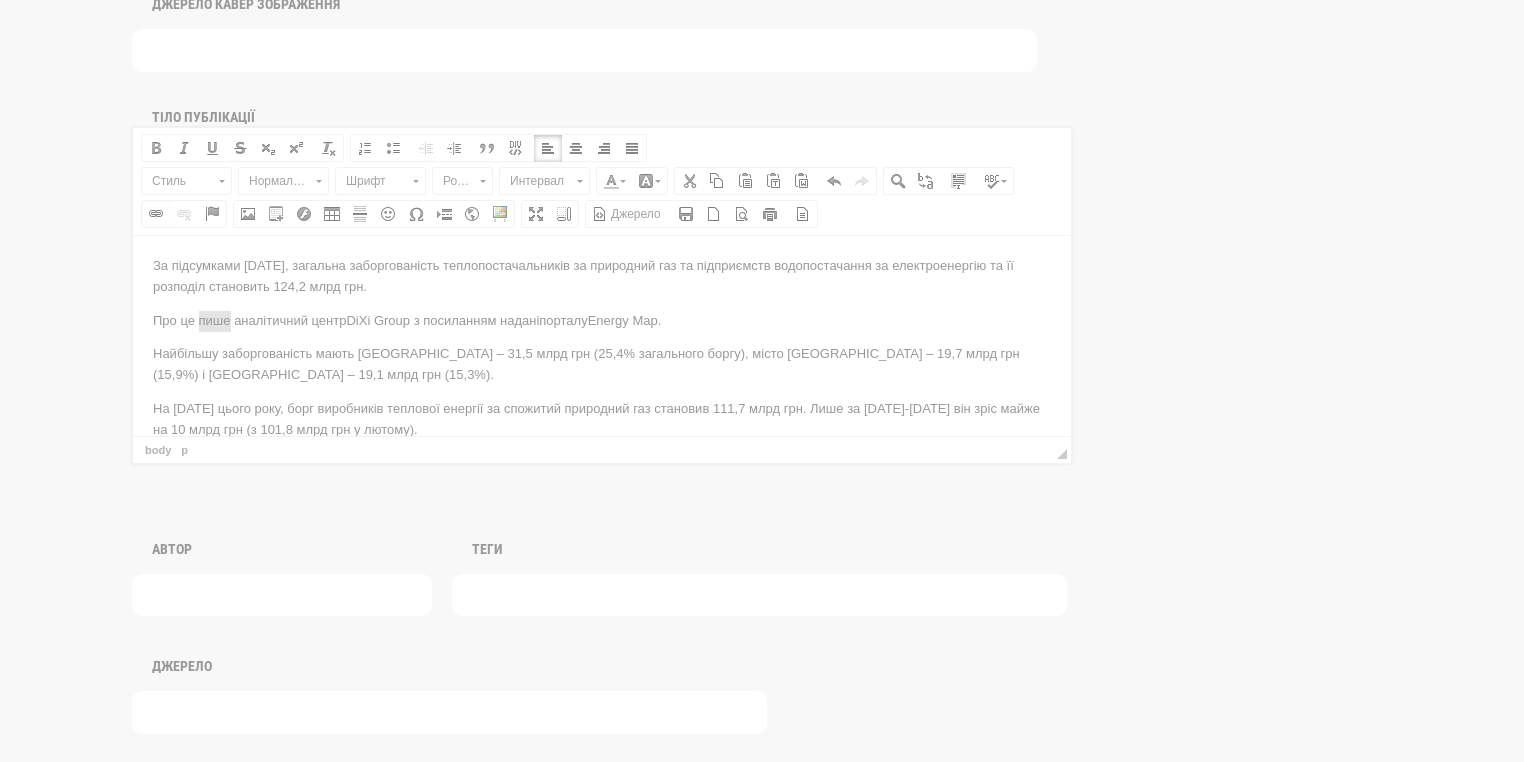scroll, scrollTop: 0, scrollLeft: 0, axis: both 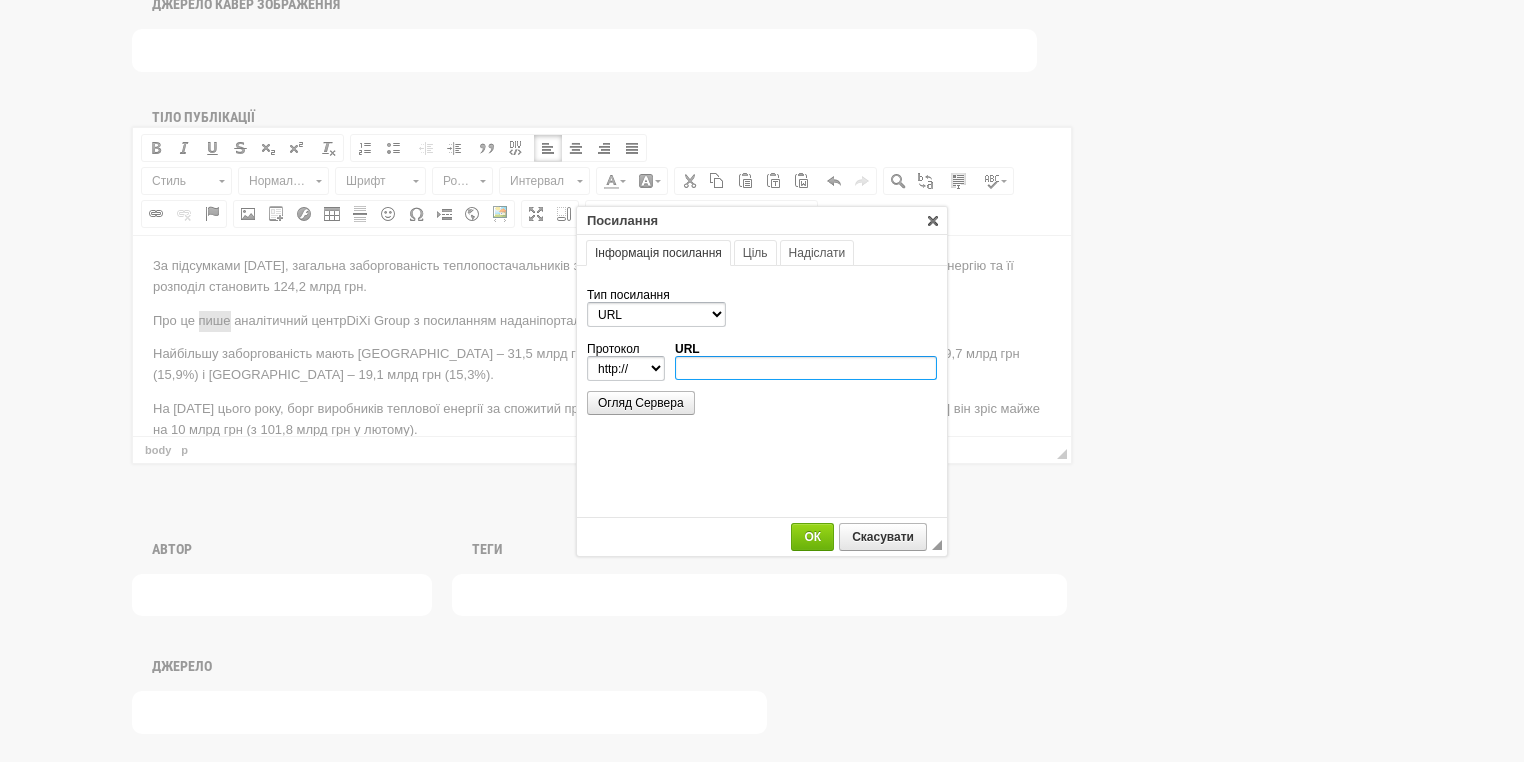 click on "URL" at bounding box center (806, 368) 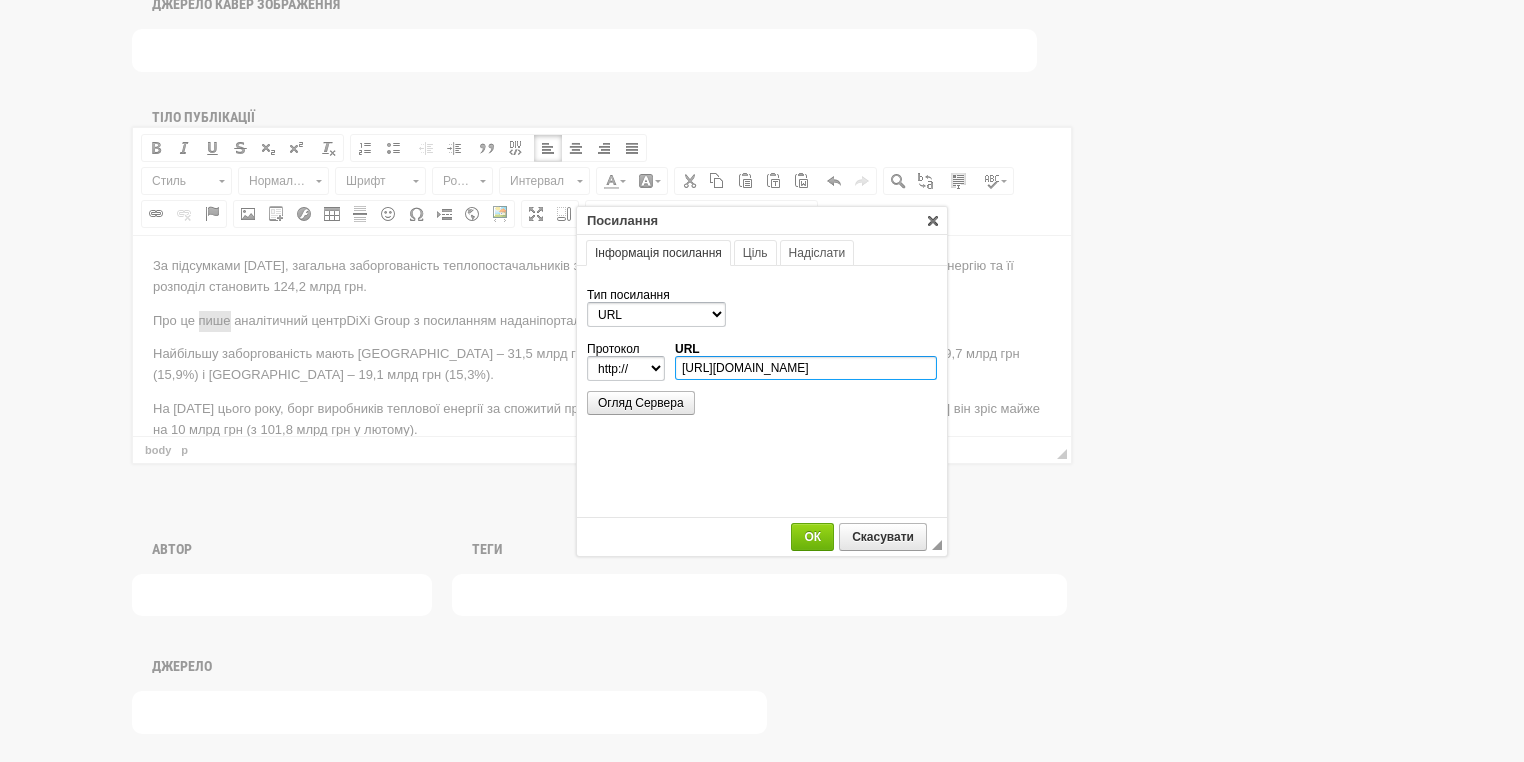 scroll, scrollTop: 0, scrollLeft: 546, axis: horizontal 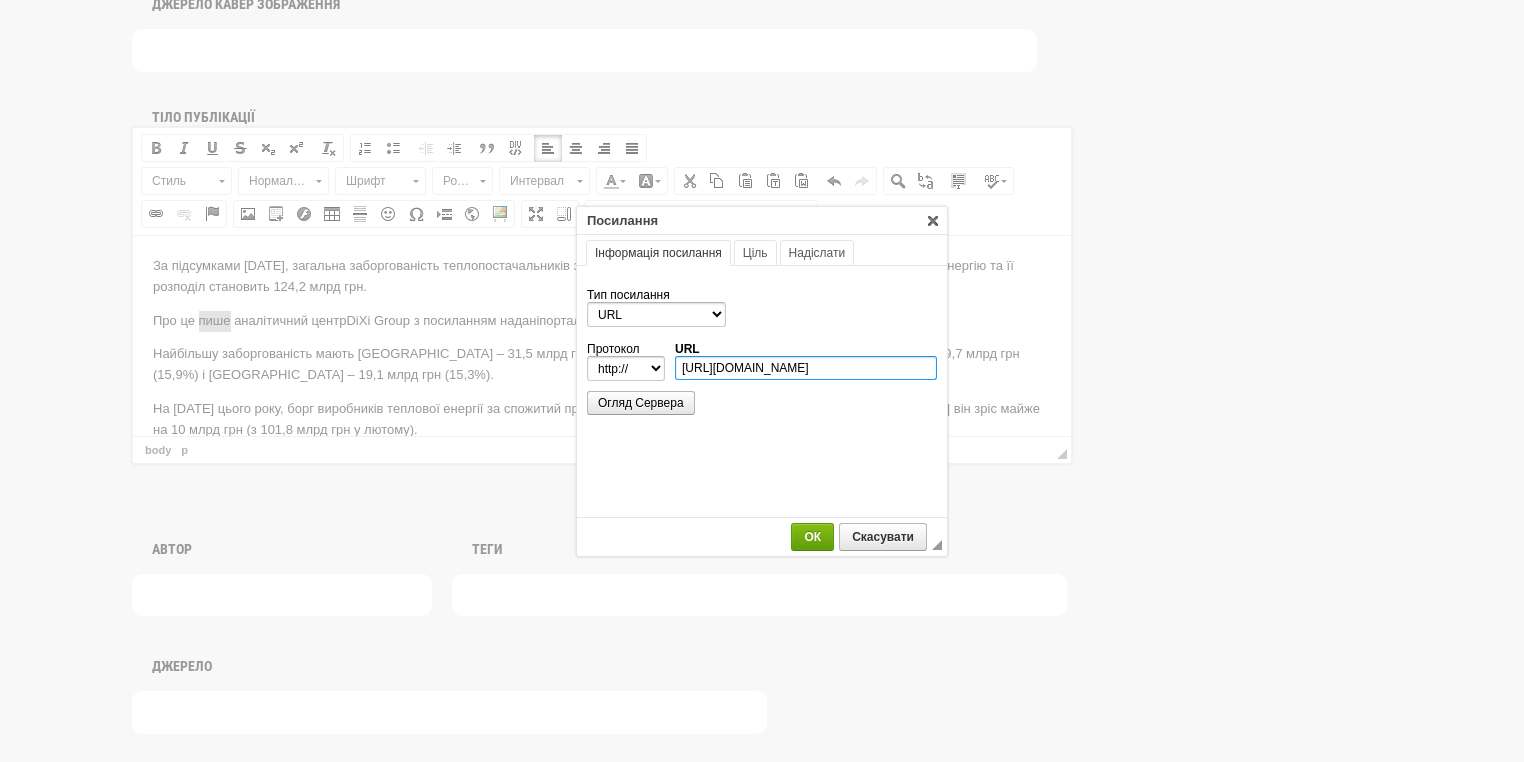 type on "https://dixigroup.org/124-mlrd-grn-zaborguvaly-teplovyky-ta-vodokanalivczi-za-energonosiyi-najbilshe-na-harkivshhyni-u-kyyevi-ta-dnipropetrovshhyni/" 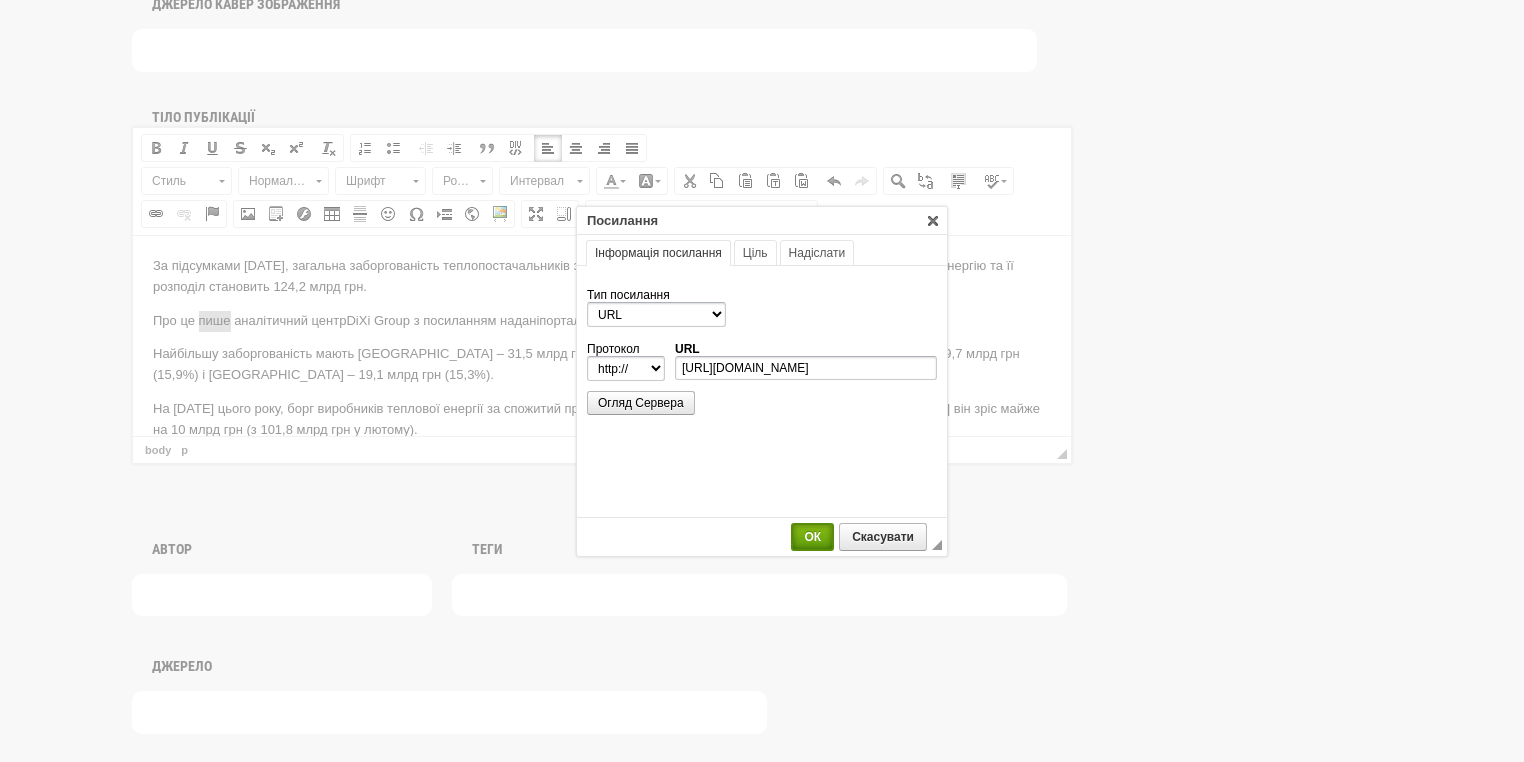select on "https://" 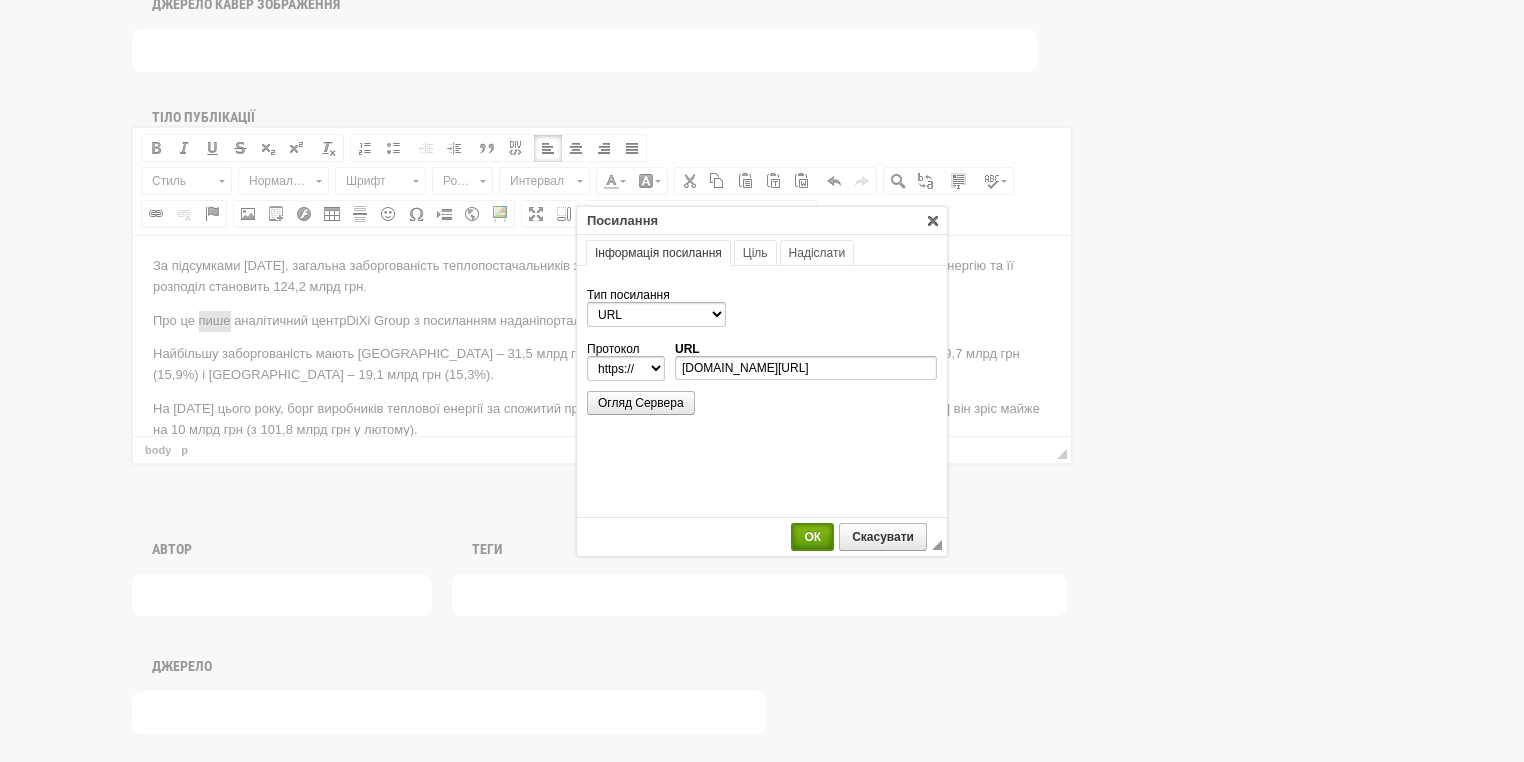scroll, scrollTop: 0, scrollLeft: 0, axis: both 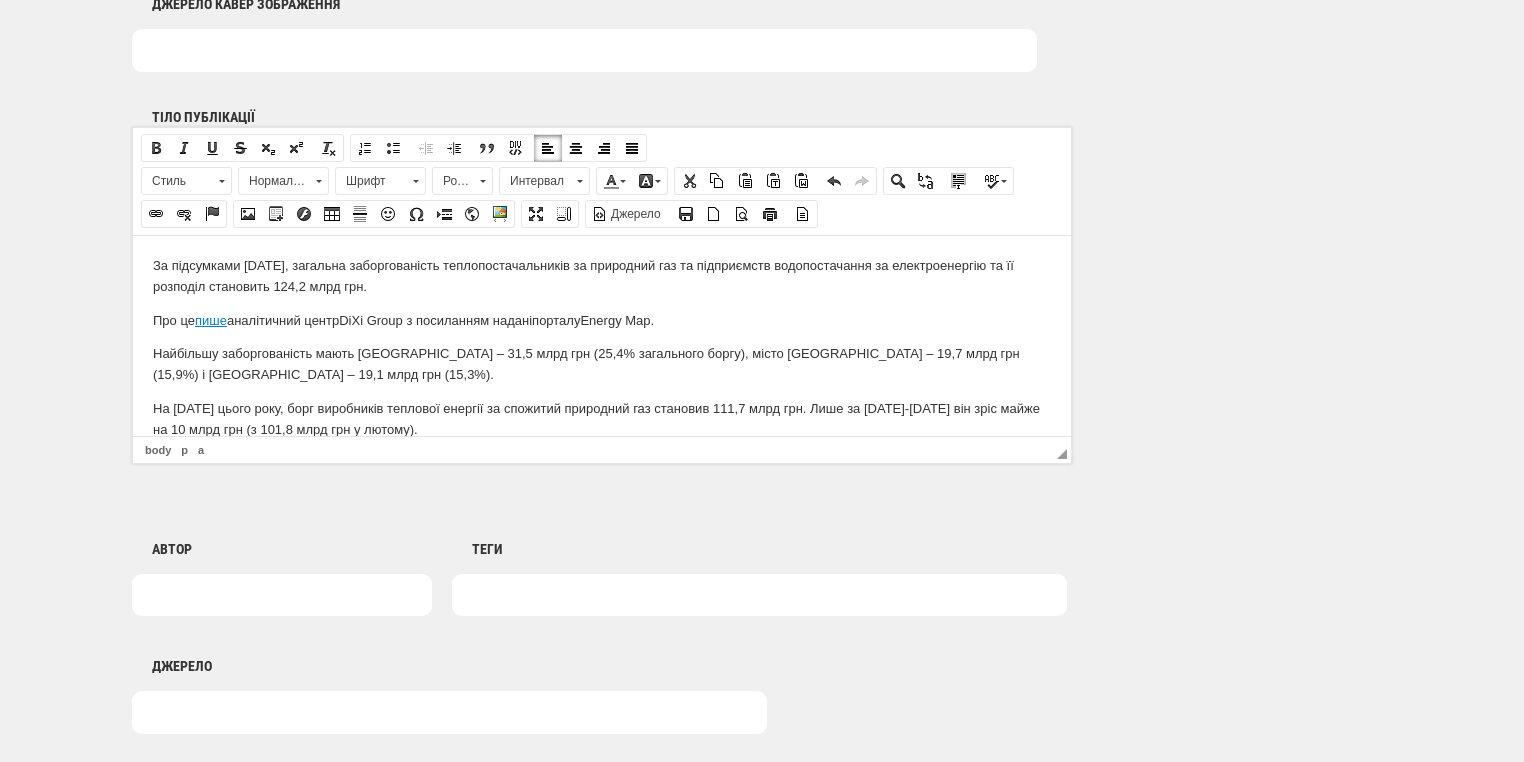 click on "Автор
Аліна Всеволодівна Червоній
Анастасія Єрмакова
Анастасія Мельникова
Анастасія Постернак
Андрій Білоус
Андрій Бойцун
Андрій Герус
Андрій Чубик
Анна Акерманн
Антон Філіппов
Богдана Болеславівна Сплюха
Борецька Віолетта Гаврилівна
Борислав Тарасович Михайлюк
Васильківський Натан
Вікторія Войціцька
Вікторія Тороп
Владлен Степанцов
Всеволод Ковальчук
Галатей Семибор Всеславович
Геннадій Кобаль
Геннадій Рябцев
Горислав Поривай
Даромир Андрухович
Денис Назаренко
Джеймс Джонов
Джон Джонов
Дмитро Сакалюк" at bounding box center (602, 599) 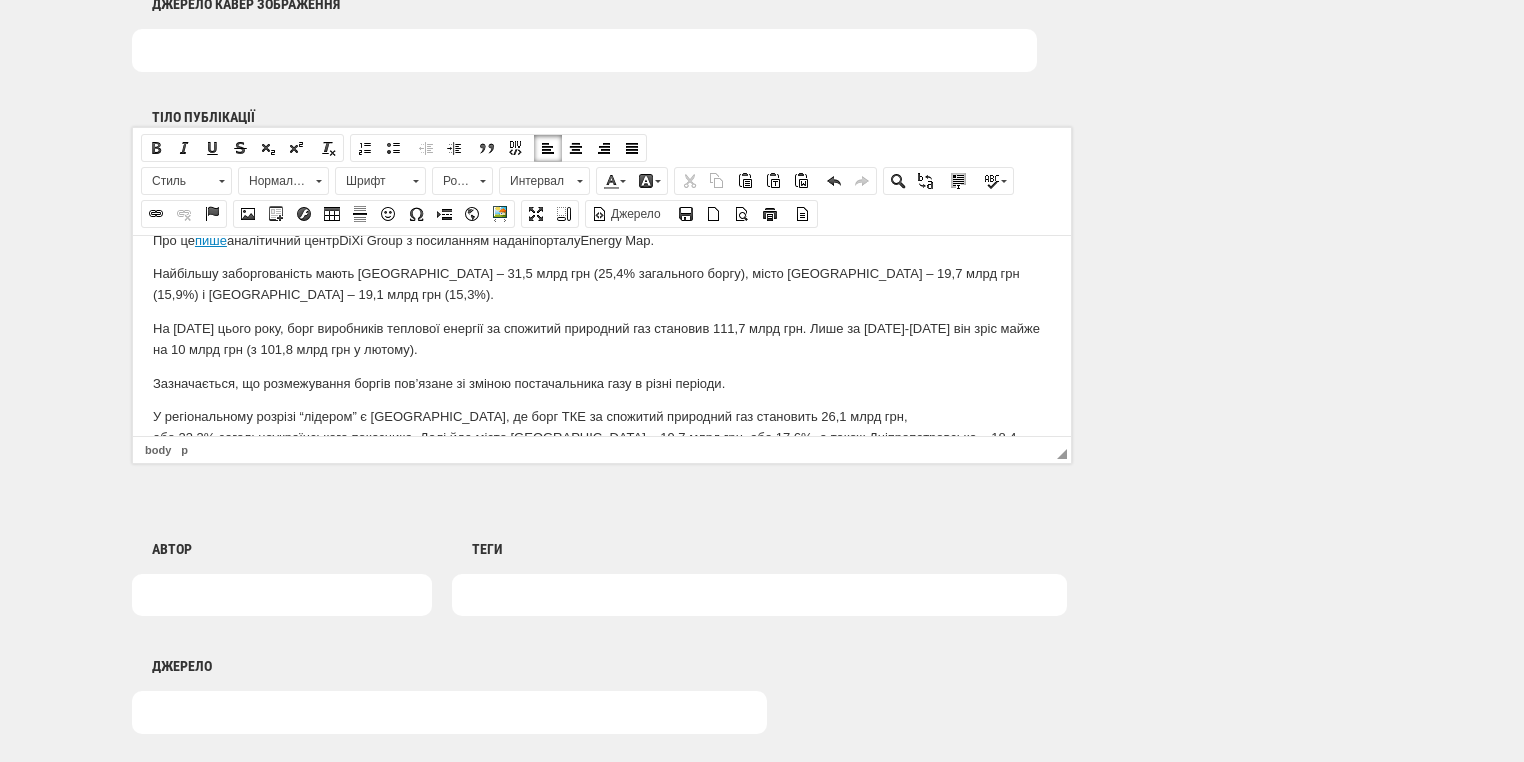 scroll, scrollTop: 160, scrollLeft: 0, axis: vertical 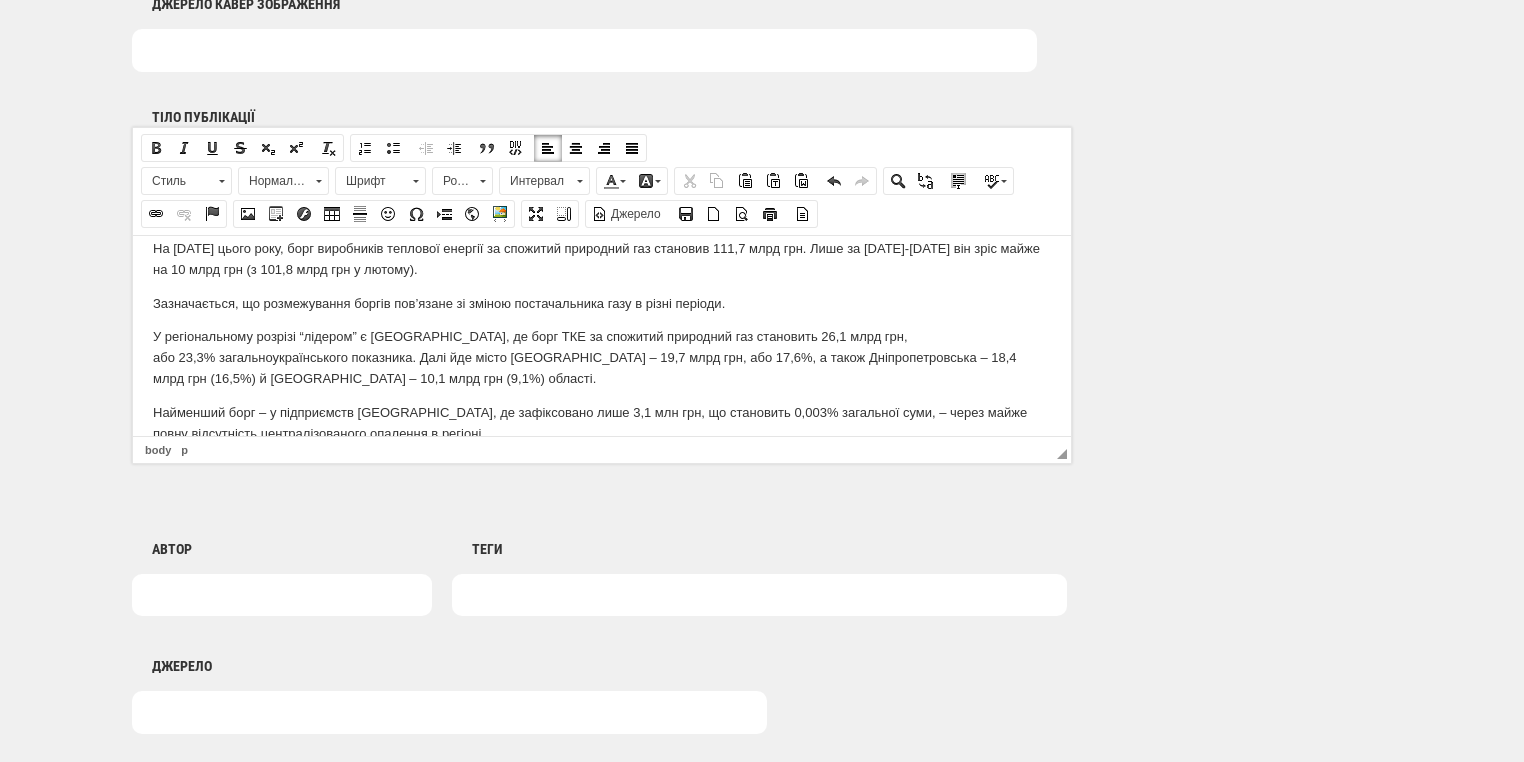 click on "За підсумками травня 2025 року, загальна заборгованість теплопостачальників за природний газ та підприємств водопостачання за електроенергію та її розподіл становить 124,2 млрд грн. Про це  пише  аналітичний центр  DiXi Group з посиланням на  дані  порталу  Energy Map.  Найбільшу заборгованість мають Харківська область – 31,5 млрд грн (25,4% загального боргу), місто Київ – 19,7 млрд грн (15,9%) і Дніпропетровська область – 19,1 млрд грн (15,3%).  Зазначається, що р озмежування боргів пов’язане зі зміною постачальника газу в різні періоди." at bounding box center (602, 409) 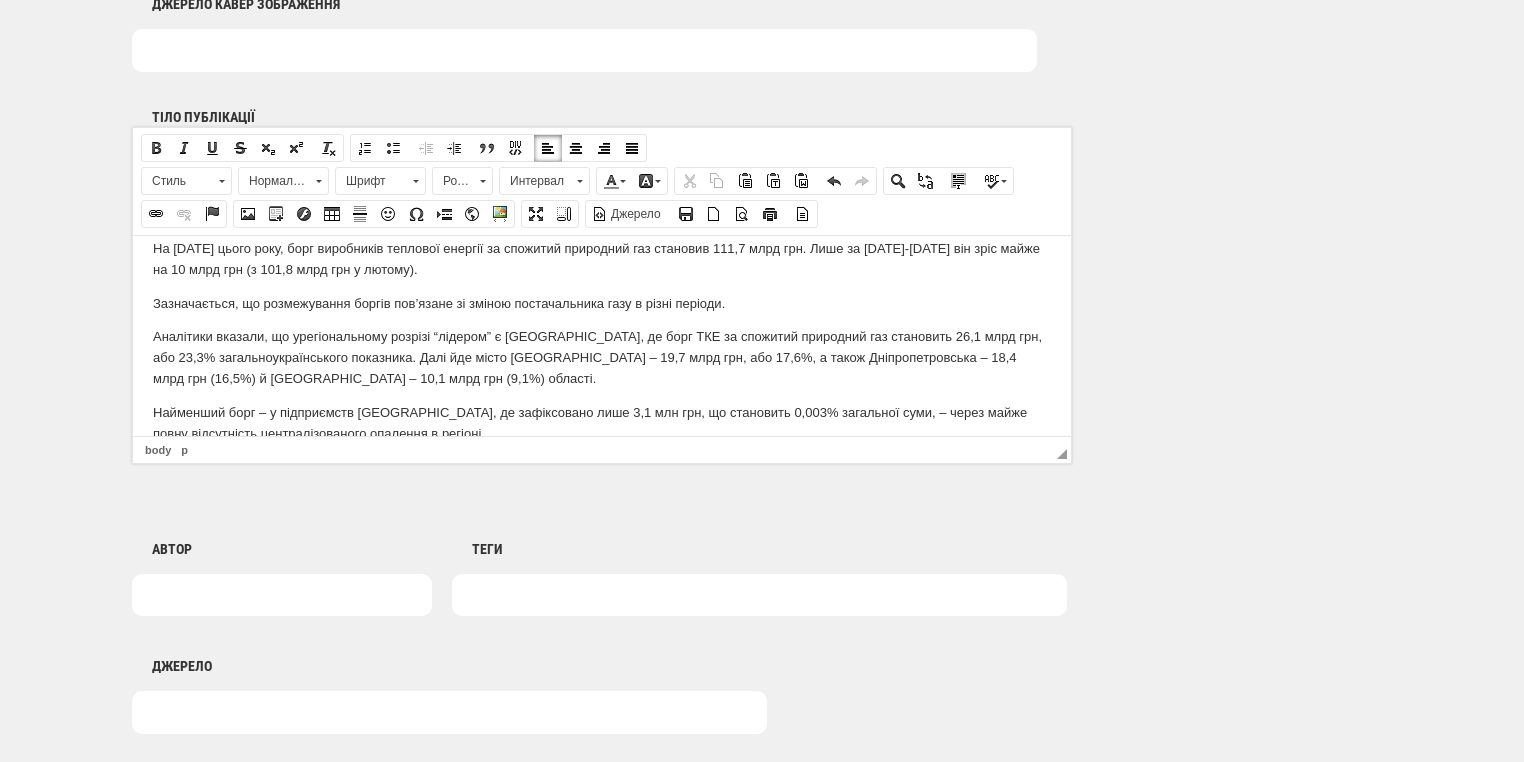 scroll, scrollTop: 240, scrollLeft: 0, axis: vertical 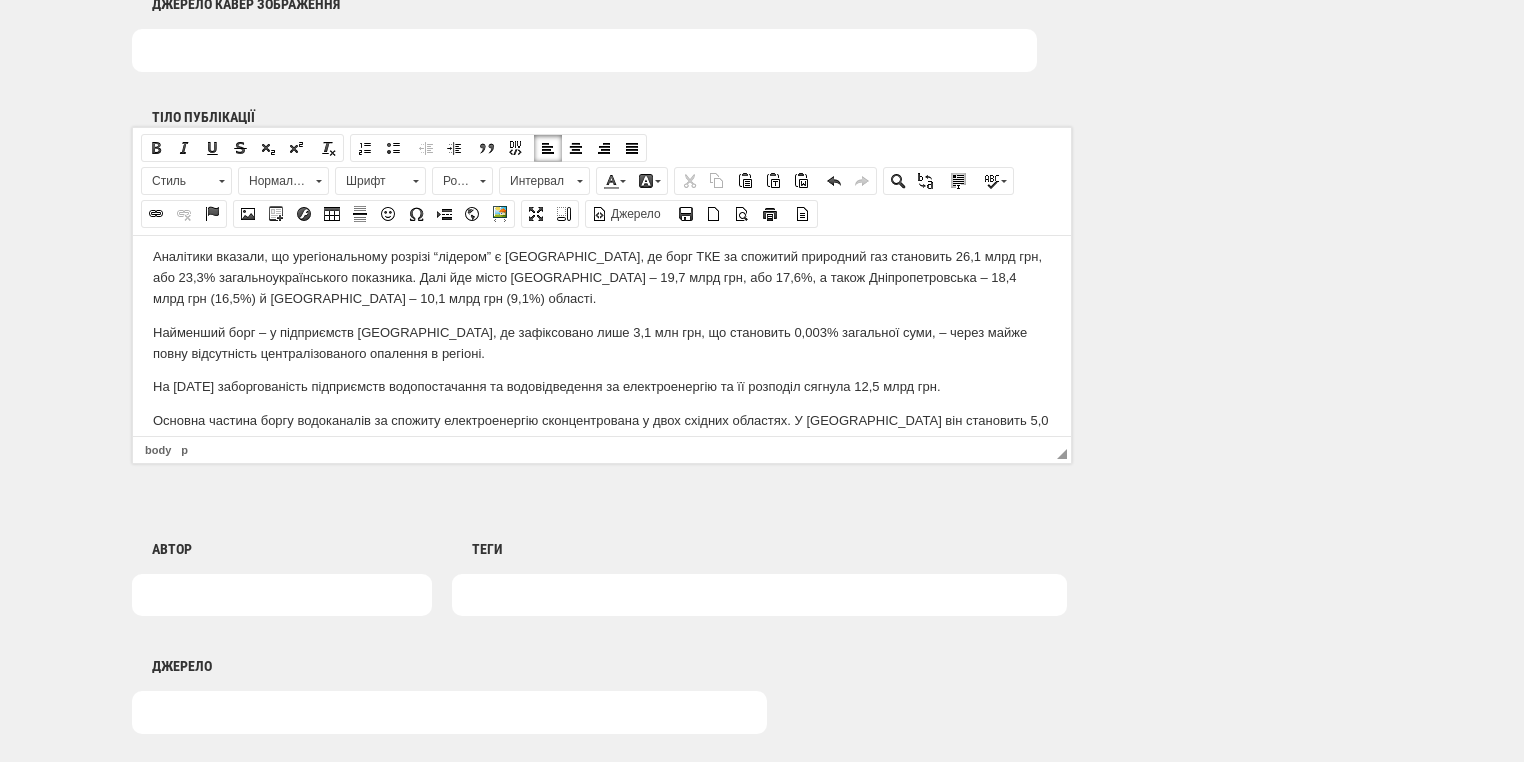 click on "За підсумками травня 2025 року, загальна заборгованість теплопостачальників за природний газ та підприємств водопостачання за електроенергію та її розподіл становить 124,2 млрд грн. Про це  пише  аналітичний центр  DiXi Group з посиланням на  дані  порталу  Energy Map.  Найбільшу заборгованість мають Харківська область – 31,5 млрд грн (25,4% загального боргу), місто Київ – 19,7 млрд грн (15,9%) і Дніпропетровська область – 19,1 млрд грн (15,3%).  Зазначається, що р озмежування боргів пов’язане зі зміною постачальника газу в різні періоди. Аналітики вказали, що у" at bounding box center (602, 329) 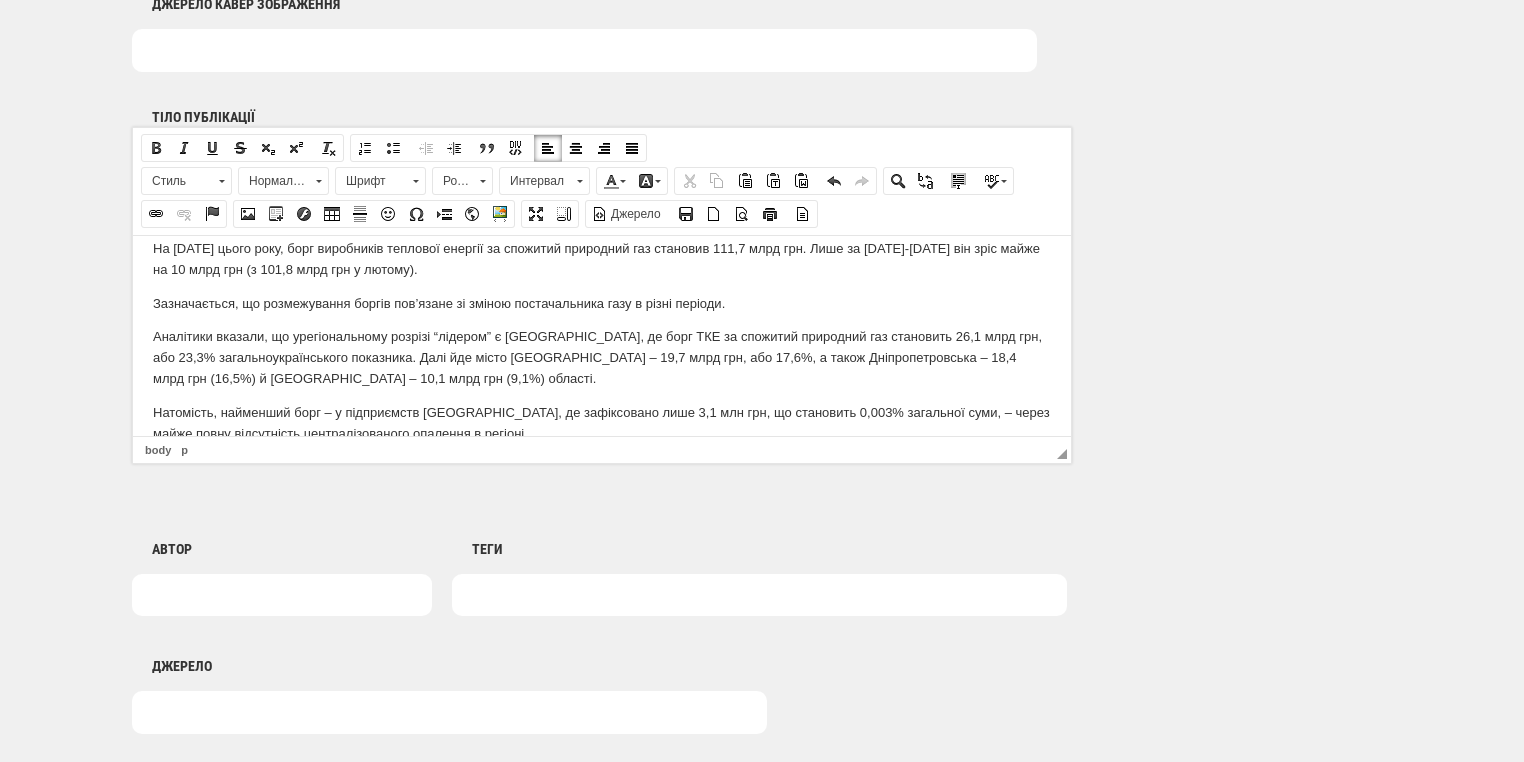 scroll, scrollTop: 320, scrollLeft: 0, axis: vertical 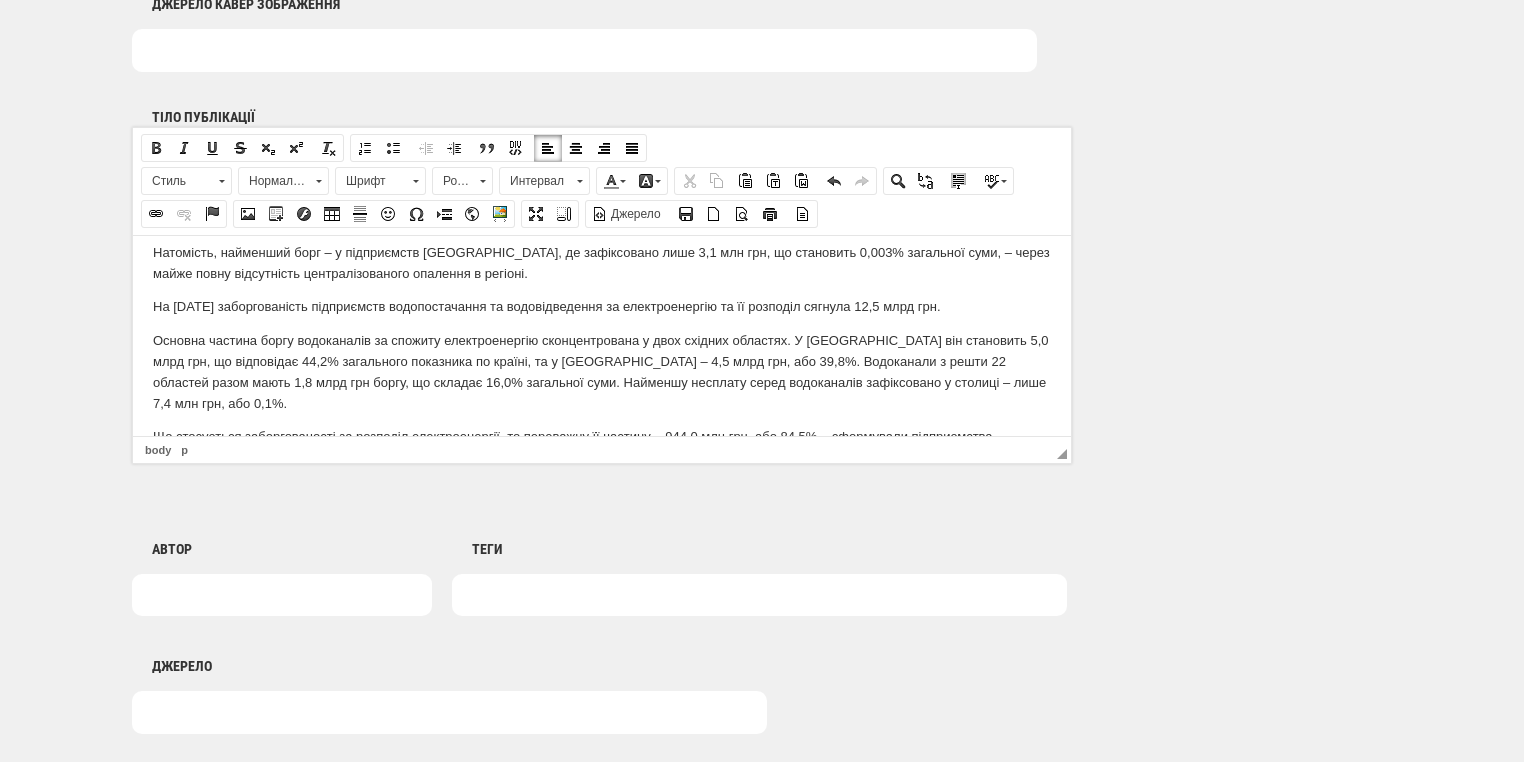 click on "За підсумками травня 2025 року, загальна заборгованість теплопостачальників за природний газ та підприємств водопостачання за електроенергію та її розподіл становить 124,2 млрд грн. Про це  пише  аналітичний центр  DiXi Group з посиланням на  дані  порталу  Energy Map.  Найбільшу заборгованість мають Харківська область – 31,5 млрд грн (25,4% загального боргу), місто Київ – 19,7 млрд грн (15,9%) і Дніпропетровська область – 19,1 млрд грн (15,3%).  Зазначається, що р озмежування боргів пов’язане зі зміною постачальника газу в різні періоди. Аналітики вказали, що у Натомість, н" at bounding box center (602, 249) 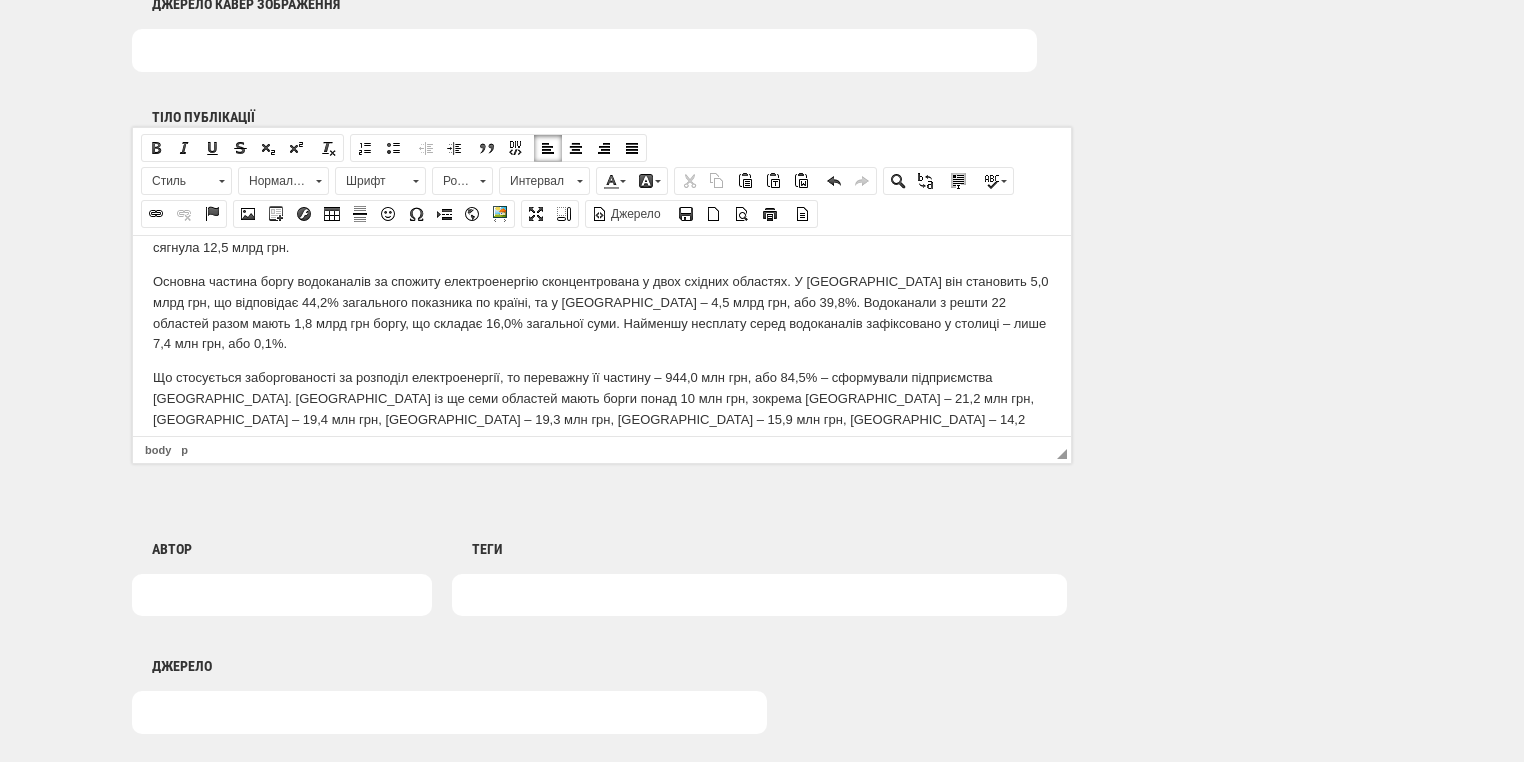 scroll, scrollTop: 469, scrollLeft: 0, axis: vertical 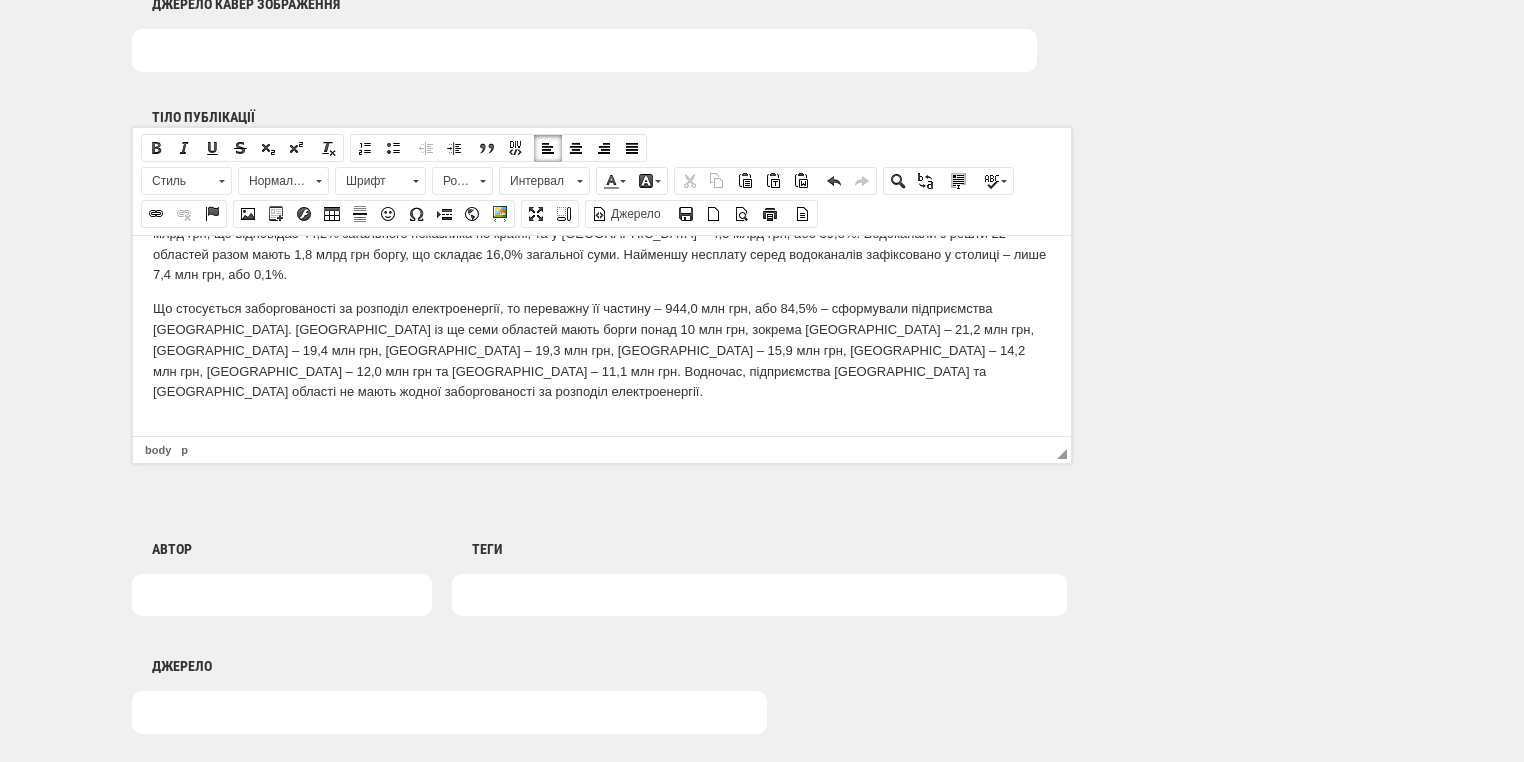 click on "Що стосується заборгованості за розподіл електроенергії, то переважну її частину – 944,0 млн грн, або 84,5% – сформували підприємства Харківської області. Водоканали із ще семи областей мають борги понад 10 млн грн, зокрема Одеська – 21,2 млн грн, Херсонська – 19,4 млн грн, Сумська – 19,3 млн грн, Донецька – 15,9 млн грн, Львівська – 14,2 млн грн, Кіровоградська – 12,0 млн грн та Миколаївська – 11,1 млн грн. Водночас, підприємства Києва та Тернопільської області не мають жодної заборгованості за розподіл електроенергії." at bounding box center [602, 350] 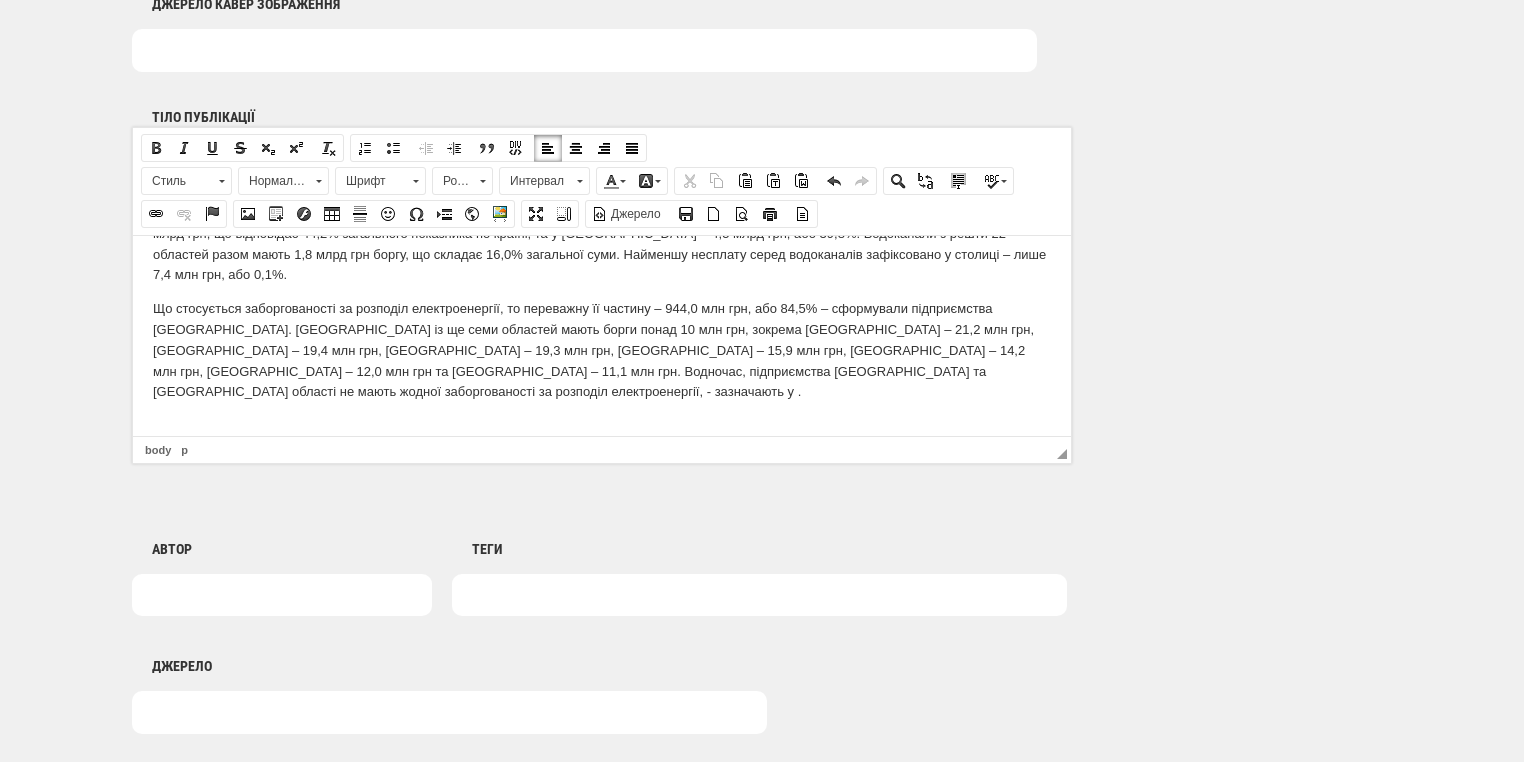 click on "Що стосується заборгованості за розподіл електроенергії, то переважну її частину – 944,0 млн грн, або 84,5% – сформували підприємства Харківської області. Водоканали із ще семи областей мають борги понад 10 млн грн, зокрема Одеська – 21,2 млн грн, Херсонська – 19,4 млн грн, Сумська – 19,3 млн грн, Донецька – 15,9 млн грн, Львівська – 14,2 млн грн, Кіровоградська – 12,0 млн грн та Миколаївська – 11,1 млн грн. Водночас, підприємства Києва та Тернопільської області не мають жодної заборгованості за розподіл електроенергії, - зазначають у ." at bounding box center (602, 350) 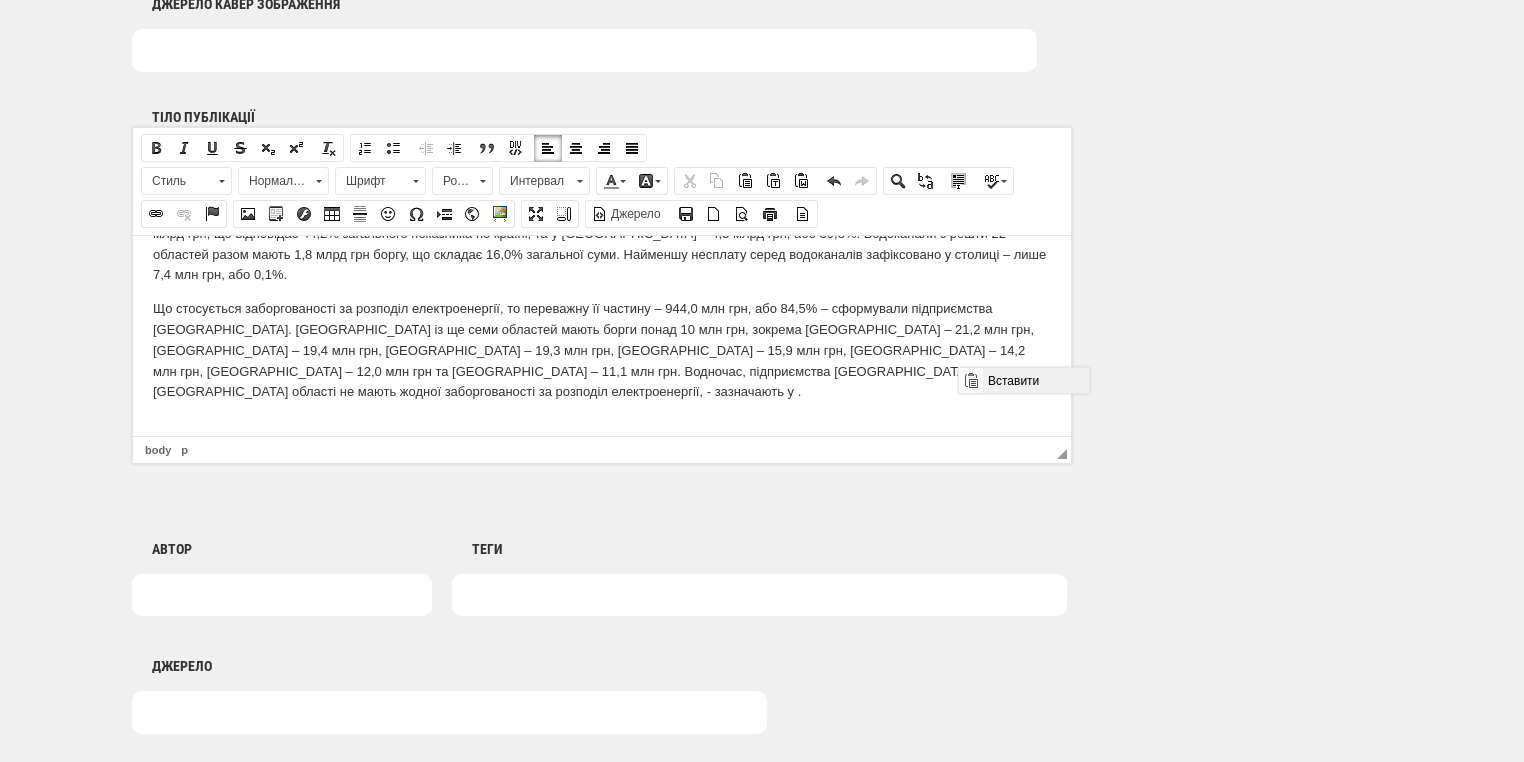 click on "Вставити" at bounding box center (1035, 380) 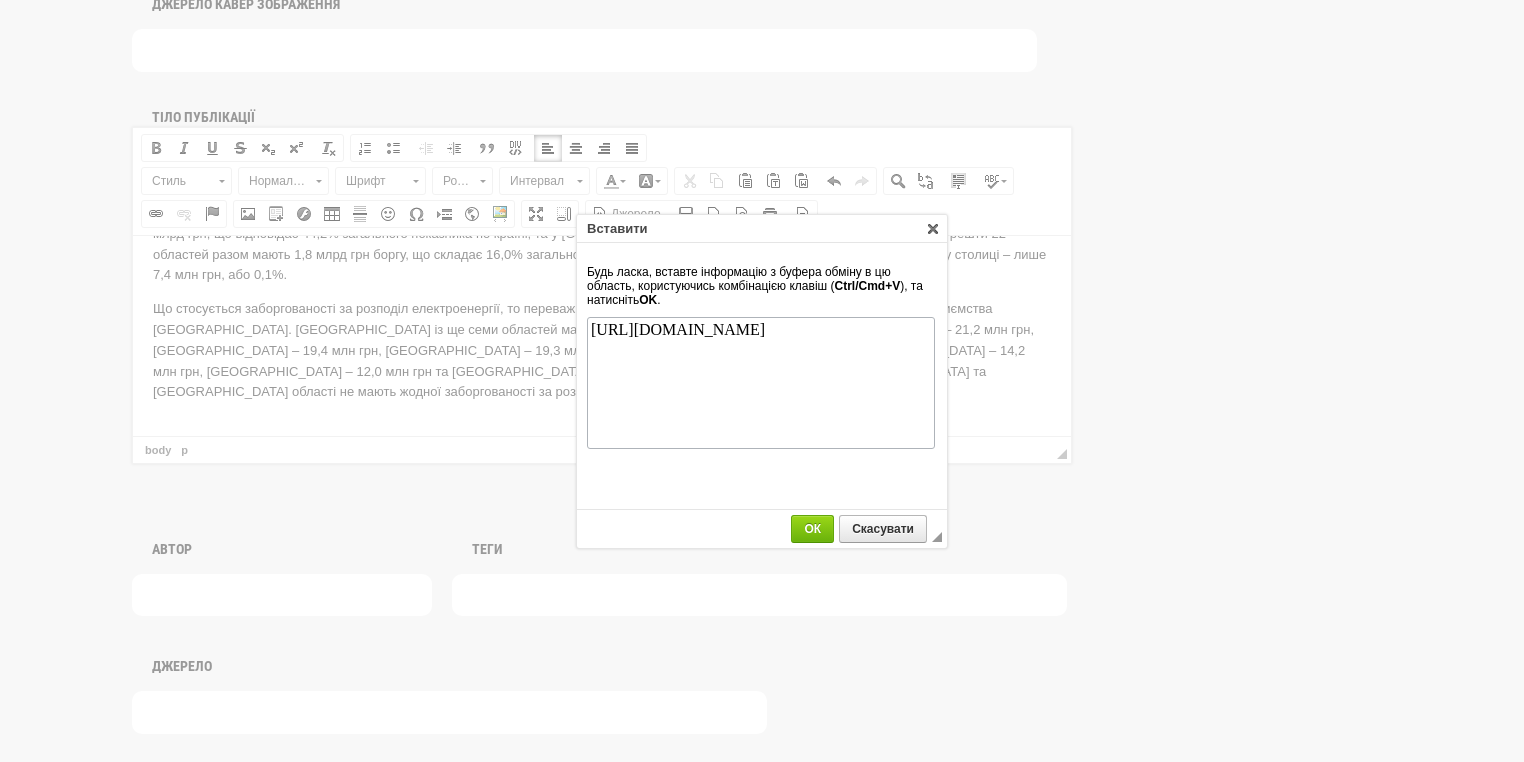 click on "Будь ласка, вставте інформацію з буфера обміну в цю область, користуючись комбінацією клавіш ( Ctrl/Cmd+V ), та натисніть  OK ." at bounding box center (762, 376) 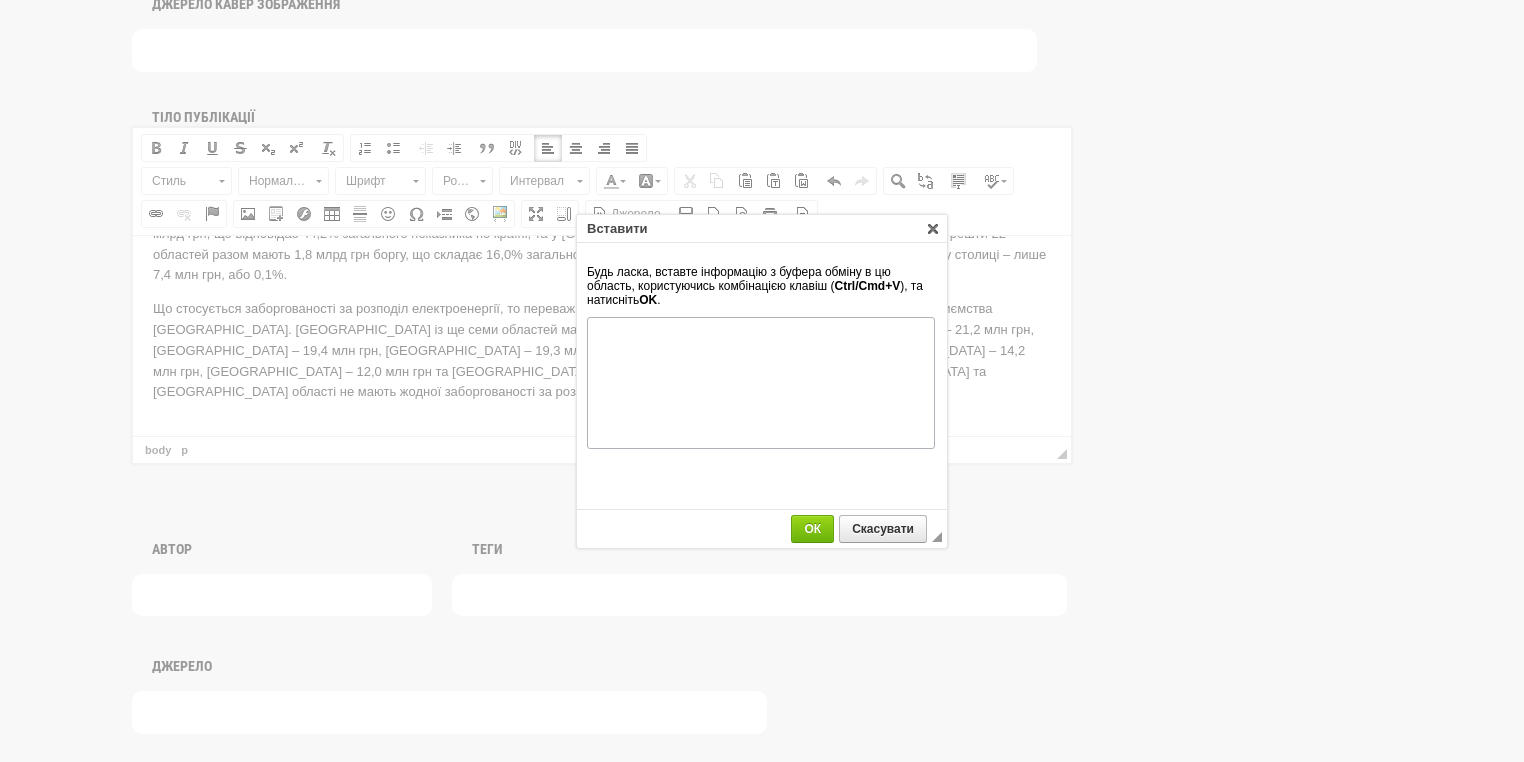 click at bounding box center (760, 382) 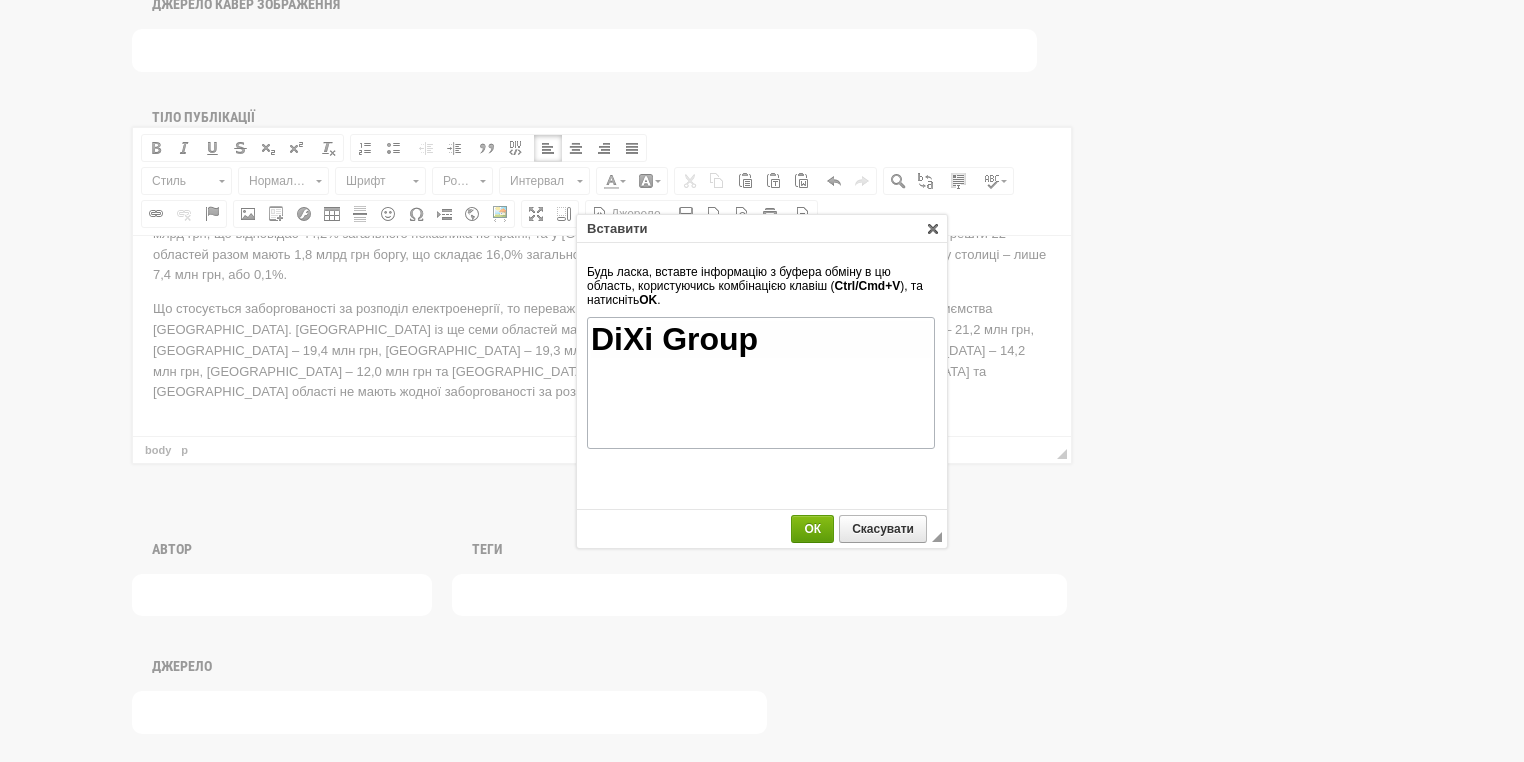 click on "ОК" at bounding box center [812, 529] 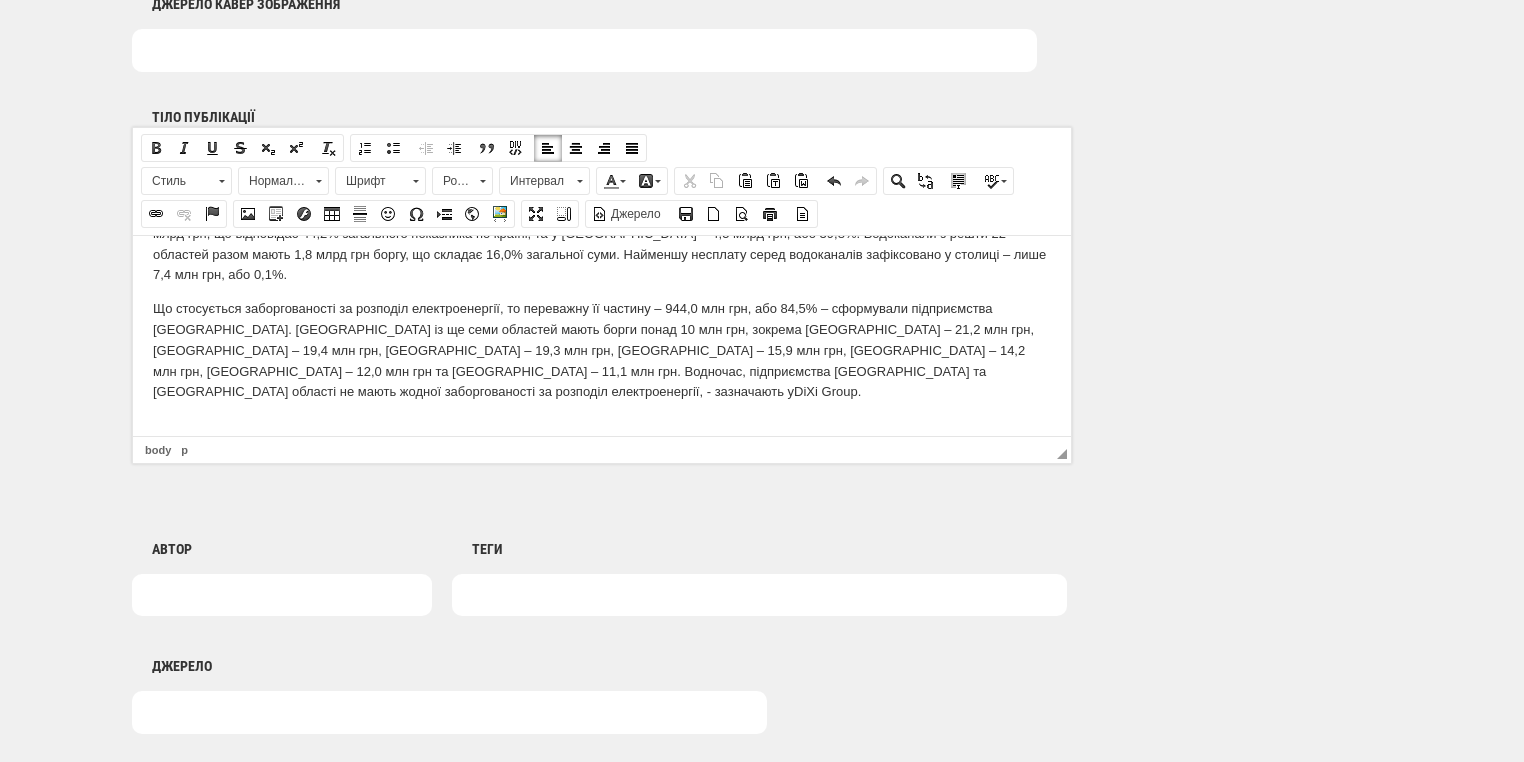 click on "Що стосується заборгованості за розподіл електроенергії, то переважну її частину – 944,0 млн грн, або 84,5% – сформували підприємства Харківської області. Водоканали із ще семи областей мають борги понад 10 млн грн, зокрема Одеська – 21,2 млн грн, Херсонська – 19,4 млн грн, Сумська – 19,3 млн грн, Донецька – 15,9 млн грн, Львівська – 14,2 млн грн, Кіровоградська – 12,0 млн грн та Миколаївська – 11,1 млн грн. Водночас, підприємства Києва та Тернопільської області не мають жодної заборгованості за розподіл електроенергії, - зазначають у  DiXi Group ." at bounding box center [602, 350] 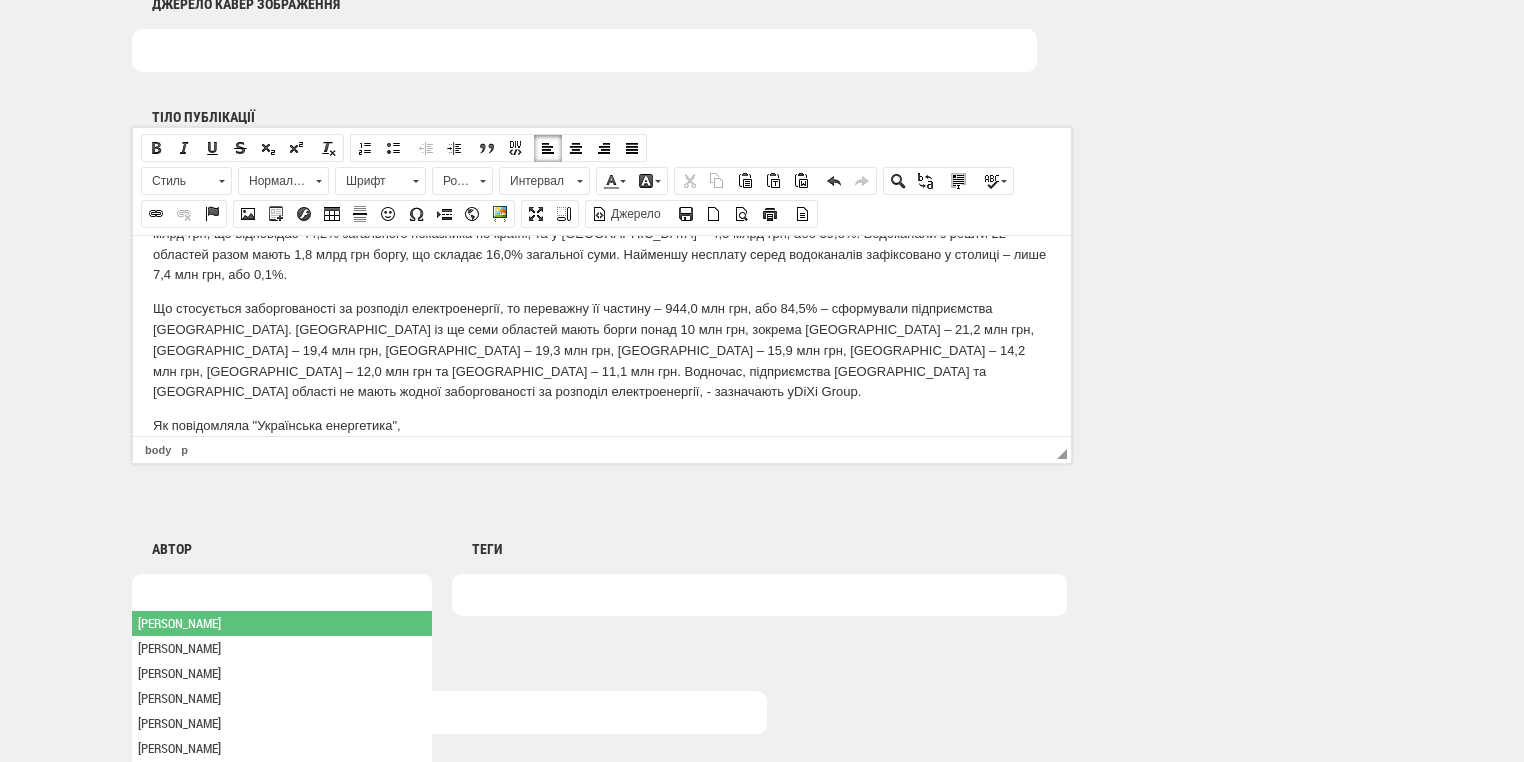 click at bounding box center (282, 595) 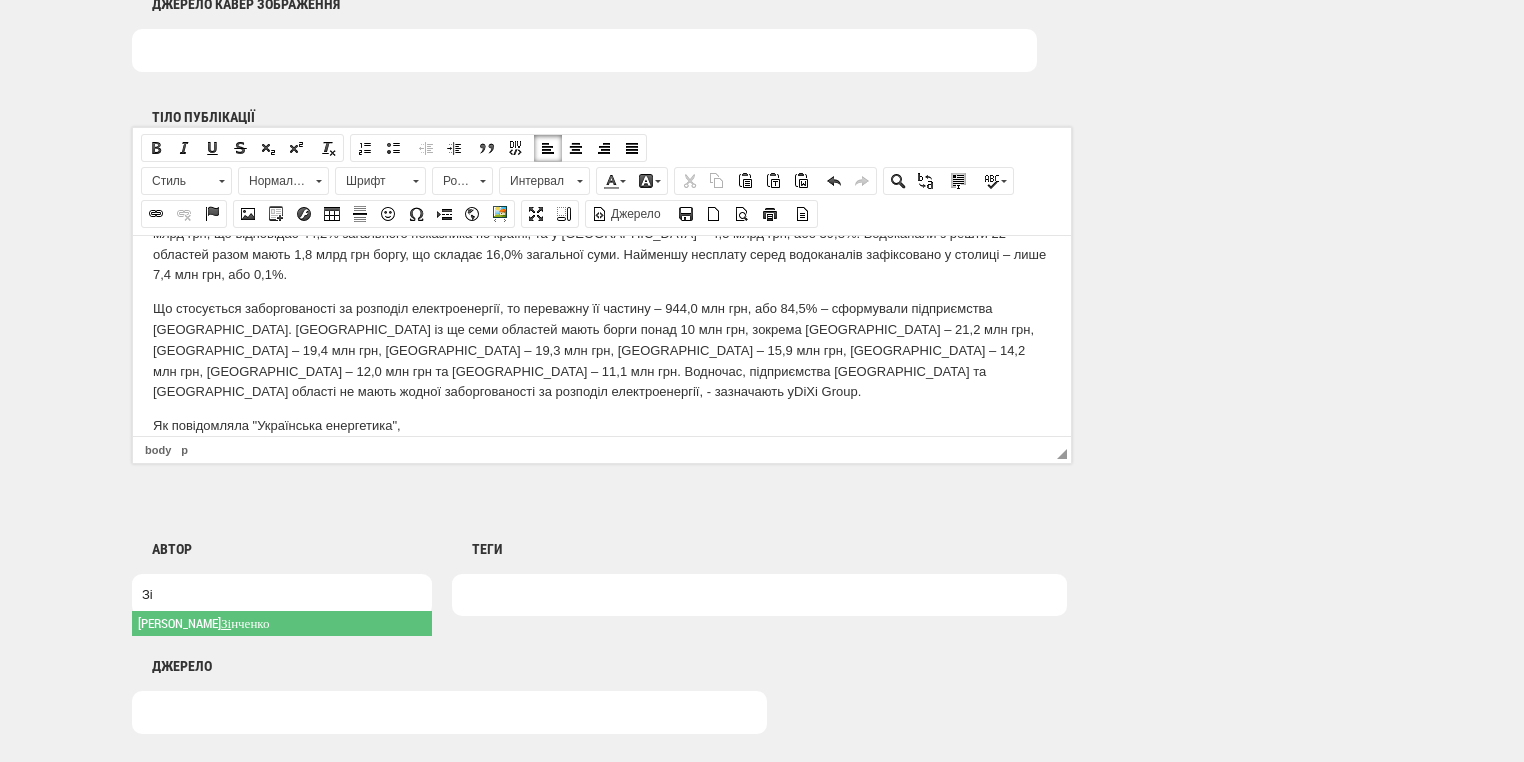 type on "Зі" 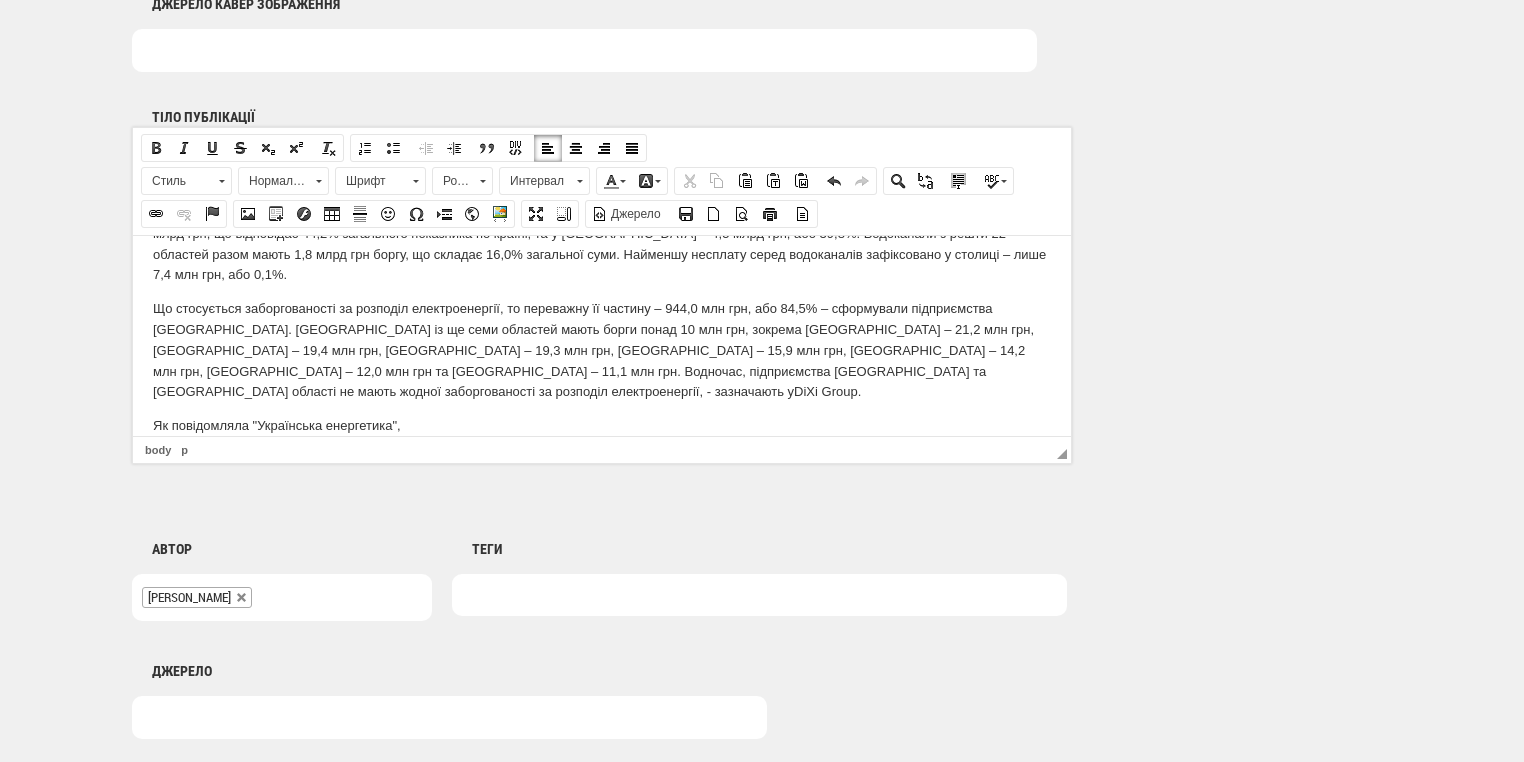 click at bounding box center [759, 595] 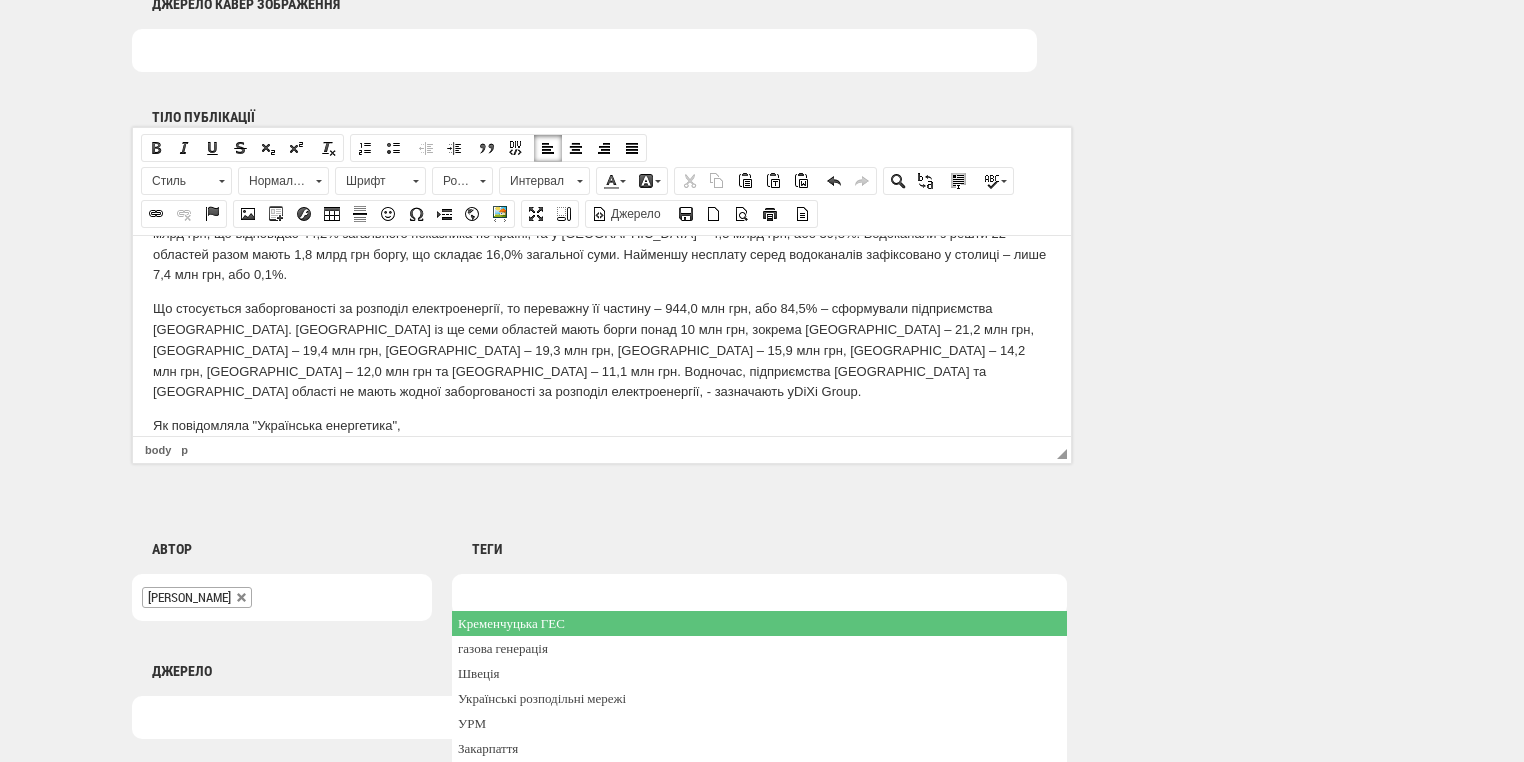 drag, startPoint x: 509, startPoint y: 597, endPoint x: 487, endPoint y: 589, distance: 23.409399 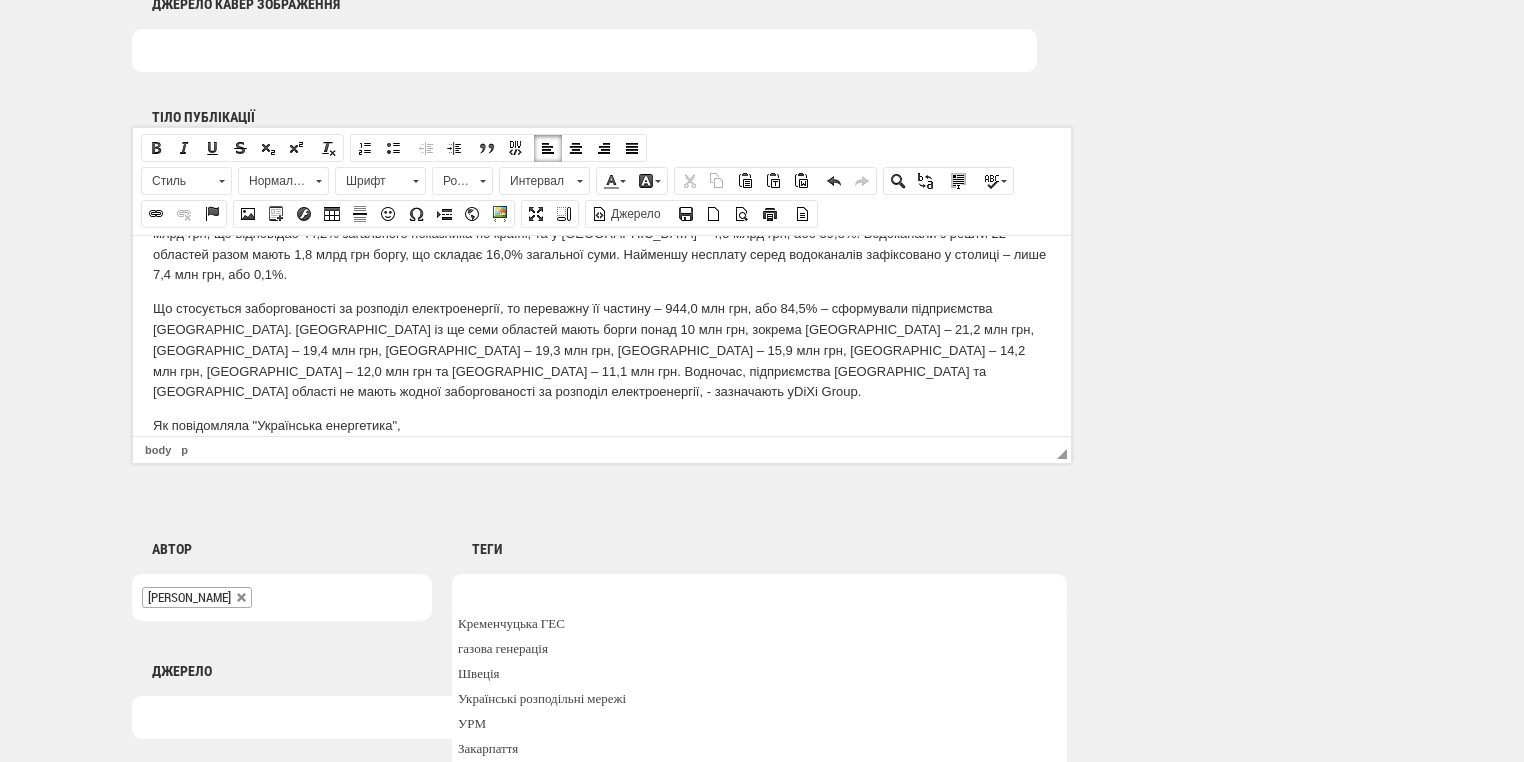 click at bounding box center [759, 595] 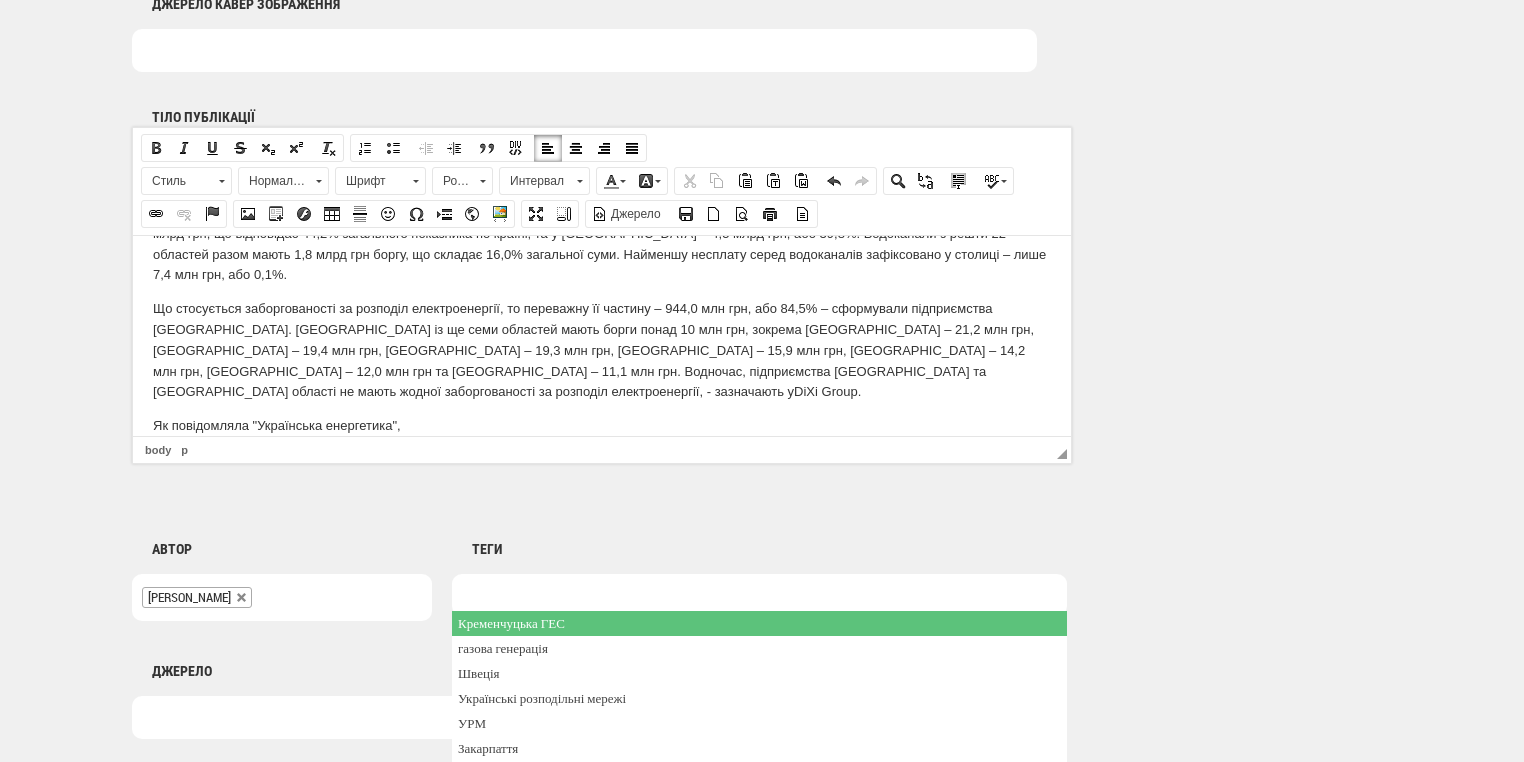 click at bounding box center [759, 595] 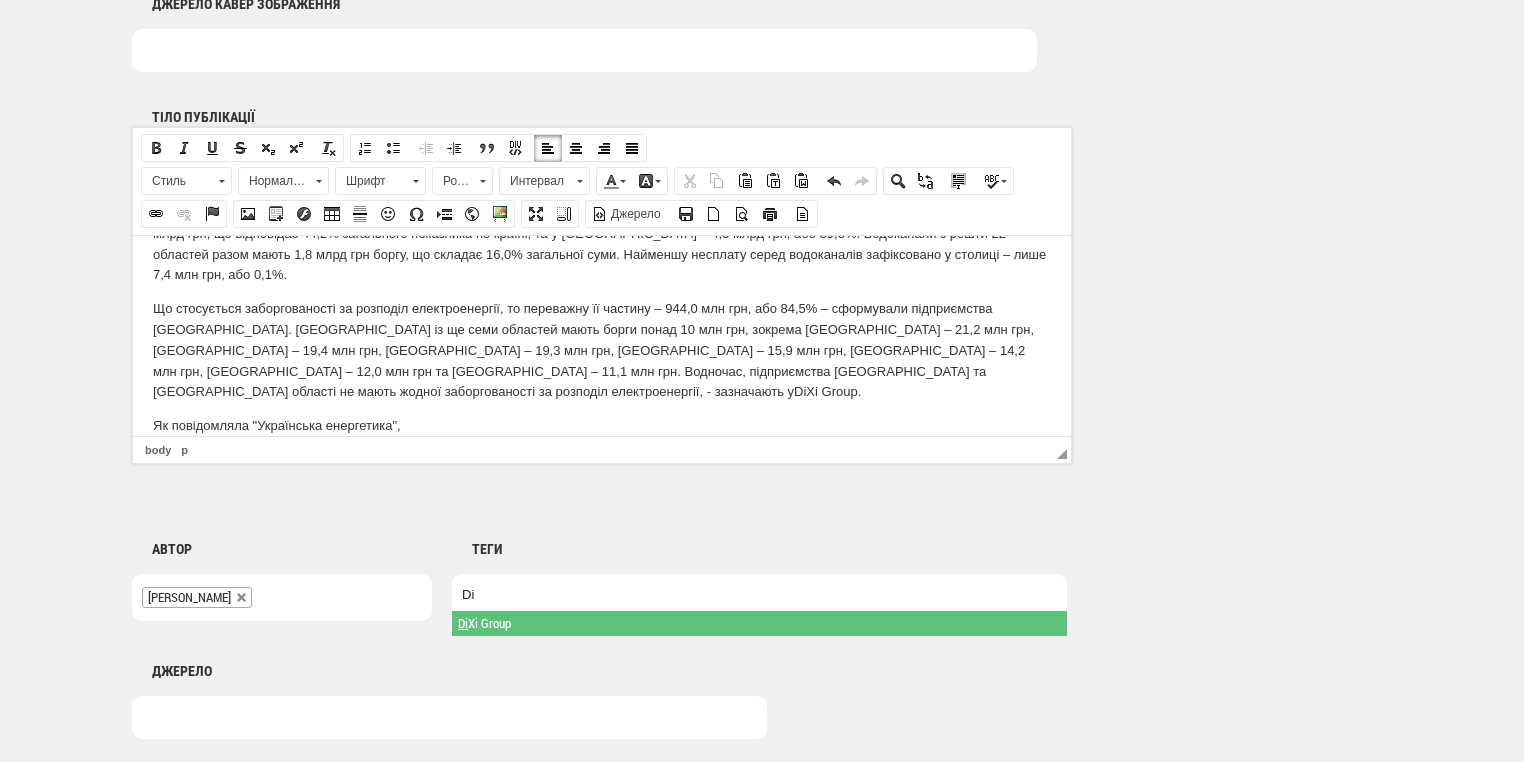 type on "Di" 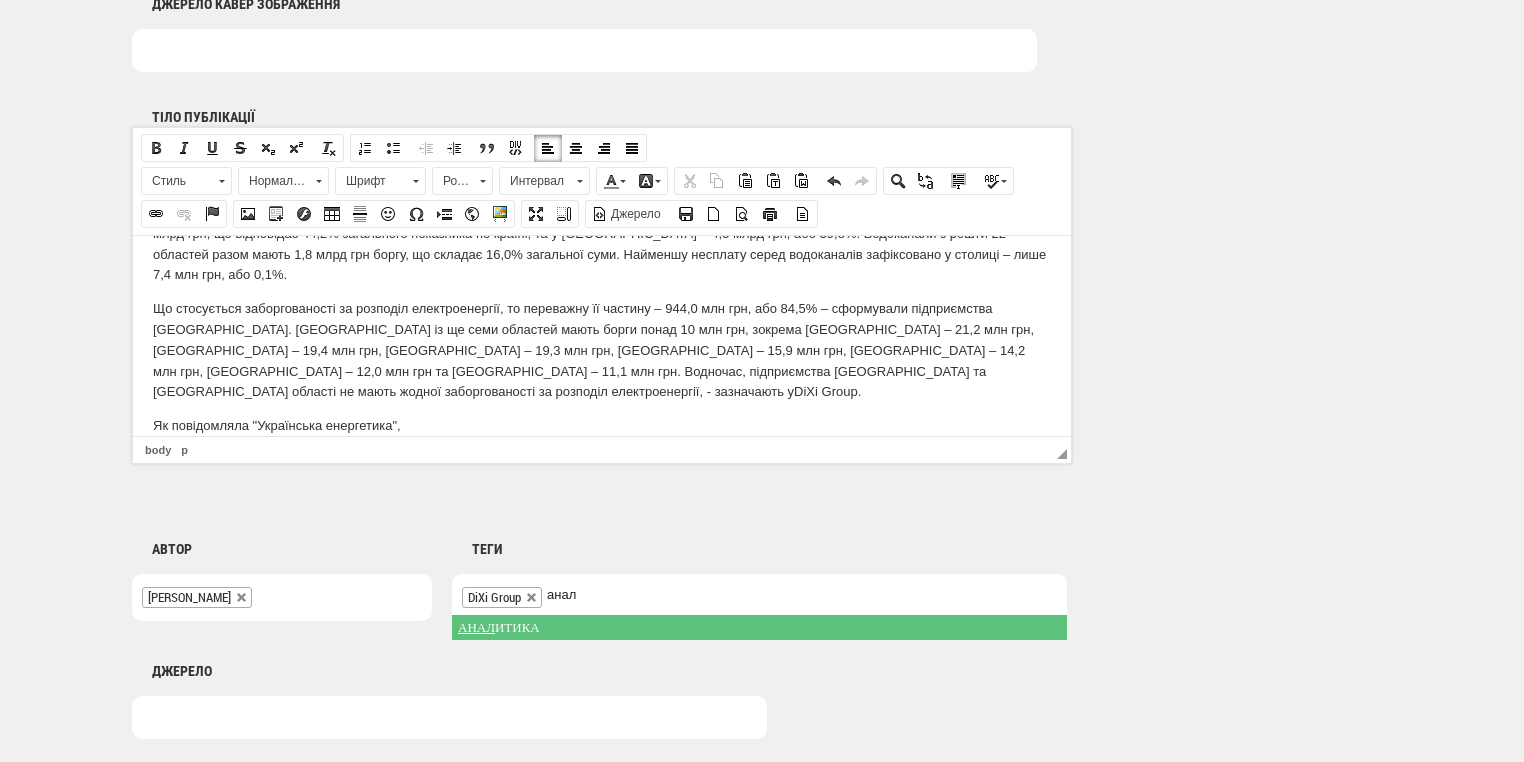 type on "анал" 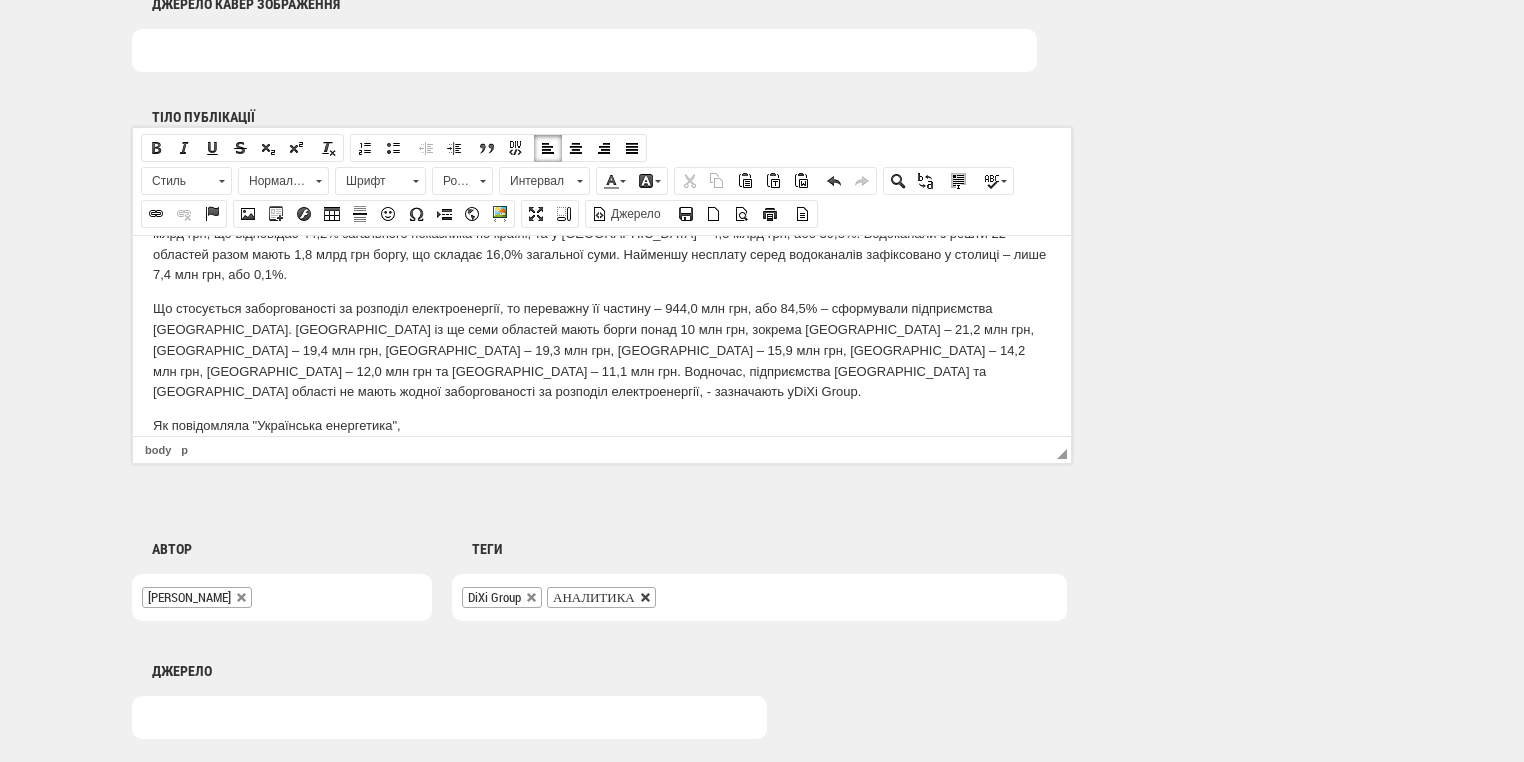 click at bounding box center [646, 598] 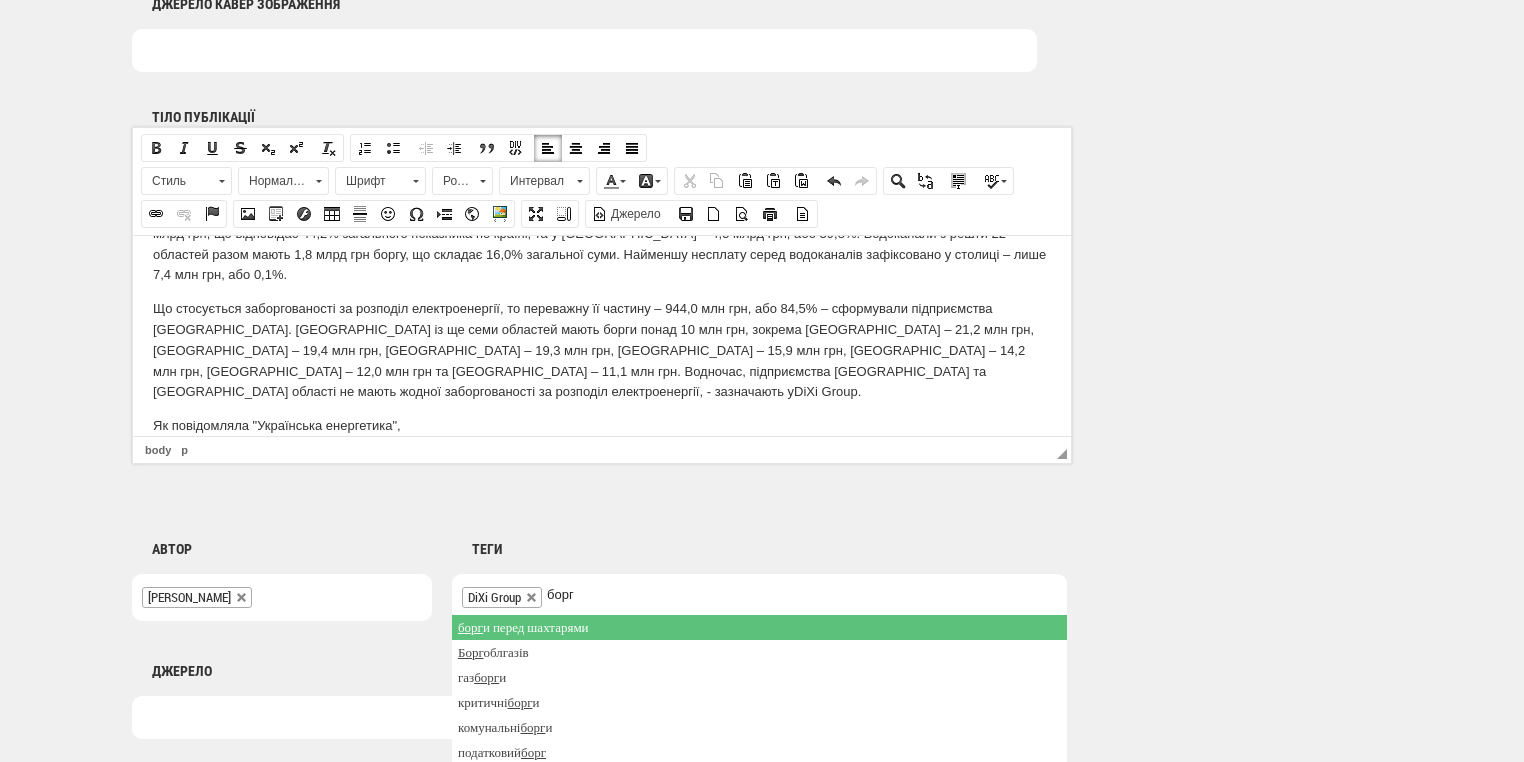 scroll, scrollTop: 1360, scrollLeft: 0, axis: vertical 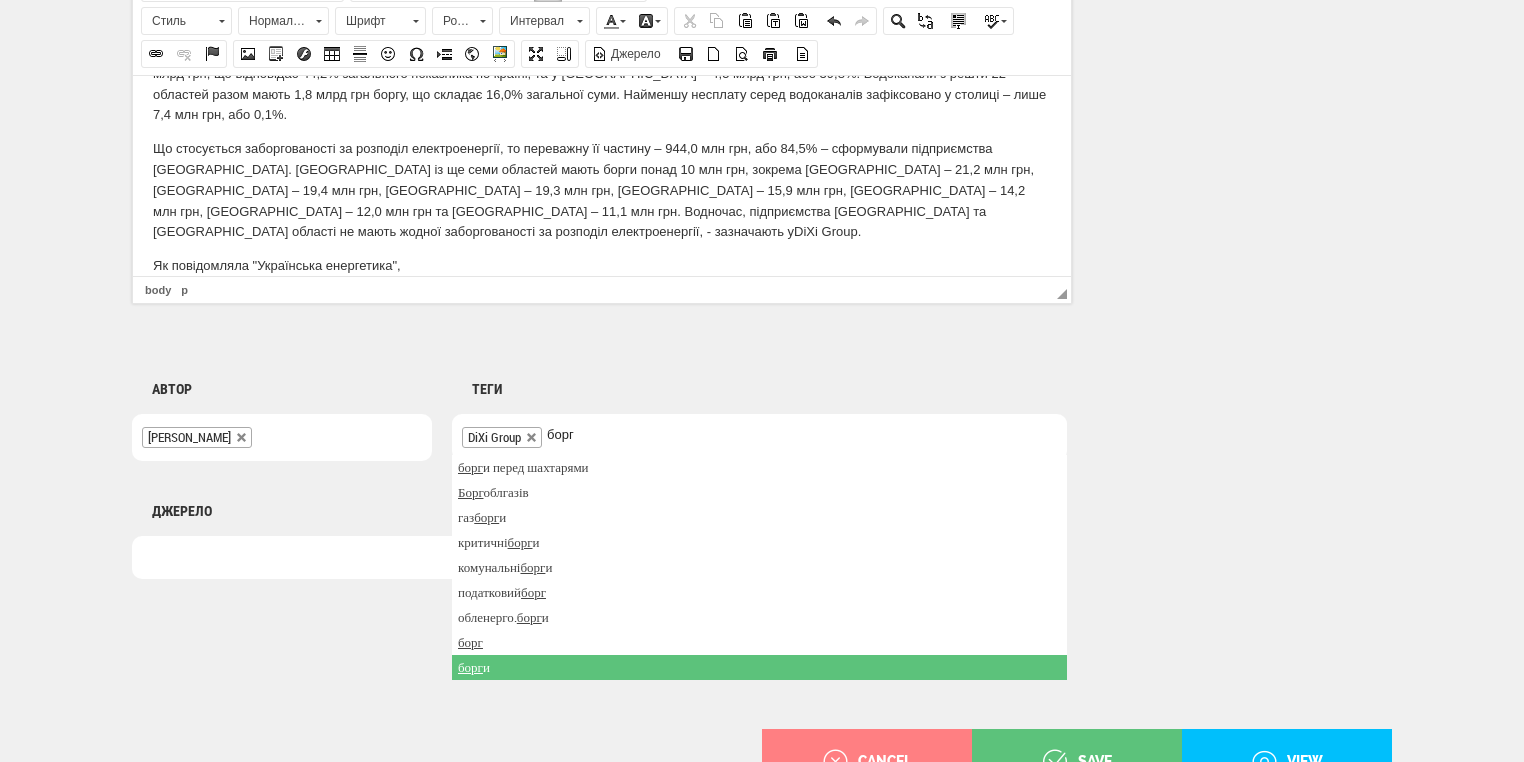 type on "борг" 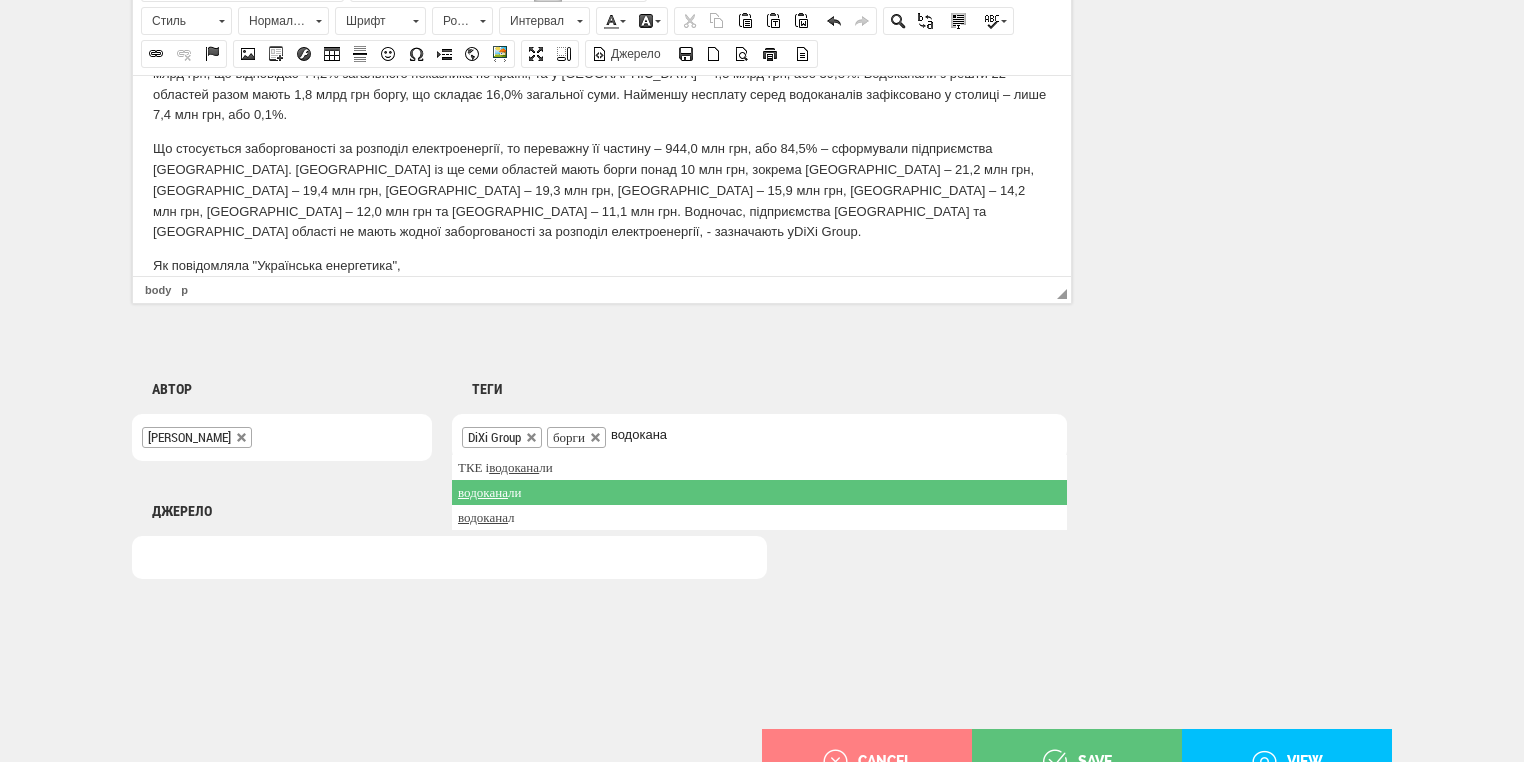 type on "водокана" 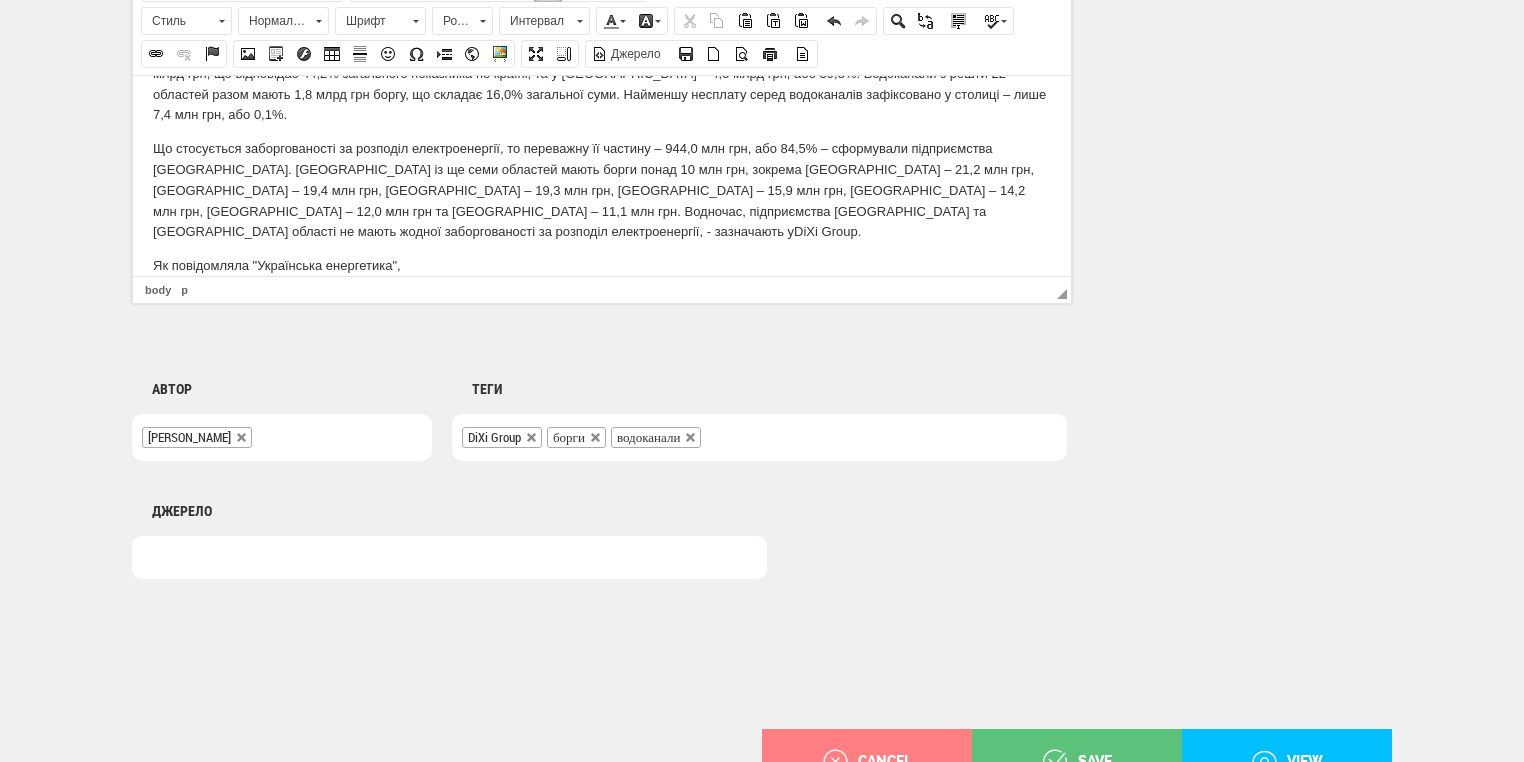 scroll, scrollTop: 389, scrollLeft: 0, axis: vertical 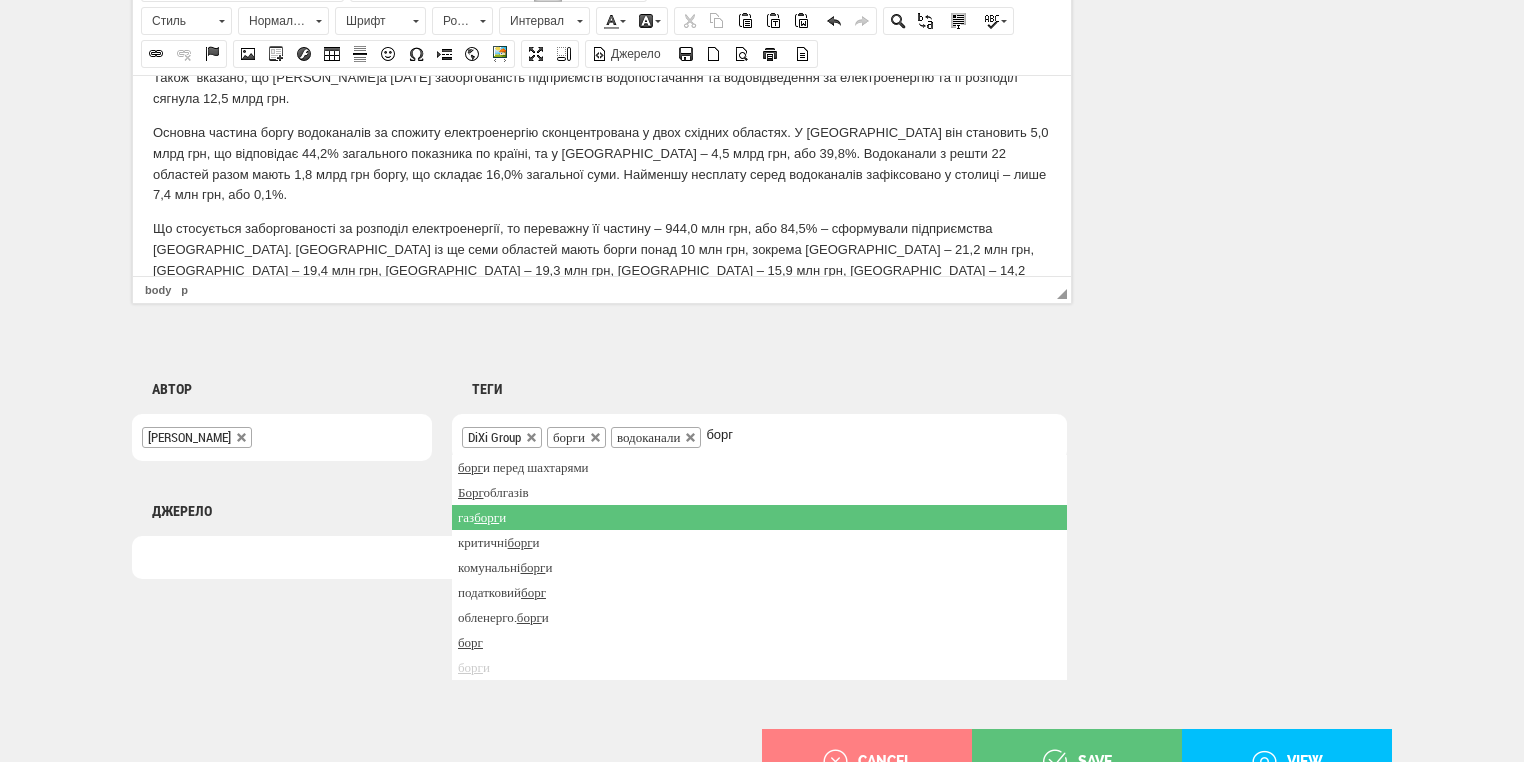 type on "борг" 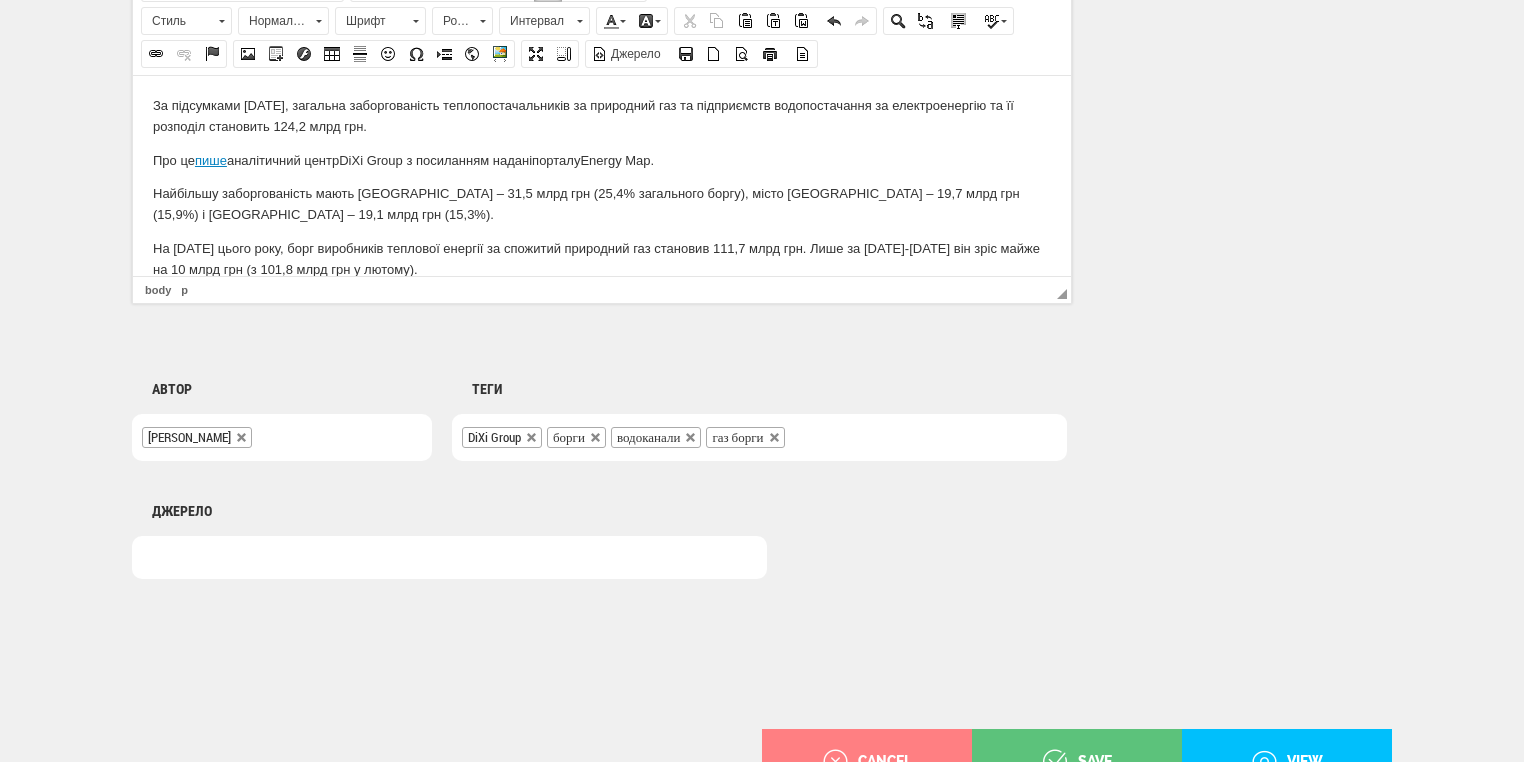 scroll, scrollTop: 240, scrollLeft: 0, axis: vertical 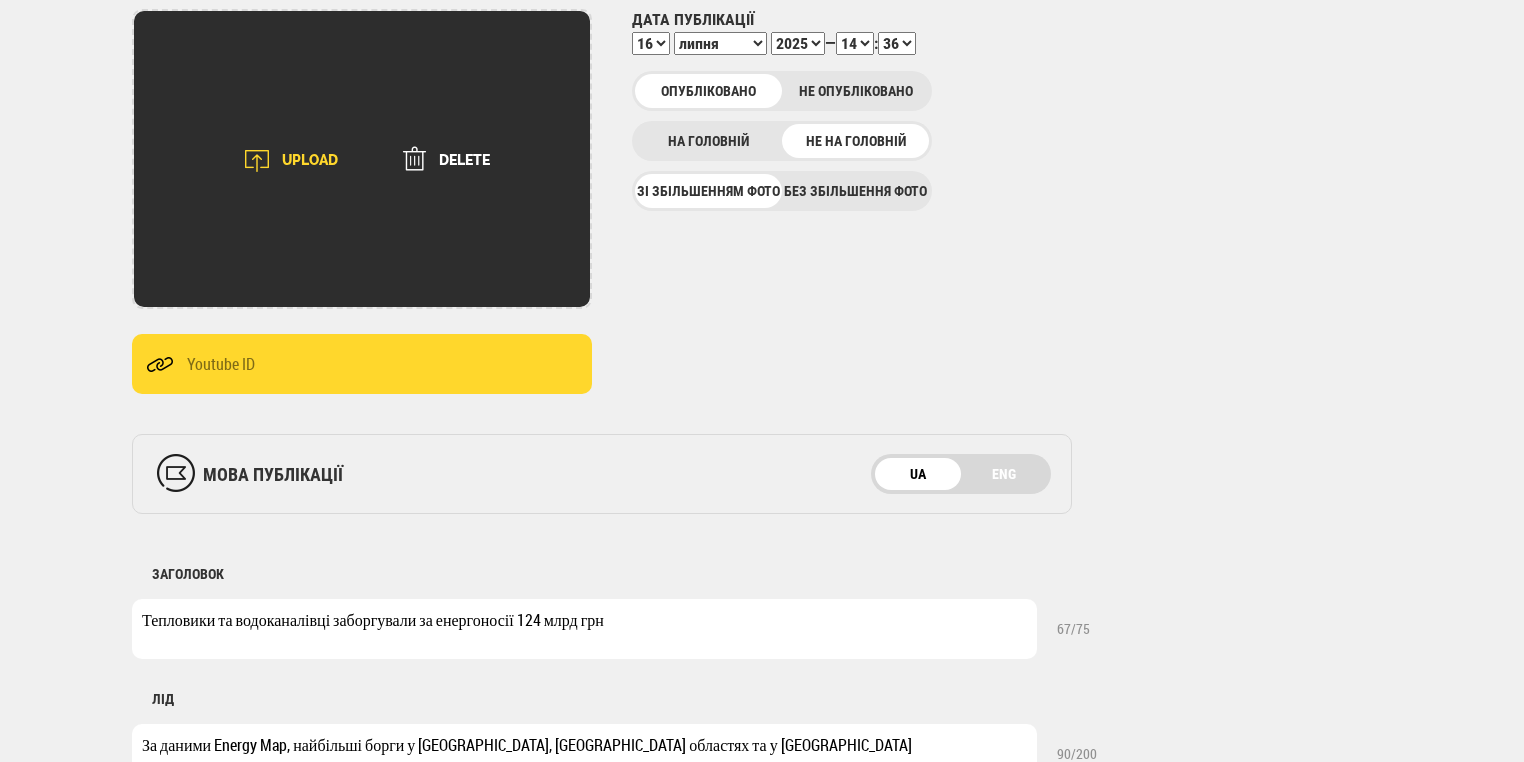 click on "UPLOAD" at bounding box center (284, 161) 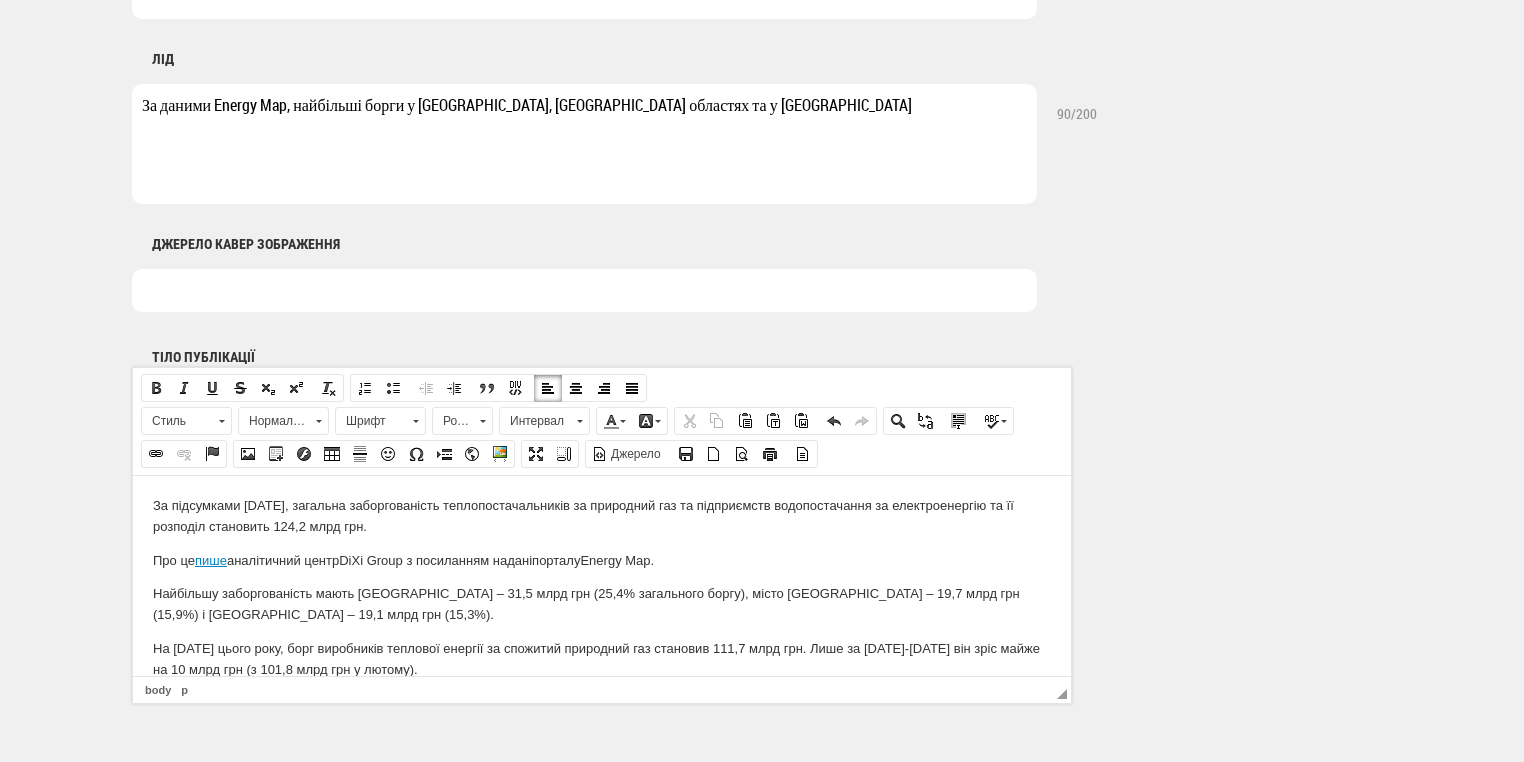 scroll, scrollTop: 880, scrollLeft: 0, axis: vertical 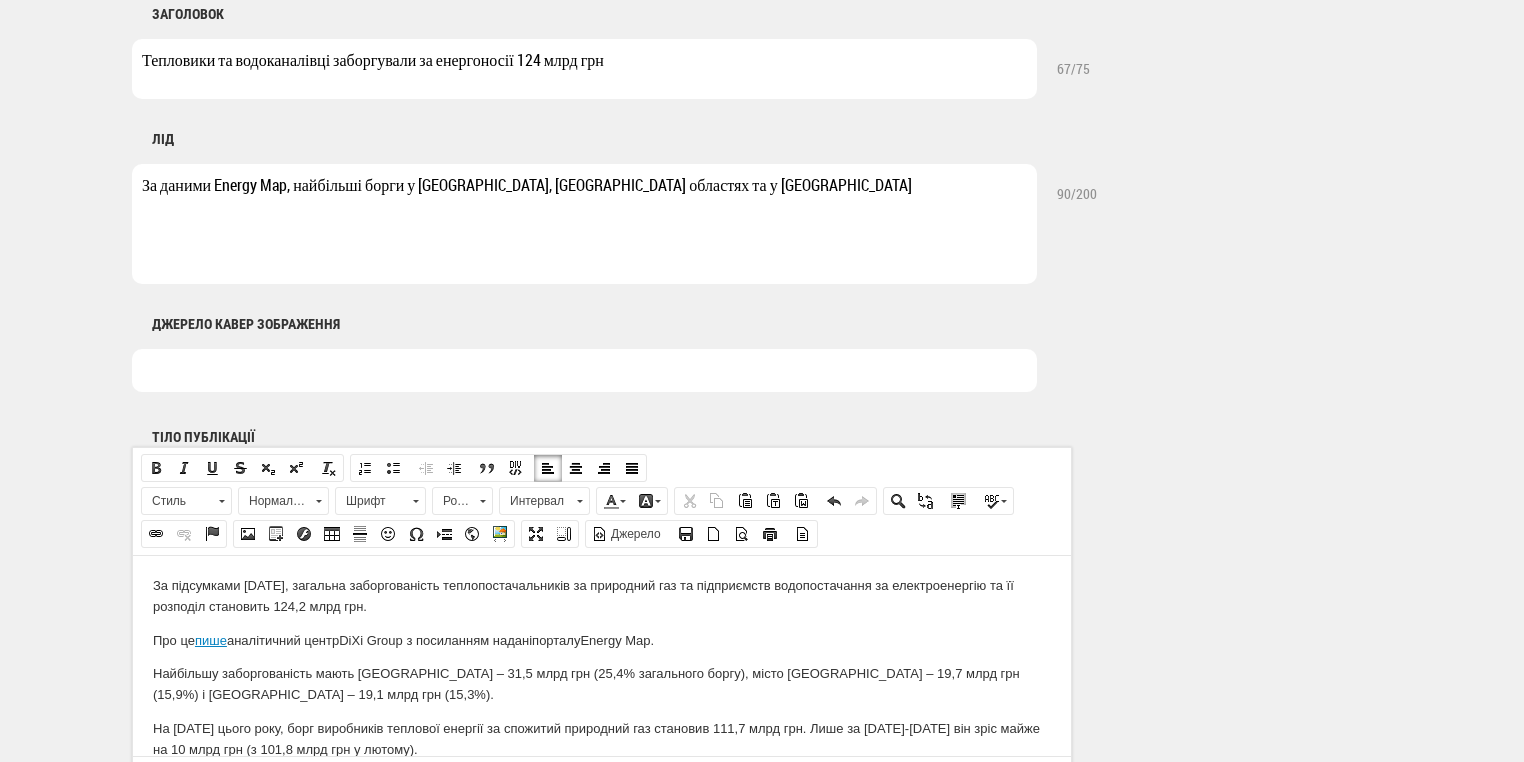 click at bounding box center [584, 370] 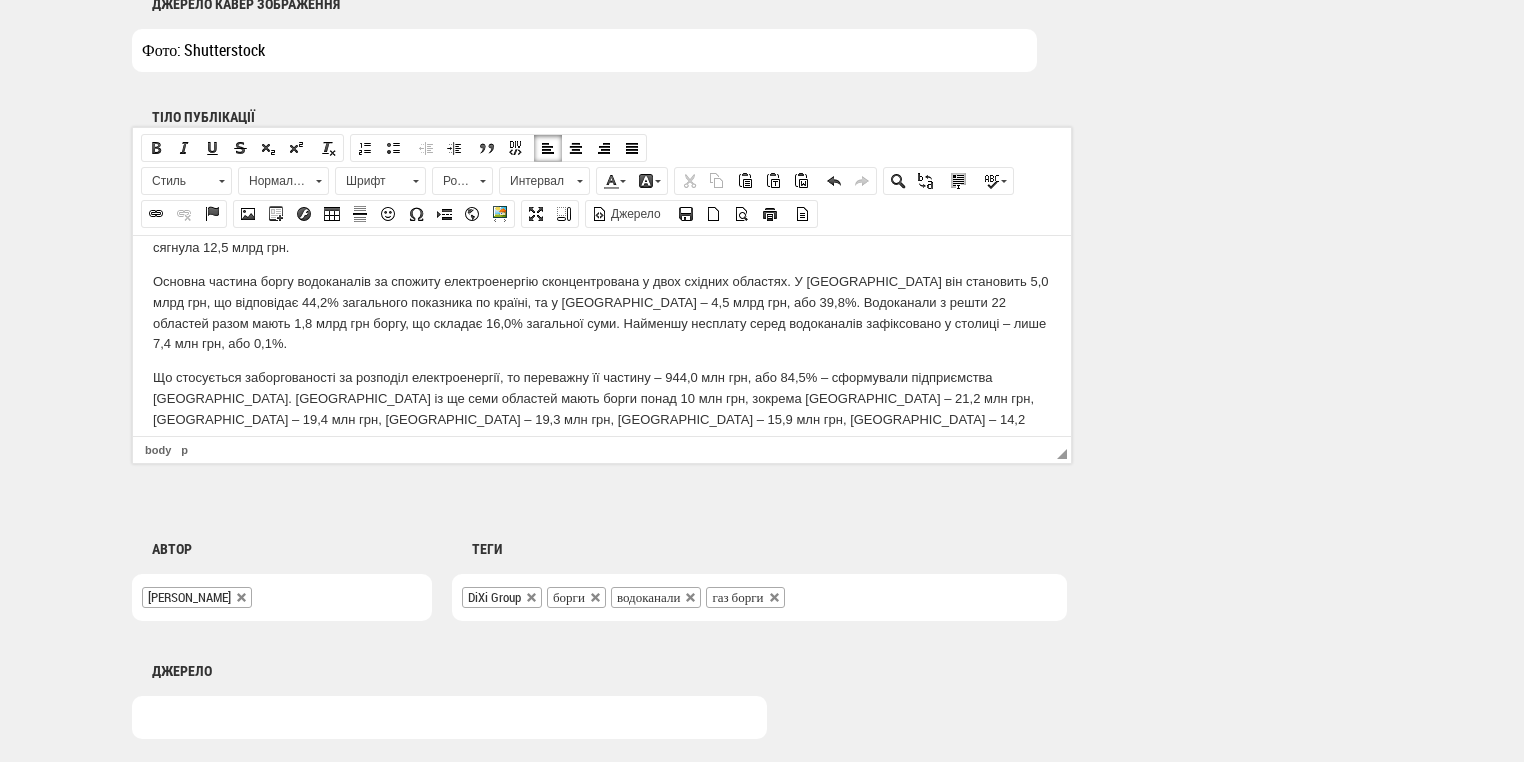 scroll, scrollTop: 503, scrollLeft: 0, axis: vertical 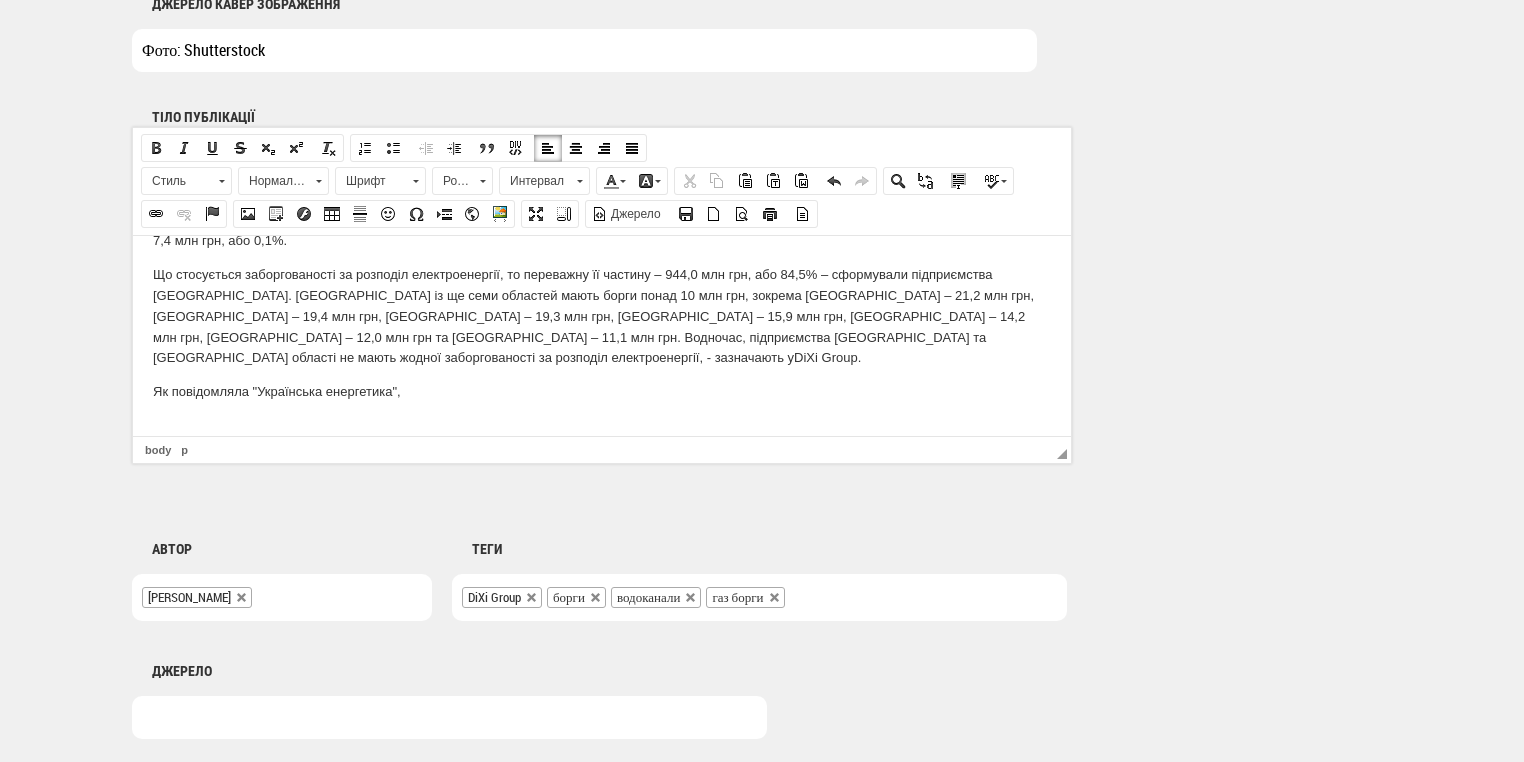click on "Як повідомляла "Українська енергетика"," at bounding box center (602, 391) 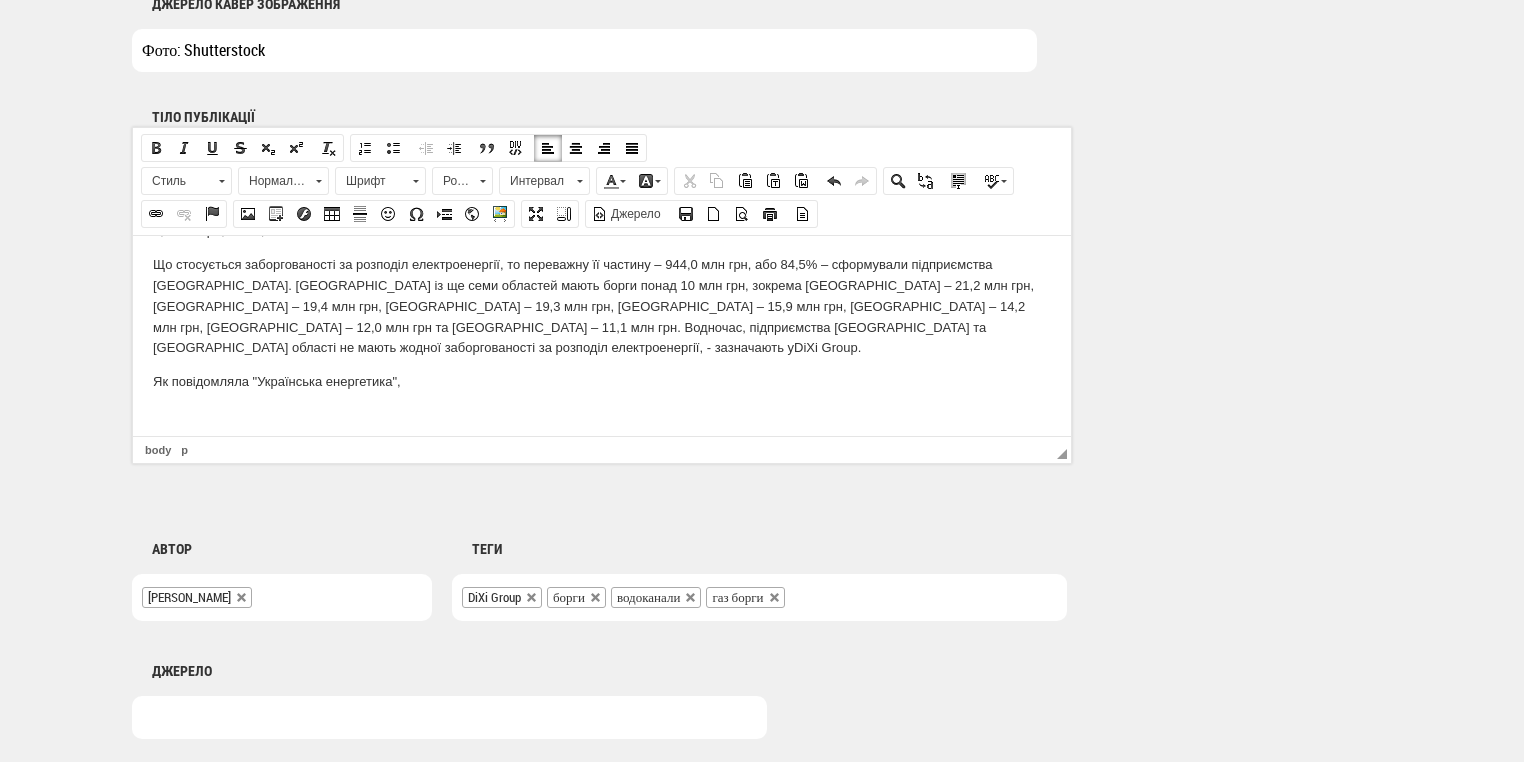 click on "ЧИТАЙТЕ ТАКОЖ:" at bounding box center (602, 449) 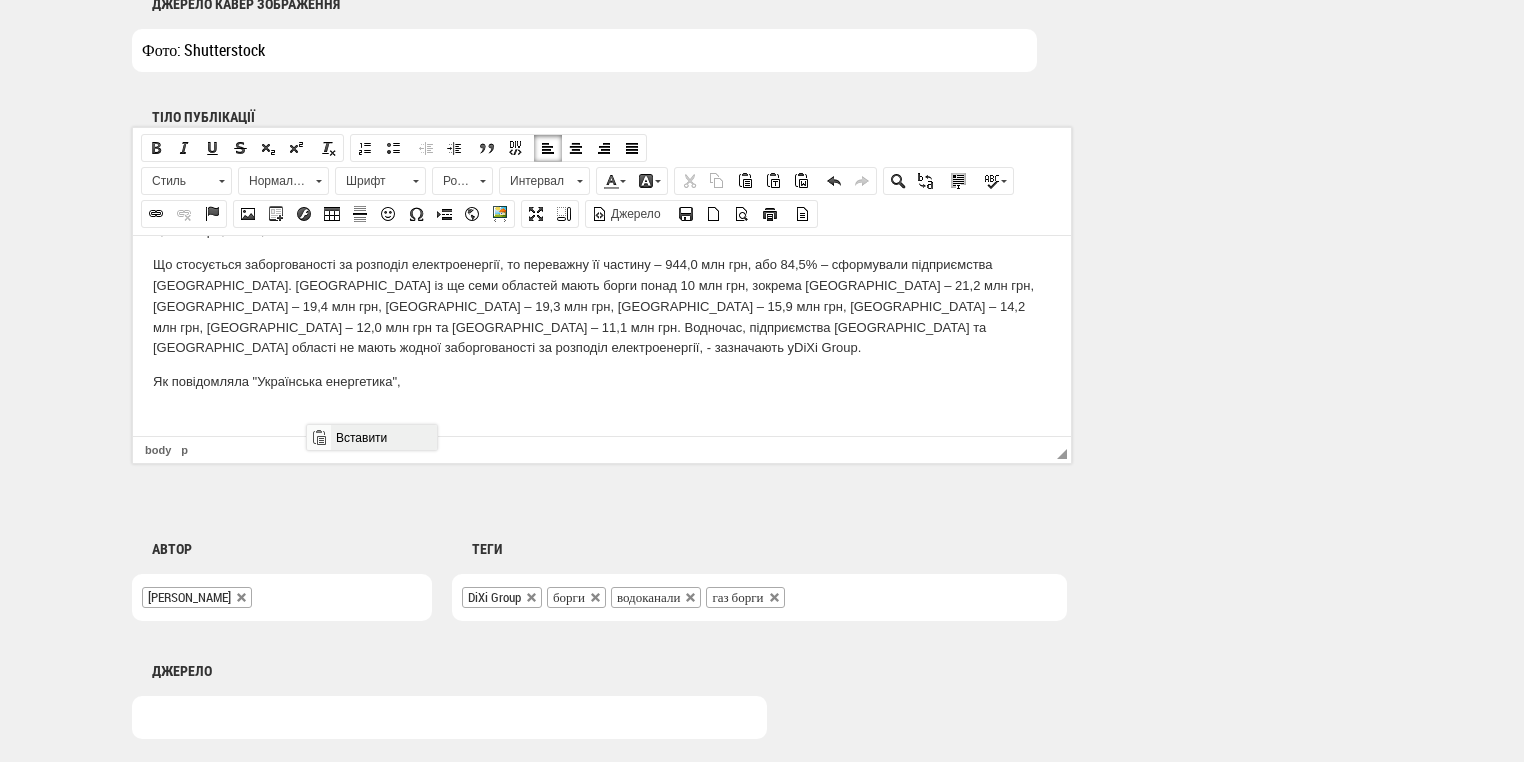 click on "Вставити" at bounding box center (383, 437) 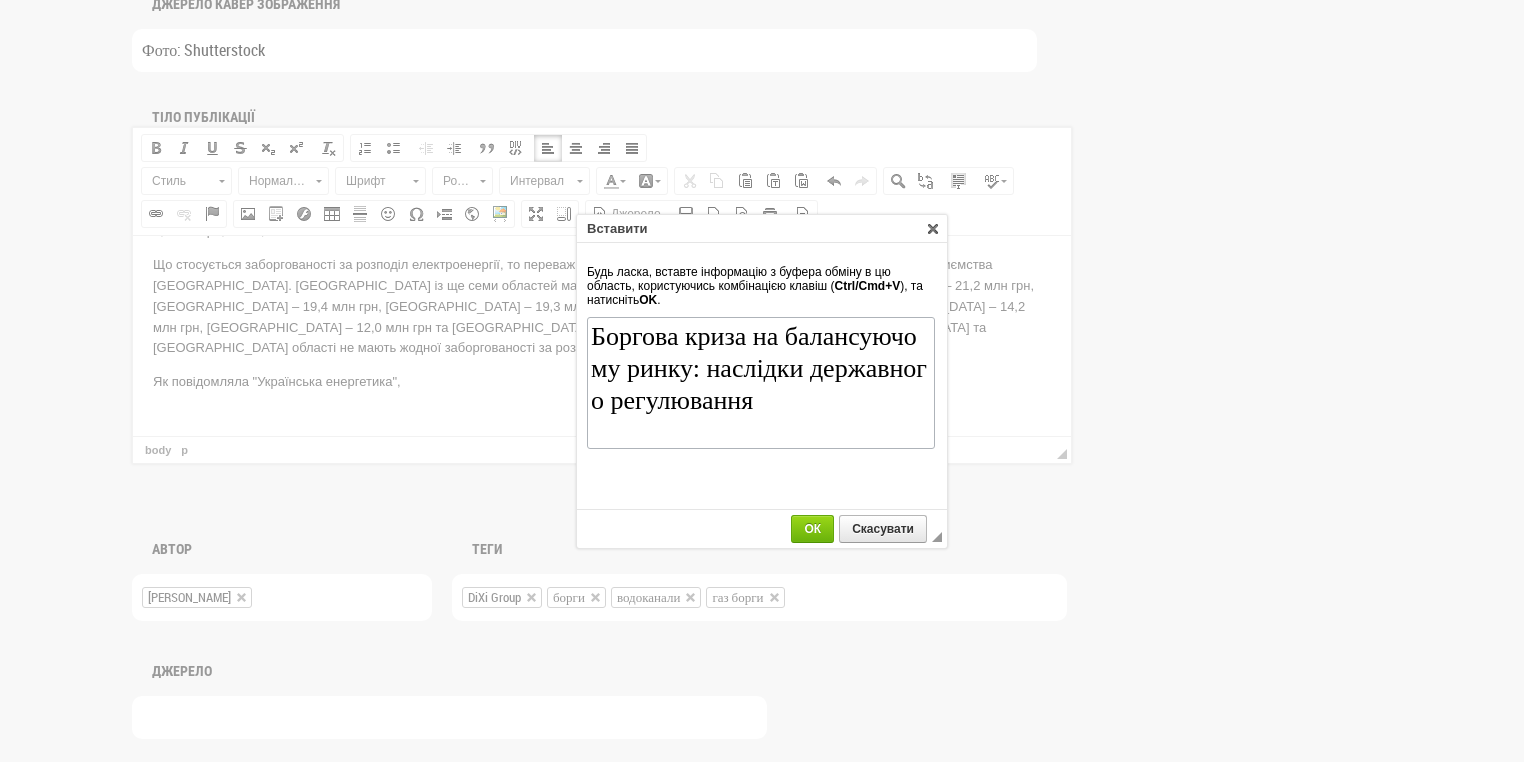 scroll, scrollTop: 0, scrollLeft: 0, axis: both 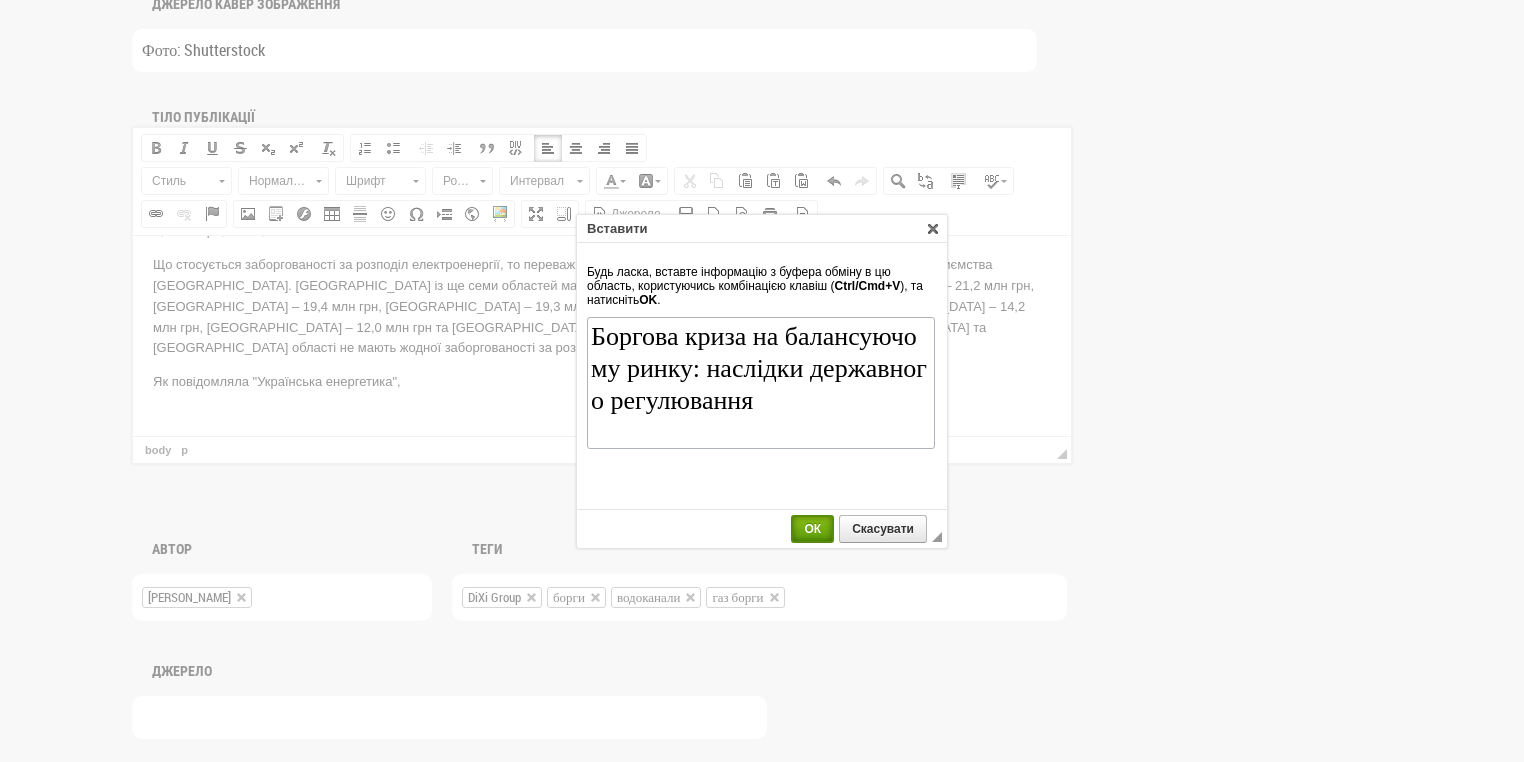 click on "ОК" at bounding box center (812, 529) 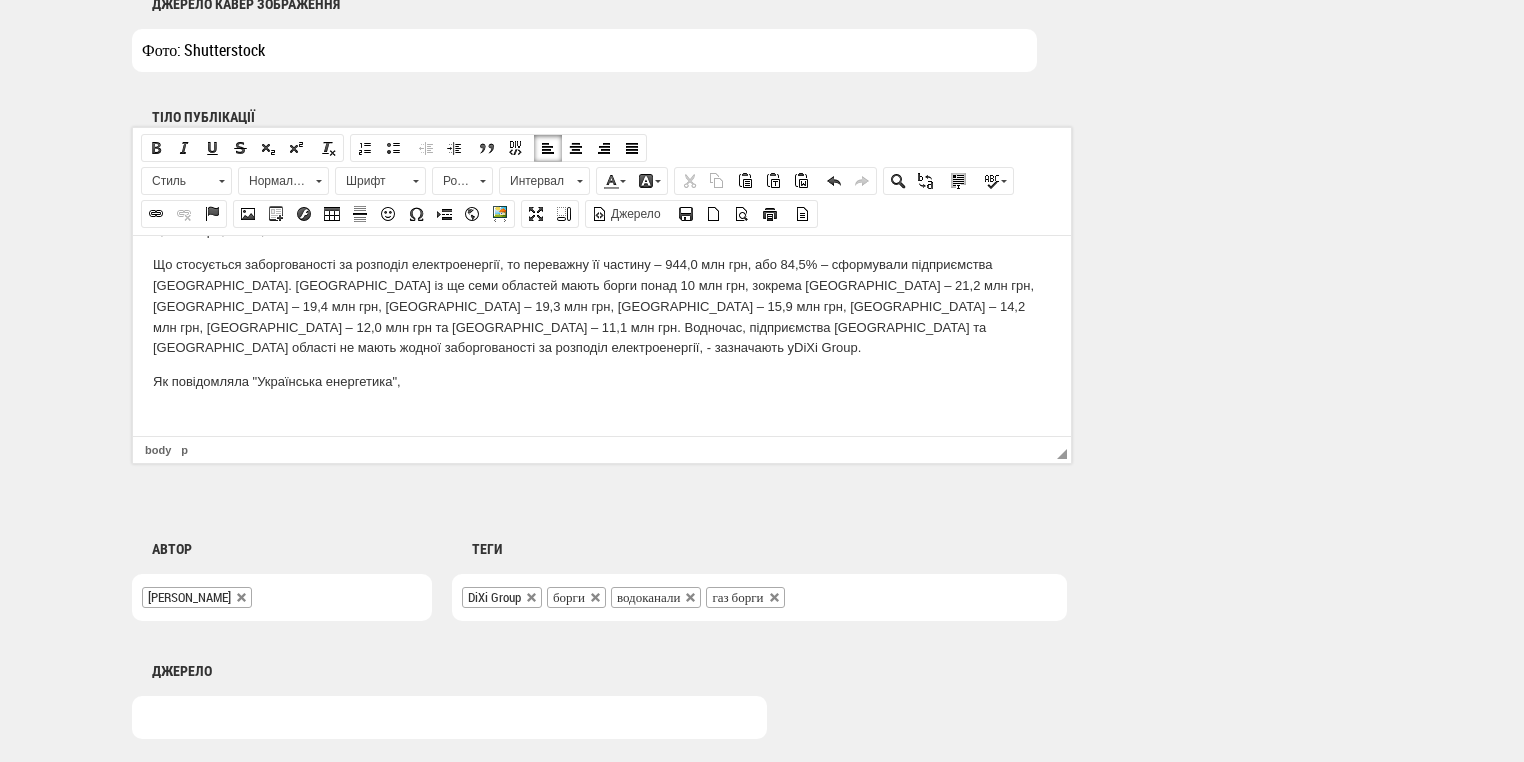 click on "ЧИТАЙТЕ ТАКОЖ: Боргова криза на балансуючому ринку: наслідки державного регулювання" at bounding box center [602, 449] 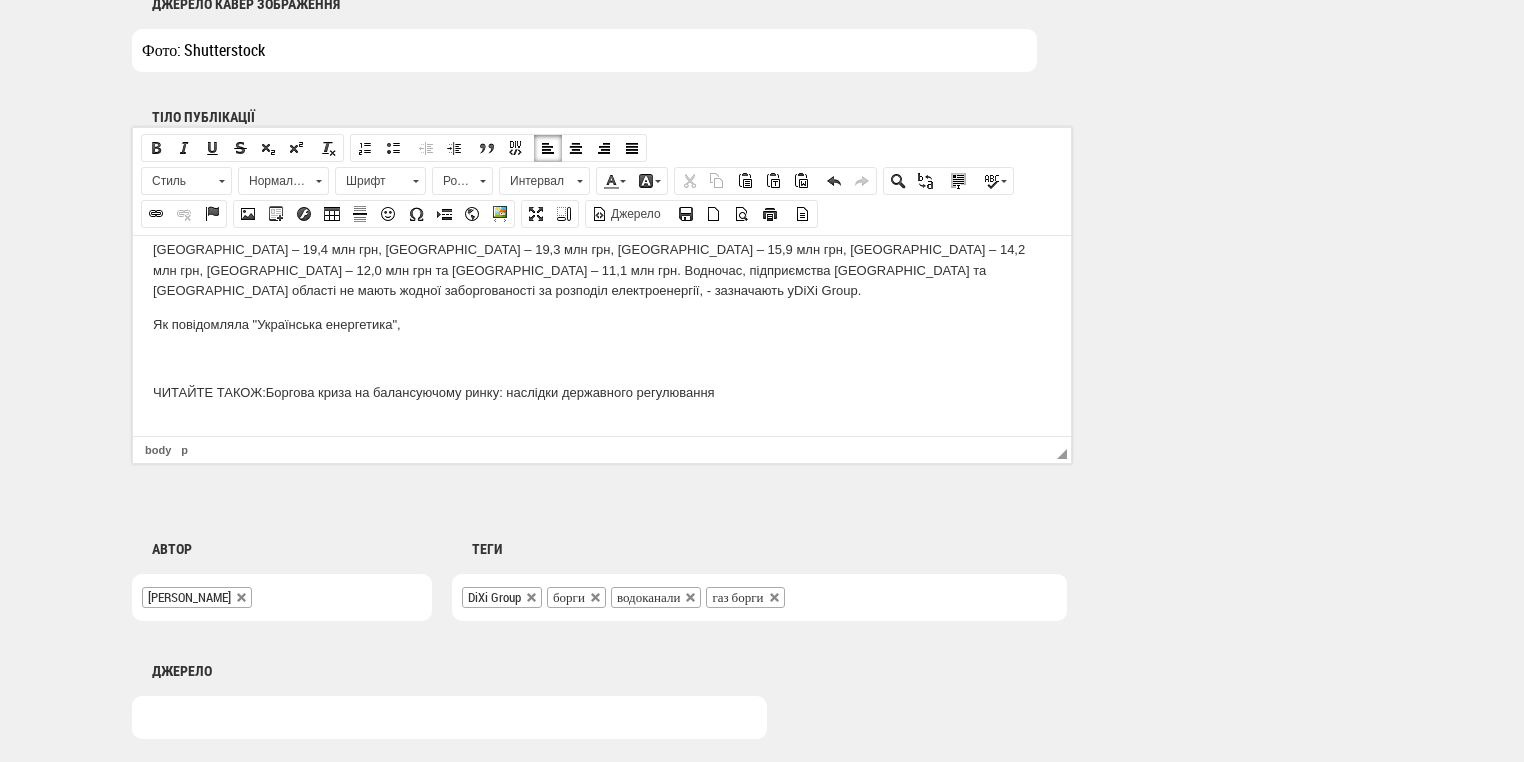 drag, startPoint x: 730, startPoint y: 423, endPoint x: 317, endPoint y: 381, distance: 415.1301 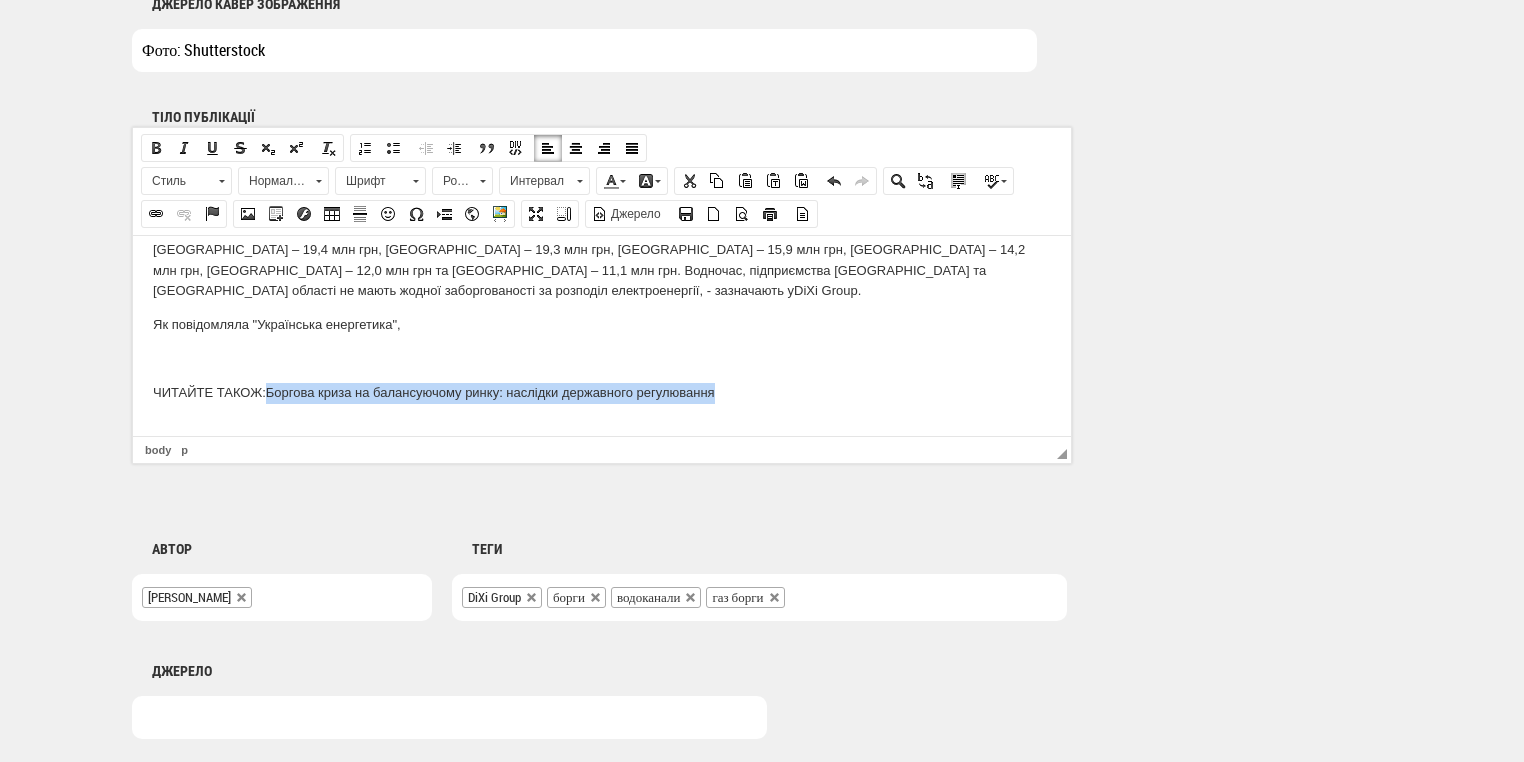 drag, startPoint x: 273, startPoint y: 370, endPoint x: 719, endPoint y: 370, distance: 446 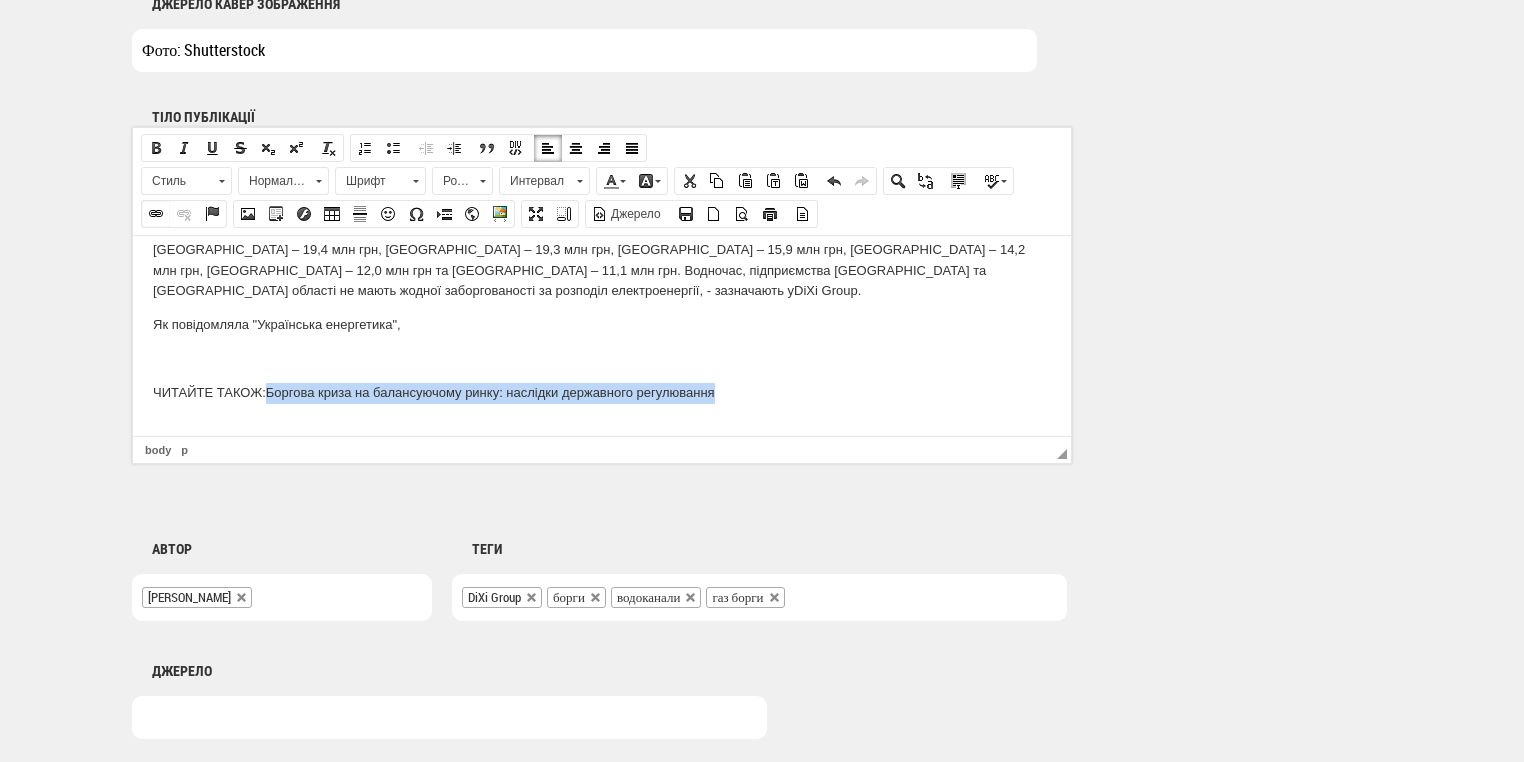 click at bounding box center [156, 214] 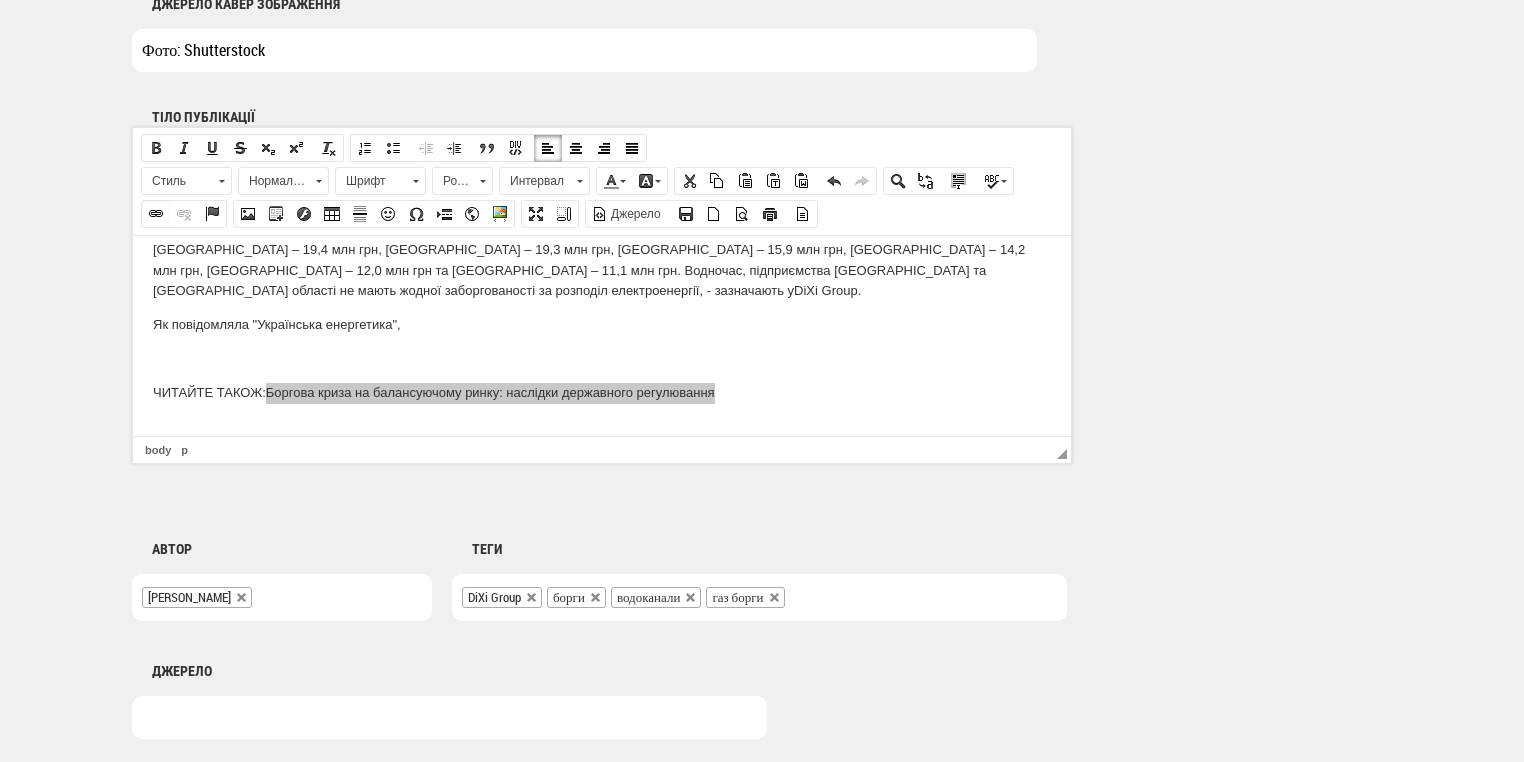 select on "http://" 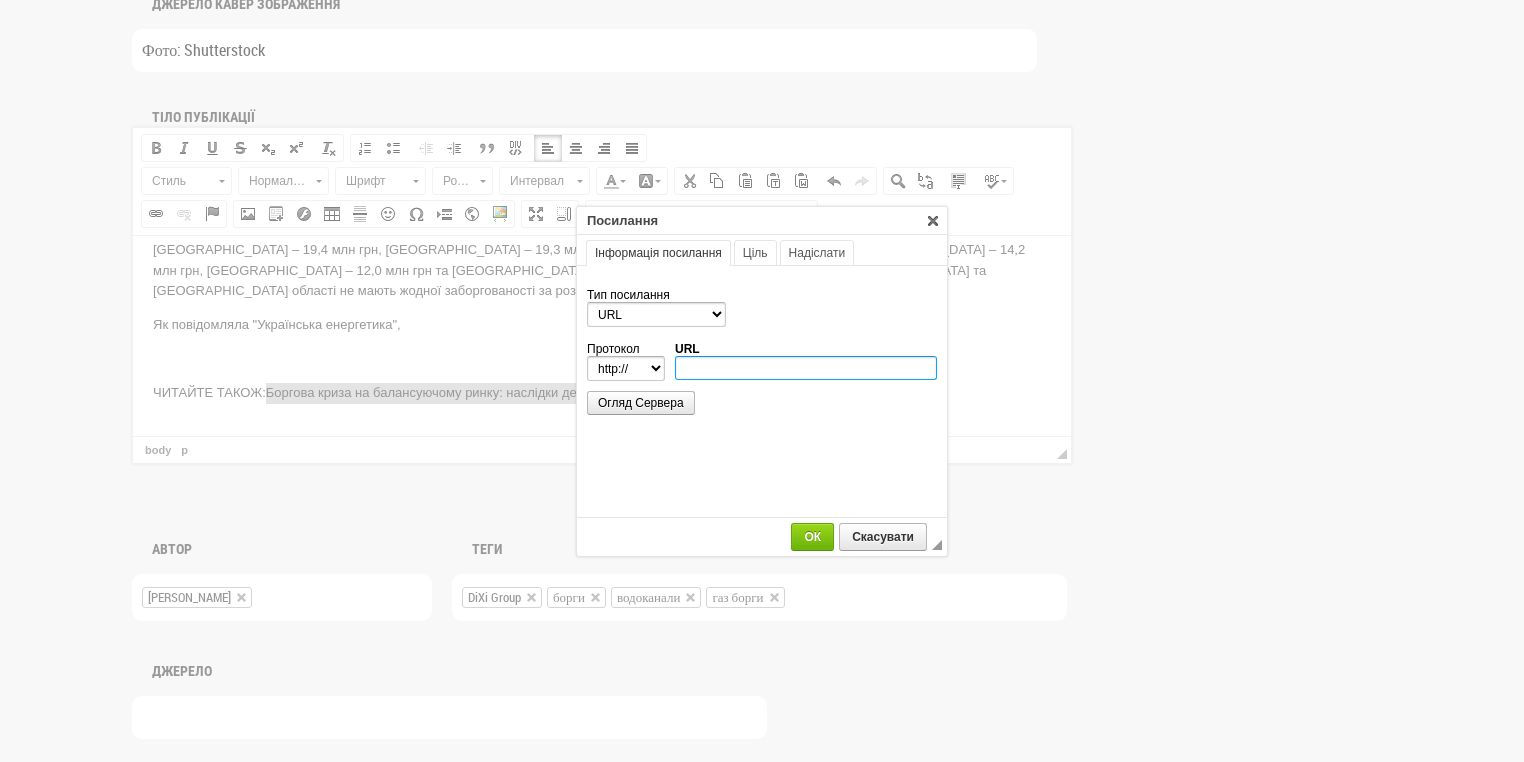 click on "URL" at bounding box center [806, 368] 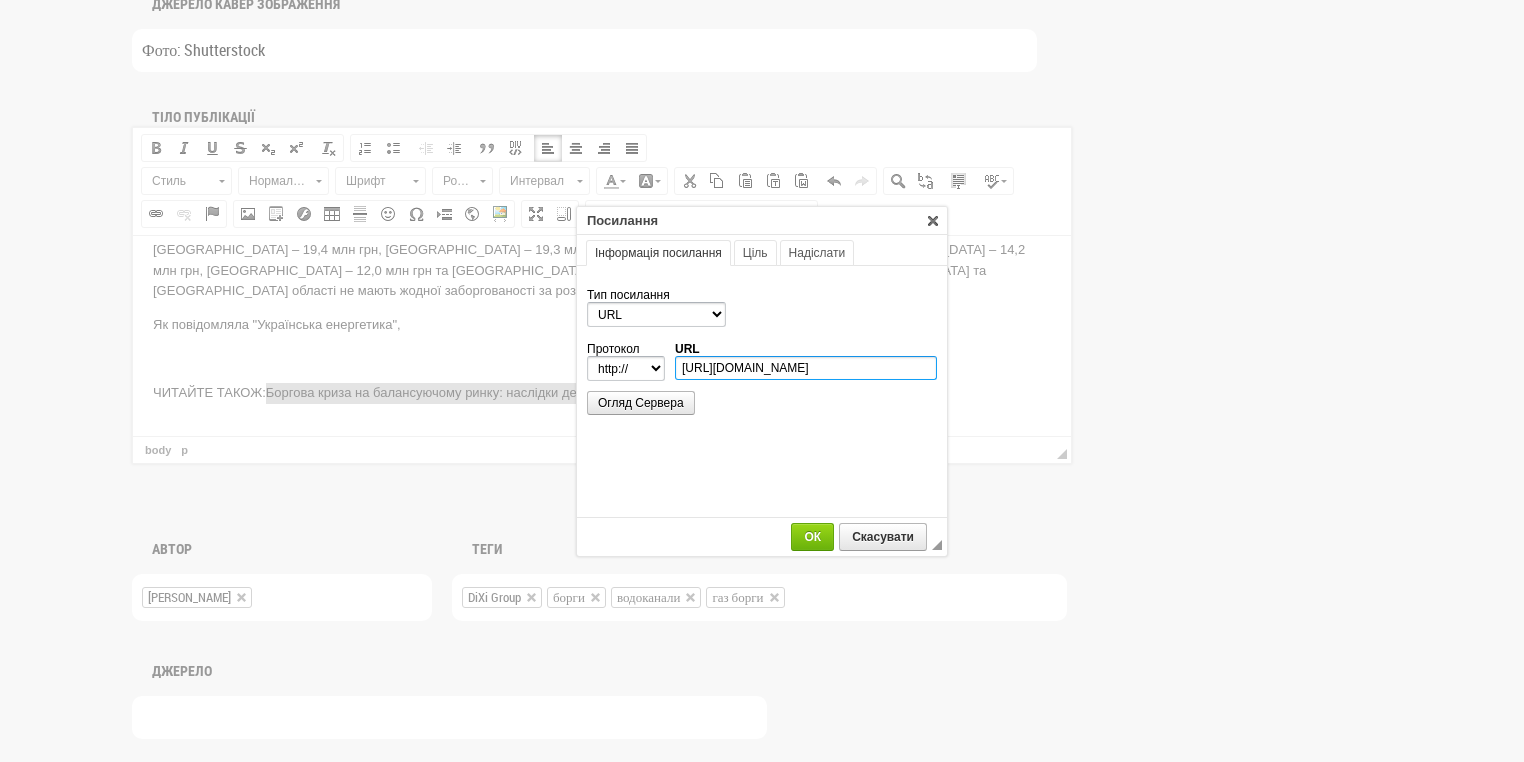 scroll, scrollTop: 0, scrollLeft: 333, axis: horizontal 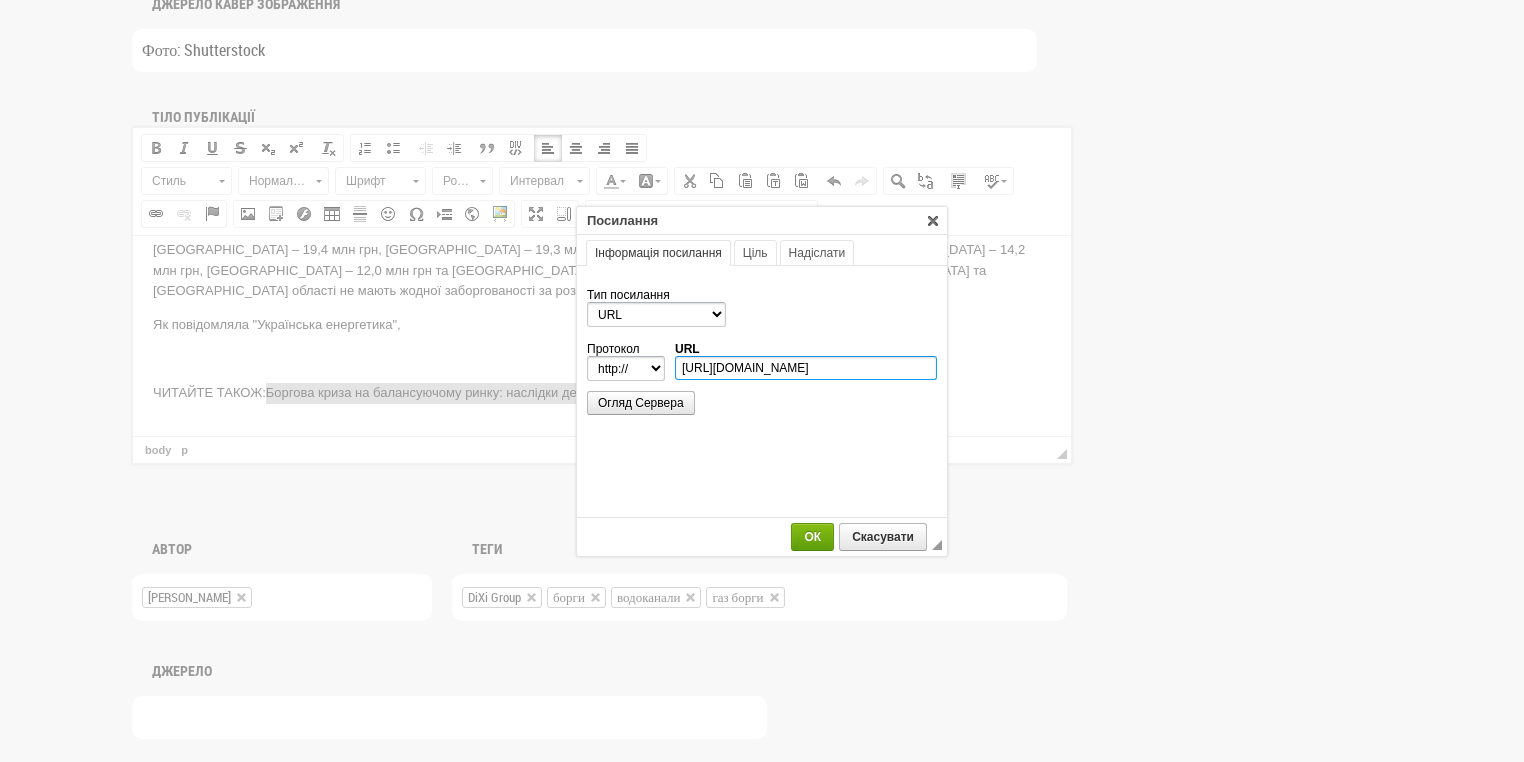type on "https://ua-energy.org/uk/posts/borhovyi-kryzys-na-balansuiuchomu-rynku-naslidky-derzhavnoho-rehuliuvannia" 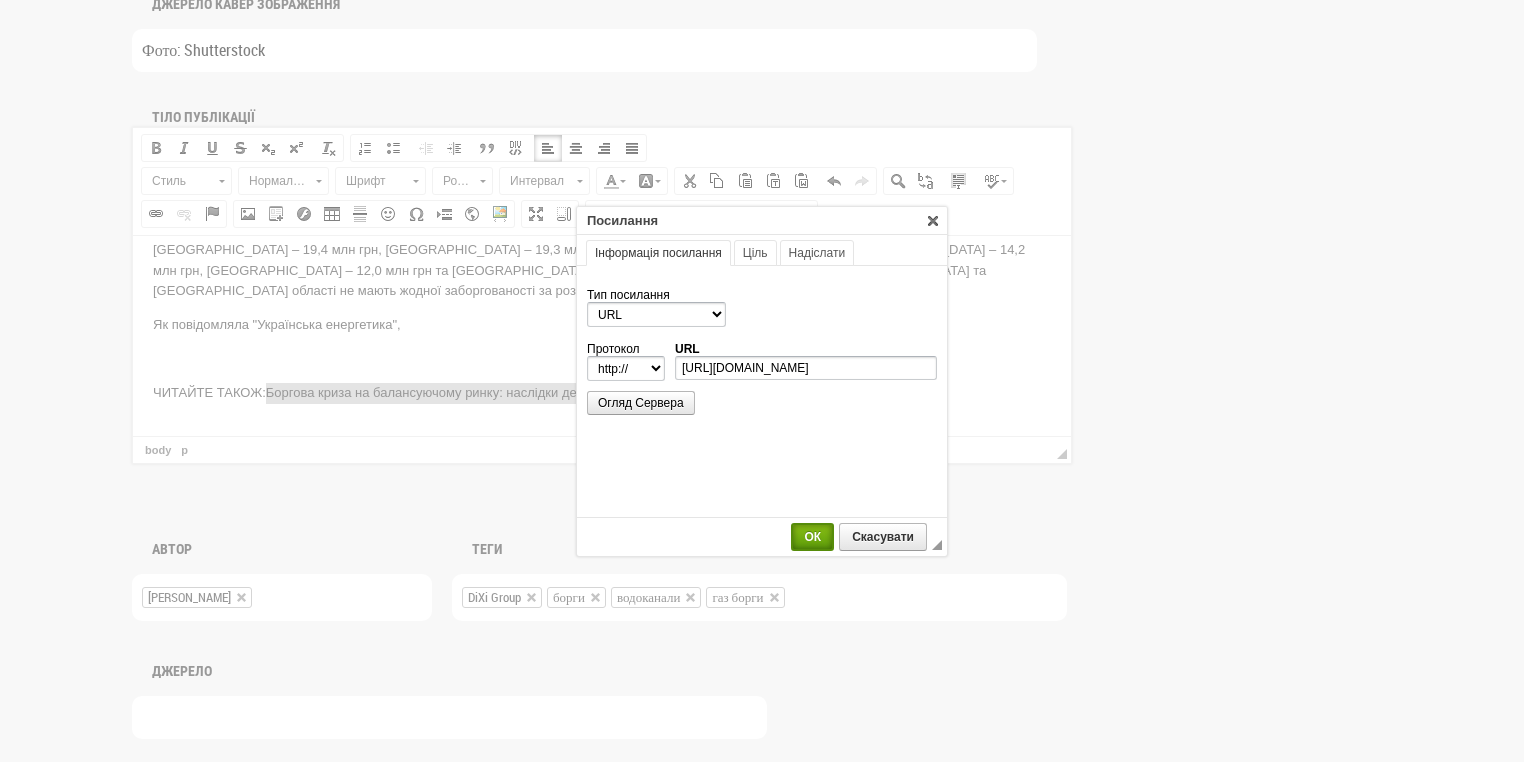 select on "https://" 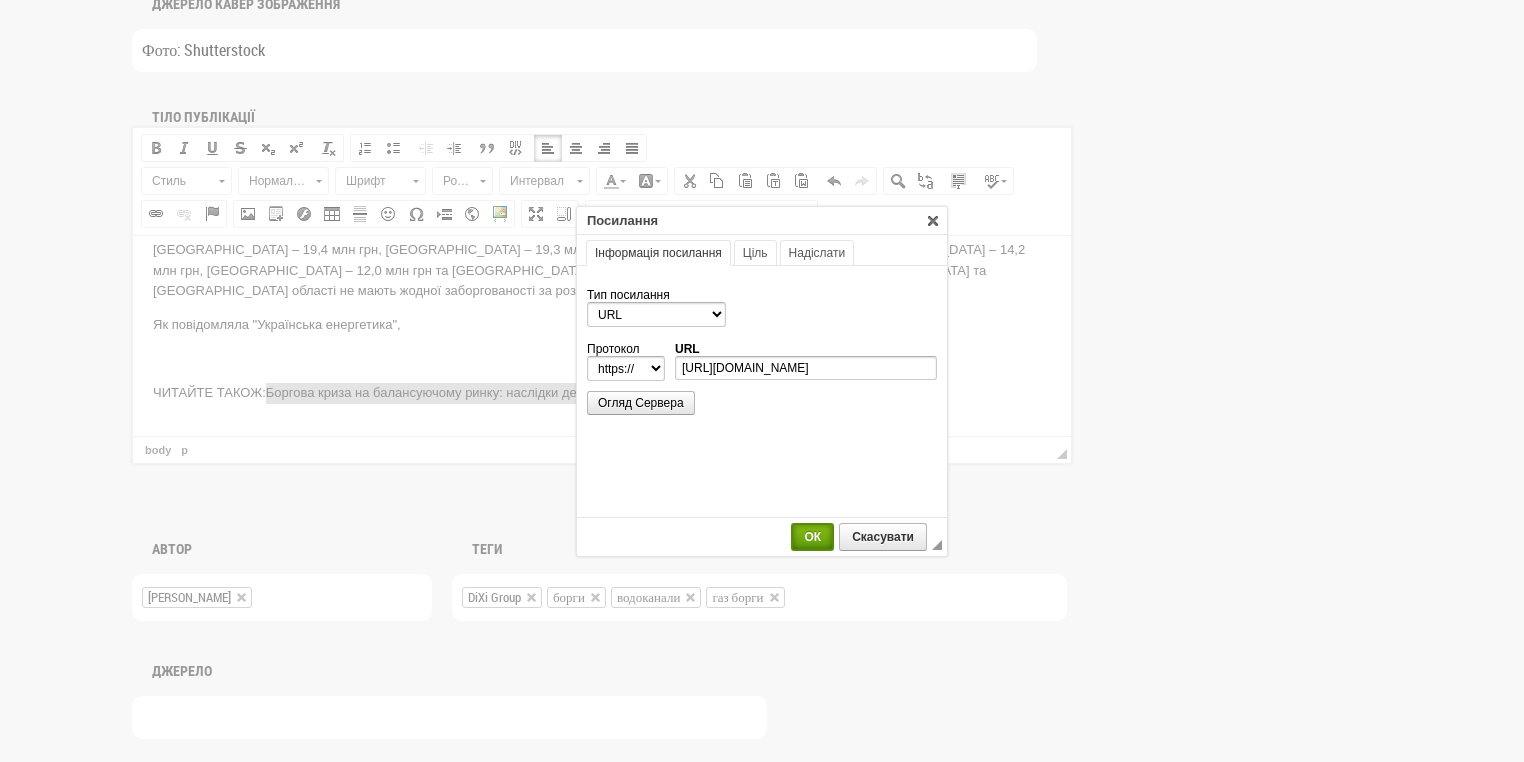 type on "ua-energy.org/uk/posts/borhovyi-kryzys-na-balansuiuchomu-rynku-naslidky-derzhavnoho-rehuliuvannia" 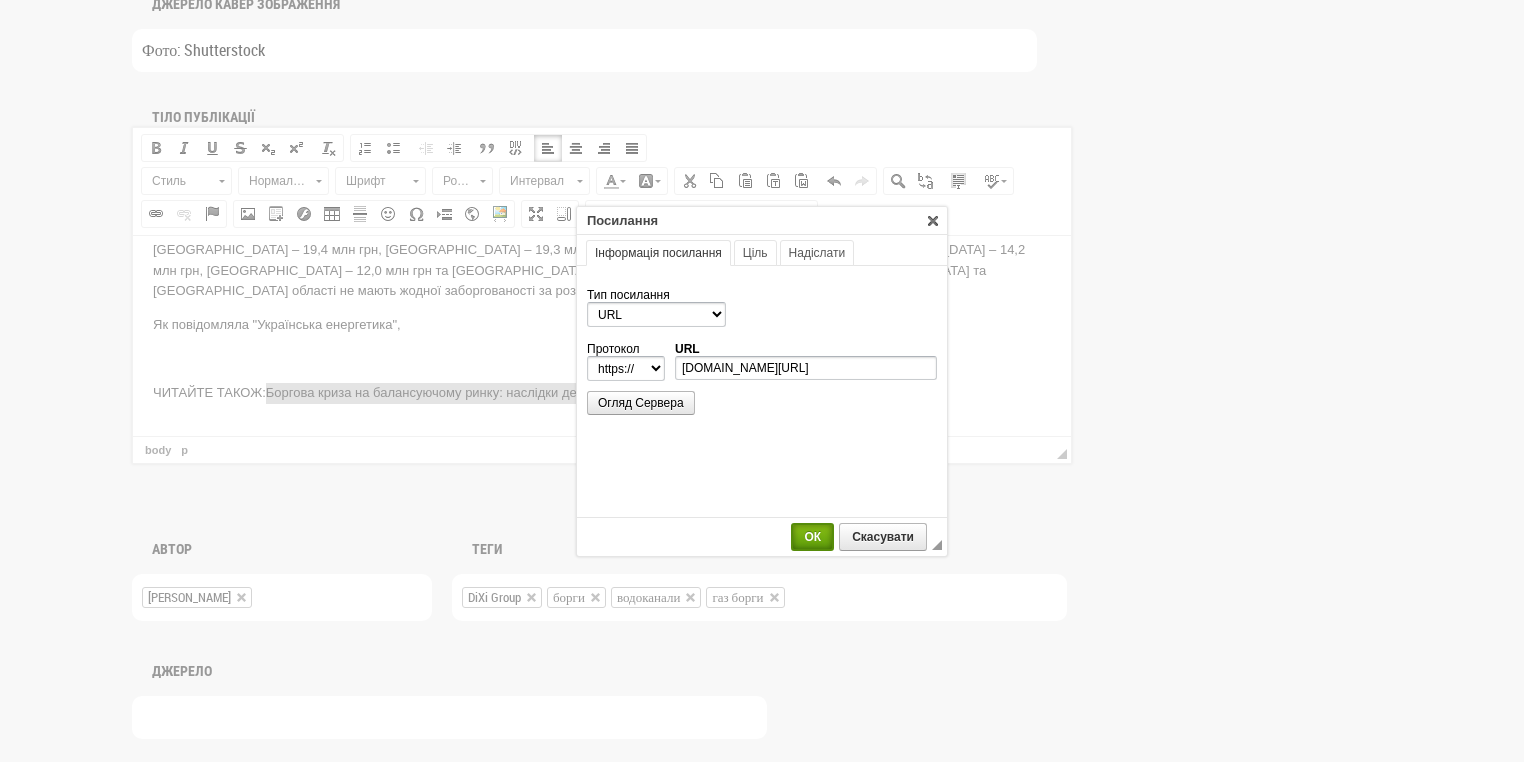 click on "ОК" at bounding box center [812, 537] 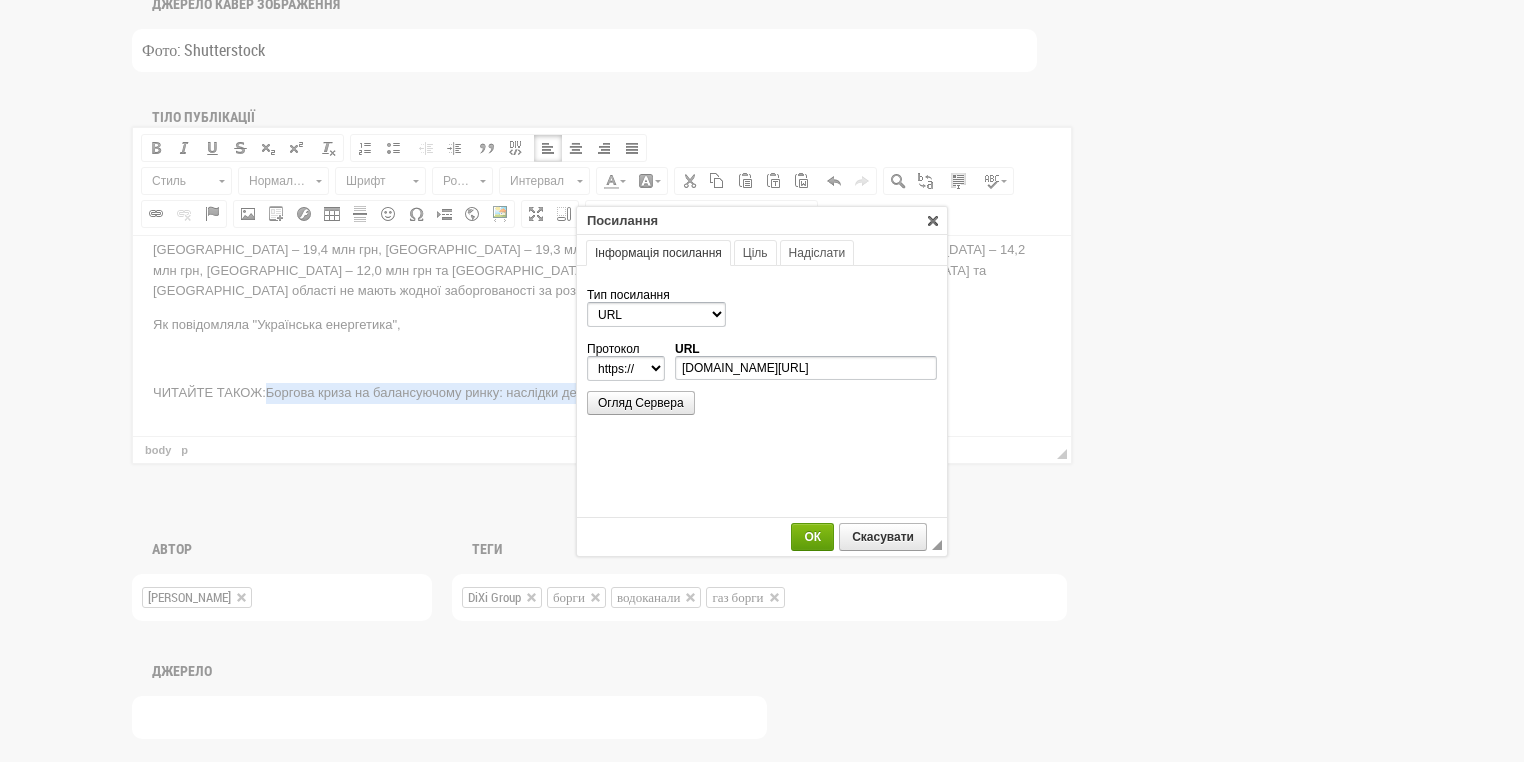 scroll, scrollTop: 0, scrollLeft: 0, axis: both 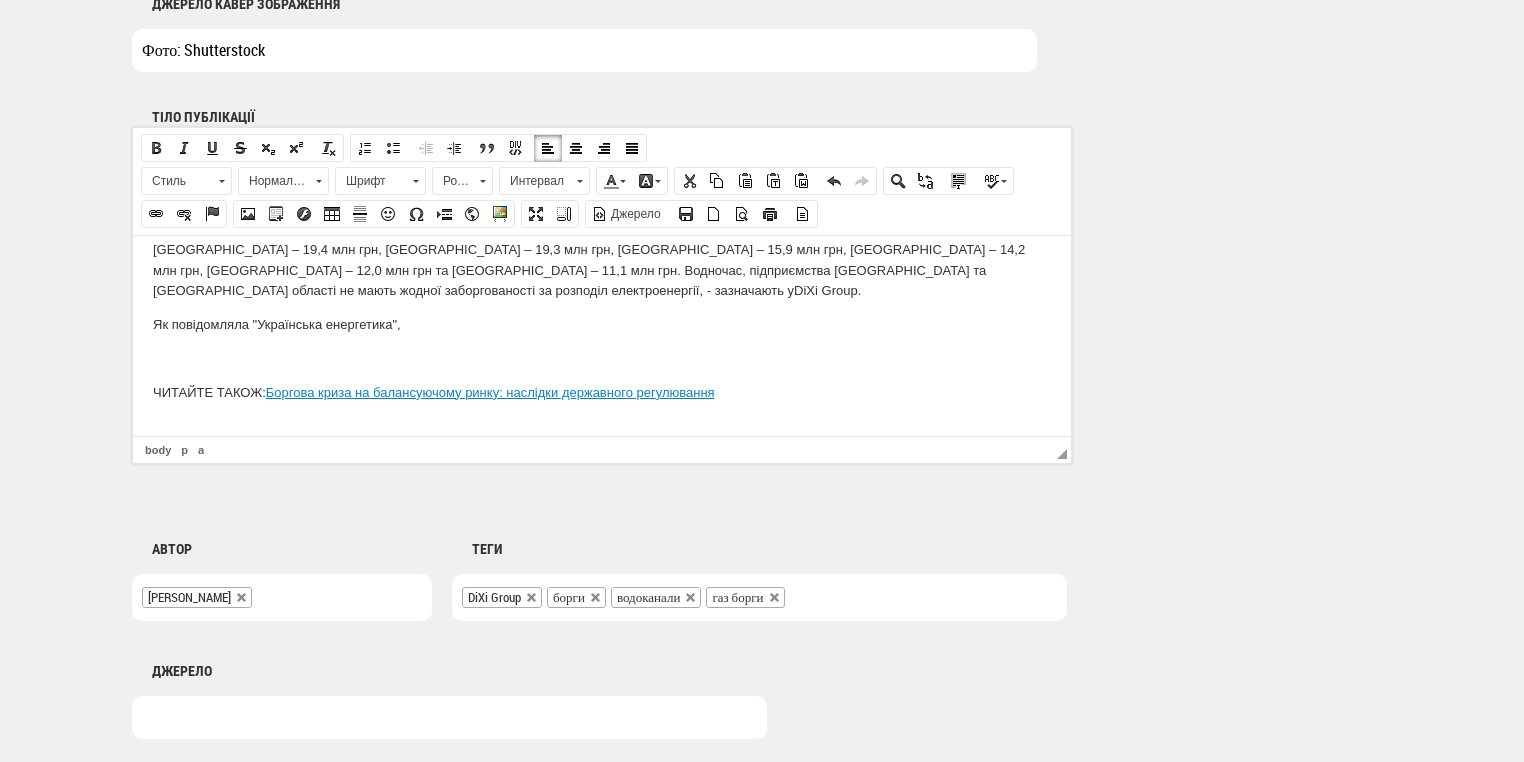 click on "За підсумками травня 2025 року, загальна заборгованість теплопостачальників за природний газ та підприємств водопостачання за електроенергію та її розподіл становить 124,2 млрд грн. Про це  пише  аналітичний центр  DiXi Group з посиланням на  дані  порталу  Energy Map.  Найбільшу заборгованість мають Харківська область – 31,5 млрд грн (25,4% загального боргу), місто Київ – 19,7 млрд грн (15,9%) і Дніпропетровська область – 19,1 млрд грн (15,3%).  Зазначається, що р озмежування боргів пов’язане зі зміною постачальника газу в різні періоди. Аналітики вказали, що у Натомість, н DiXi Group ." at bounding box center (602, 60) 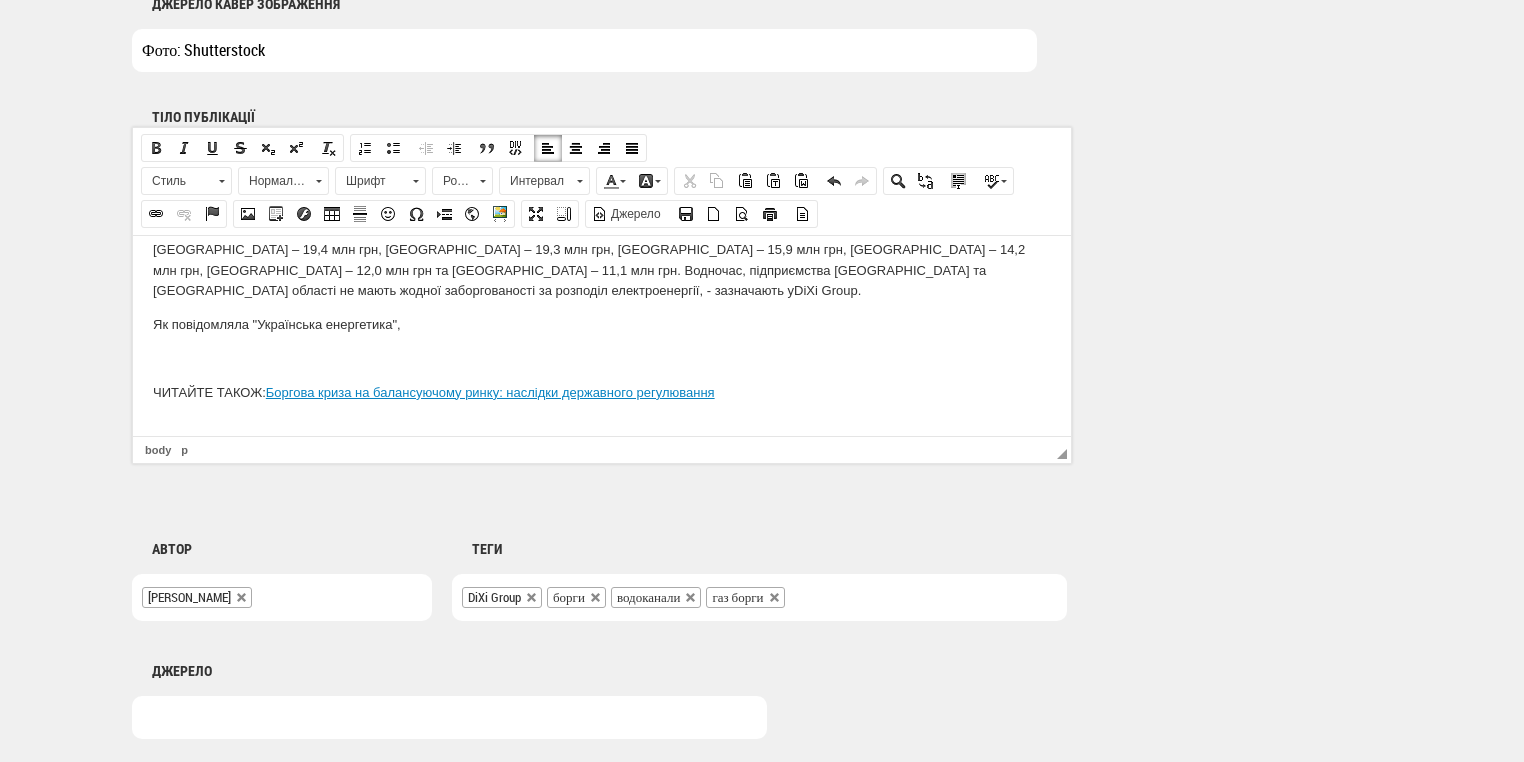 click on "Як повідомляла "Українська енергетика"," at bounding box center (602, 324) 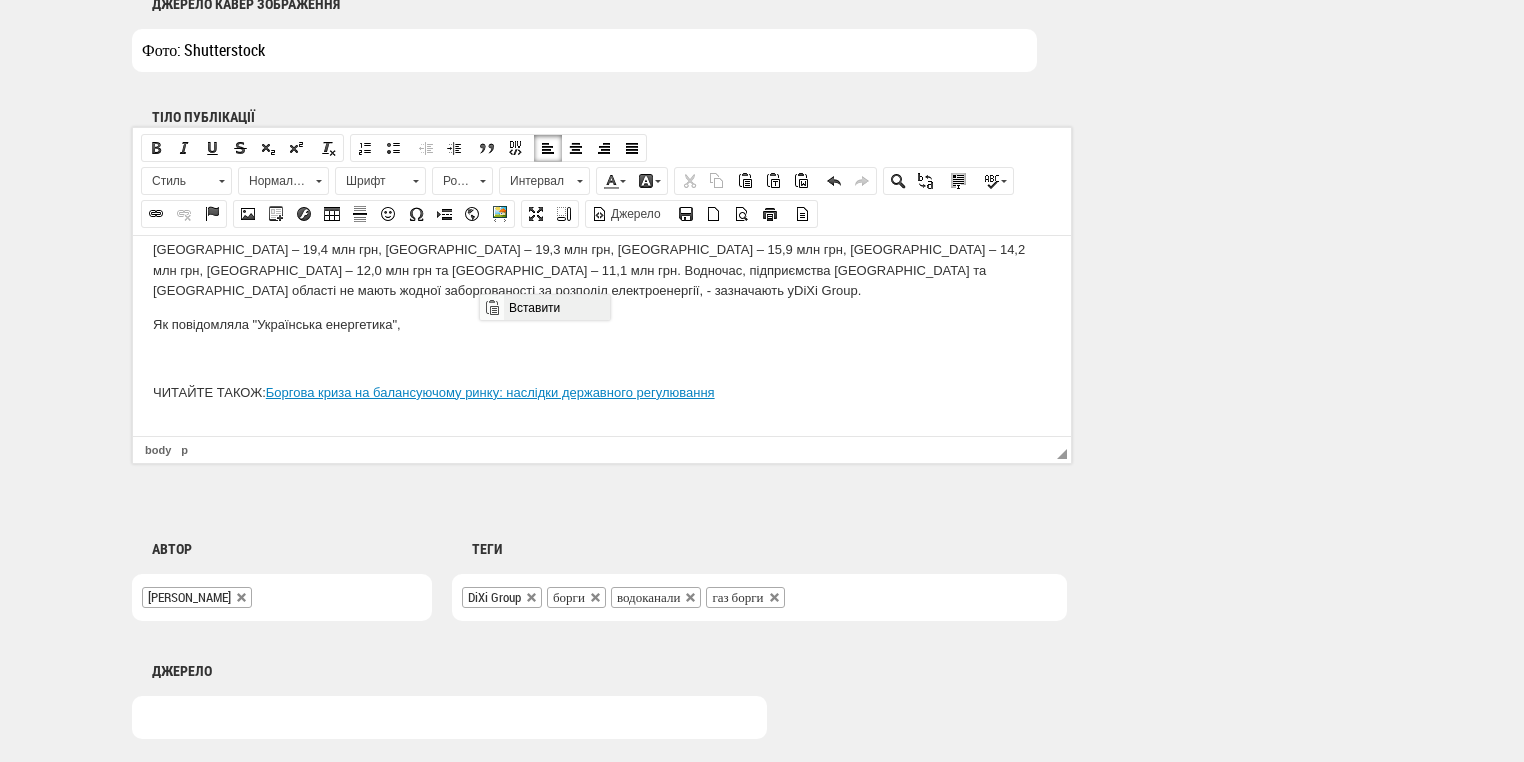 drag, startPoint x: 516, startPoint y: 305, endPoint x: 1112, endPoint y: 607, distance: 668.14667 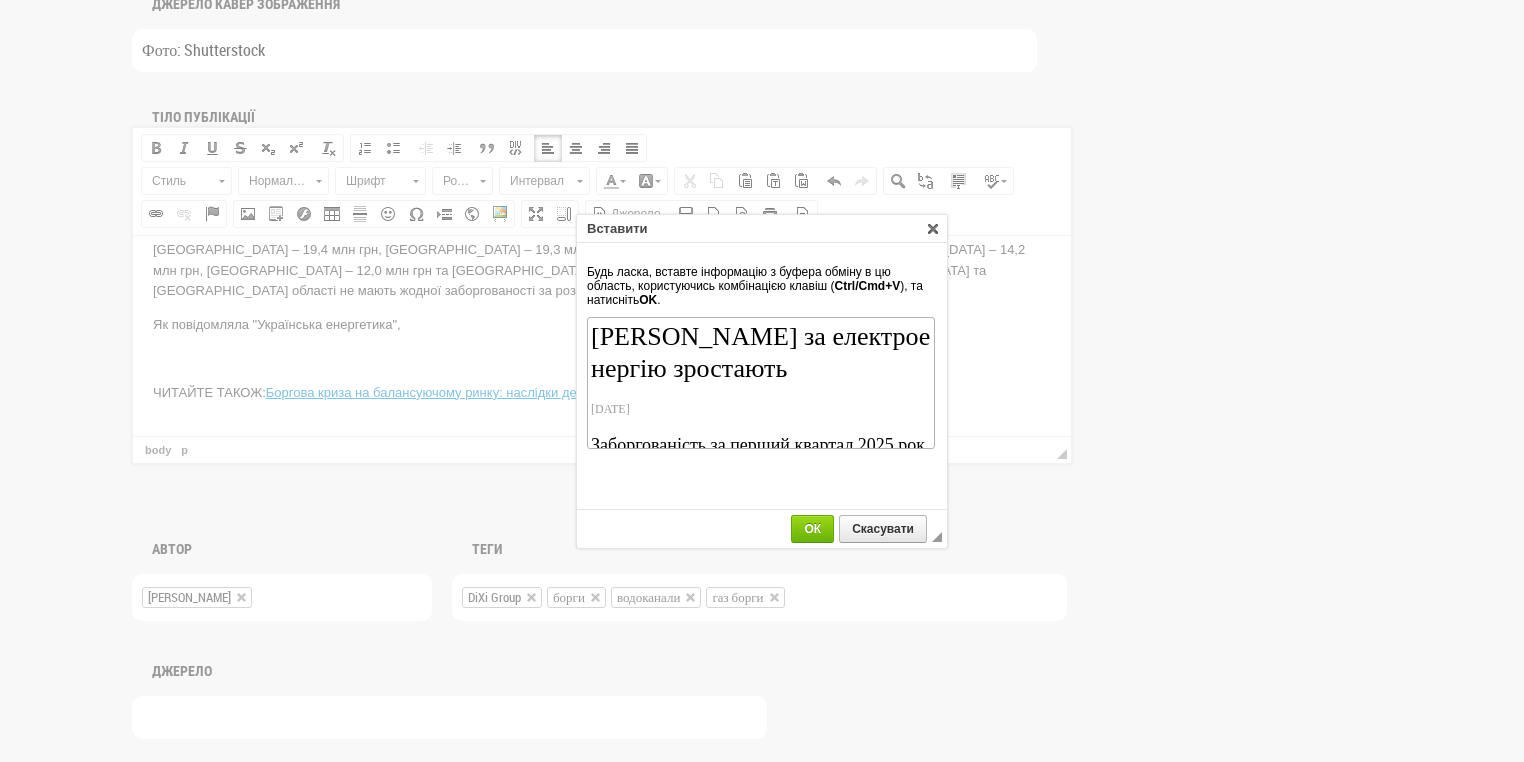 scroll, scrollTop: 30, scrollLeft: 0, axis: vertical 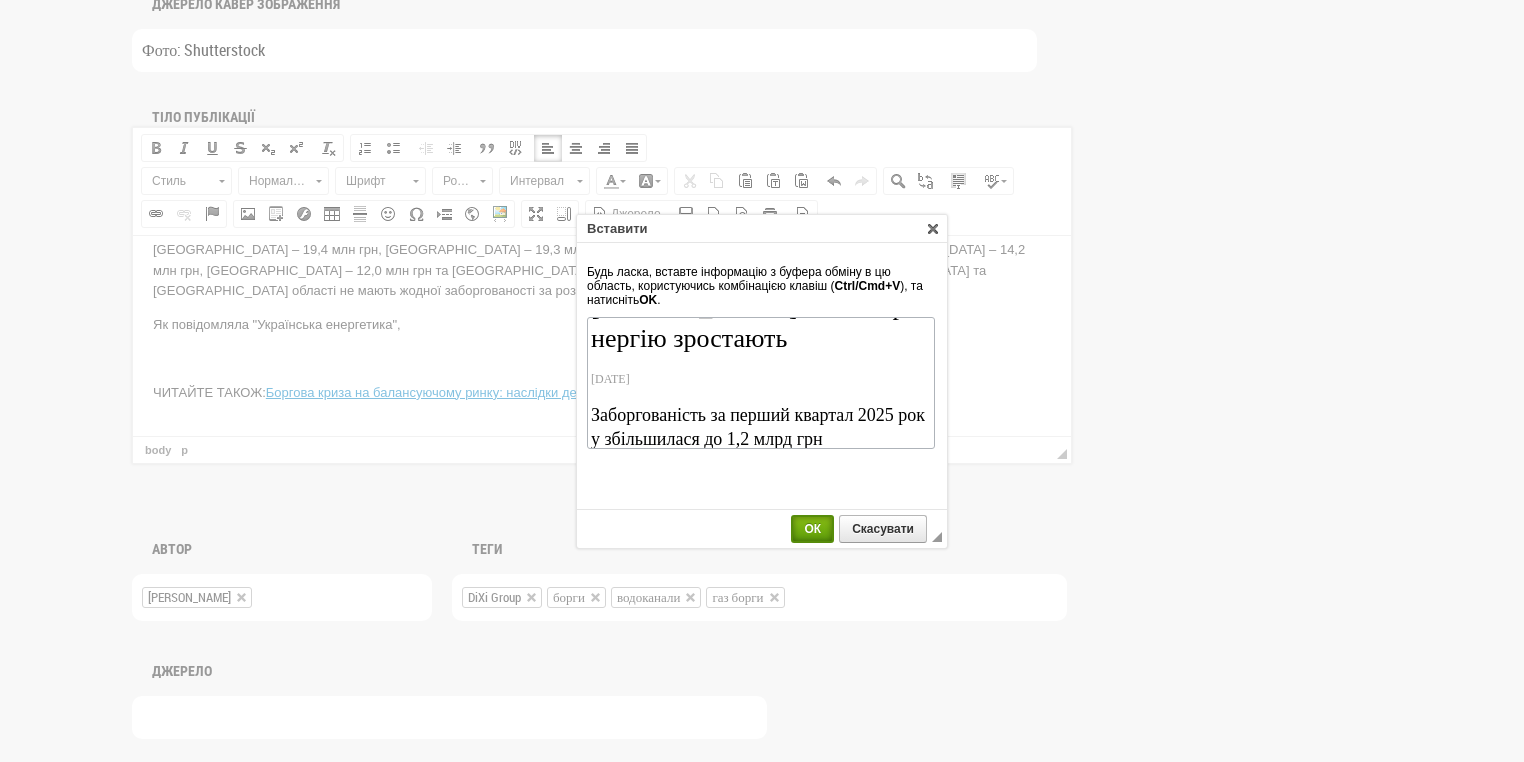 click on "ОК" at bounding box center [812, 529] 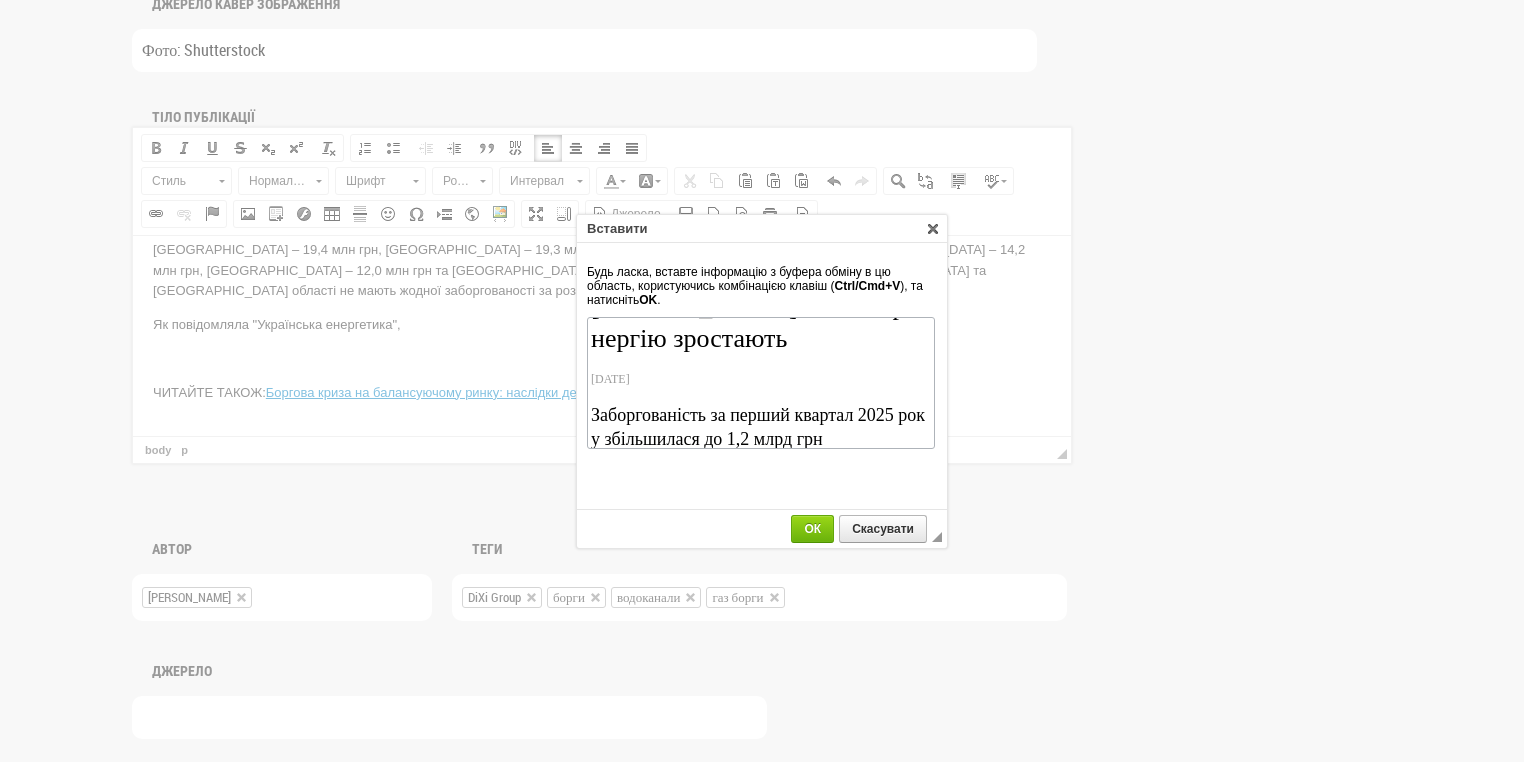 scroll, scrollTop: 0, scrollLeft: 0, axis: both 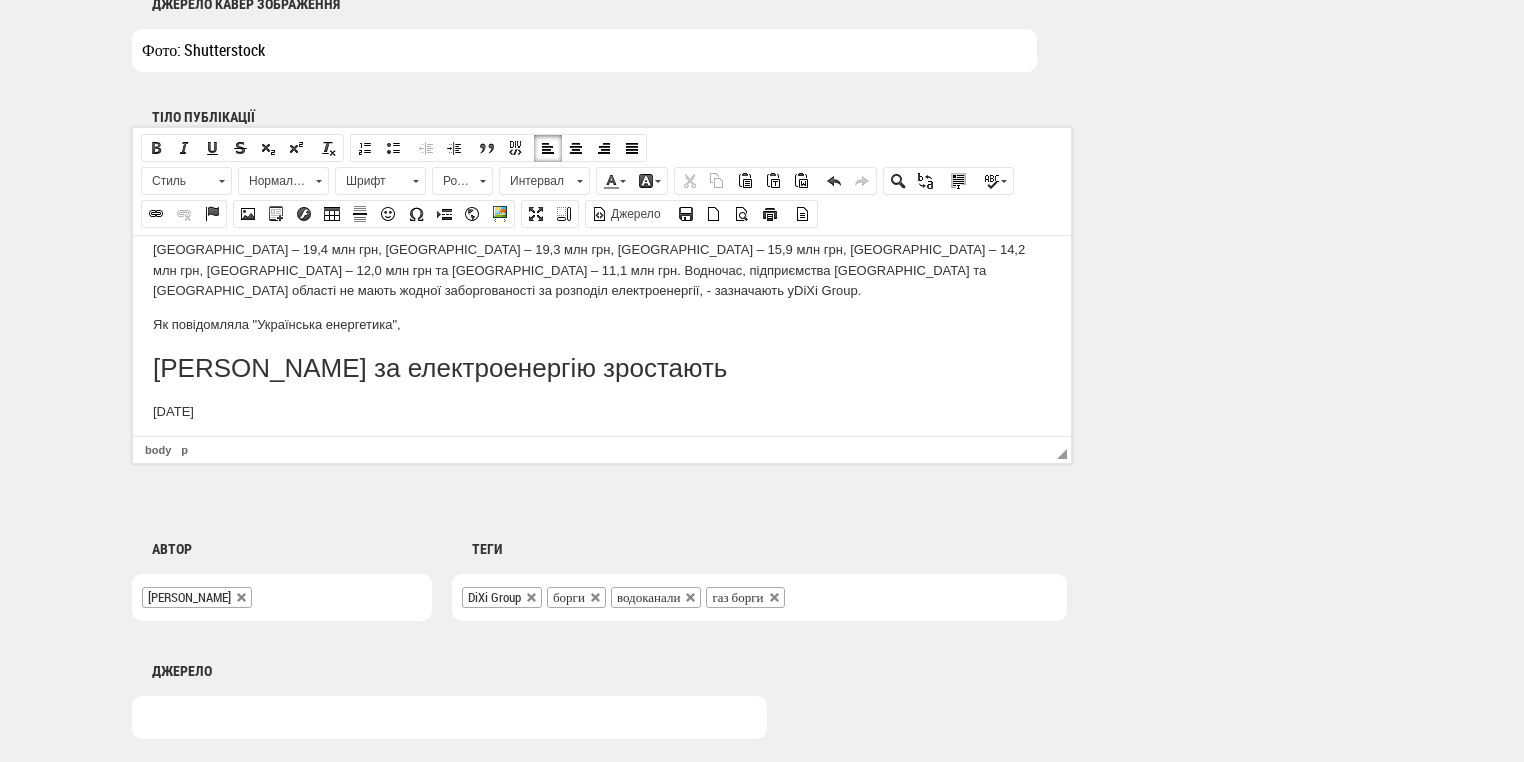 click on "Як повідомляла "Українська енергетика"," at bounding box center [602, 324] 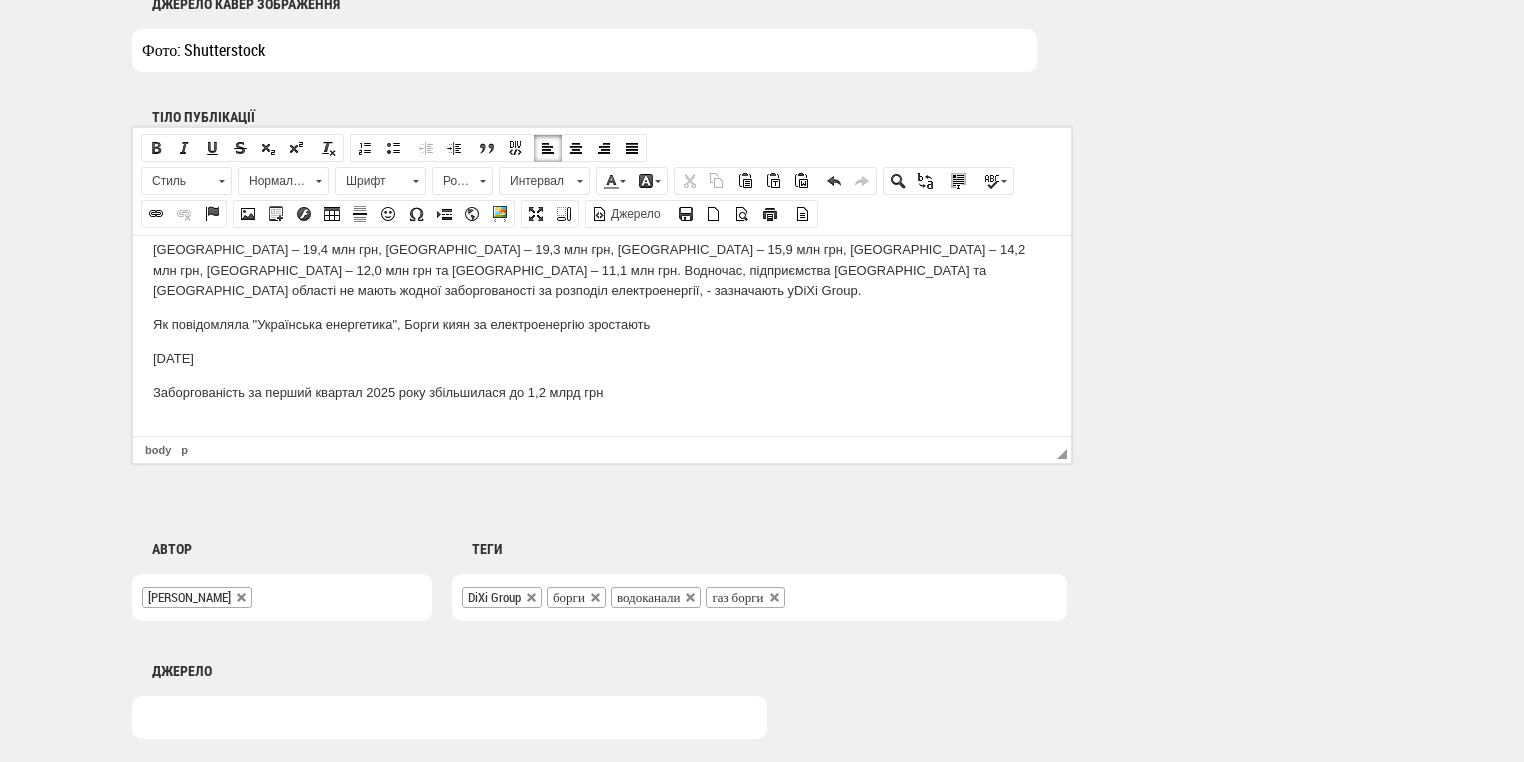 click on "Як повідомляла "Українська енергетика", Б орги киян за електроенергію зростають" at bounding box center [602, 324] 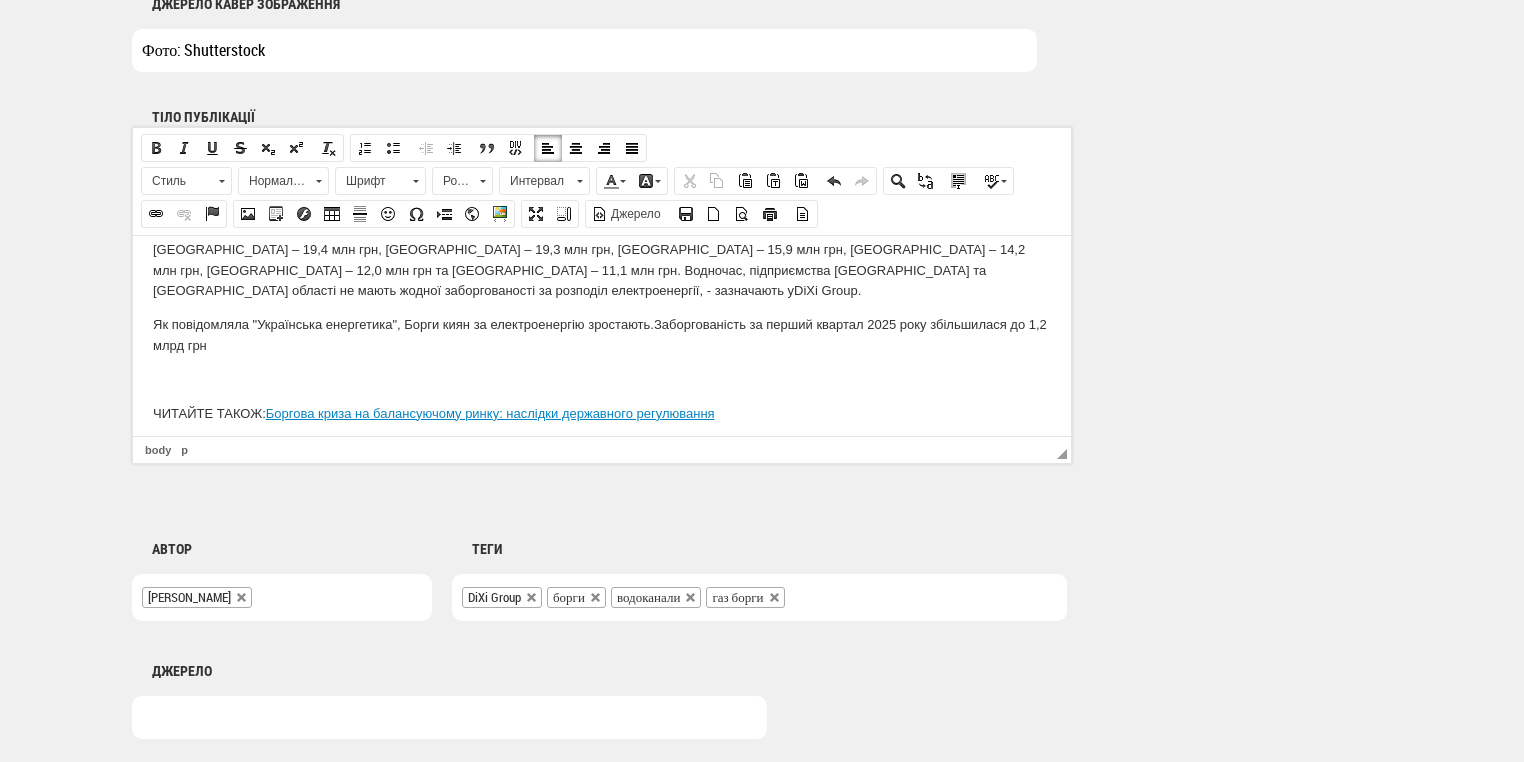 click at bounding box center (602, 379) 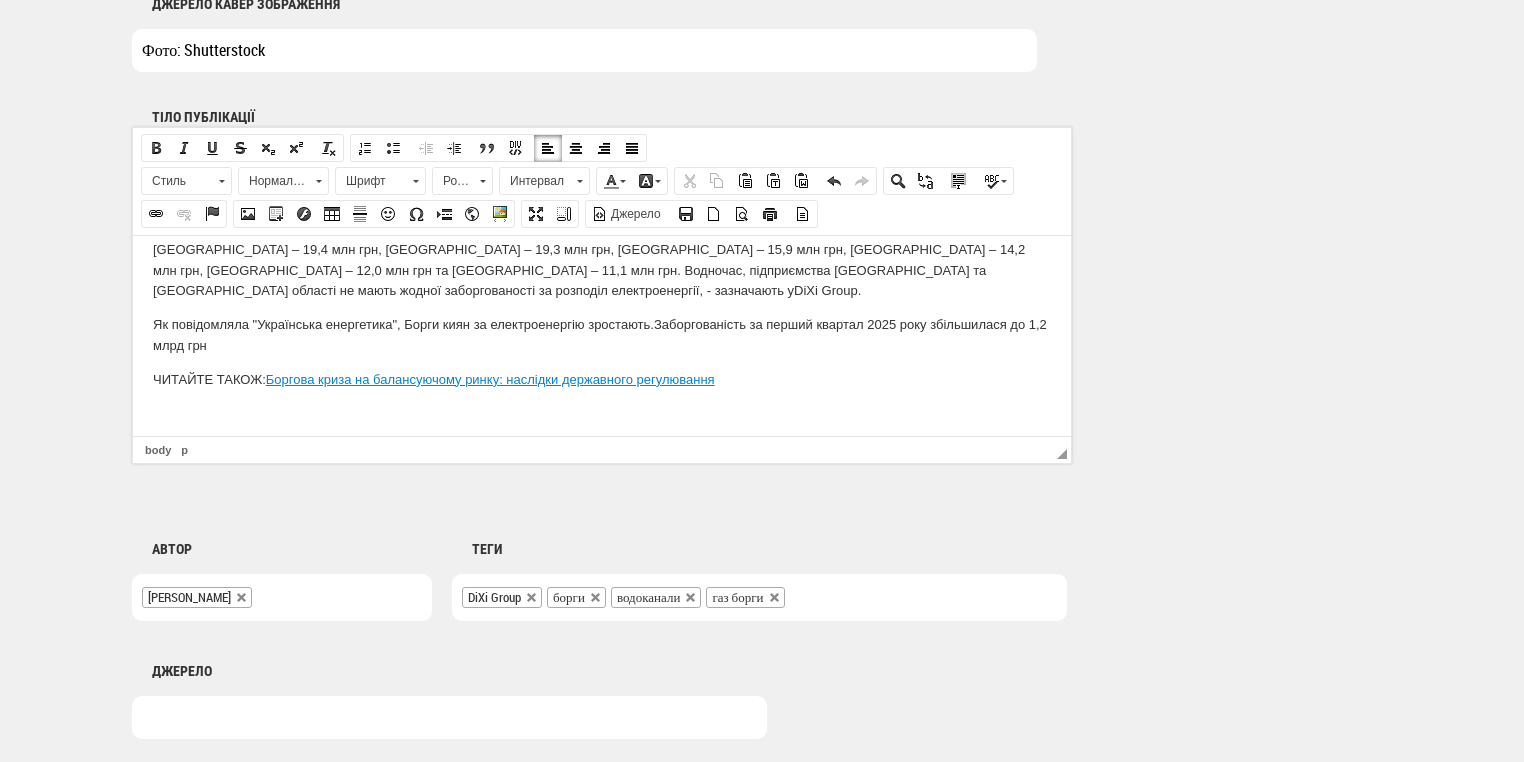 scroll, scrollTop: 557, scrollLeft: 0, axis: vertical 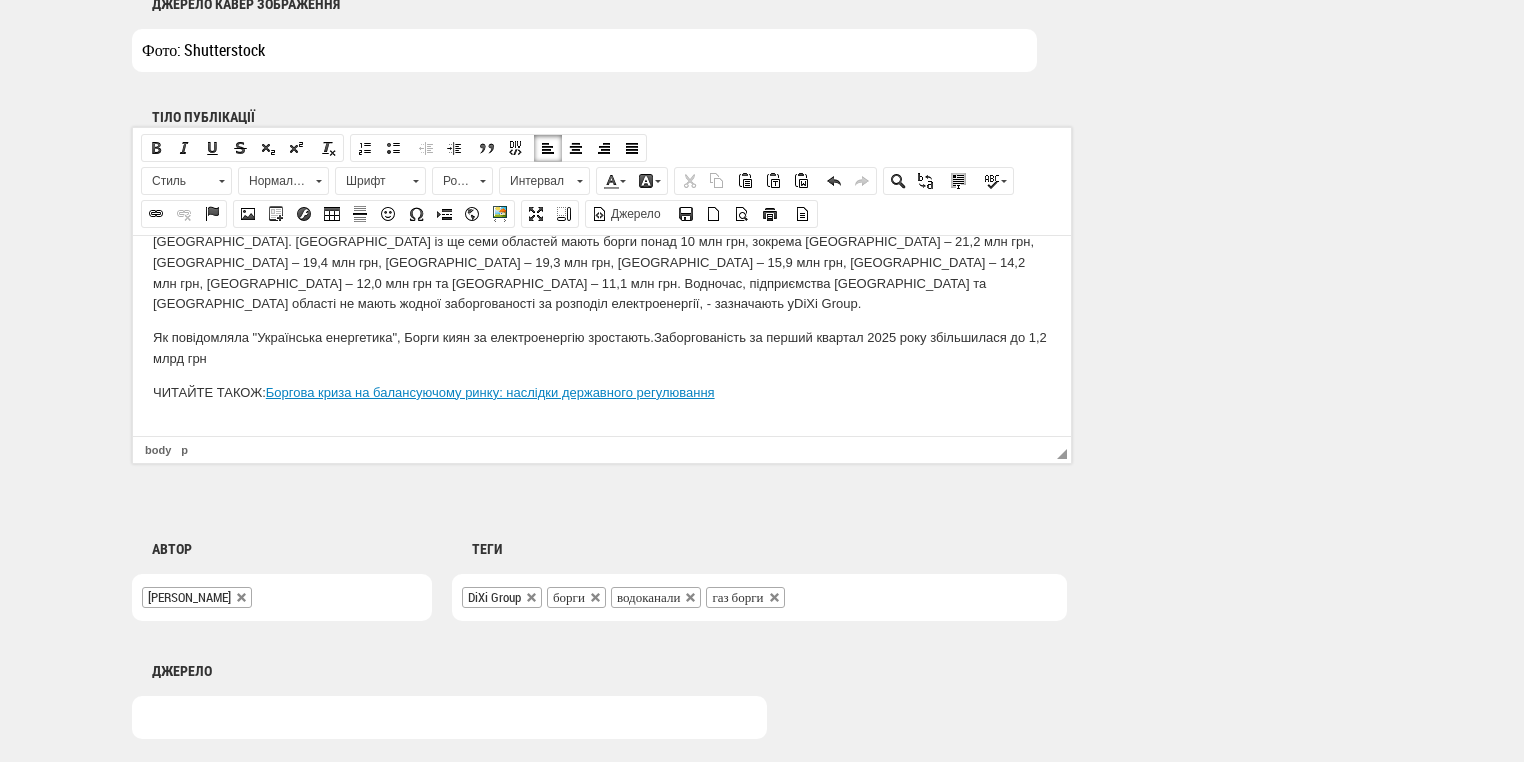 click on "Як повідомляла "Українська енергетика", Б орги киян за електроенергію зростають.  Заборгованість за перший квартал 2025 року збільшилася до 1,2 млрд грн" at bounding box center [602, 348] 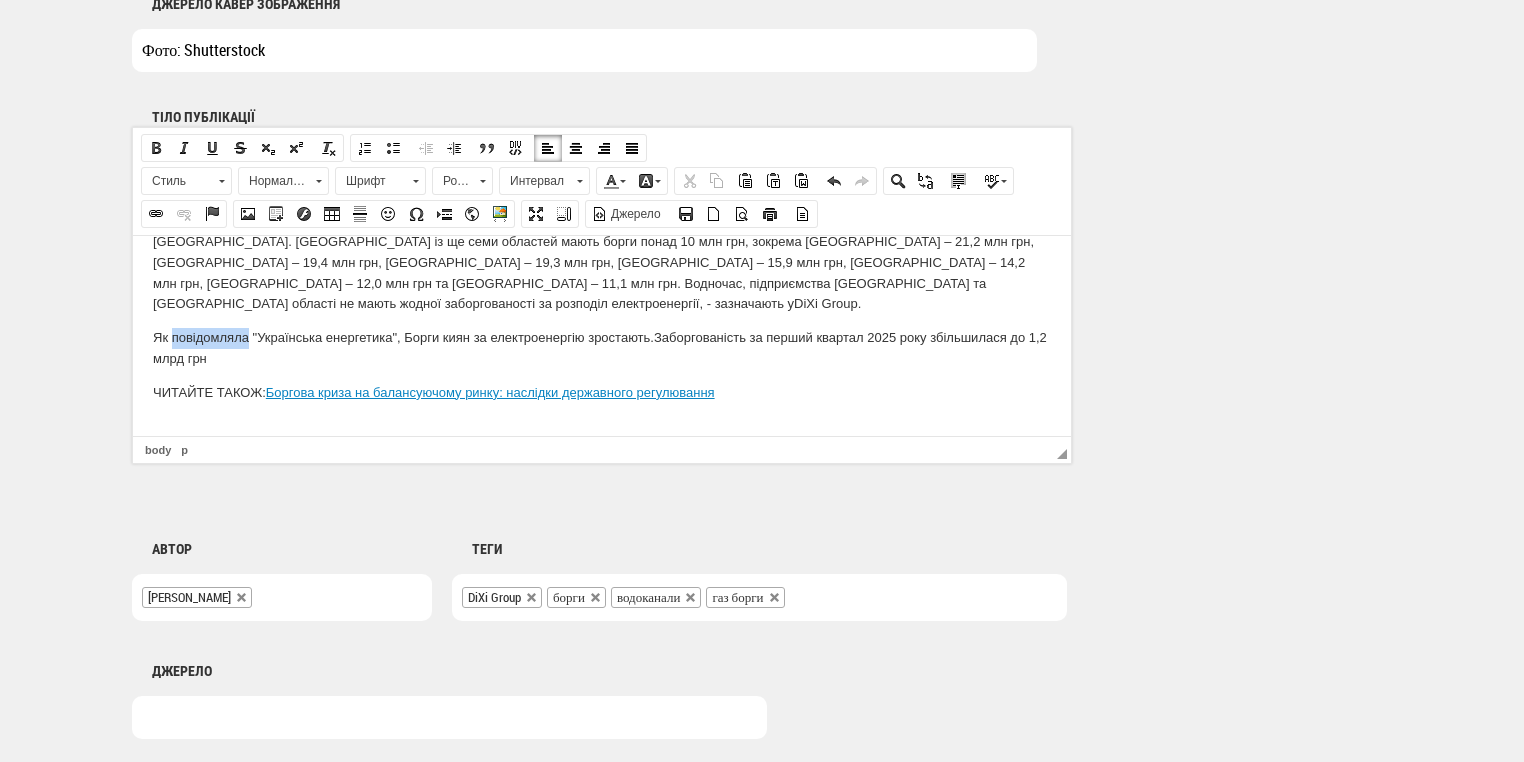 drag, startPoint x: 173, startPoint y: 314, endPoint x: 222, endPoint y: 314, distance: 49 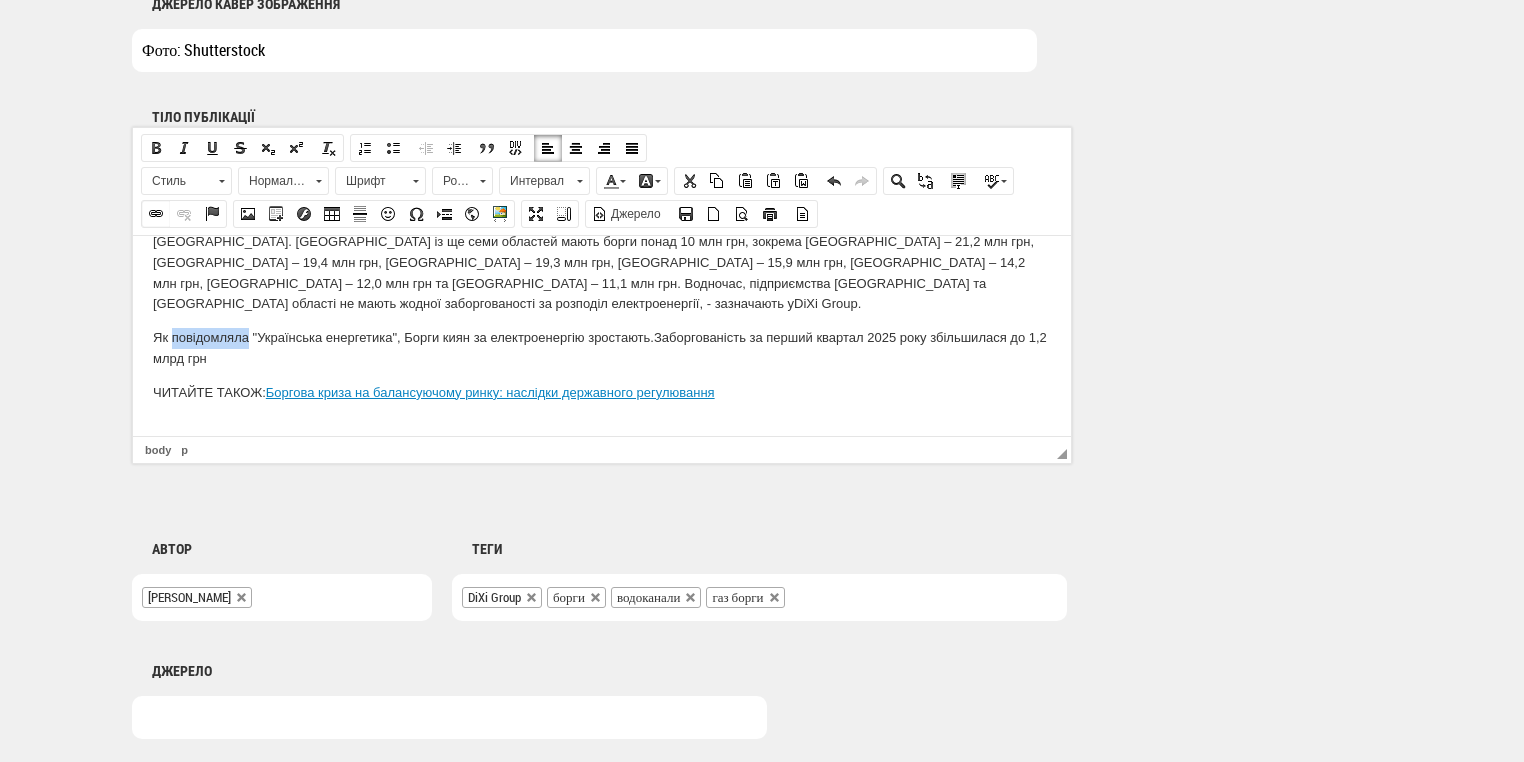 click at bounding box center [156, 214] 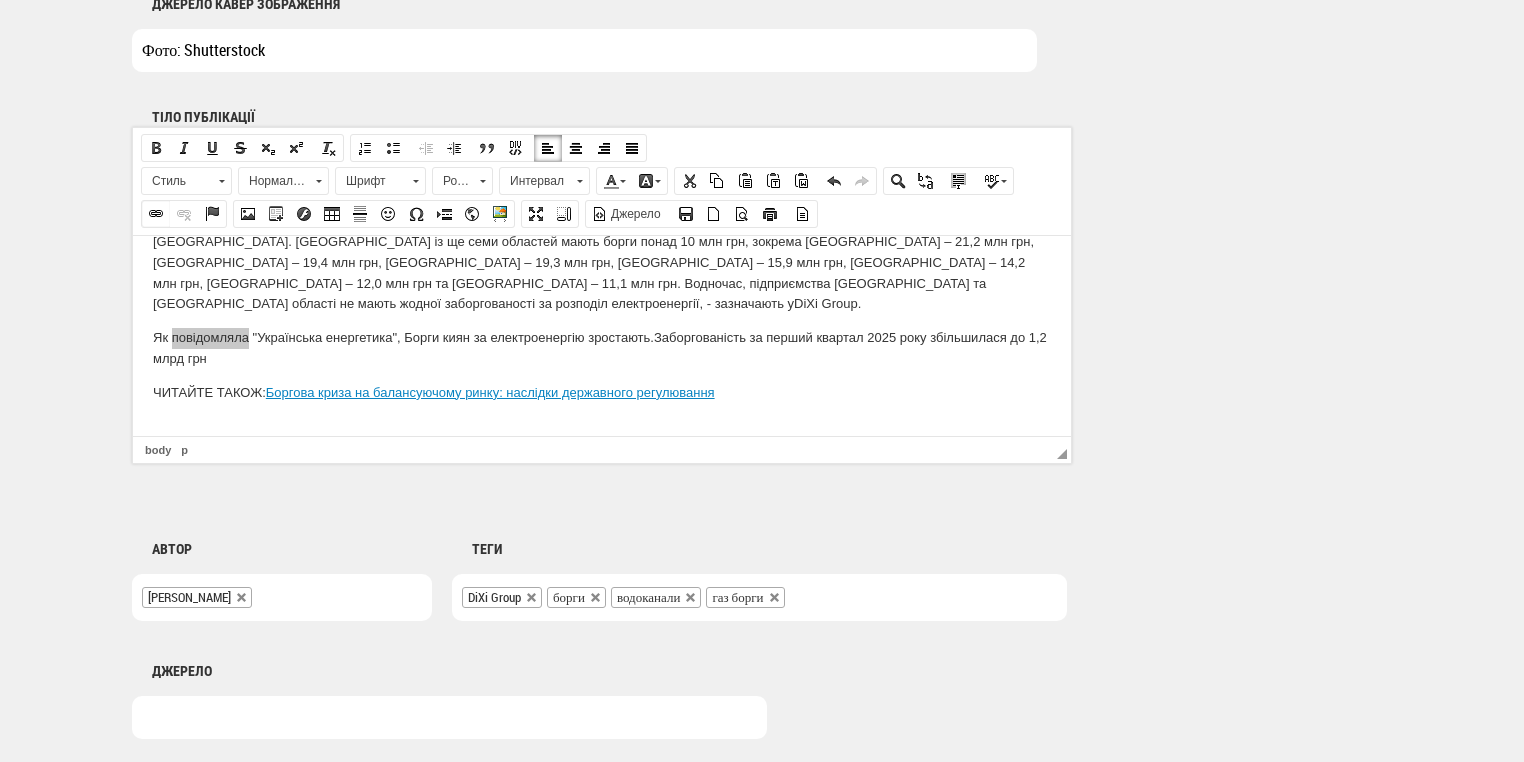 select on "http://" 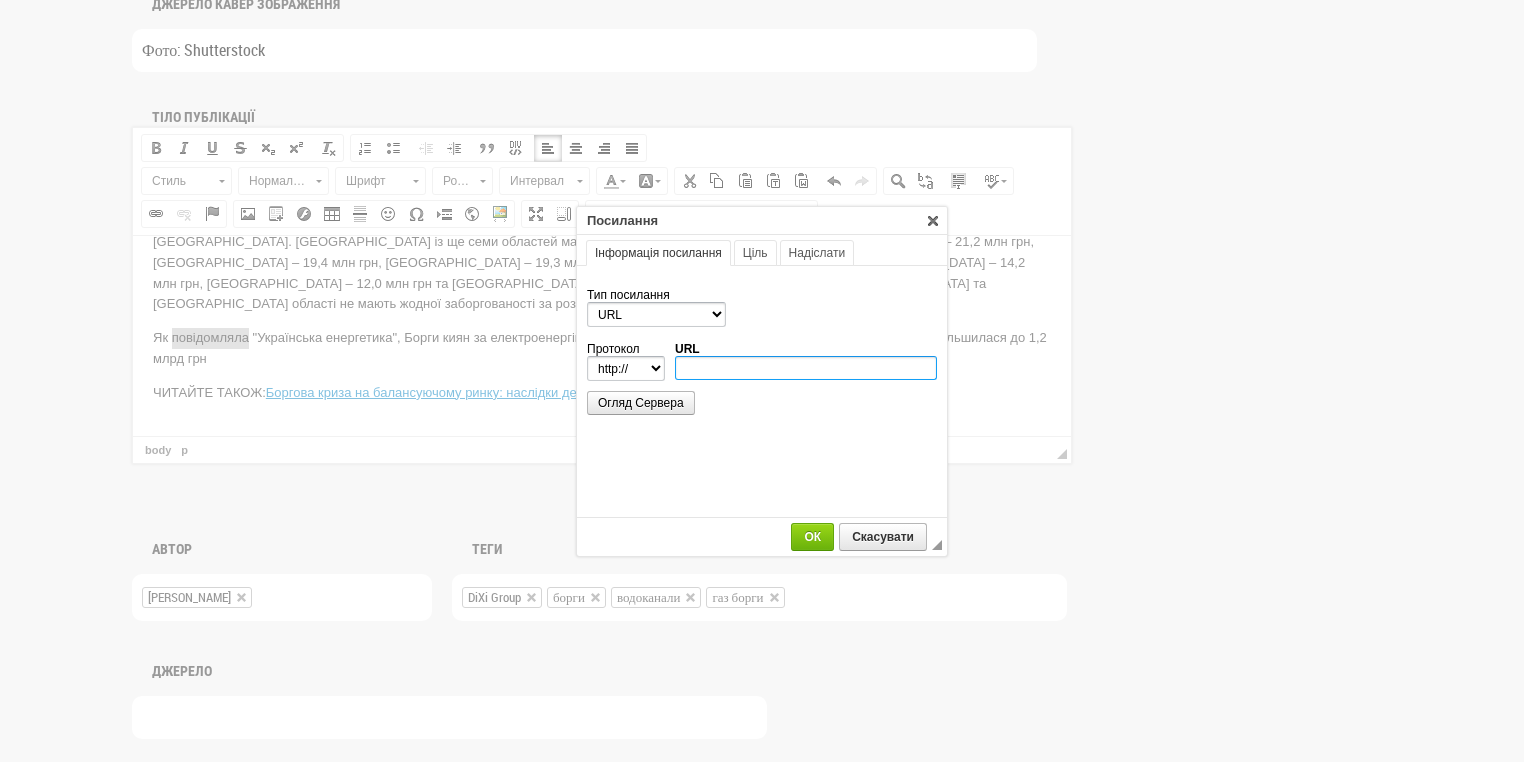 click on "URL" at bounding box center (806, 368) 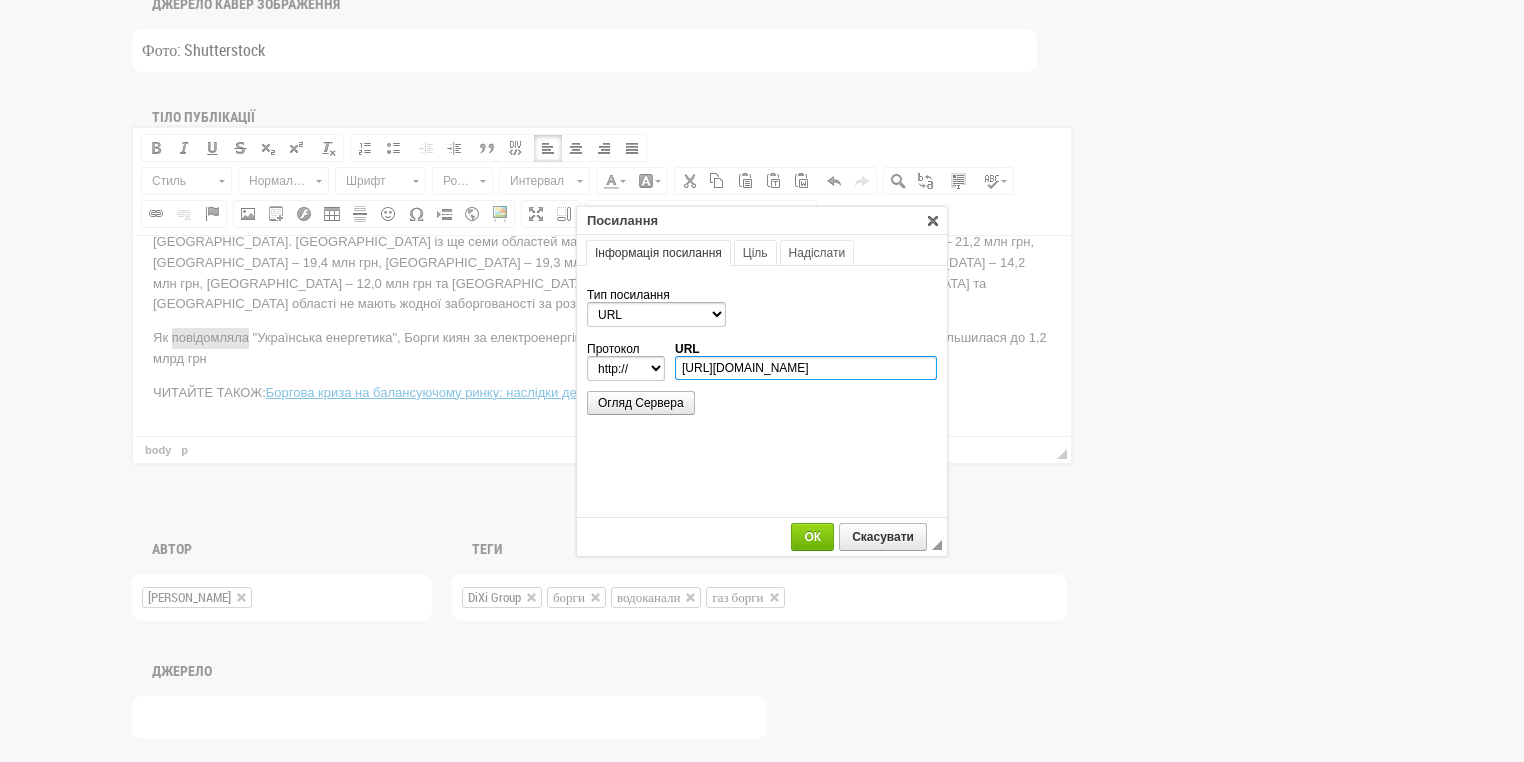 scroll, scrollTop: 0, scrollLeft: 123, axis: horizontal 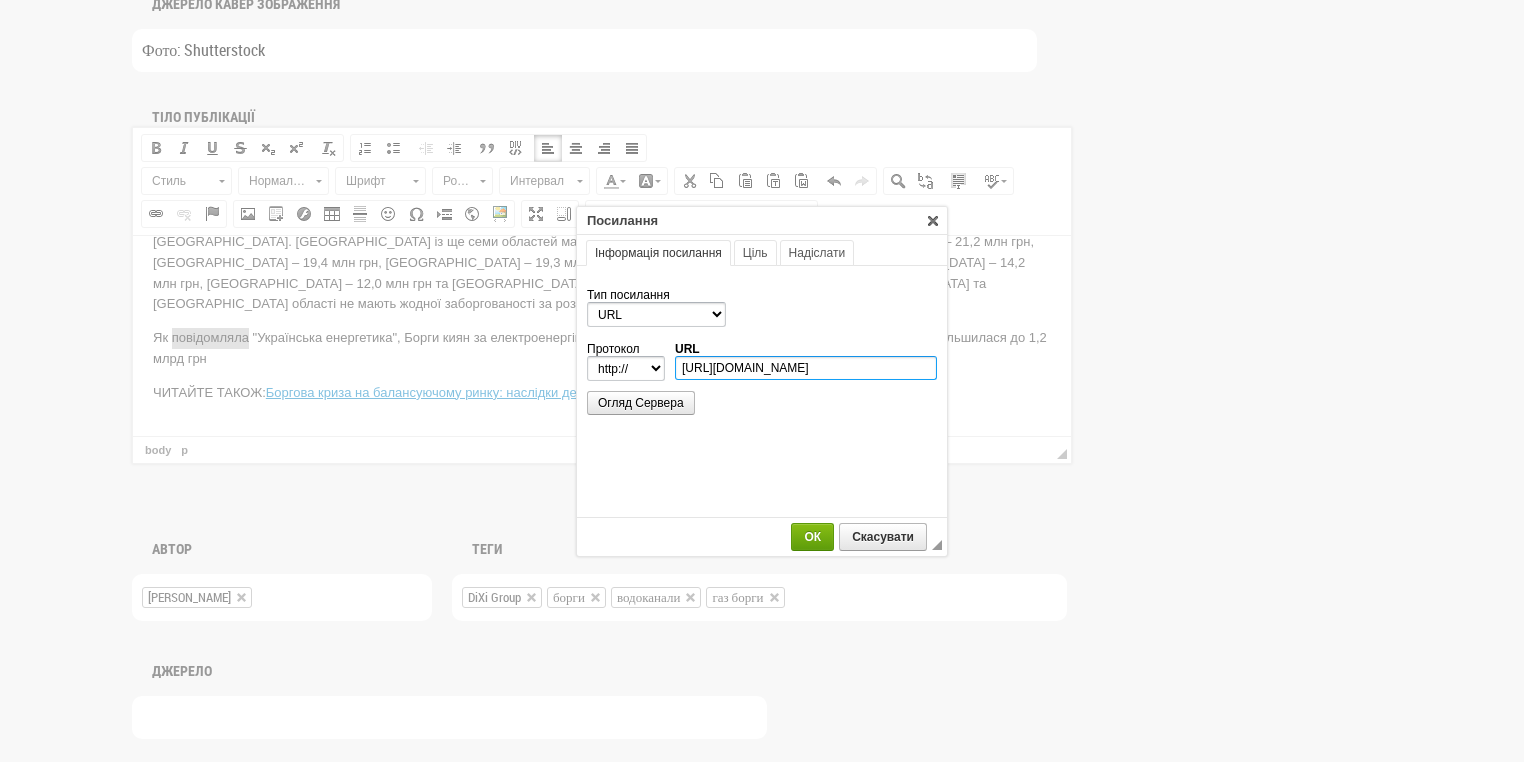 type on "https://ua-energy.org/uk/posts/borhy-kyian-za-elektroenerhiiu-zrostaiut" 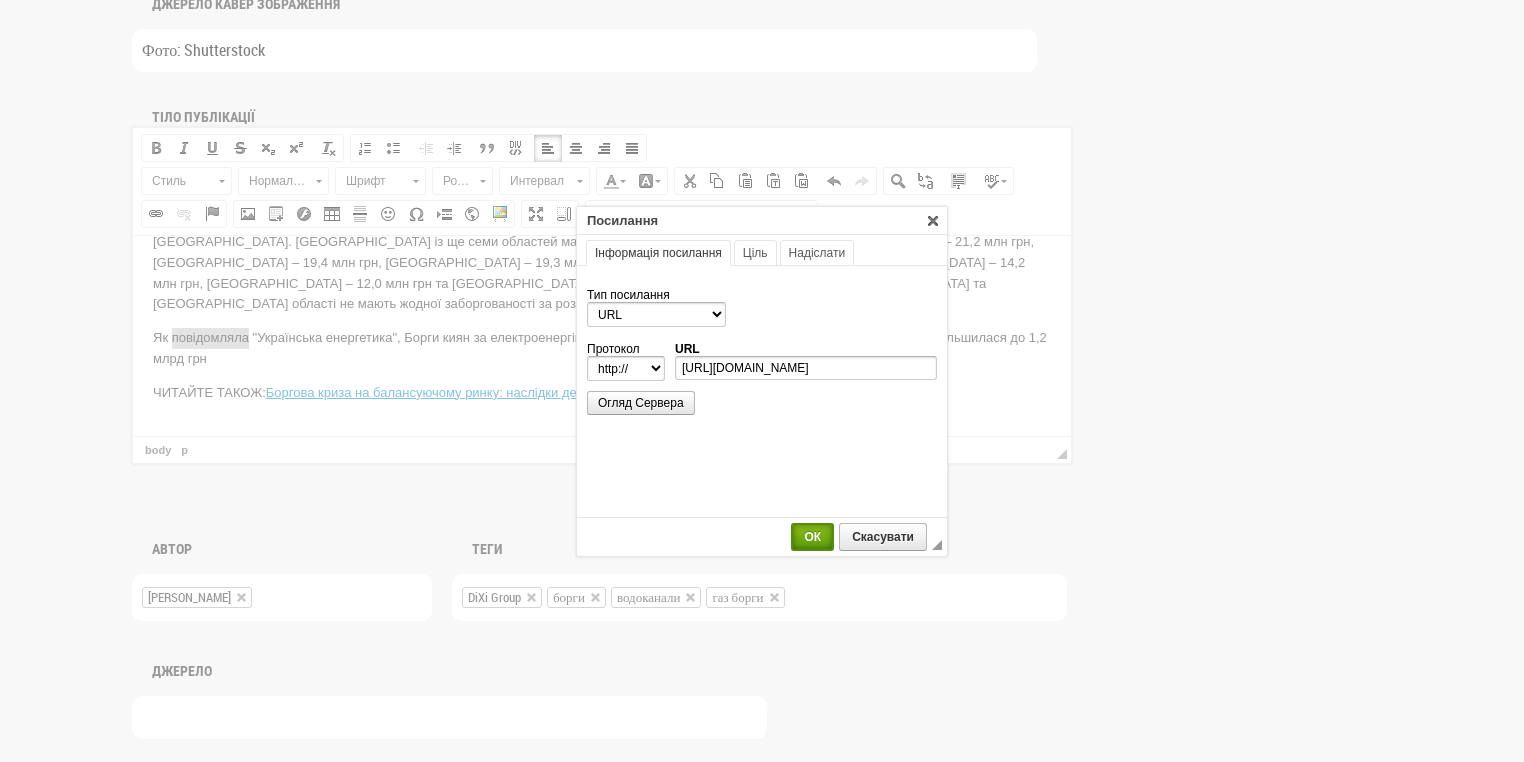 select on "https://" 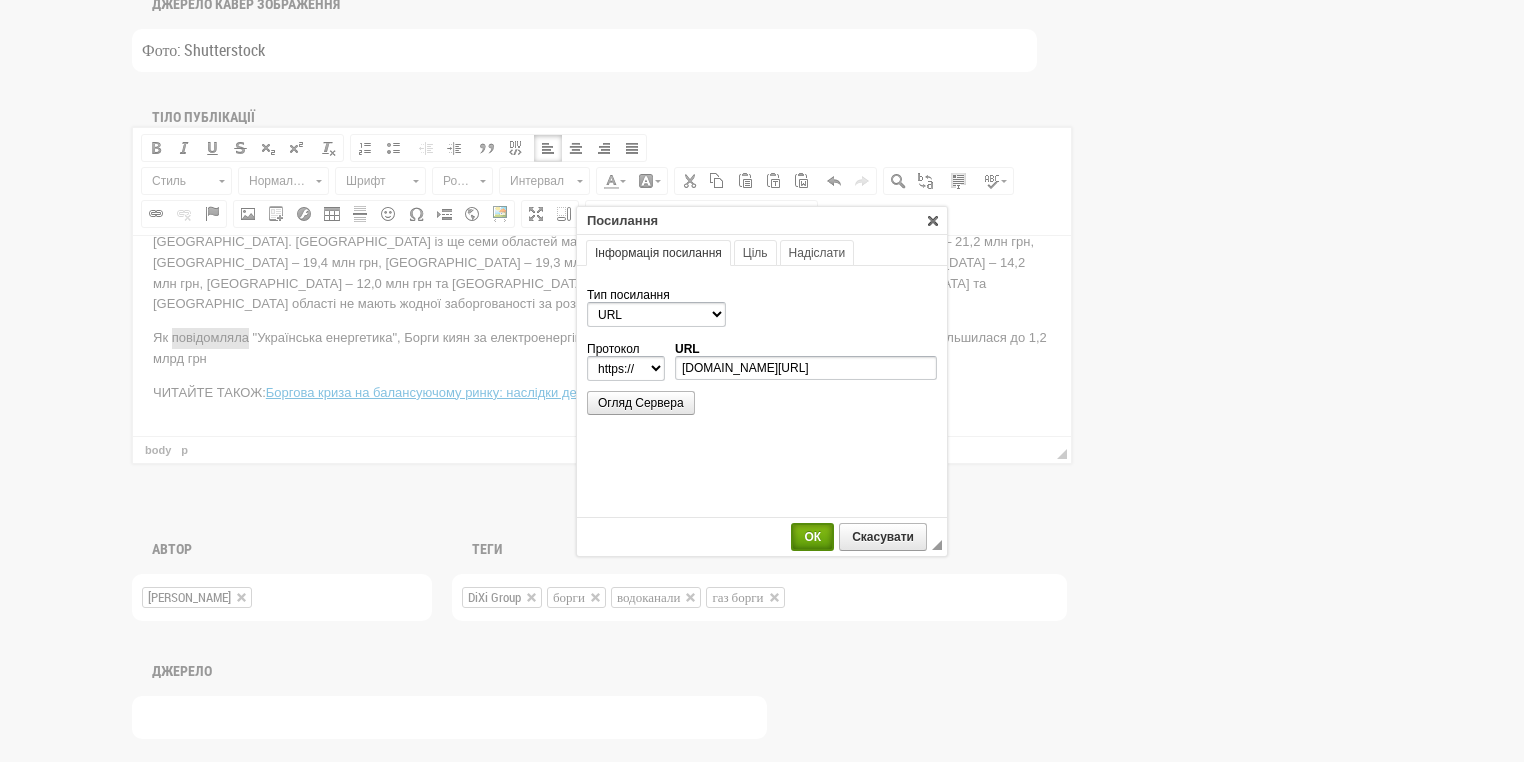 scroll, scrollTop: 0, scrollLeft: 0, axis: both 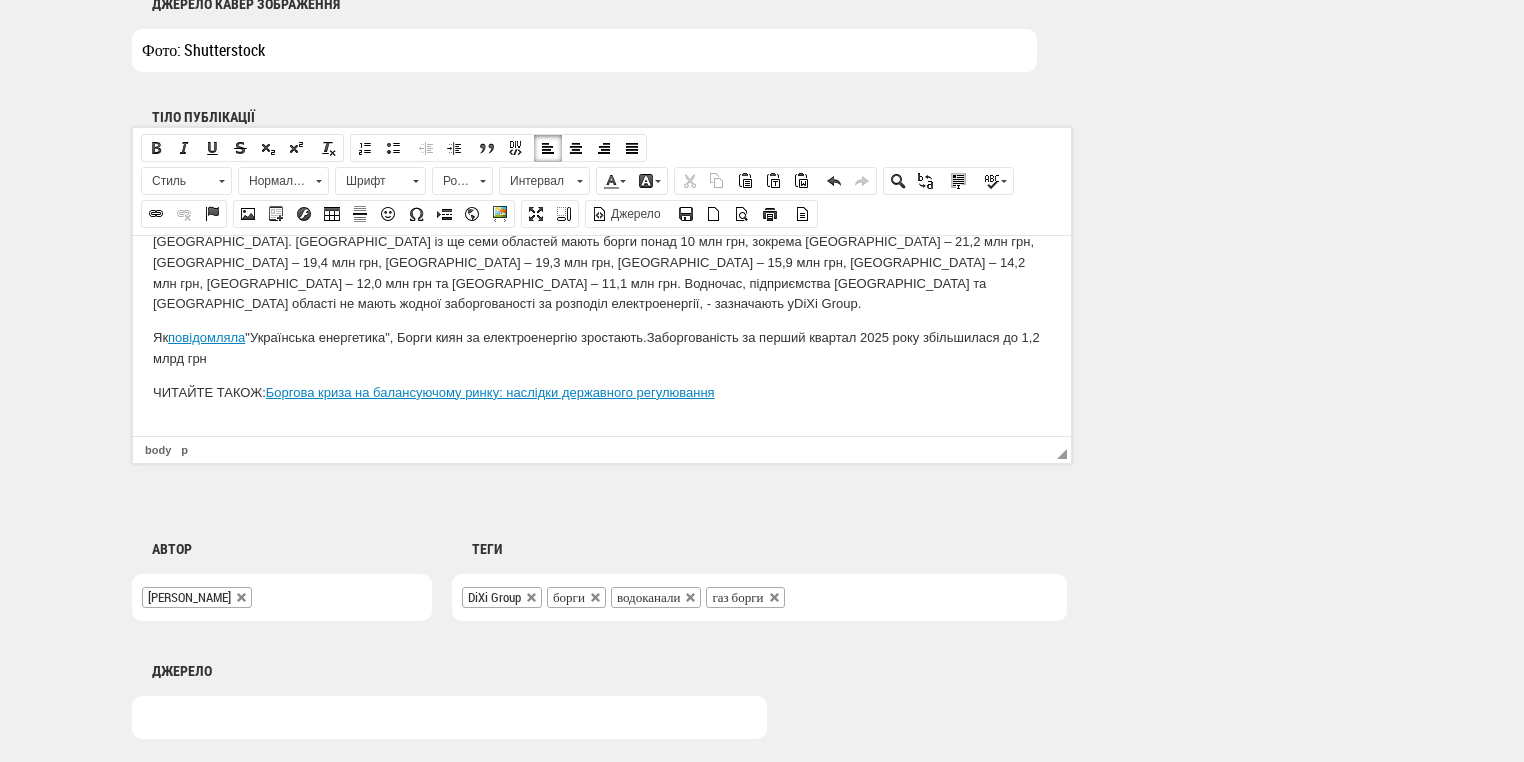 click on "За підсумками травня 2025 року, загальна заборгованість теплопостачальників за природний газ та підприємств водопостачання за електроенергію та її розподіл становить 124,2 млрд грн. Про це  пише  аналітичний центр  DiXi Group з посиланням на  дані  порталу  Energy Map.  Найбільшу заборгованість мають Харківська область – 31,5 млрд грн (25,4% загального боргу), місто Київ – 19,7 млрд грн (15,9%) і Дніпропетровська область – 19,1 млрд грн (15,3%).  Зазначається, що р озмежування боргів пов’язане зі зміною постачальника газу в різні періоди. Аналітики вказали, що у Натомість, н DiXi Group ." at bounding box center [602, 67] 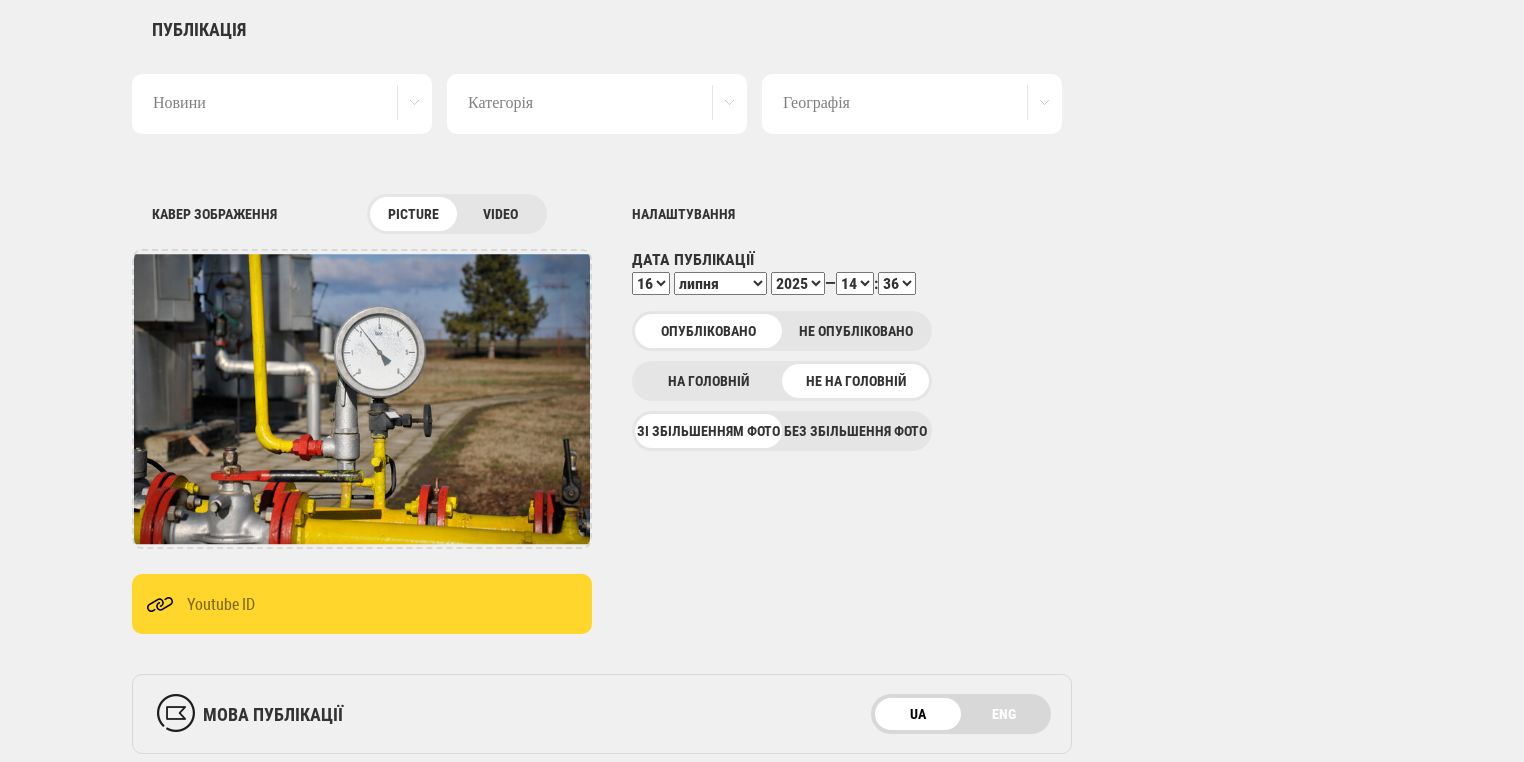 scroll, scrollTop: 0, scrollLeft: 0, axis: both 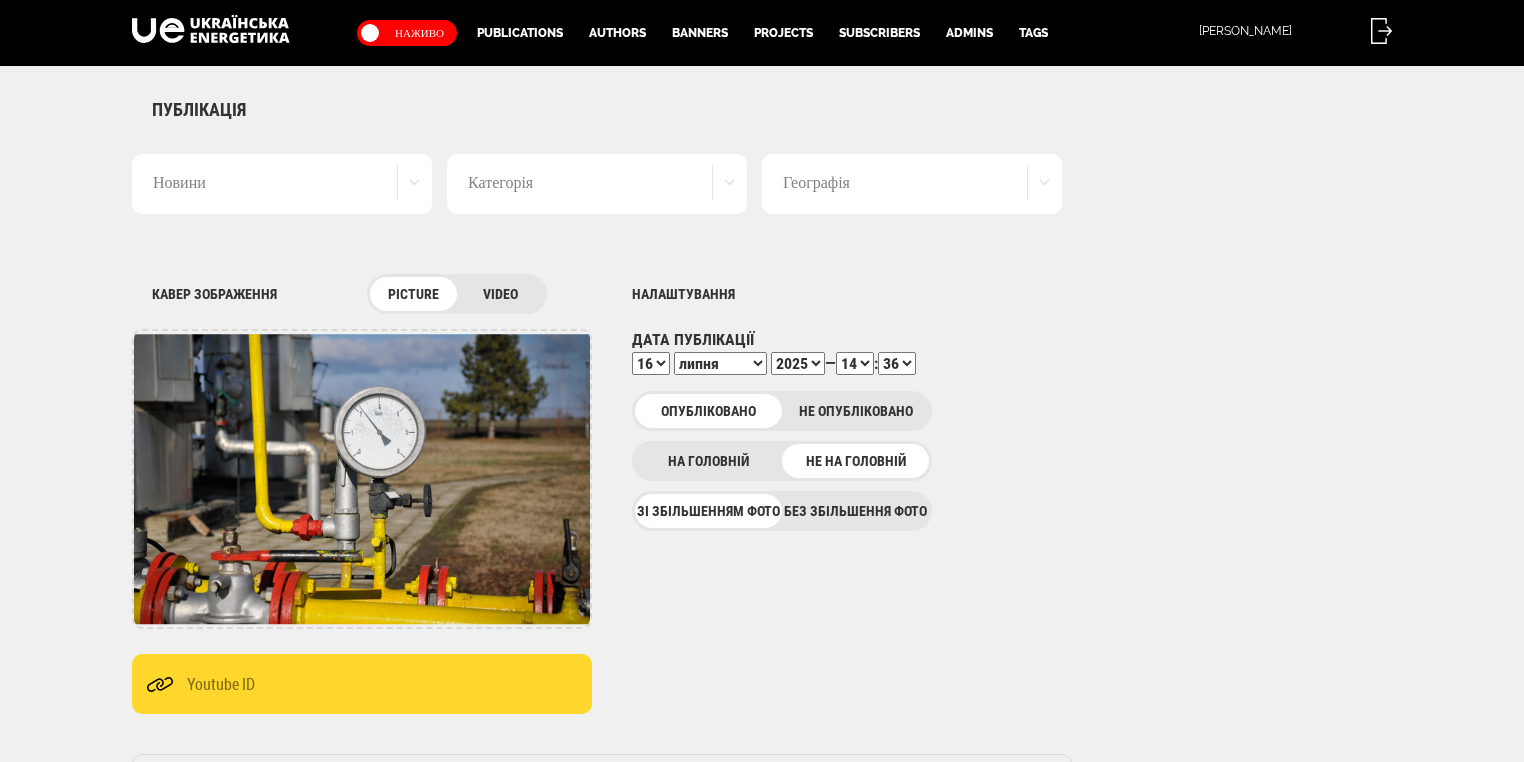 click on "00
01
02
03
04
05
06
07
08
09
10
11
12
13
14
15
16
17
18
19
20
21
22
23
24
25
26
27
28
29
30
31
32
33
34
35
36
37
38
39
40
41
42
43
44
45
46
47
48
49
50
51
52
53
54
55
56
57
58
59" at bounding box center (897, 363) 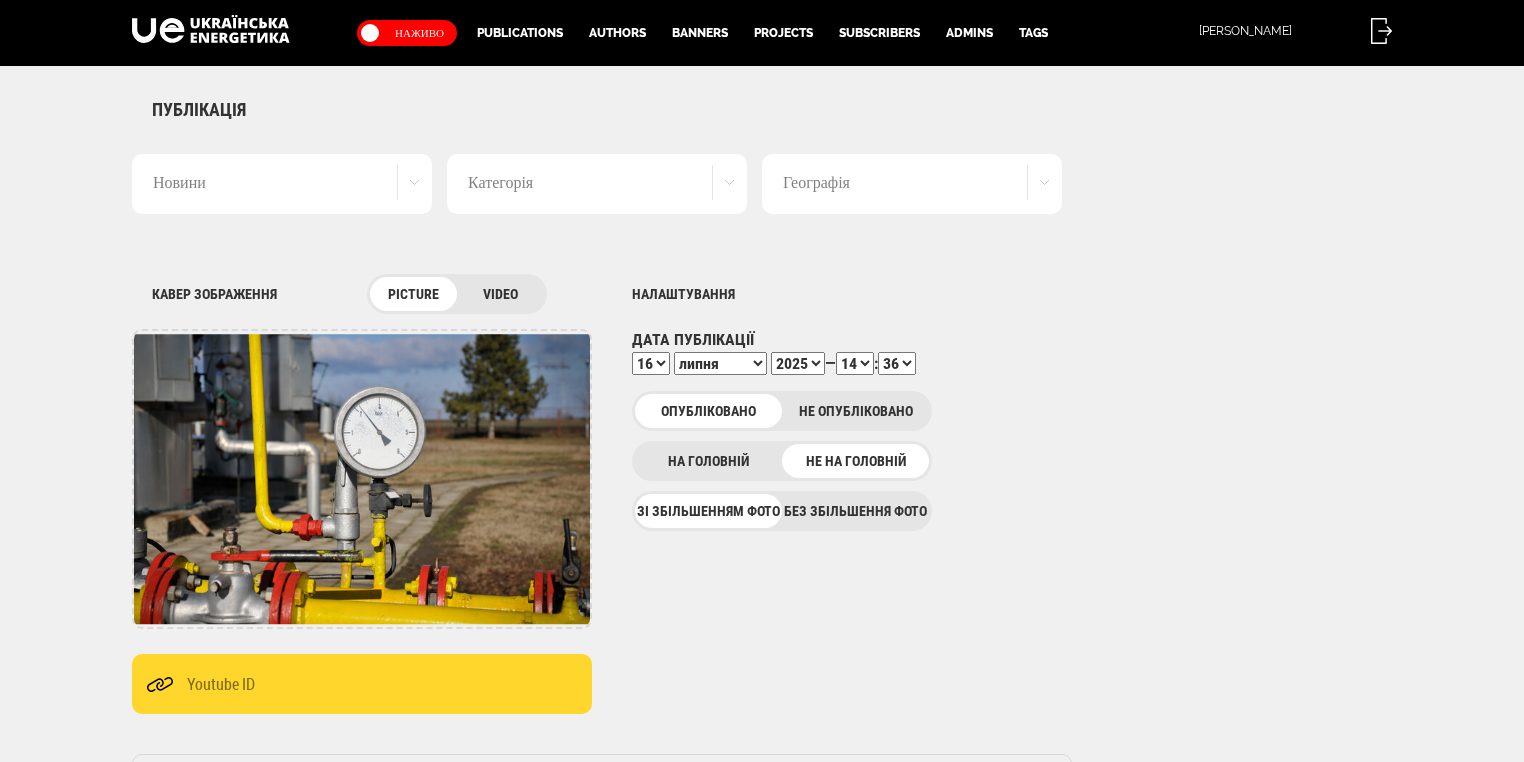 select on "54" 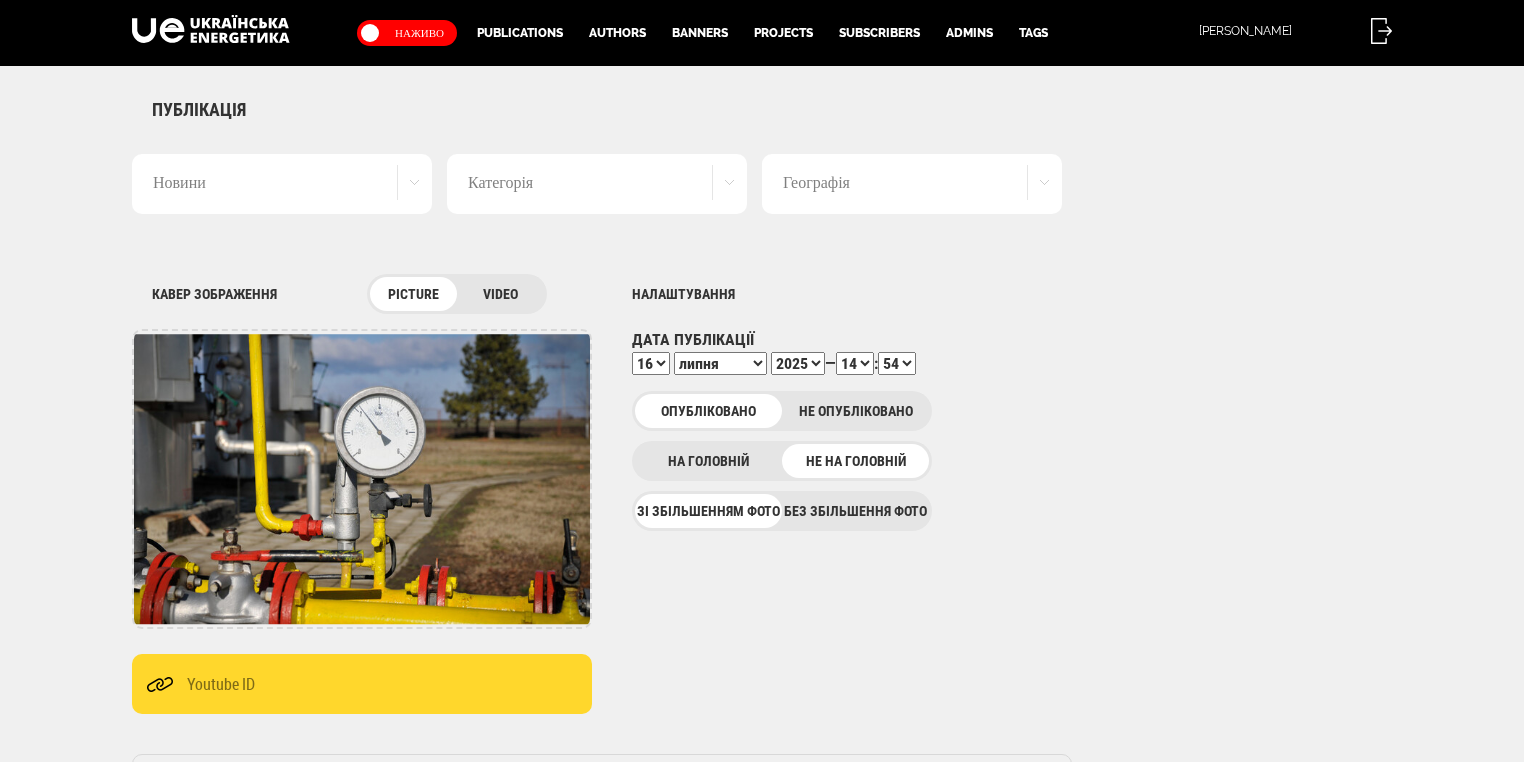 click on "00
01
02
03
04
05
06
07
08
09
10
11
12
13
14
15
16
17
18
19
20
21
22
23
24
25
26
27
28
29
30
31
32
33
34
35
36
37
38
39
40
41
42
43
44
45
46
47
48
49
50
51
52
53
54
55
56
57
58
59" at bounding box center (897, 363) 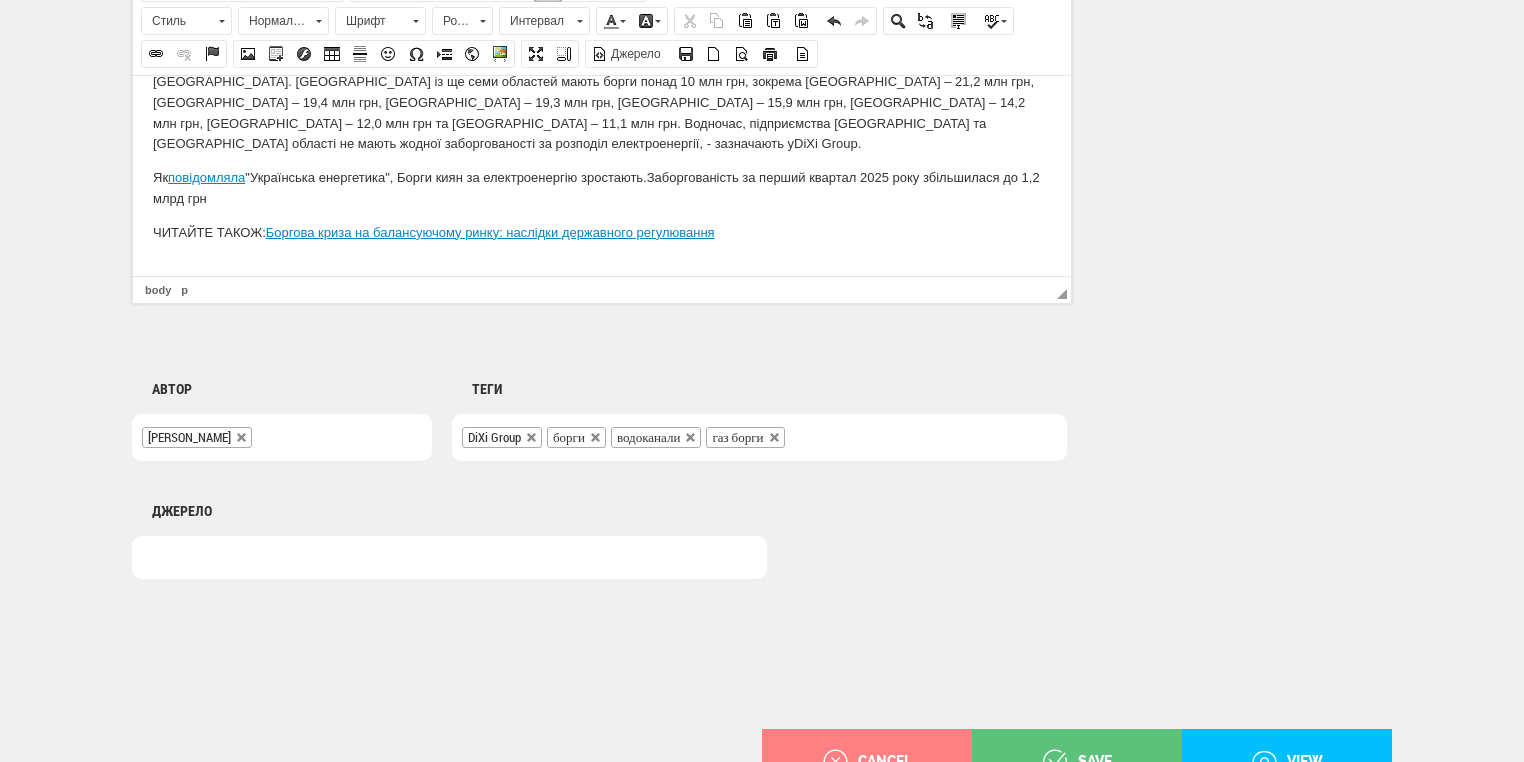 scroll, scrollTop: 1404, scrollLeft: 0, axis: vertical 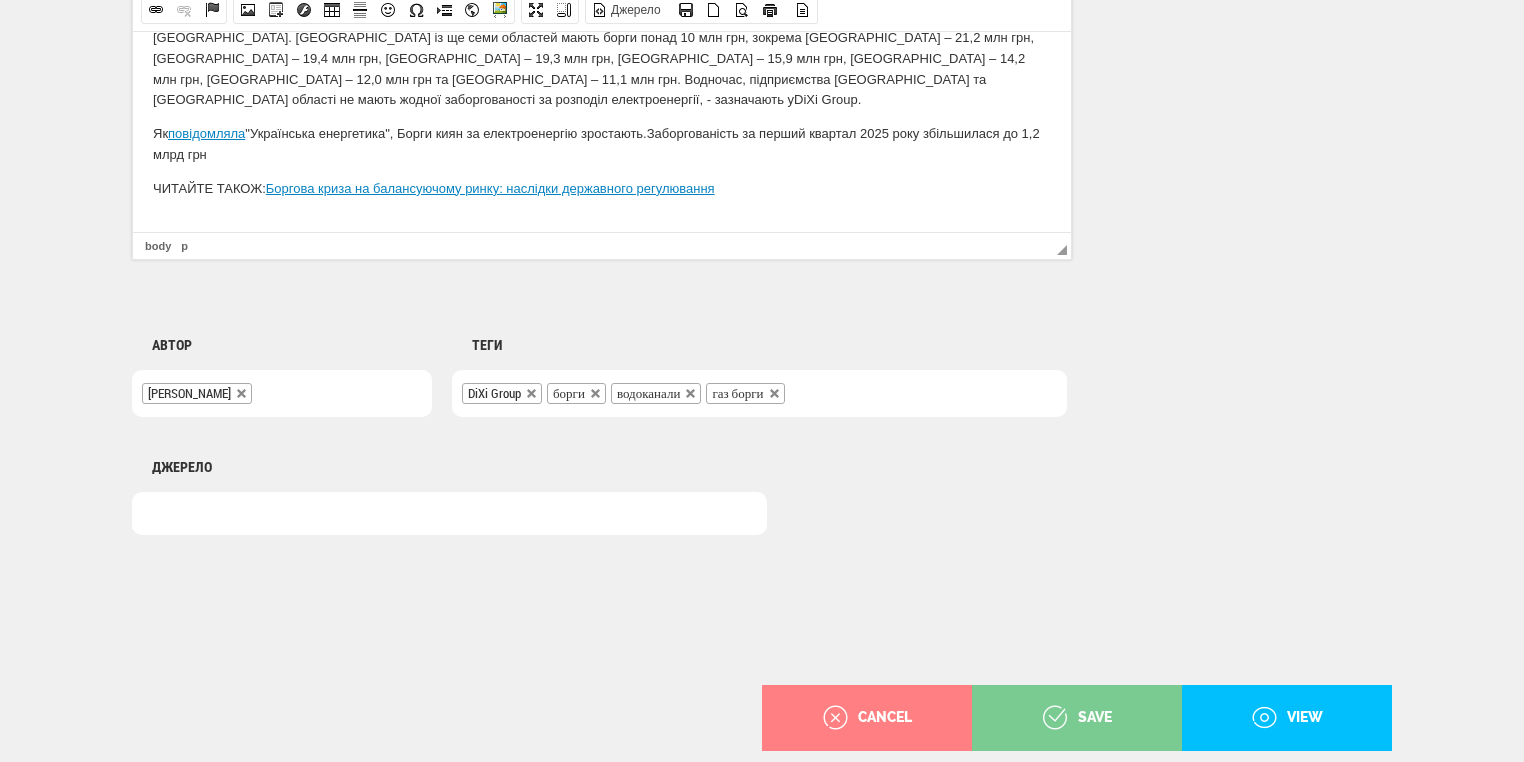 click on "save" at bounding box center (1077, 718) 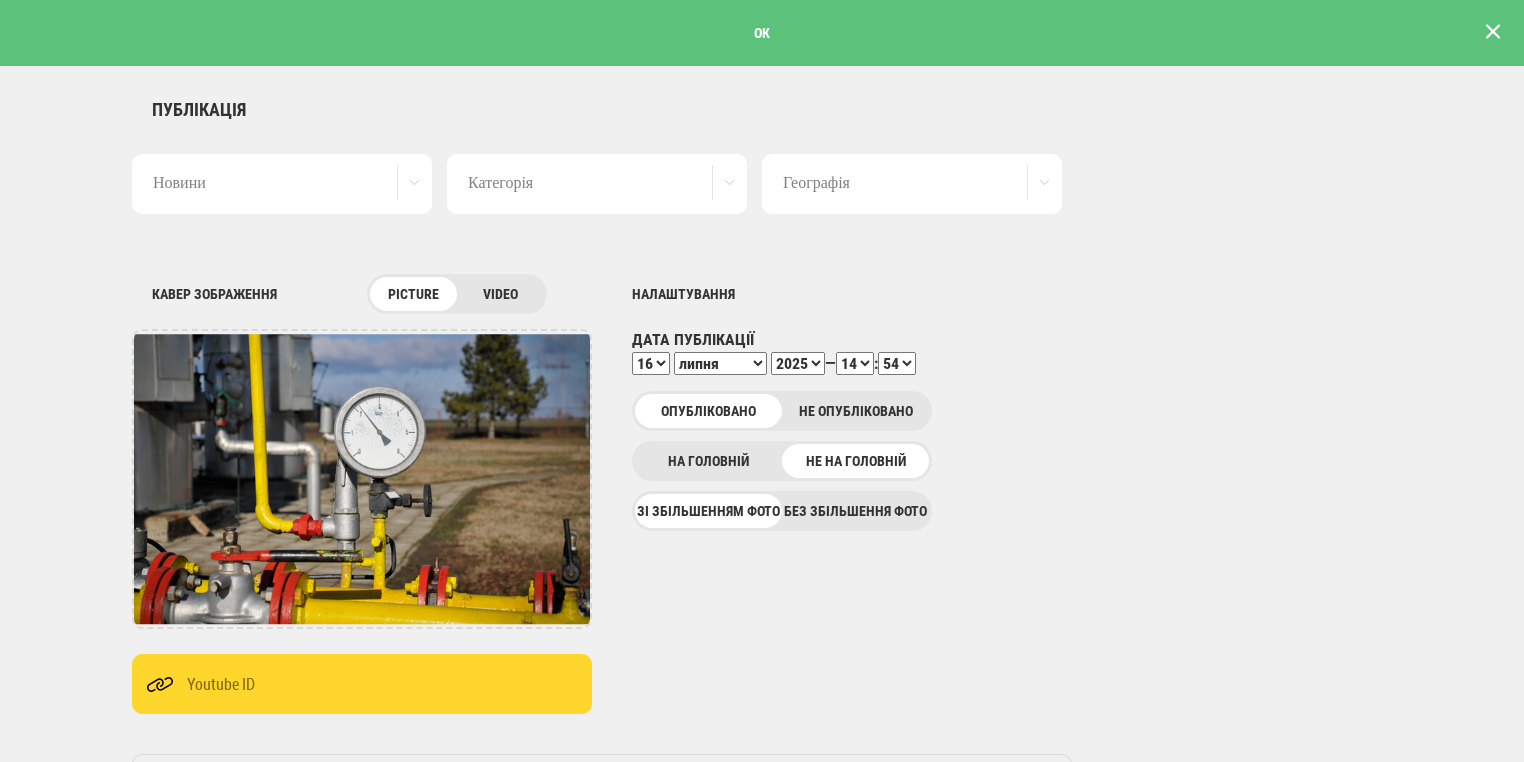 scroll, scrollTop: 0, scrollLeft: 0, axis: both 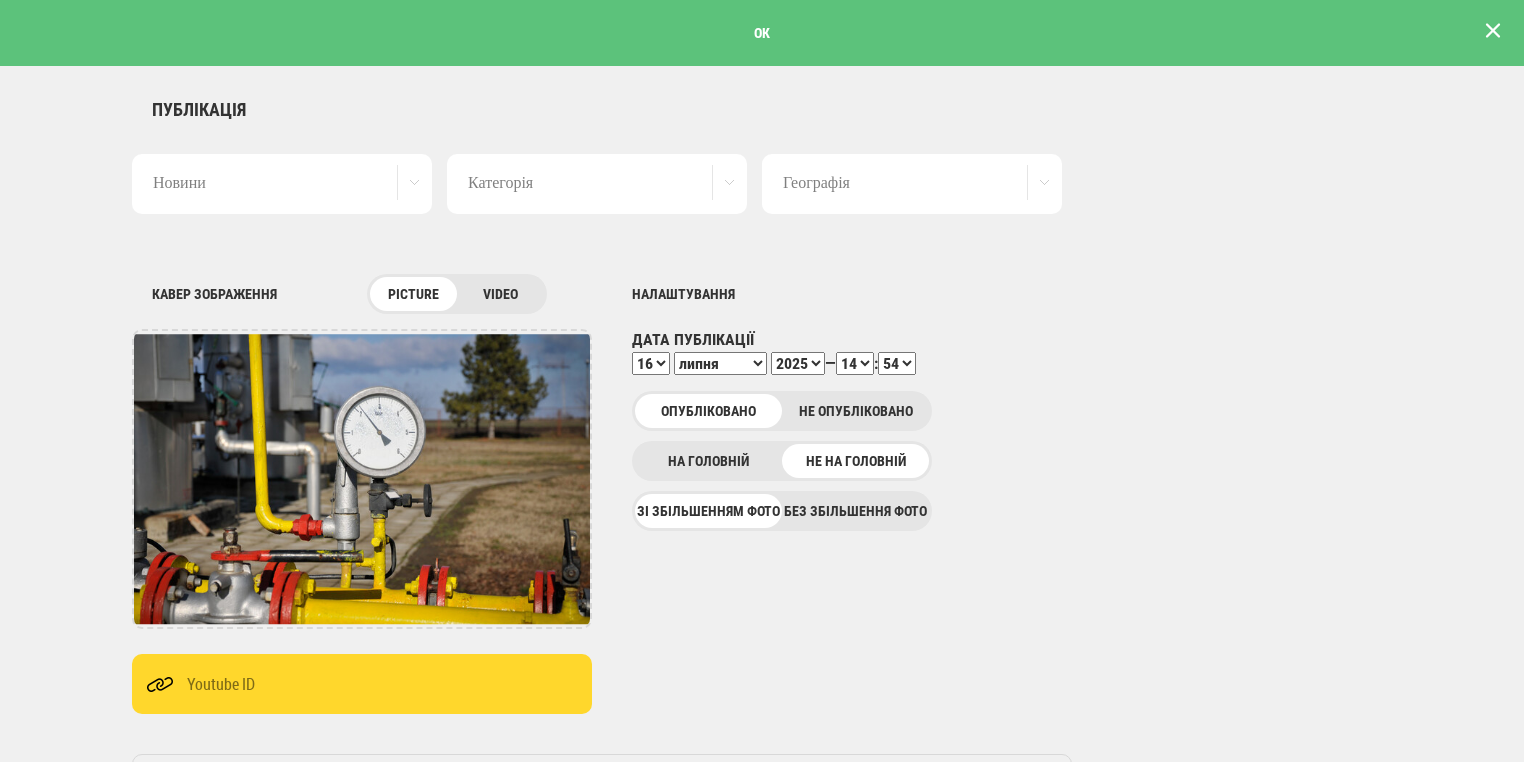 click at bounding box center [1493, 31] 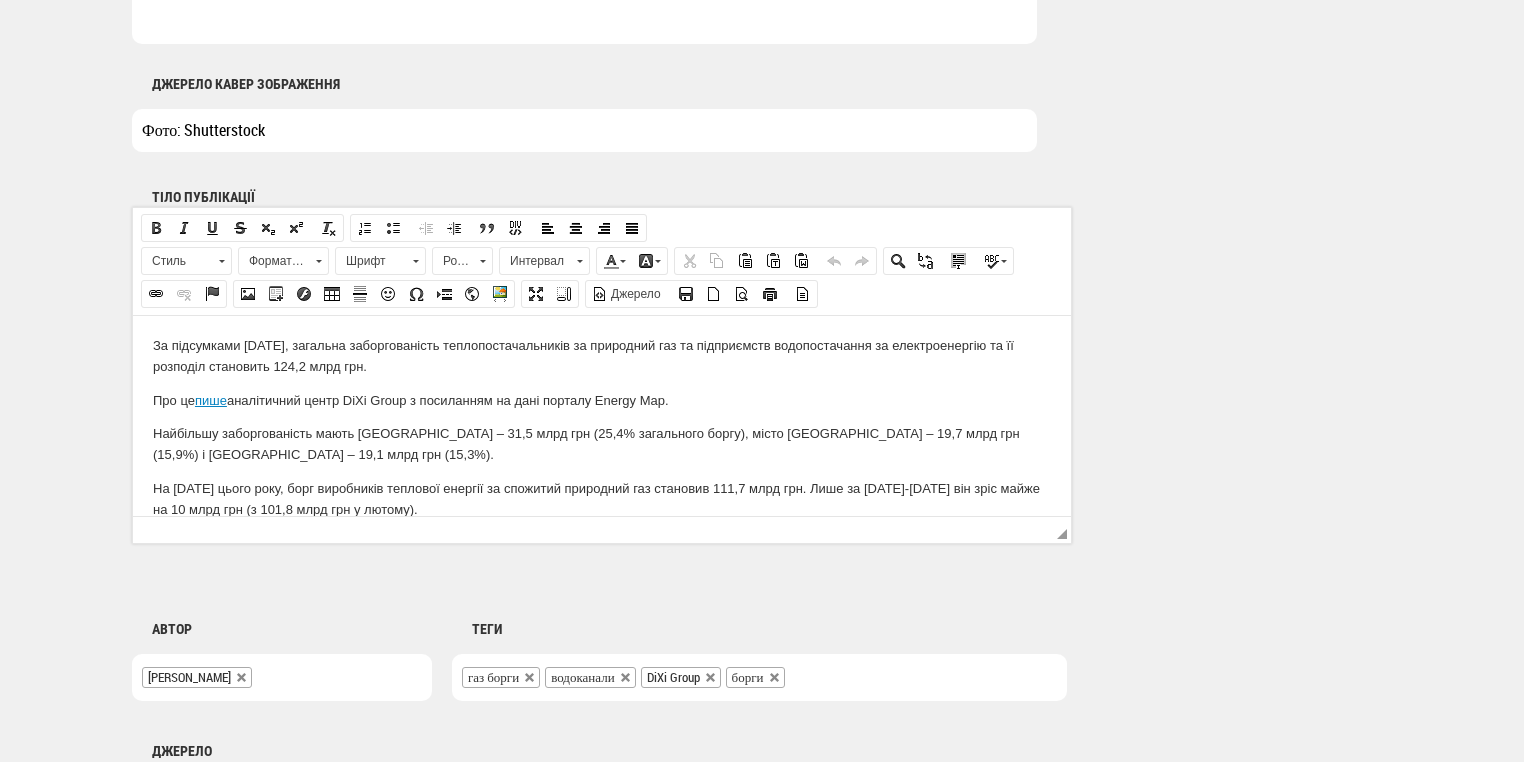 scroll, scrollTop: 1469, scrollLeft: 0, axis: vertical 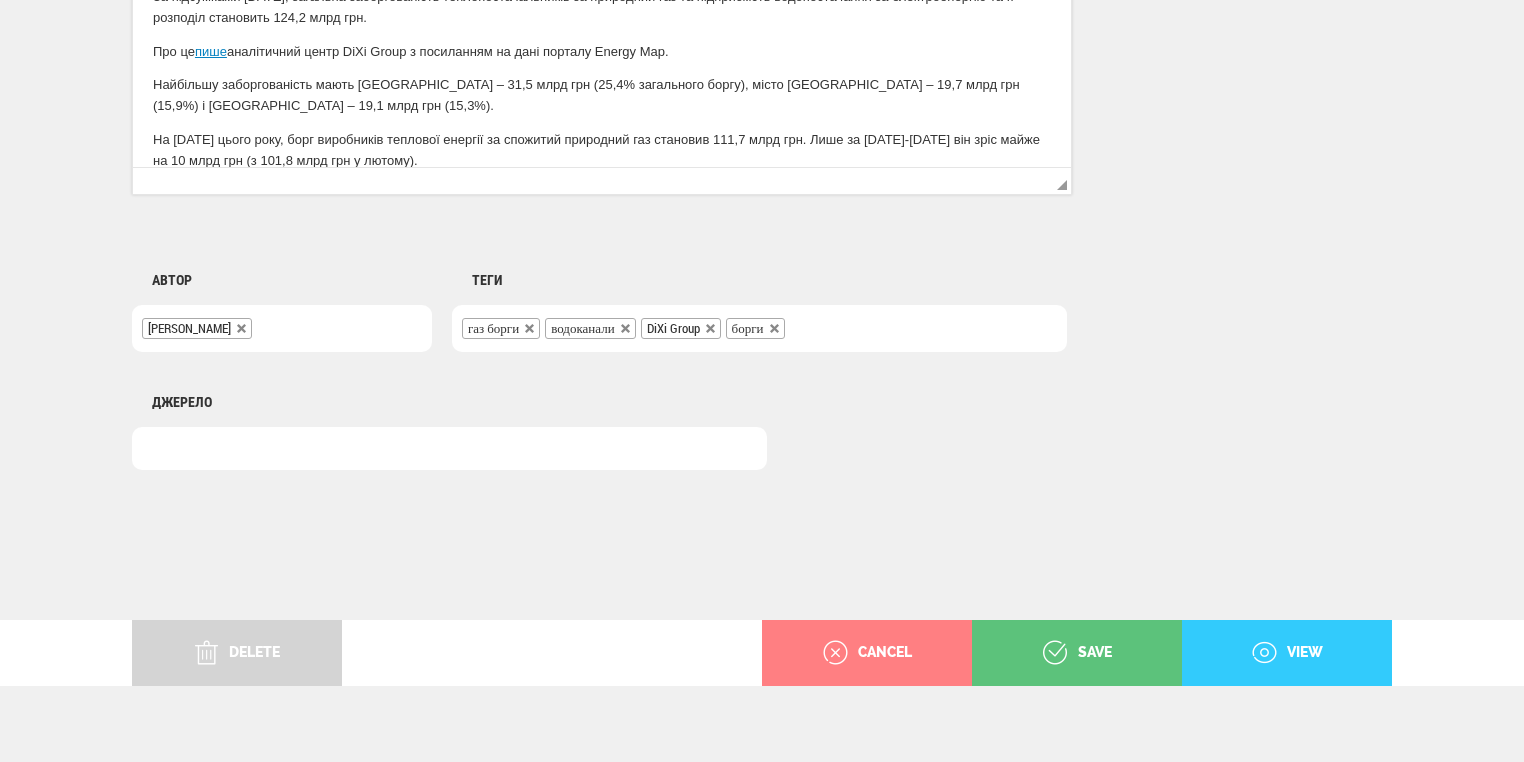 click on "view" at bounding box center (1287, 653) 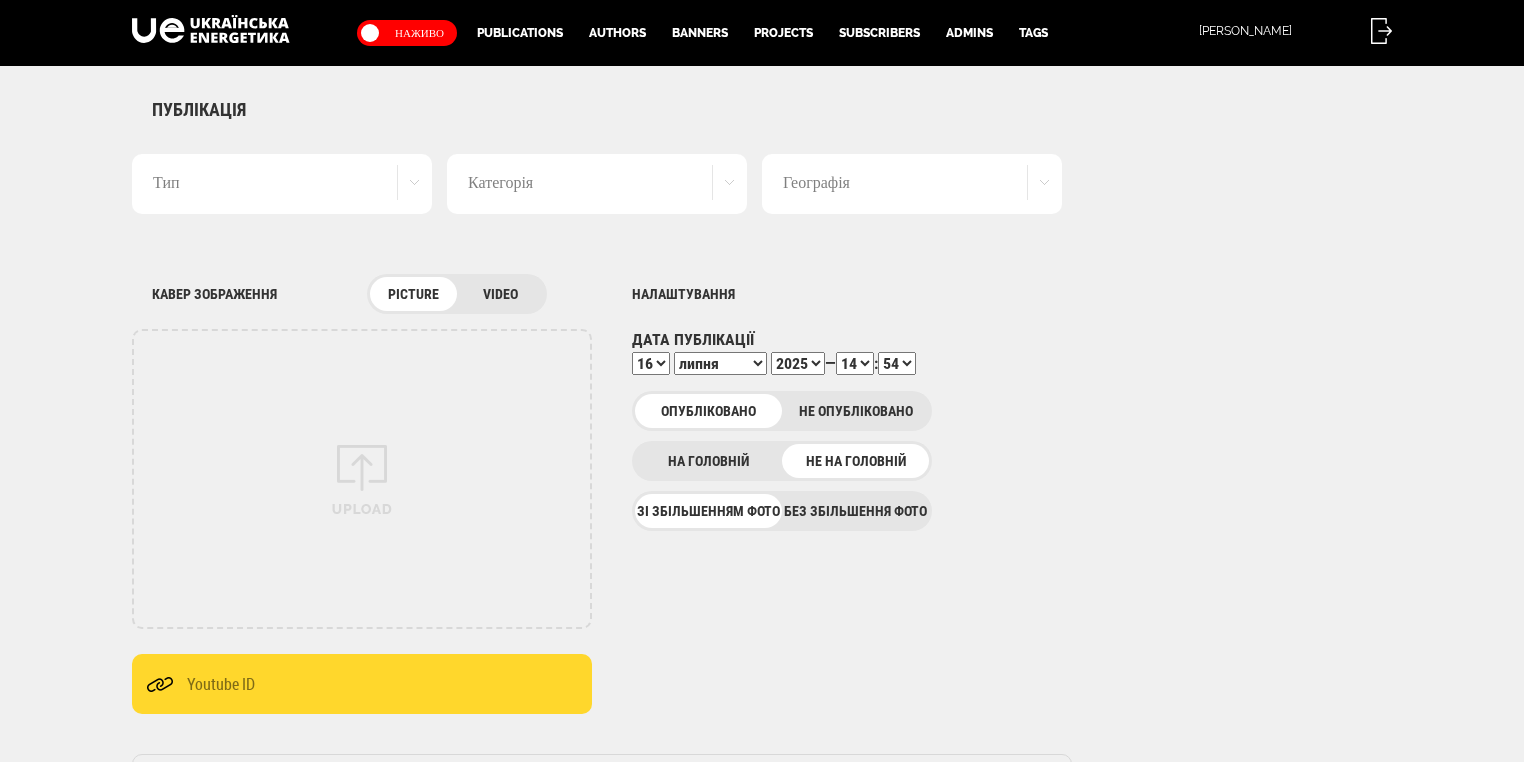 select on "54" 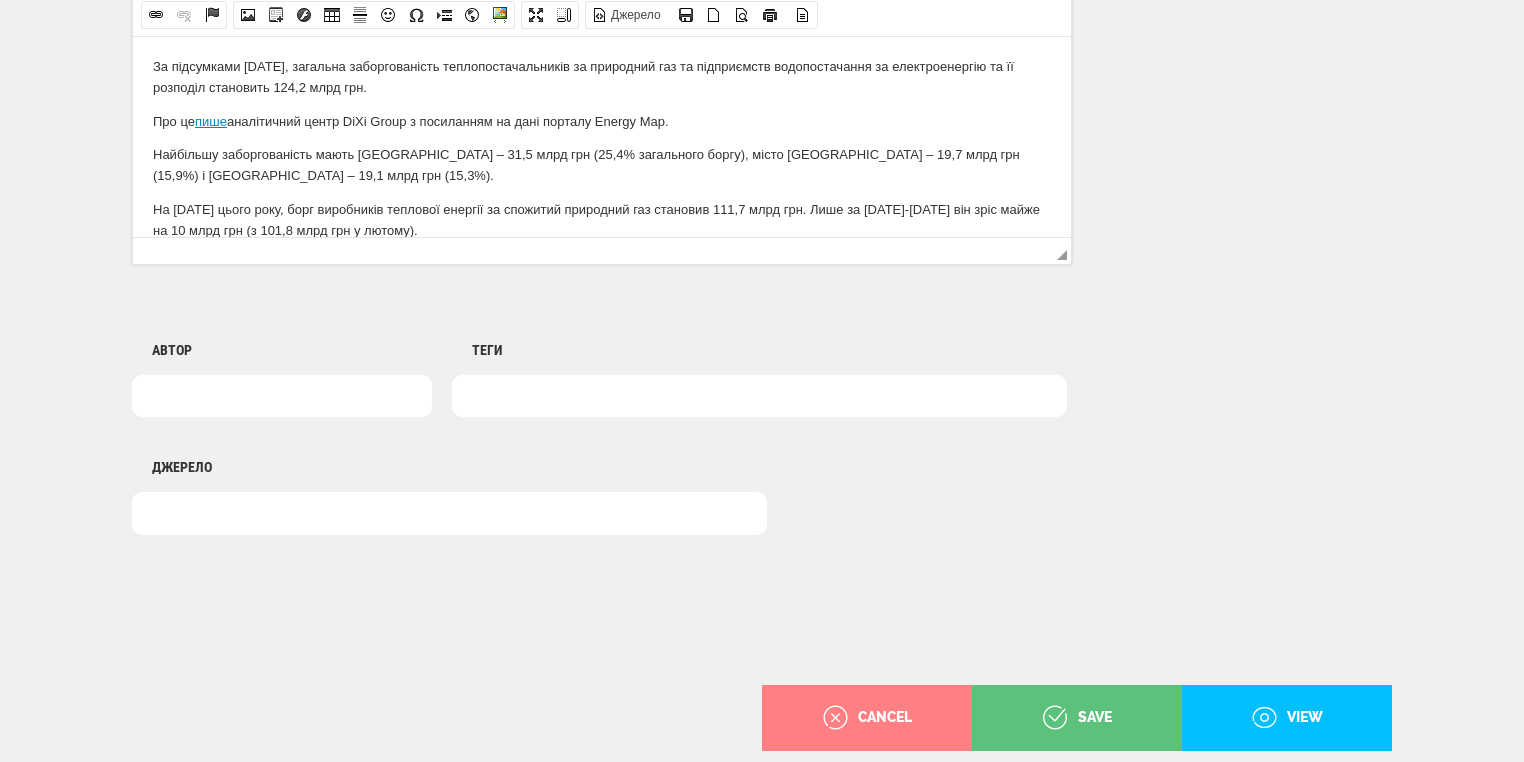 scroll, scrollTop: 0, scrollLeft: 0, axis: both 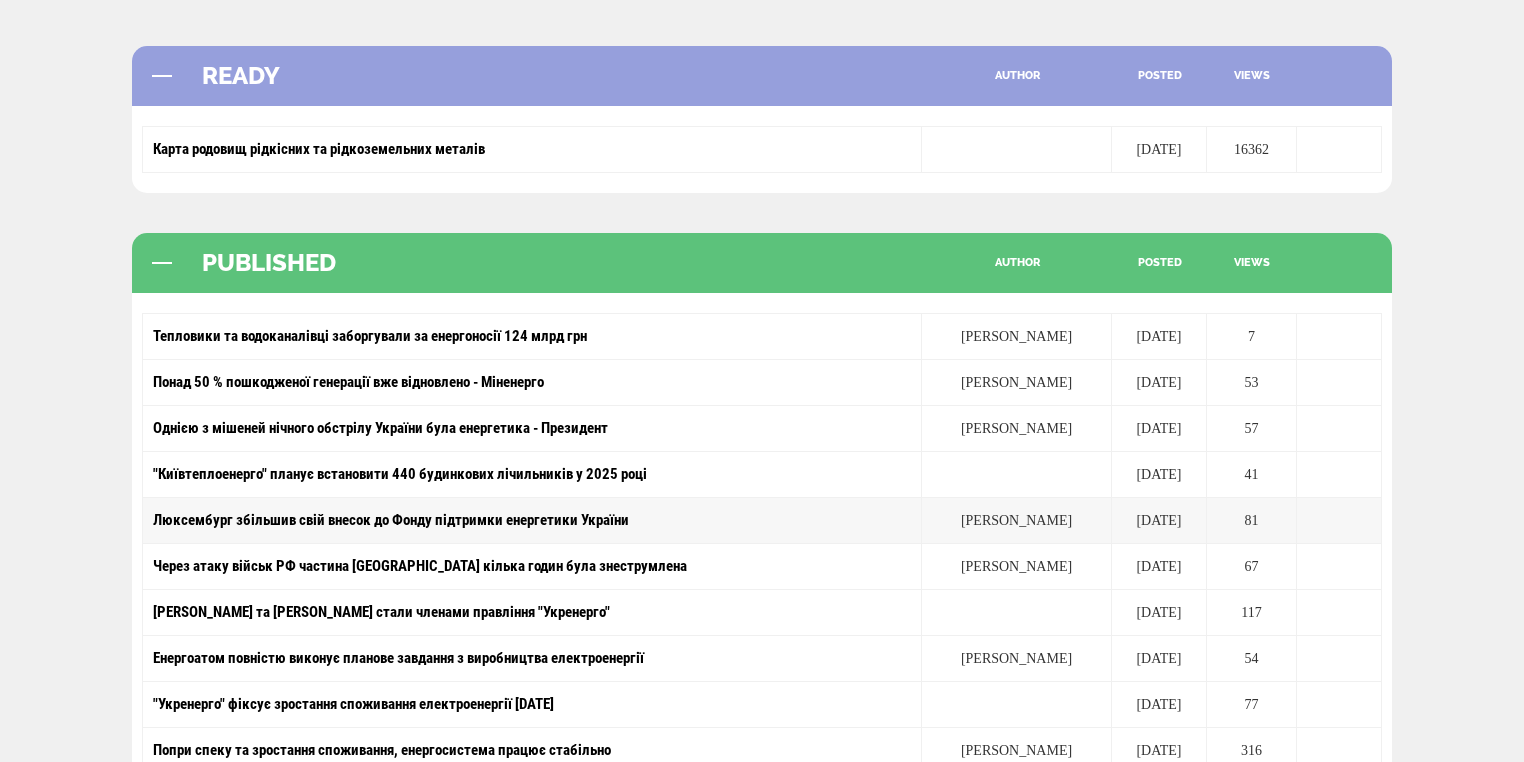 click on "Люксембург збільшив свій внесок до Фонду підтримки енергетики України" at bounding box center [532, 521] 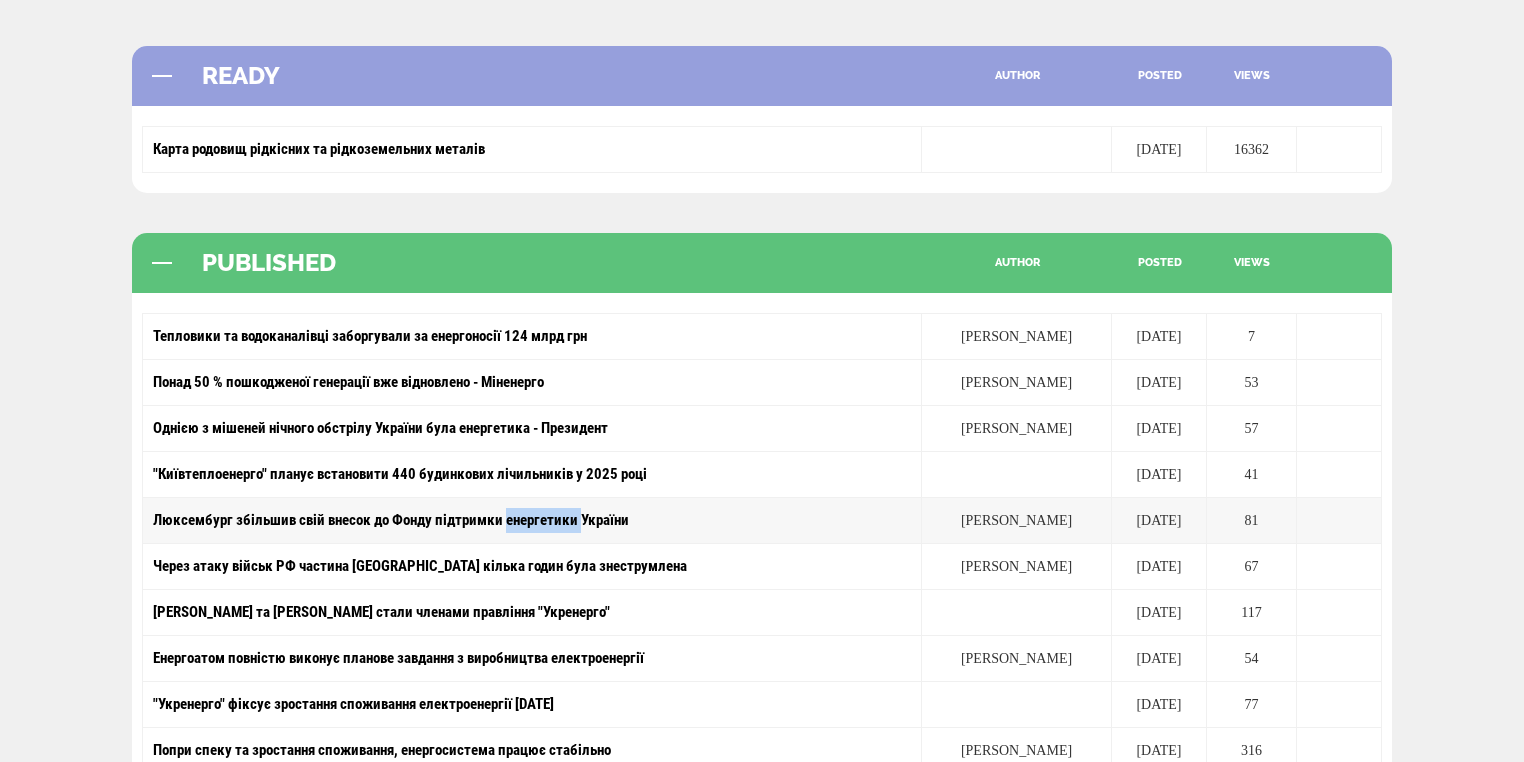 click on "Люксембург збільшив свій внесок до Фонду підтримки енергетики України" at bounding box center (532, 521) 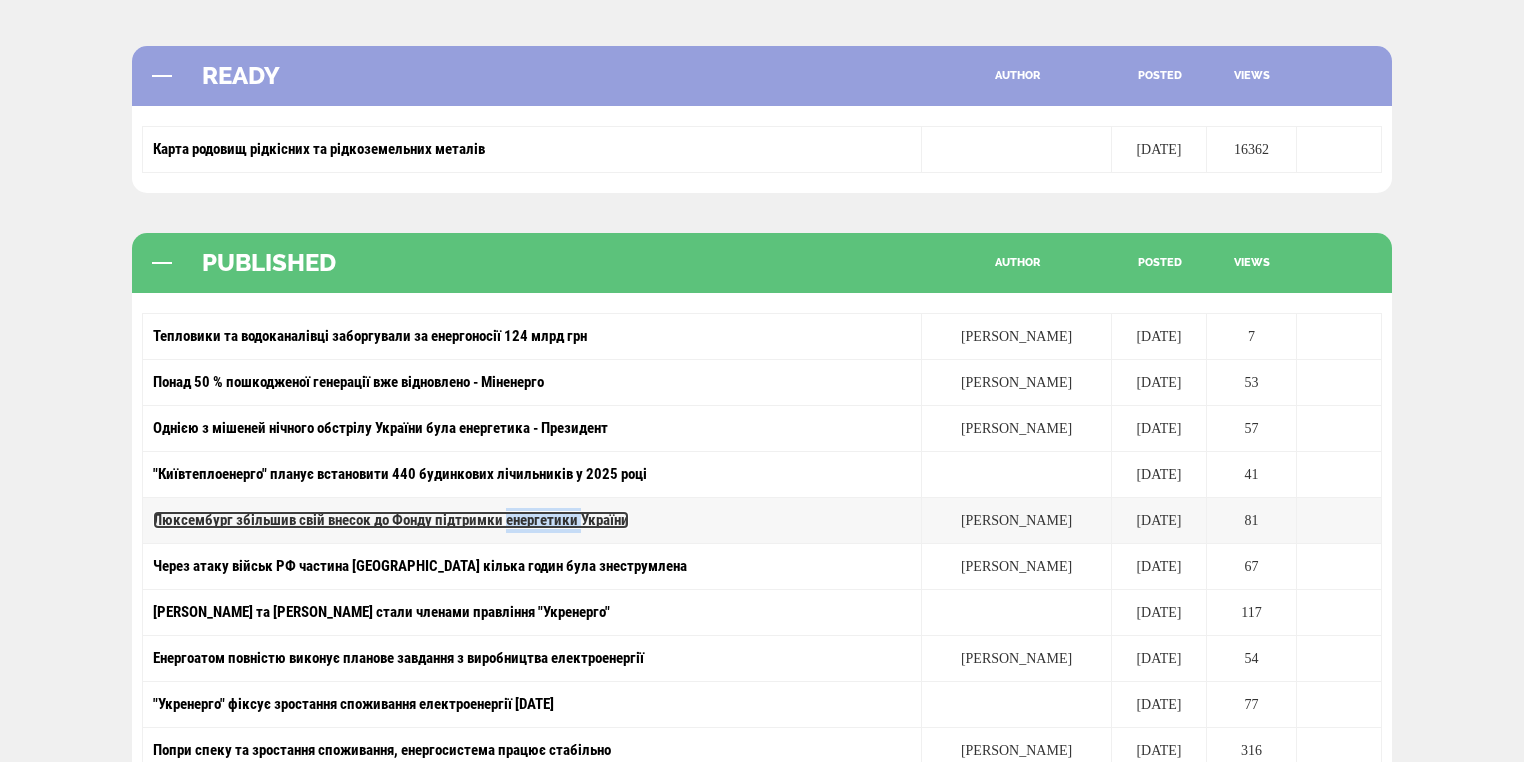 click on "Люксембург збільшив свій внесок до Фонду підтримки енергетики України" at bounding box center [391, 520] 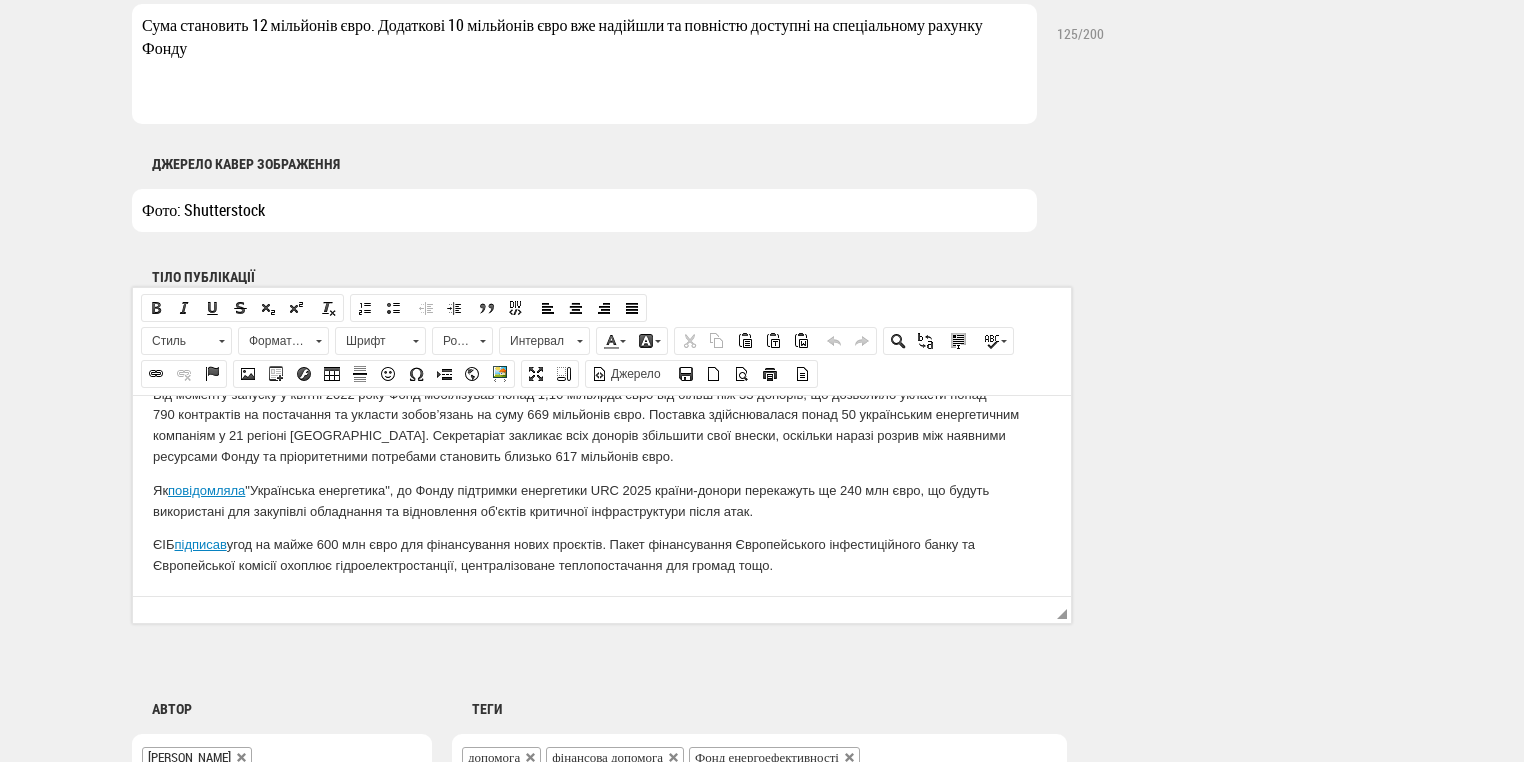 scroll, scrollTop: 1200, scrollLeft: 0, axis: vertical 